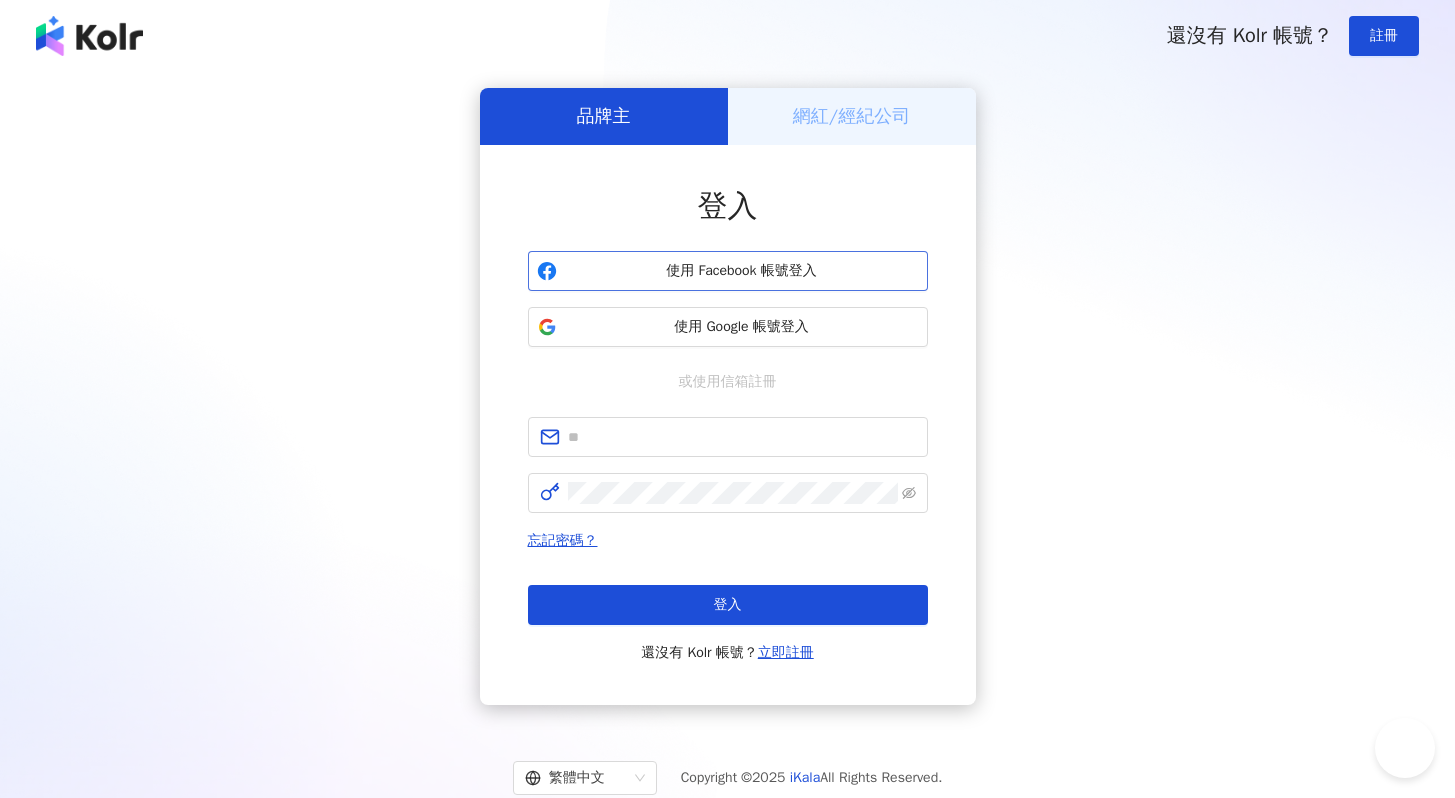 scroll, scrollTop: 0, scrollLeft: 0, axis: both 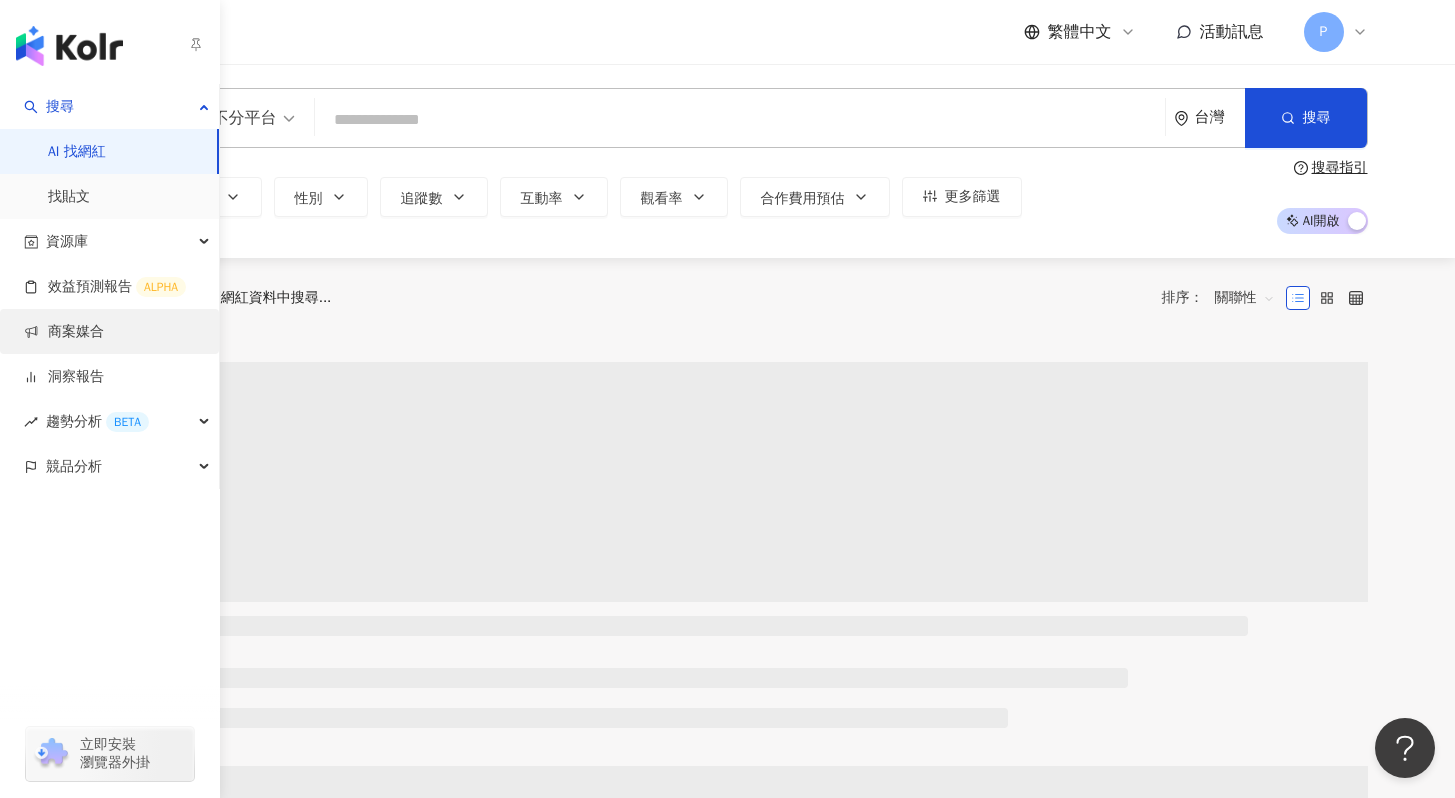 click on "商案媒合" at bounding box center [64, 332] 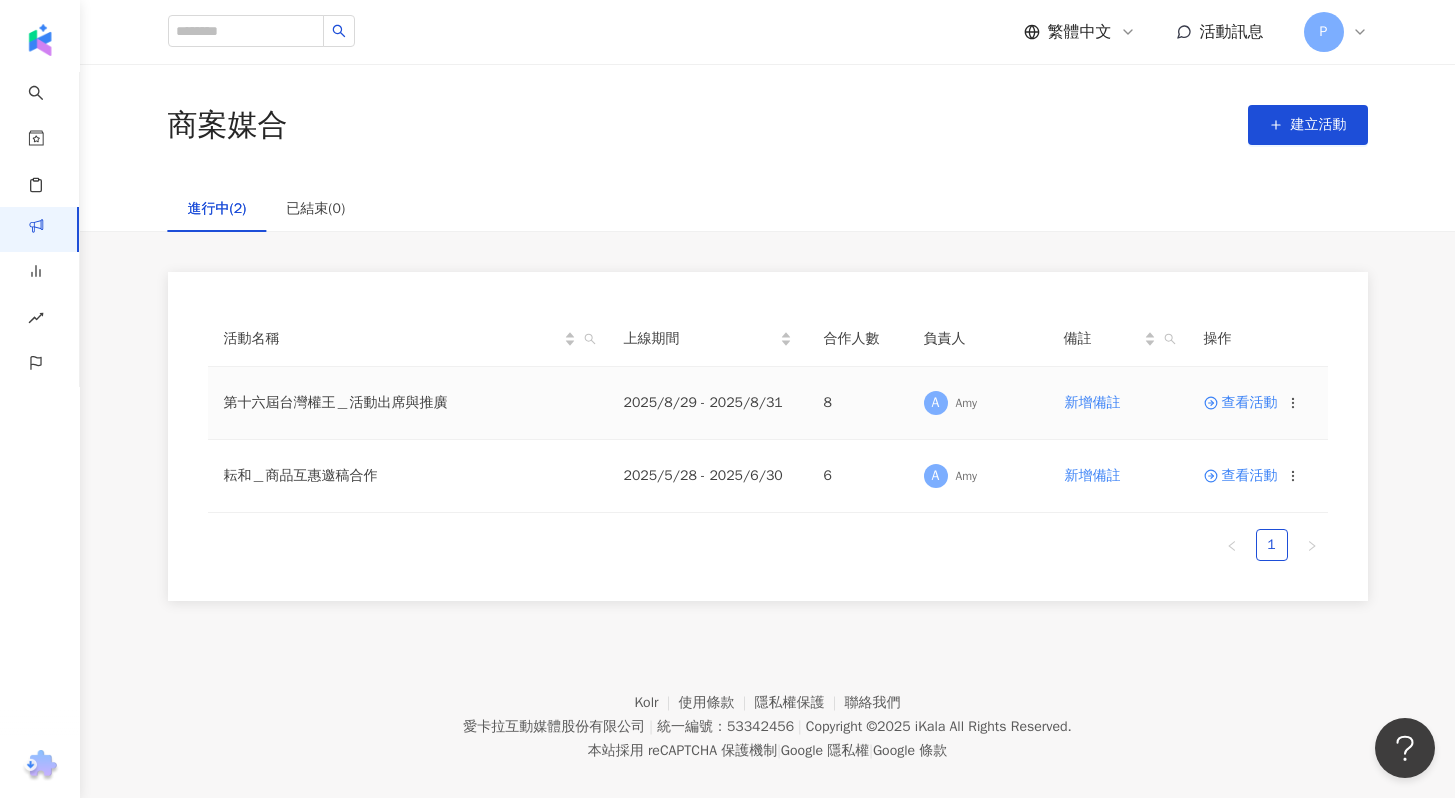 click on "查看活動" at bounding box center (1241, 403) 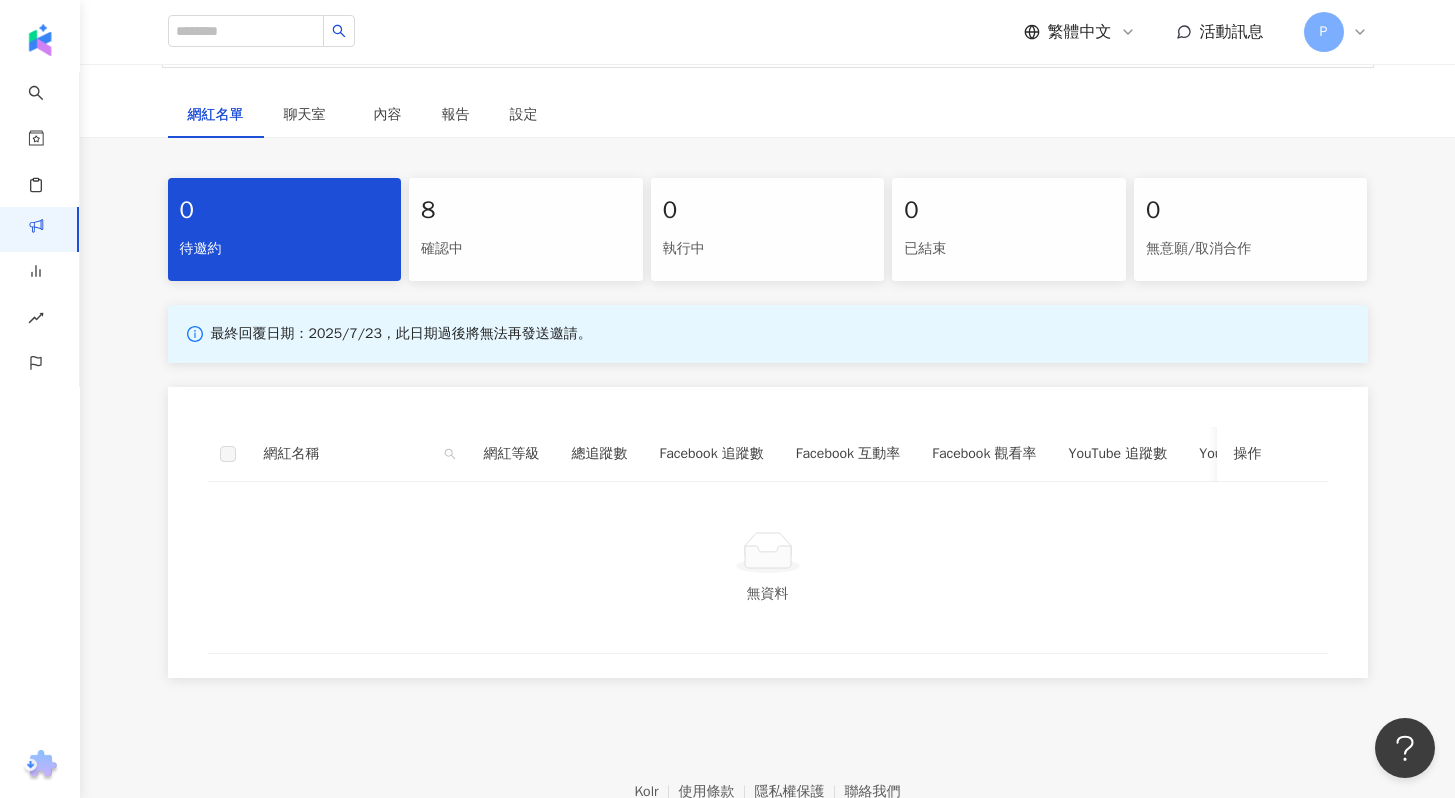 scroll, scrollTop: 549, scrollLeft: 0, axis: vertical 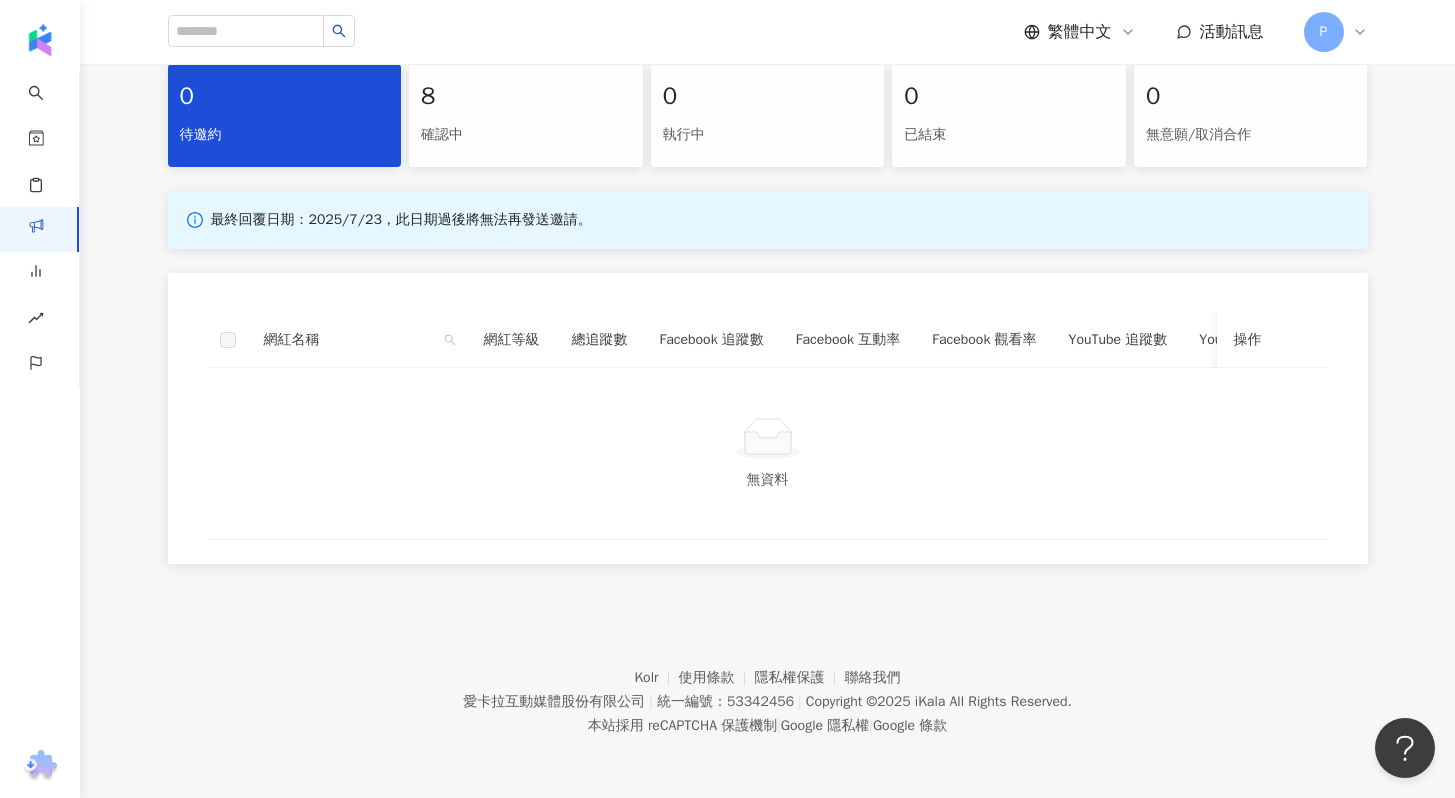 click on "確認中" at bounding box center (526, 135) 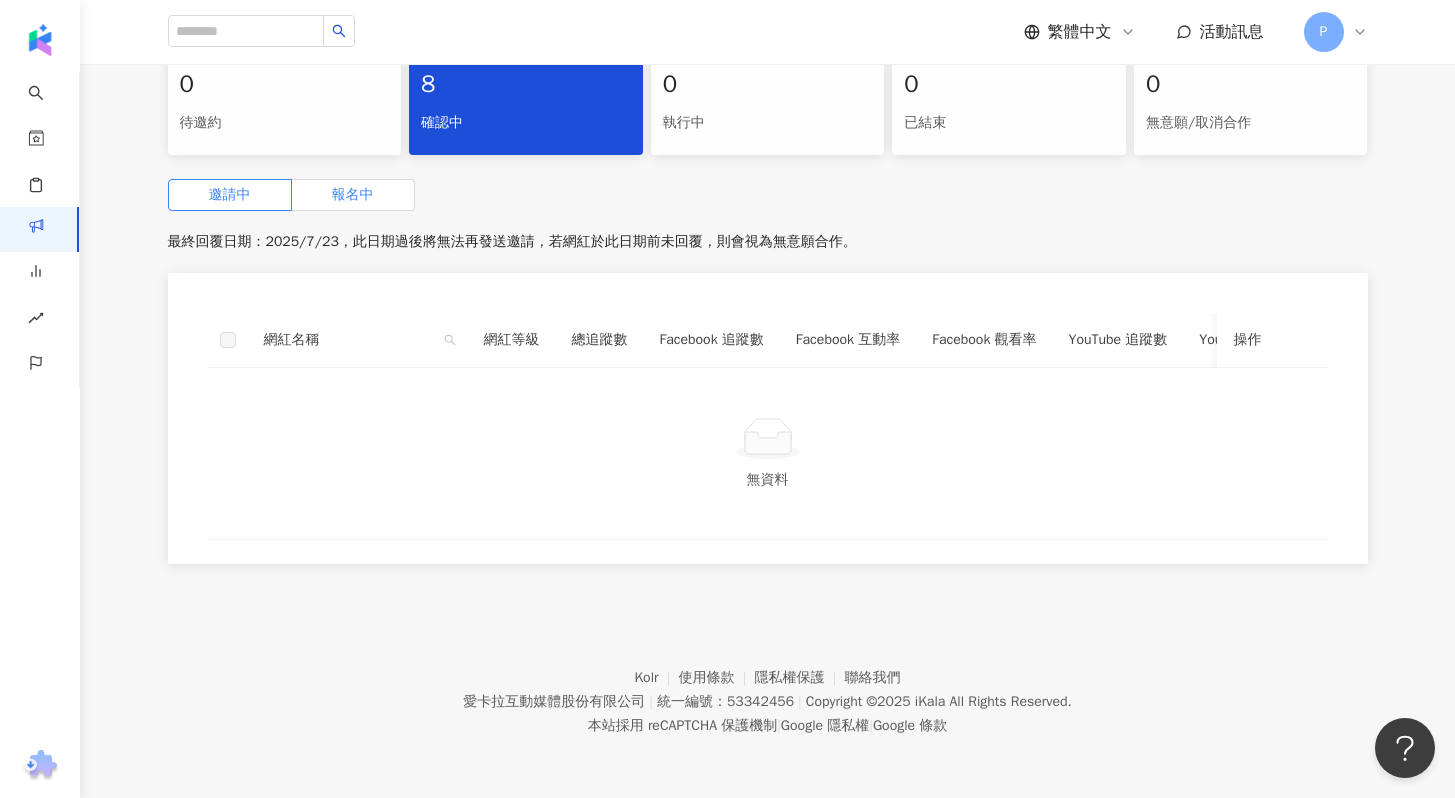 click on "報名中" at bounding box center [353, 194] 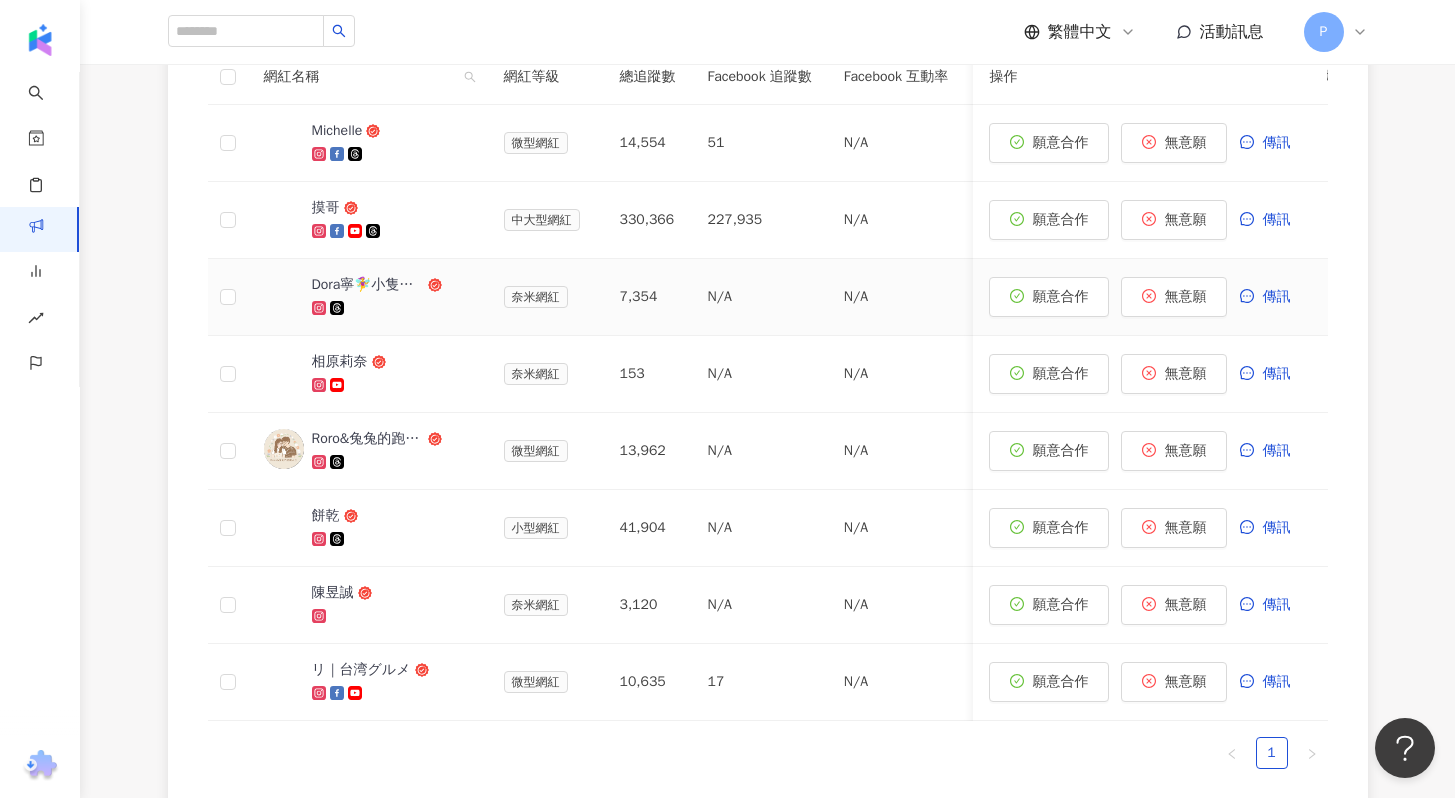 scroll, scrollTop: 794, scrollLeft: 0, axis: vertical 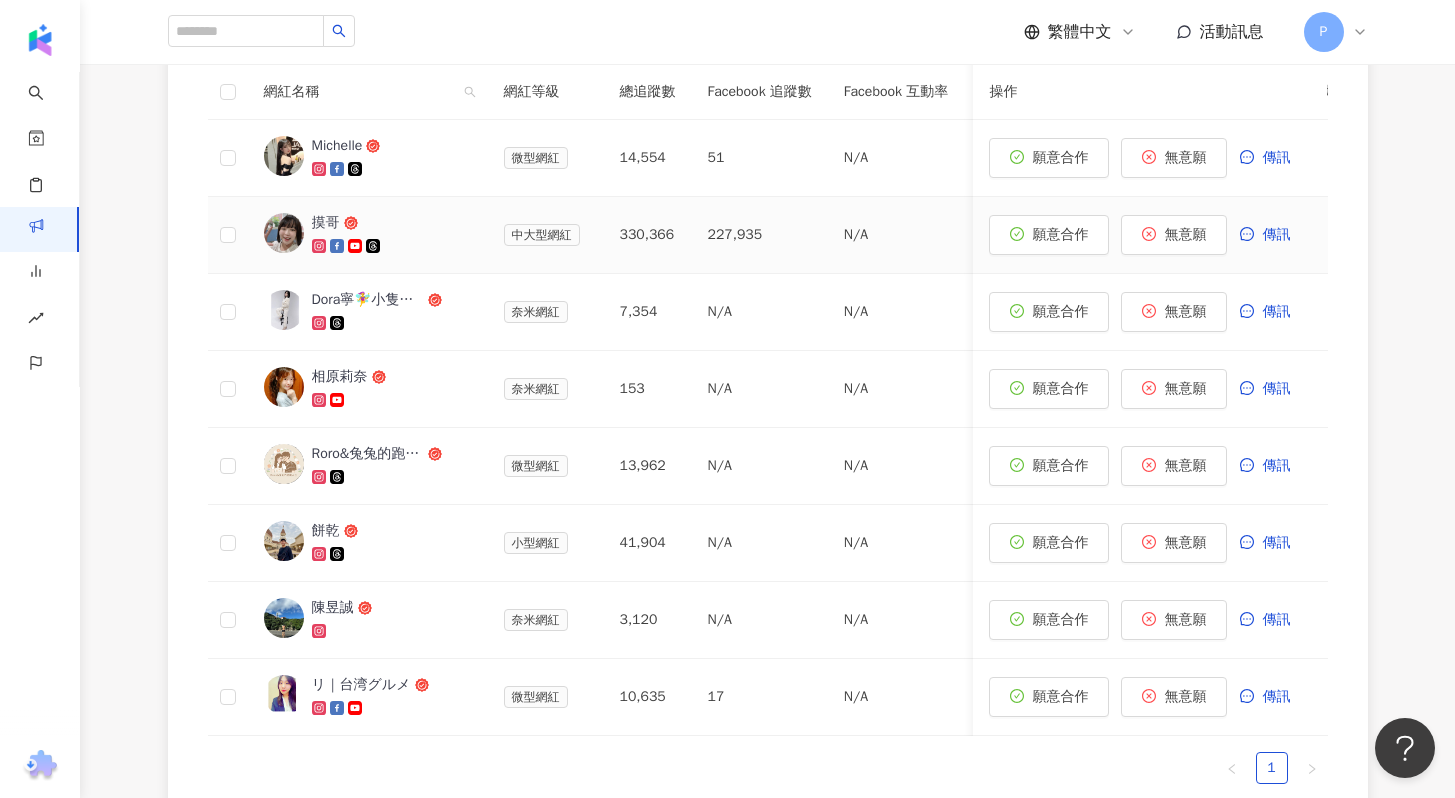 click on "摸哥" at bounding box center [326, 223] 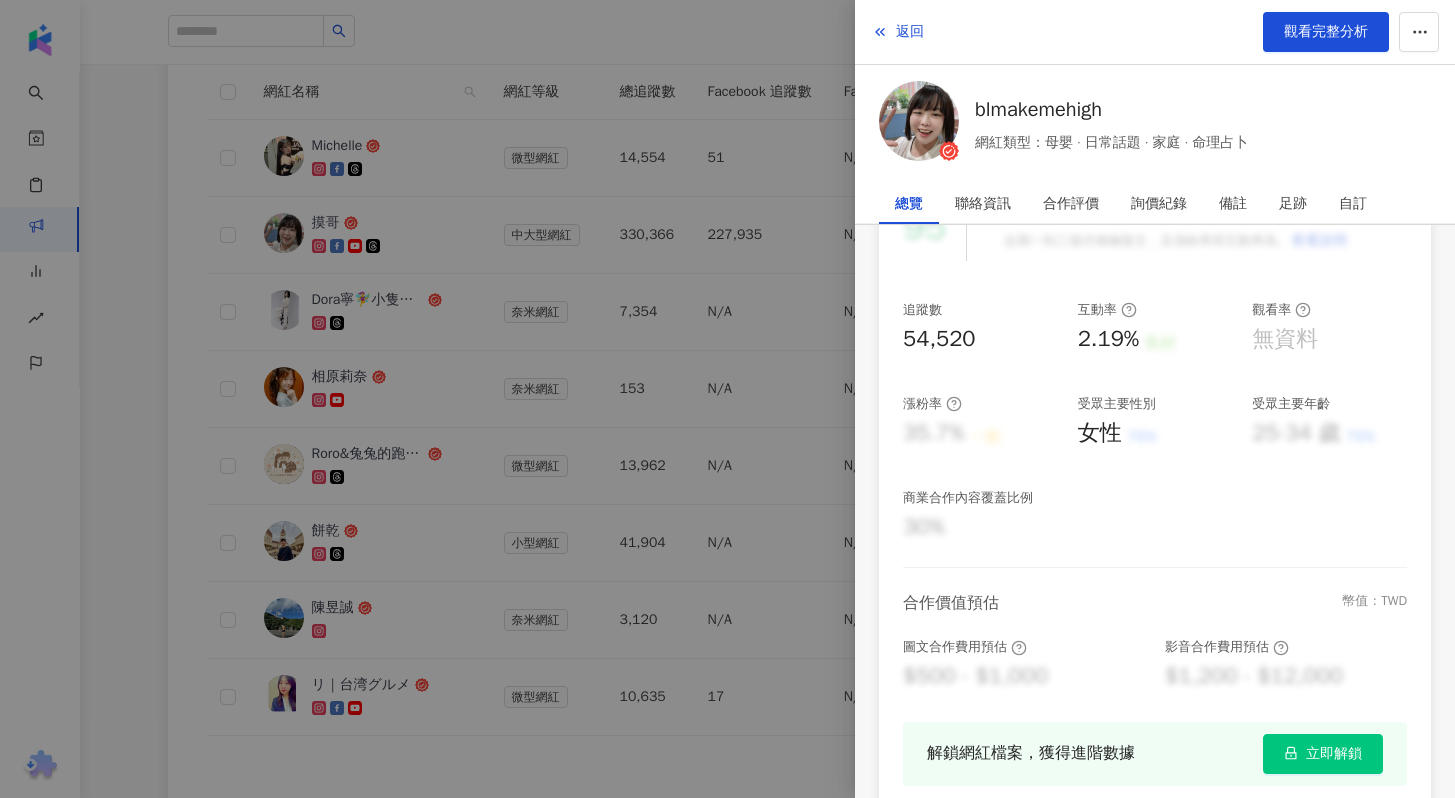 scroll, scrollTop: 445, scrollLeft: 0, axis: vertical 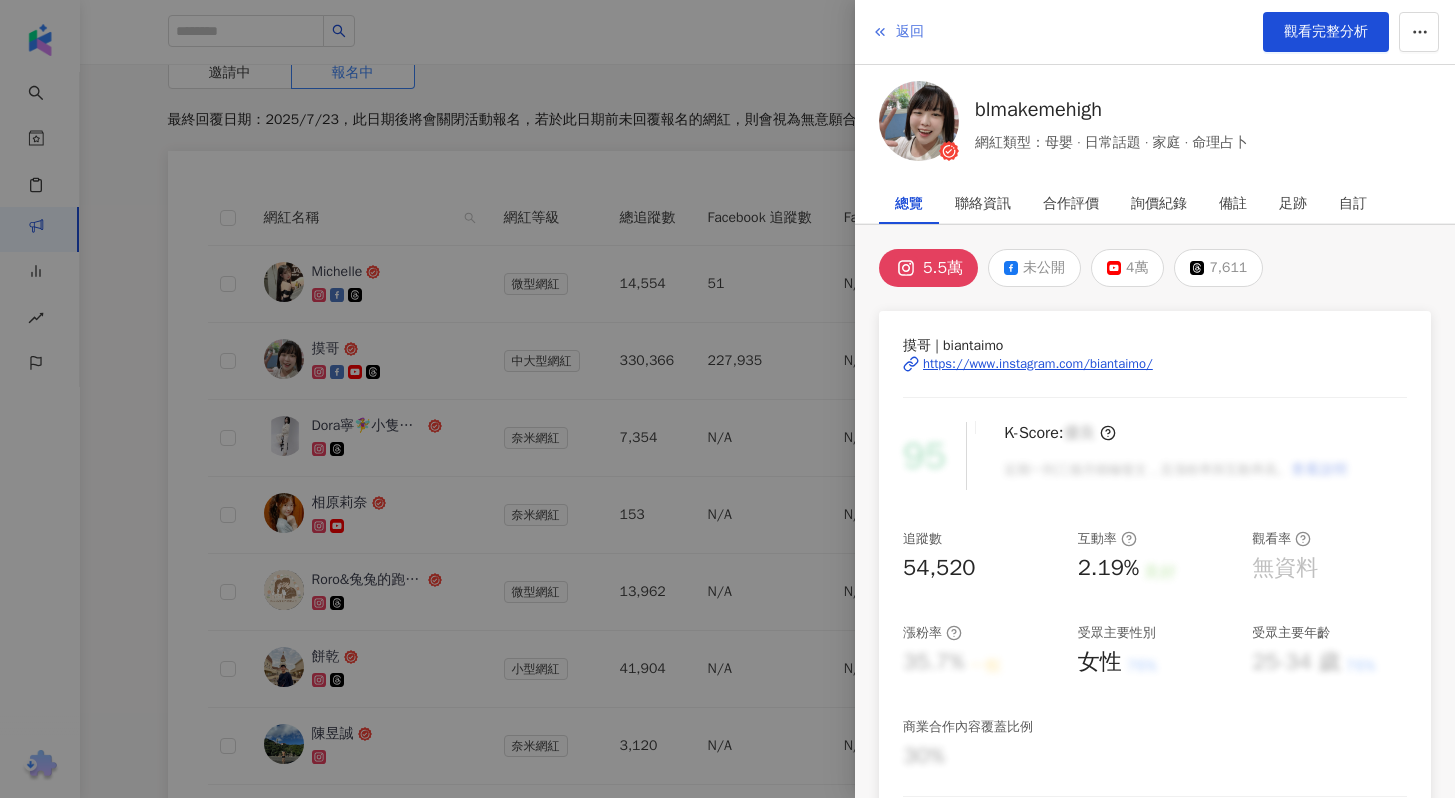 click on "返回" at bounding box center [910, 32] 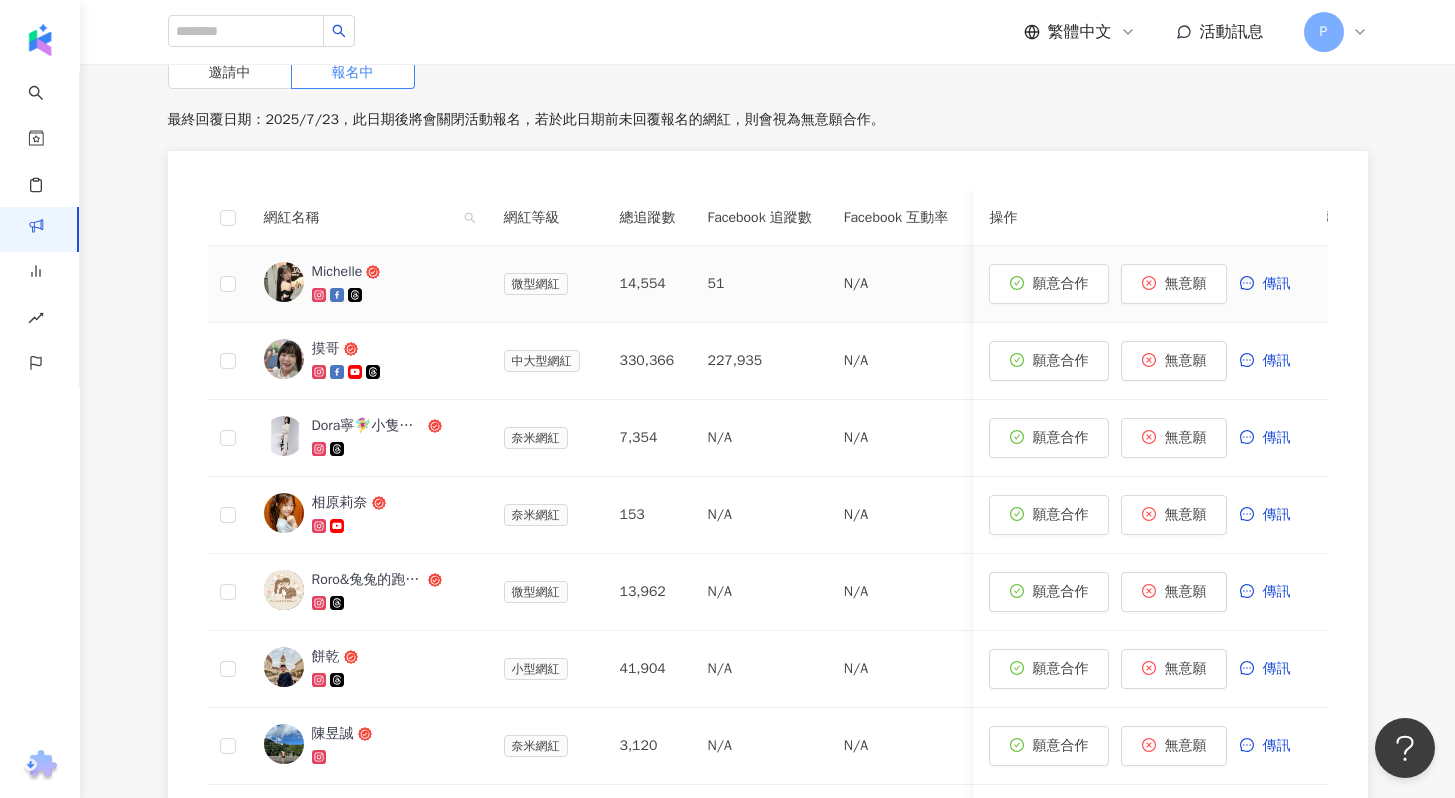 click on "Michelle" at bounding box center (337, 272) 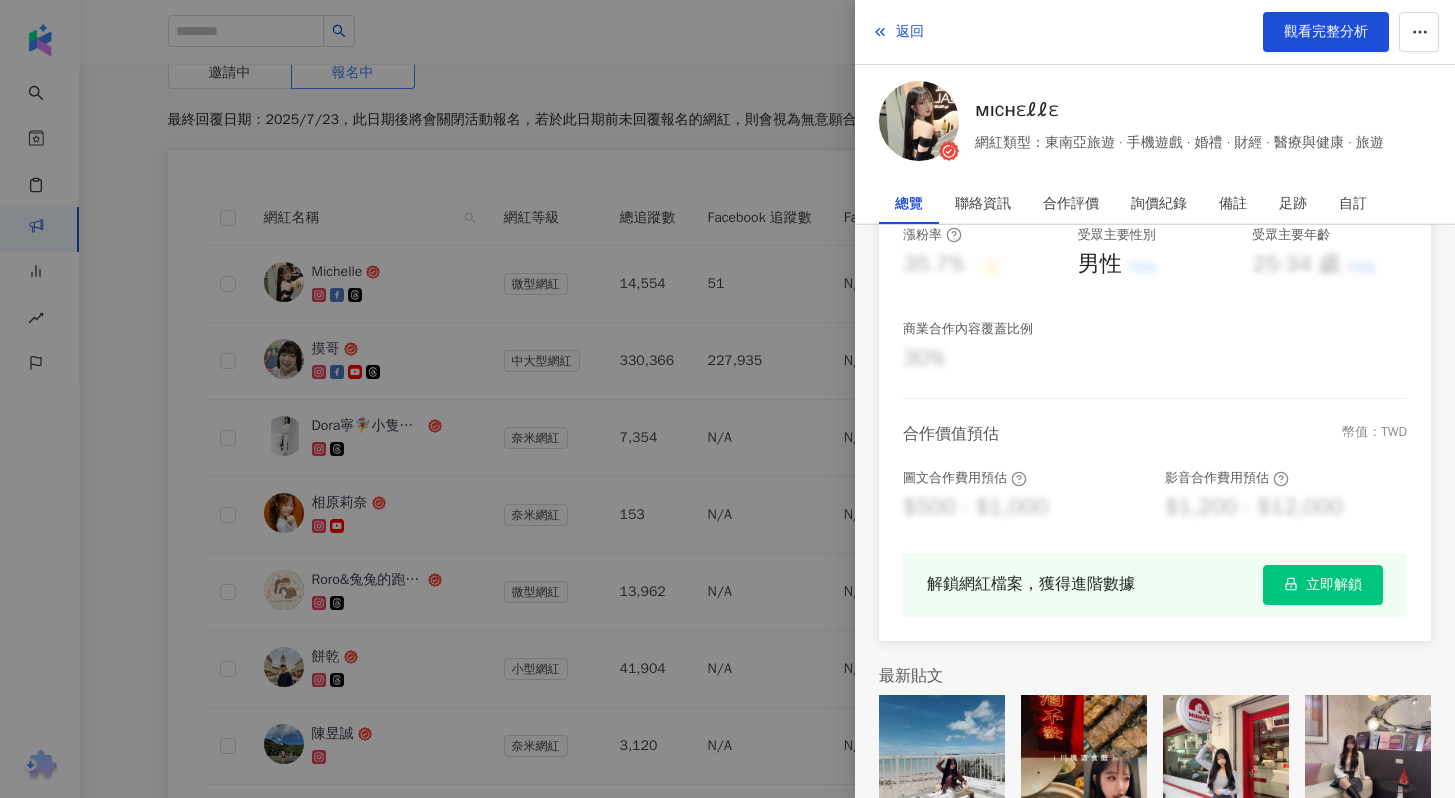 scroll, scrollTop: 445, scrollLeft: 0, axis: vertical 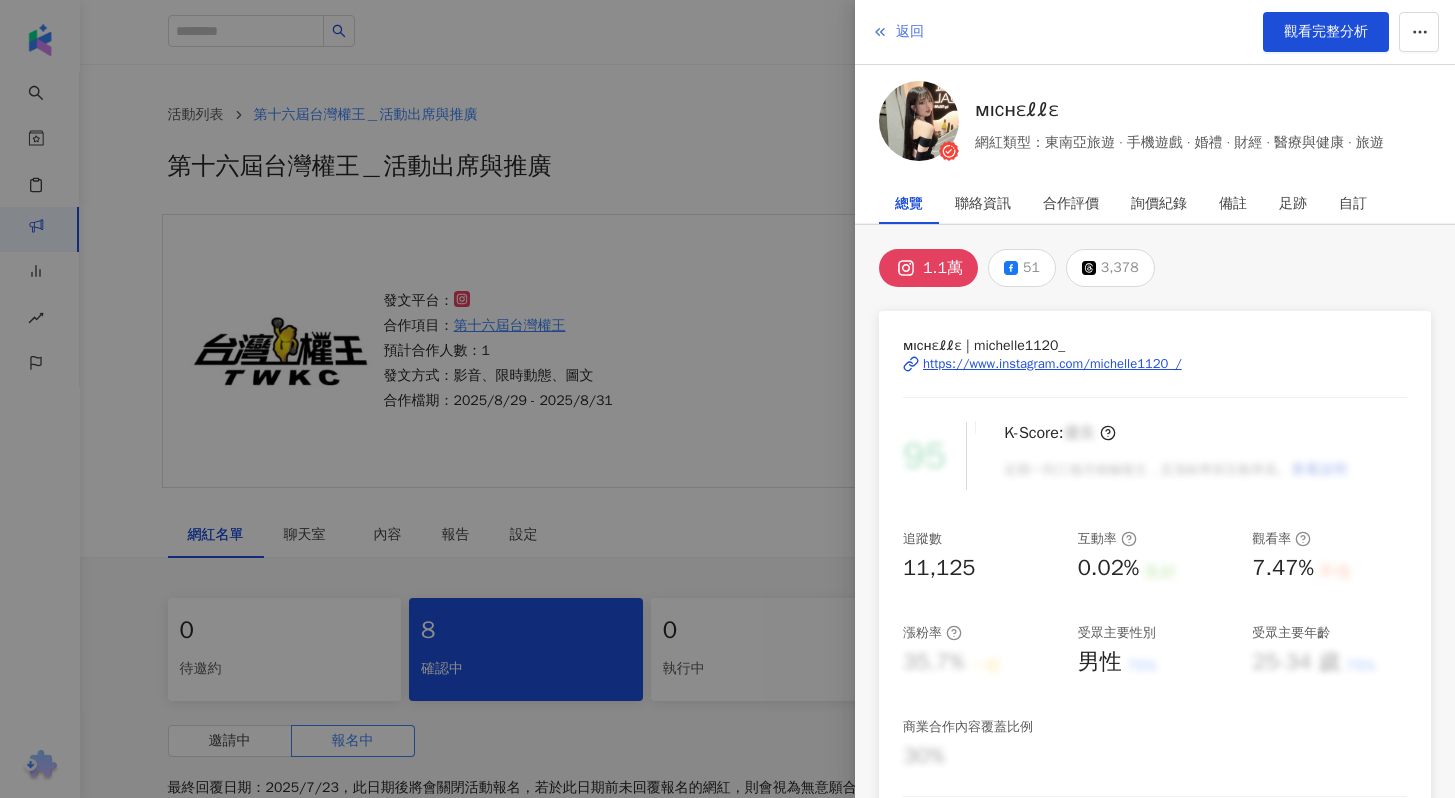 click on "返回" at bounding box center (898, 32) 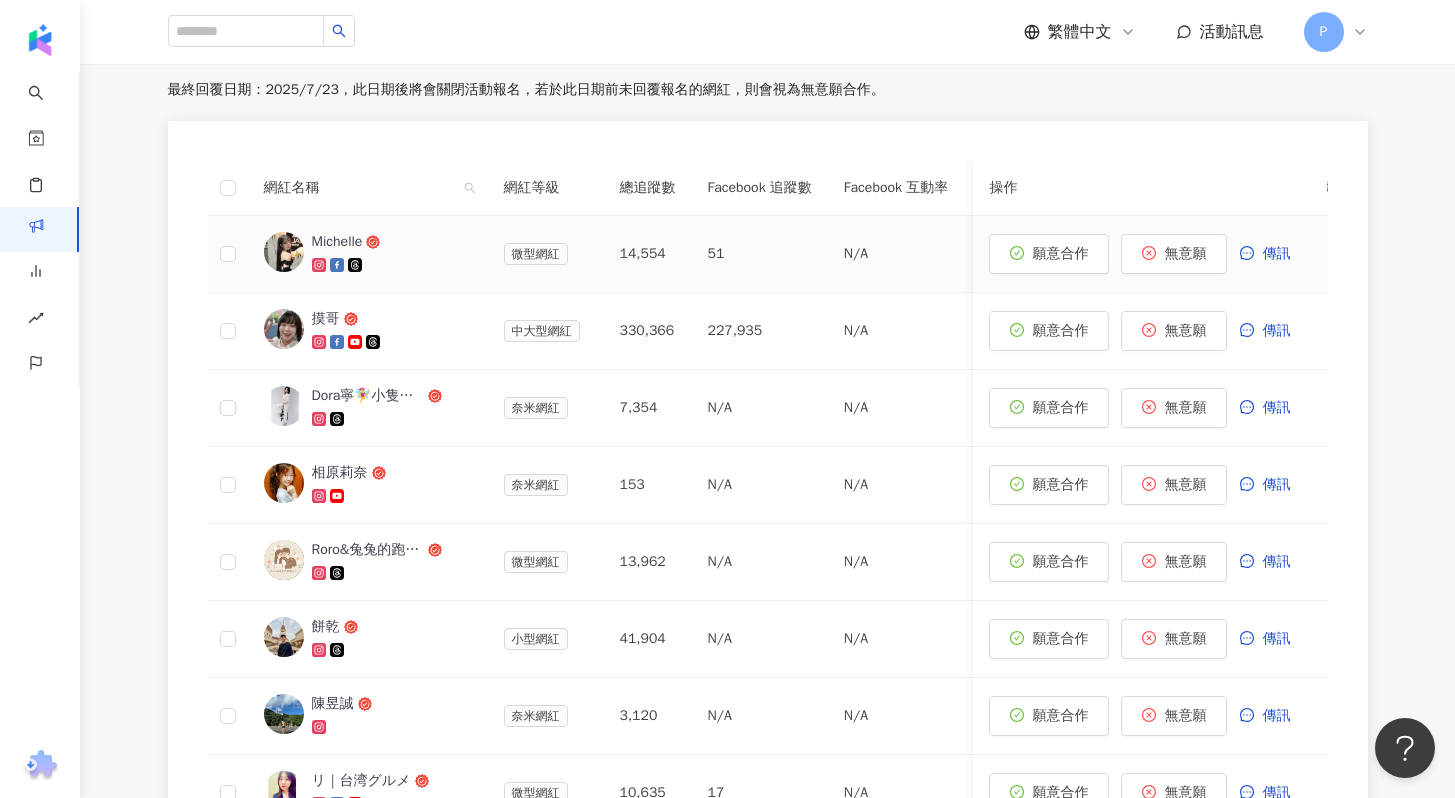 scroll, scrollTop: 701, scrollLeft: 0, axis: vertical 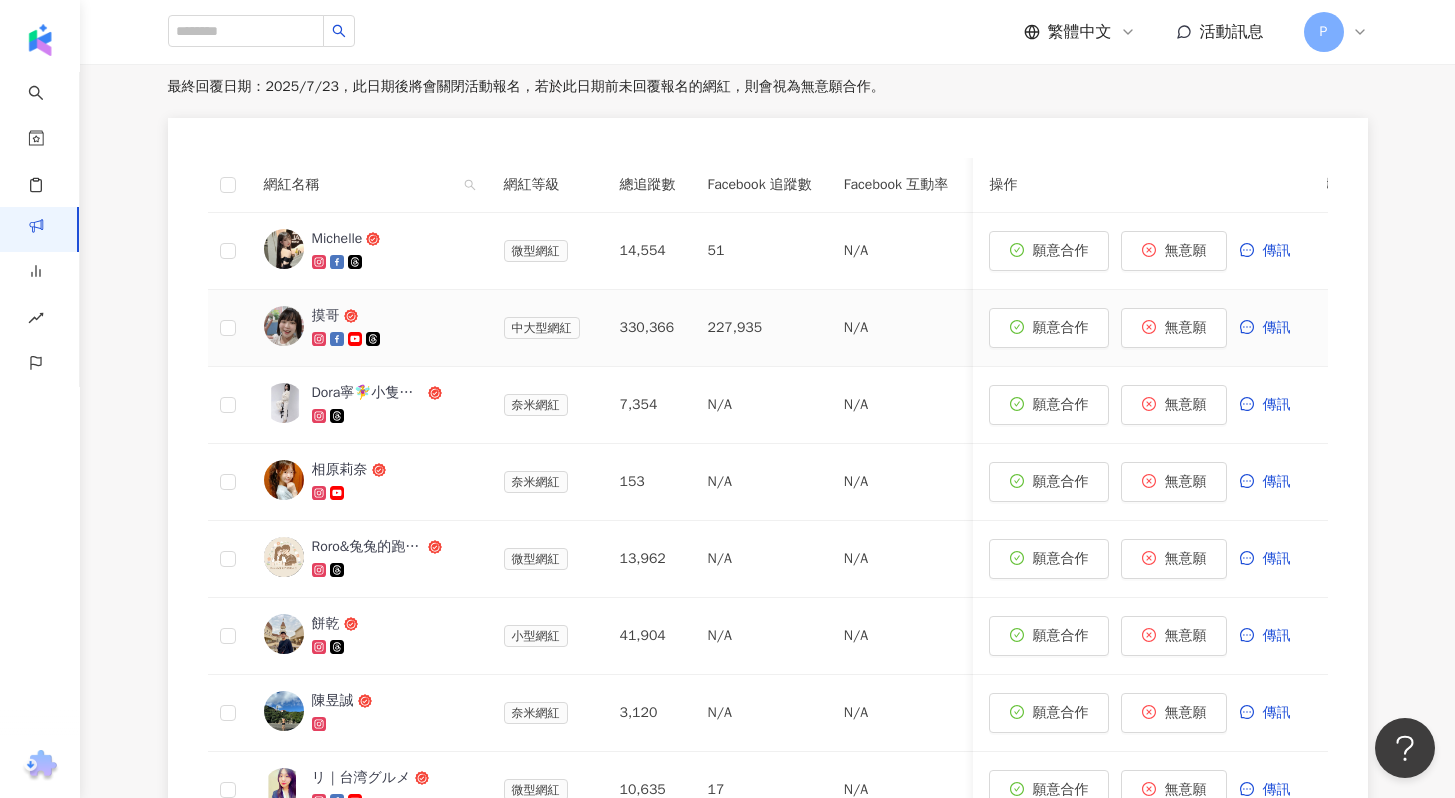 click on "摸哥" at bounding box center [326, 316] 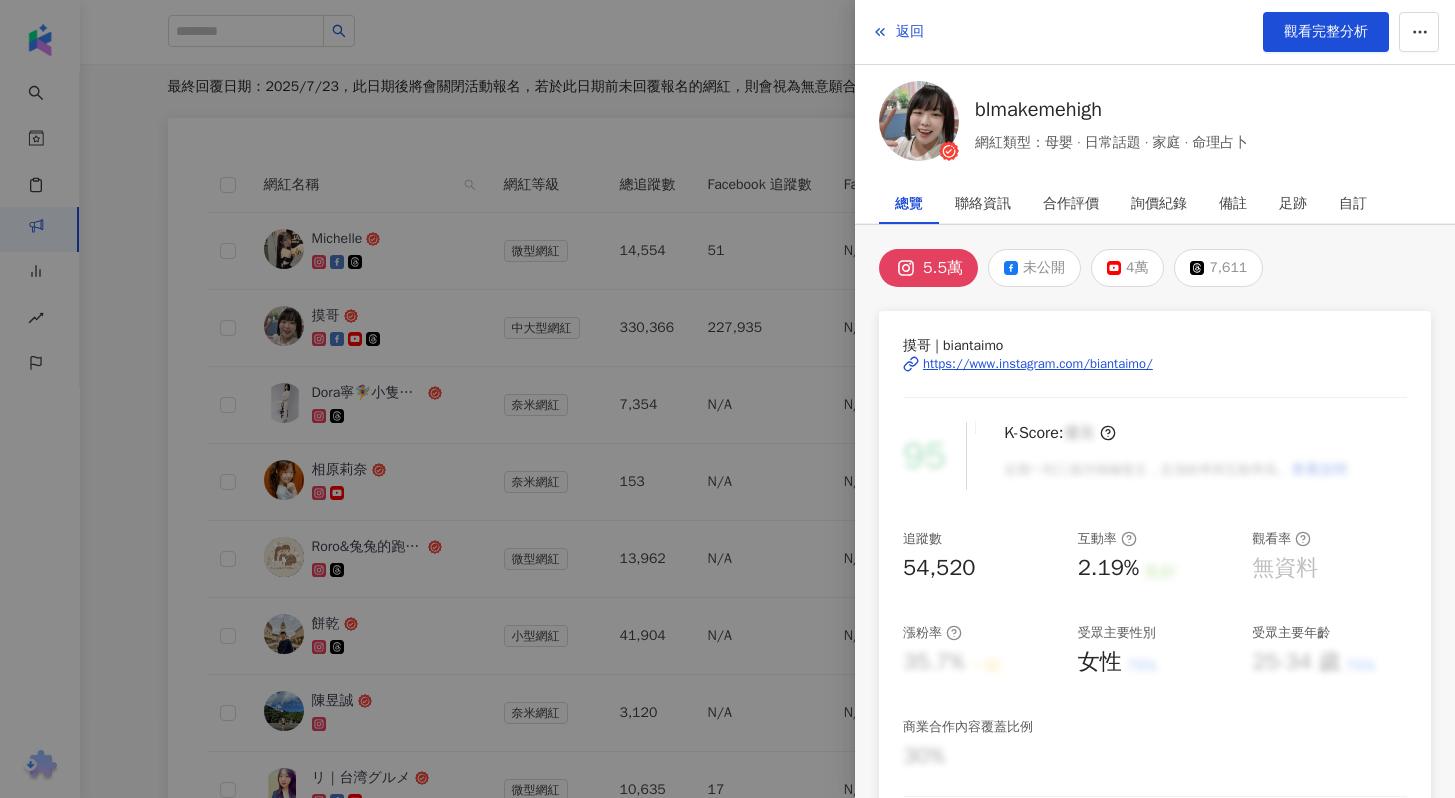 click on "https://www.instagram.com/biantaimo/" at bounding box center [1038, 364] 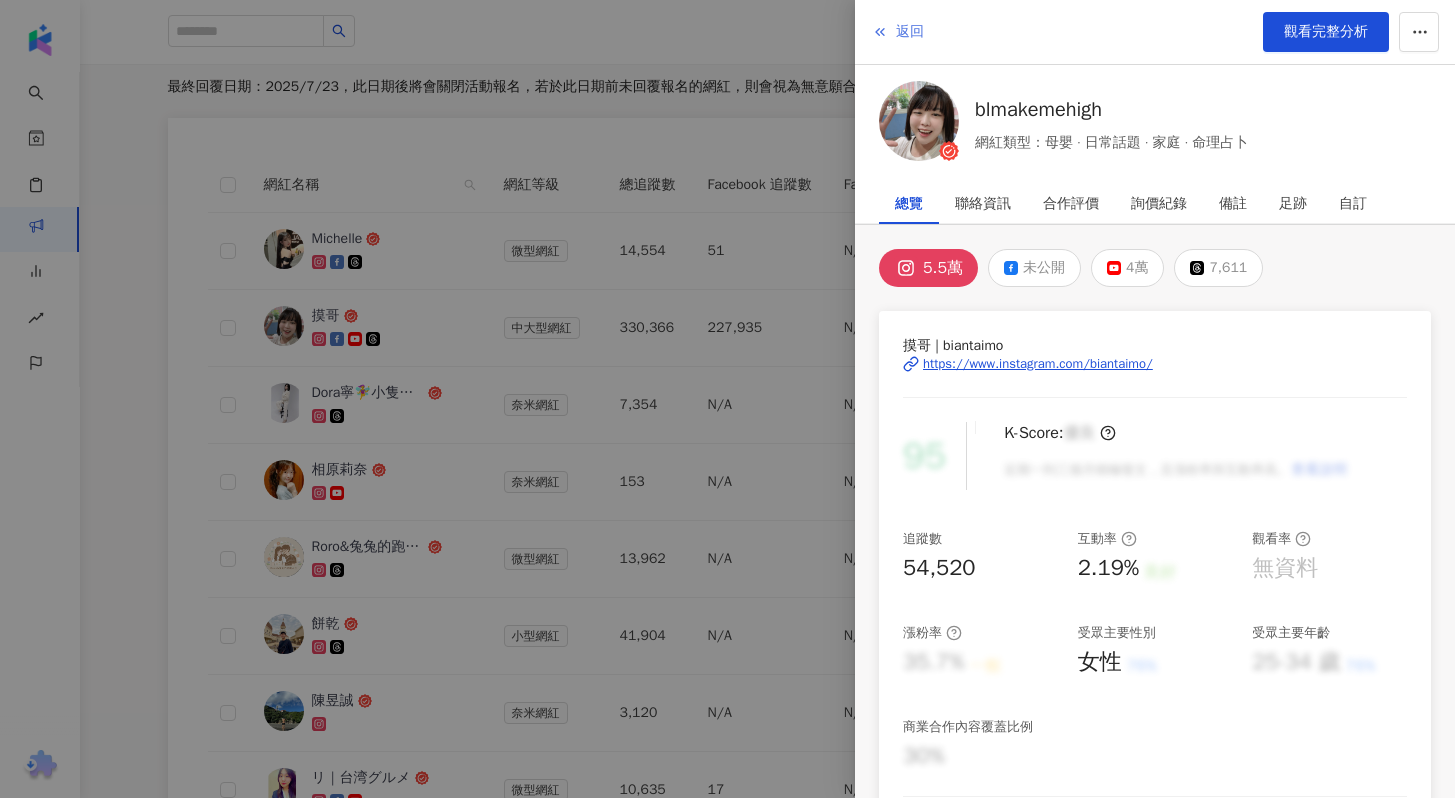click on "返回" at bounding box center (910, 32) 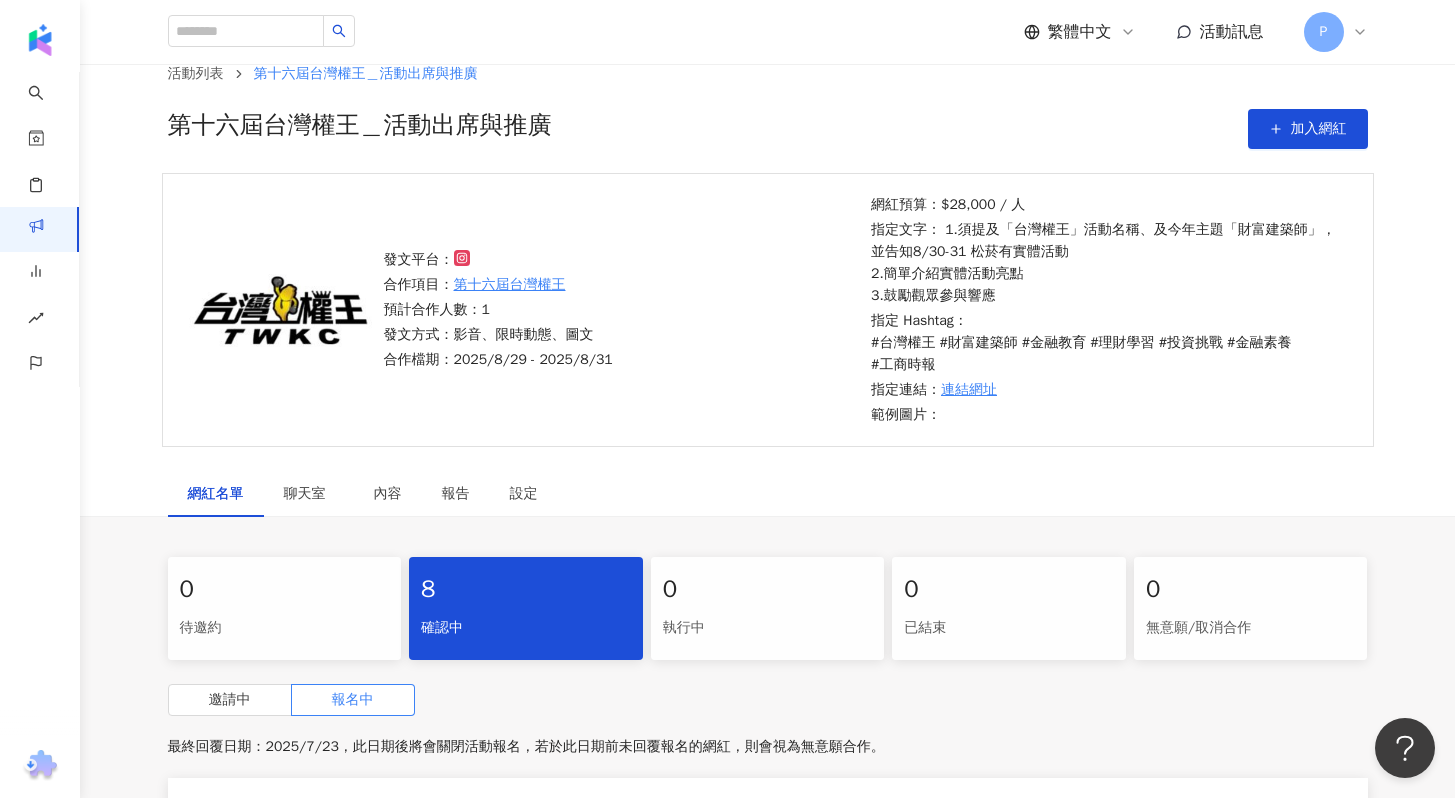 scroll, scrollTop: 0, scrollLeft: 0, axis: both 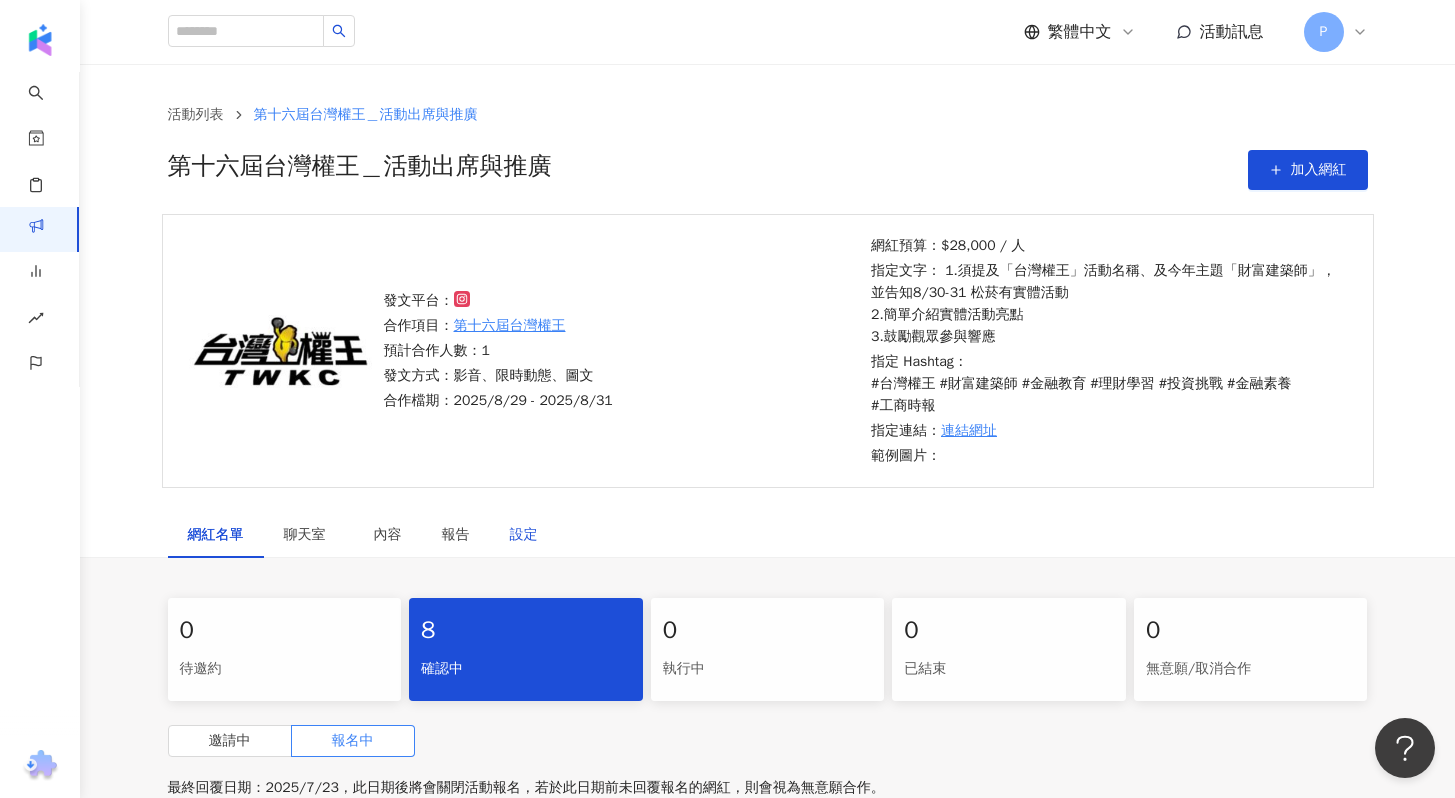 click on "設定" at bounding box center (524, 535) 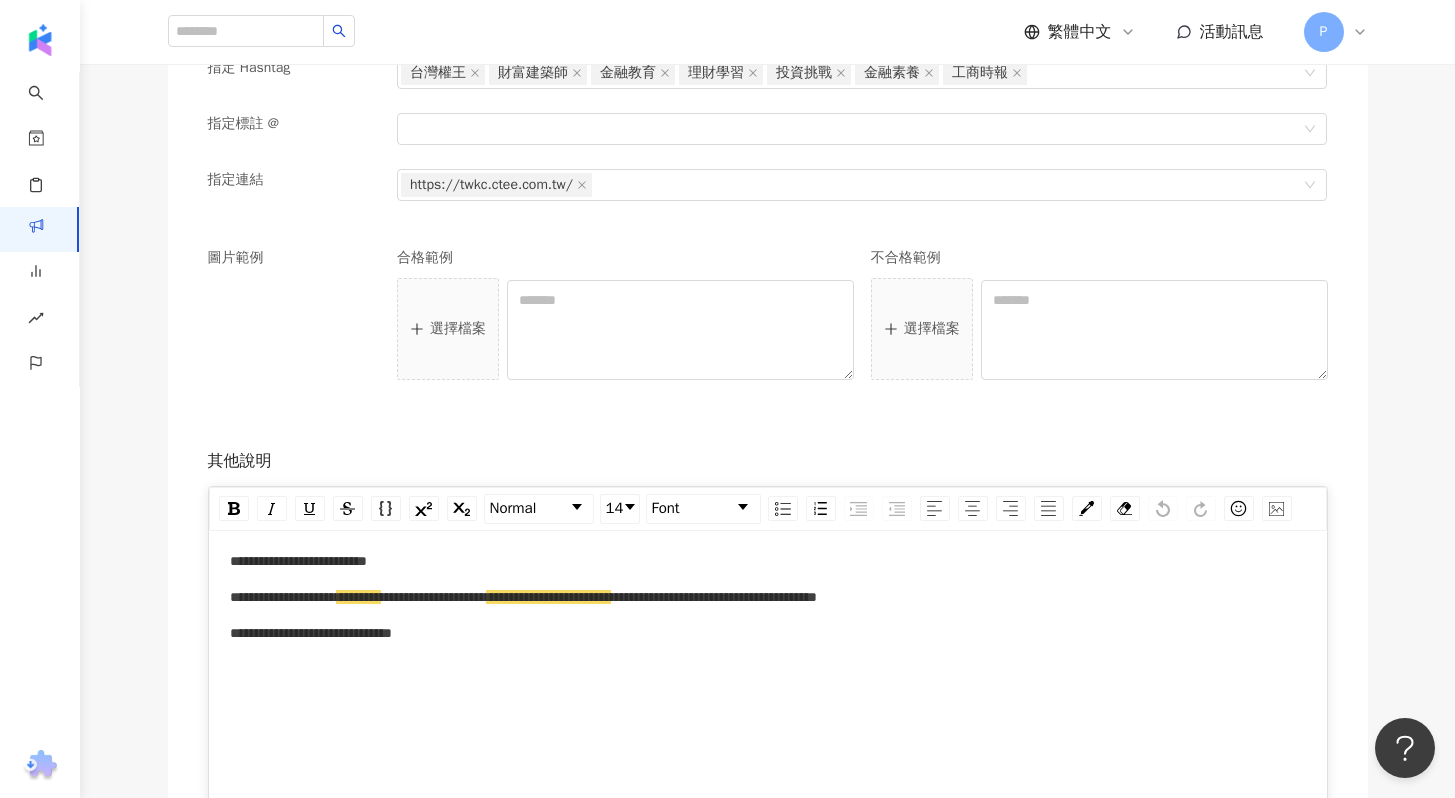 scroll, scrollTop: 2377, scrollLeft: 0, axis: vertical 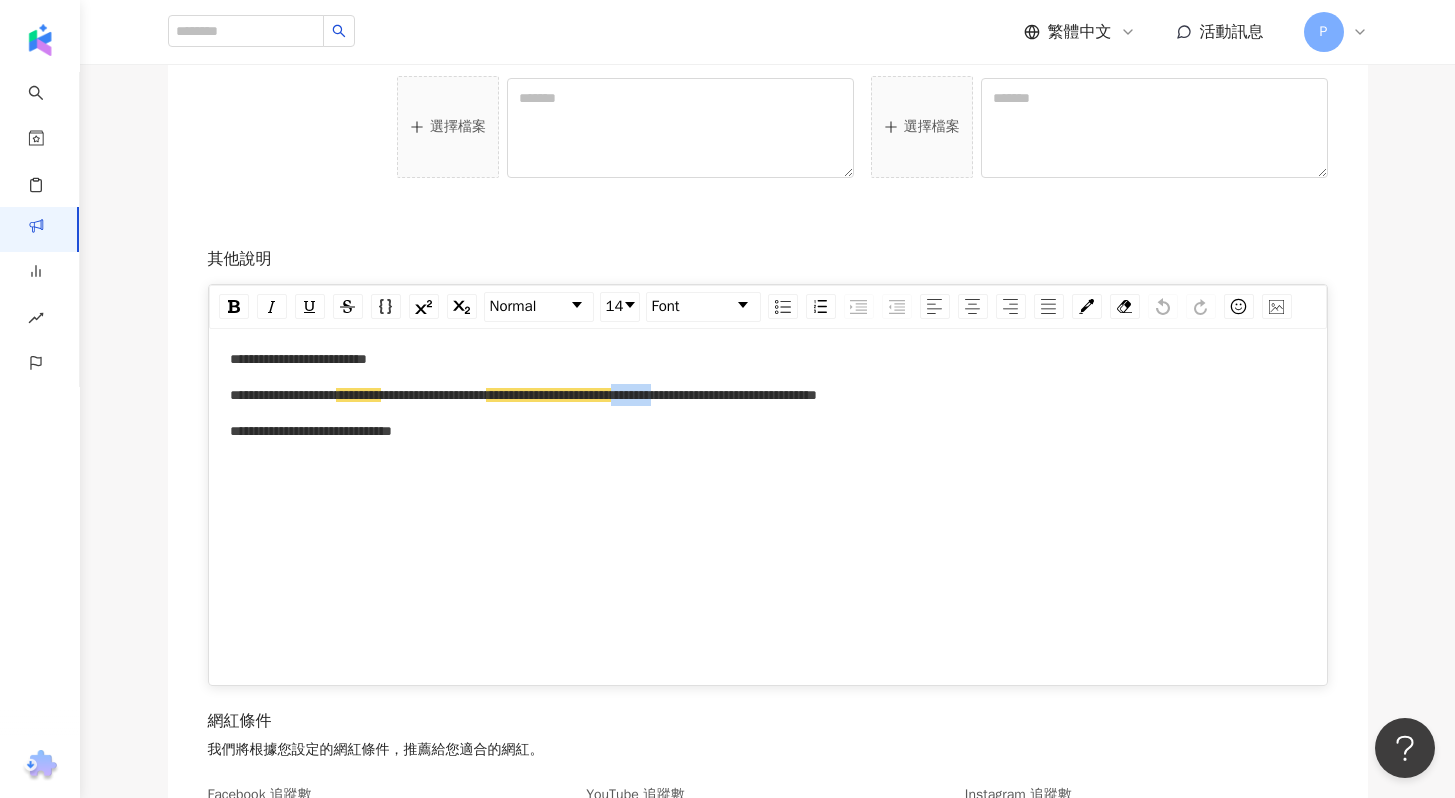 drag, startPoint x: 1185, startPoint y: 395, endPoint x: 1341, endPoint y: 396, distance: 156.0032 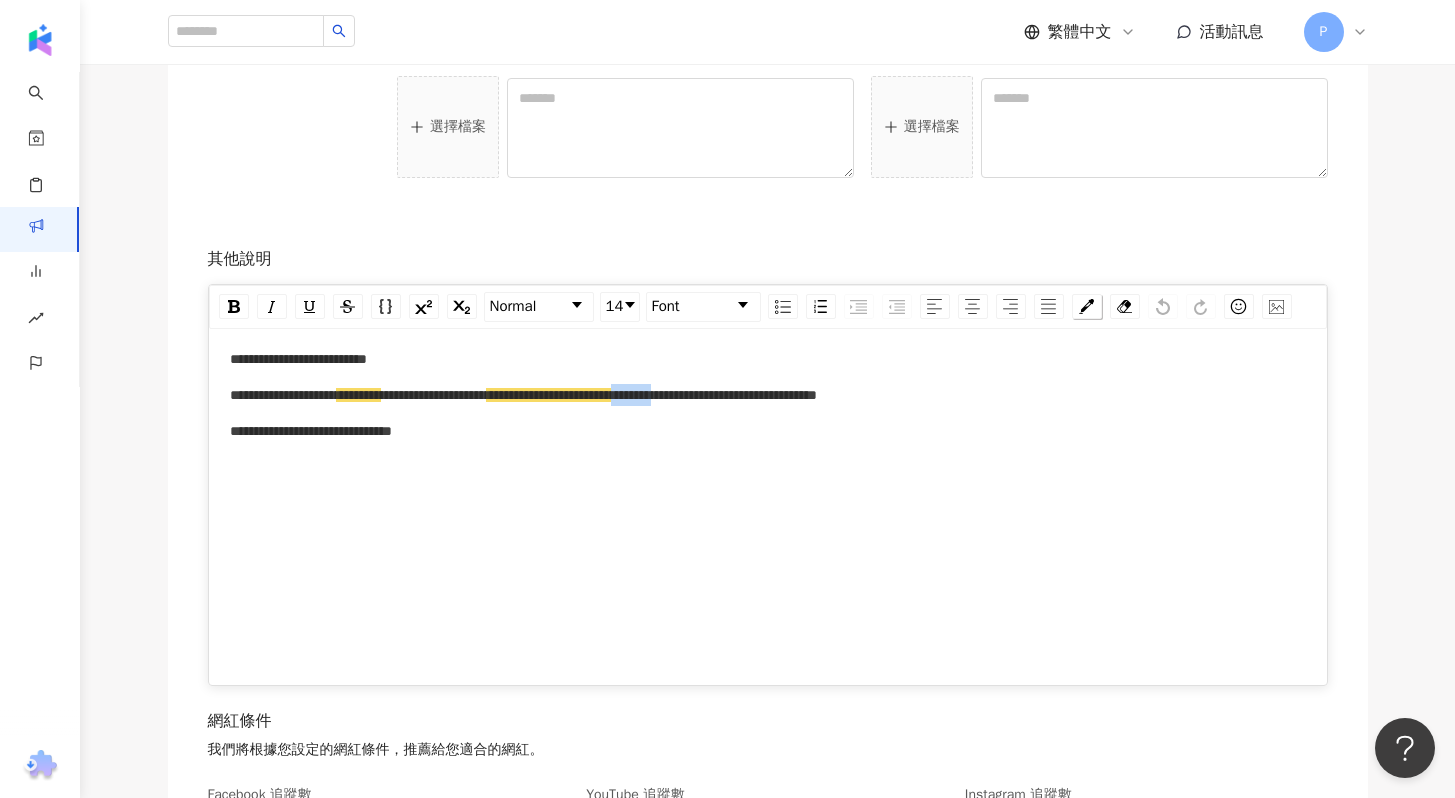 click at bounding box center (1086, 306) 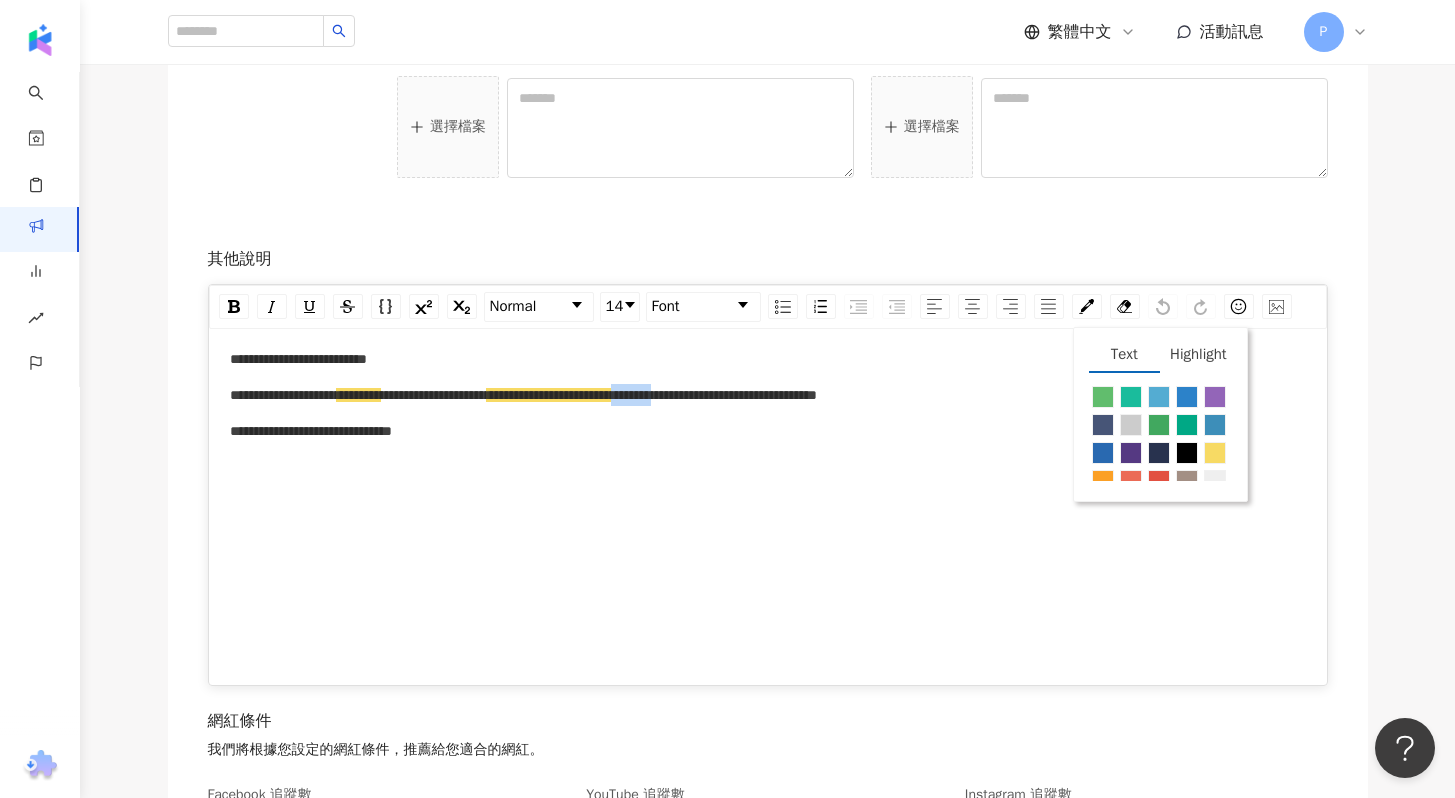 click on "Highlight" at bounding box center (1196, 358) 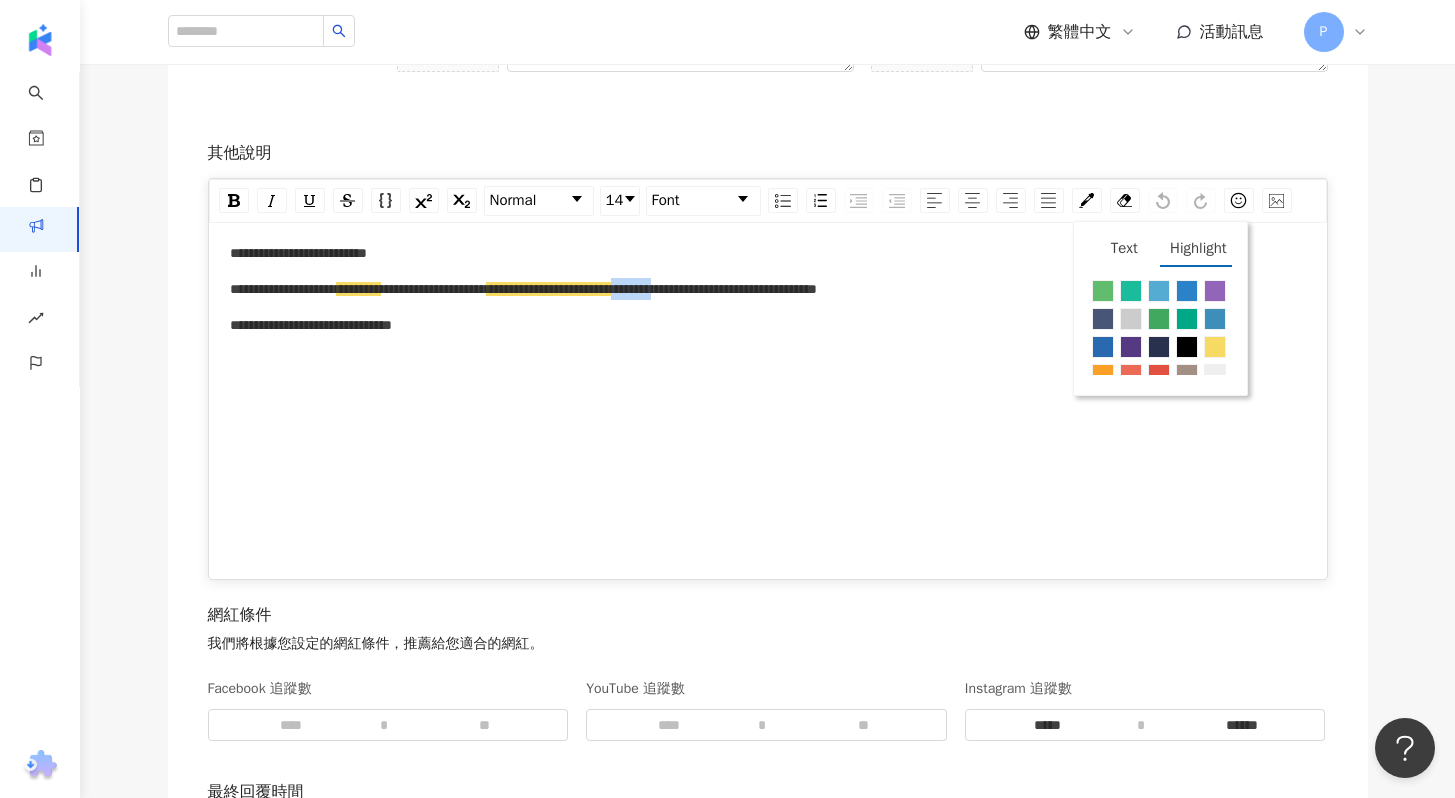 scroll, scrollTop: 2489, scrollLeft: 0, axis: vertical 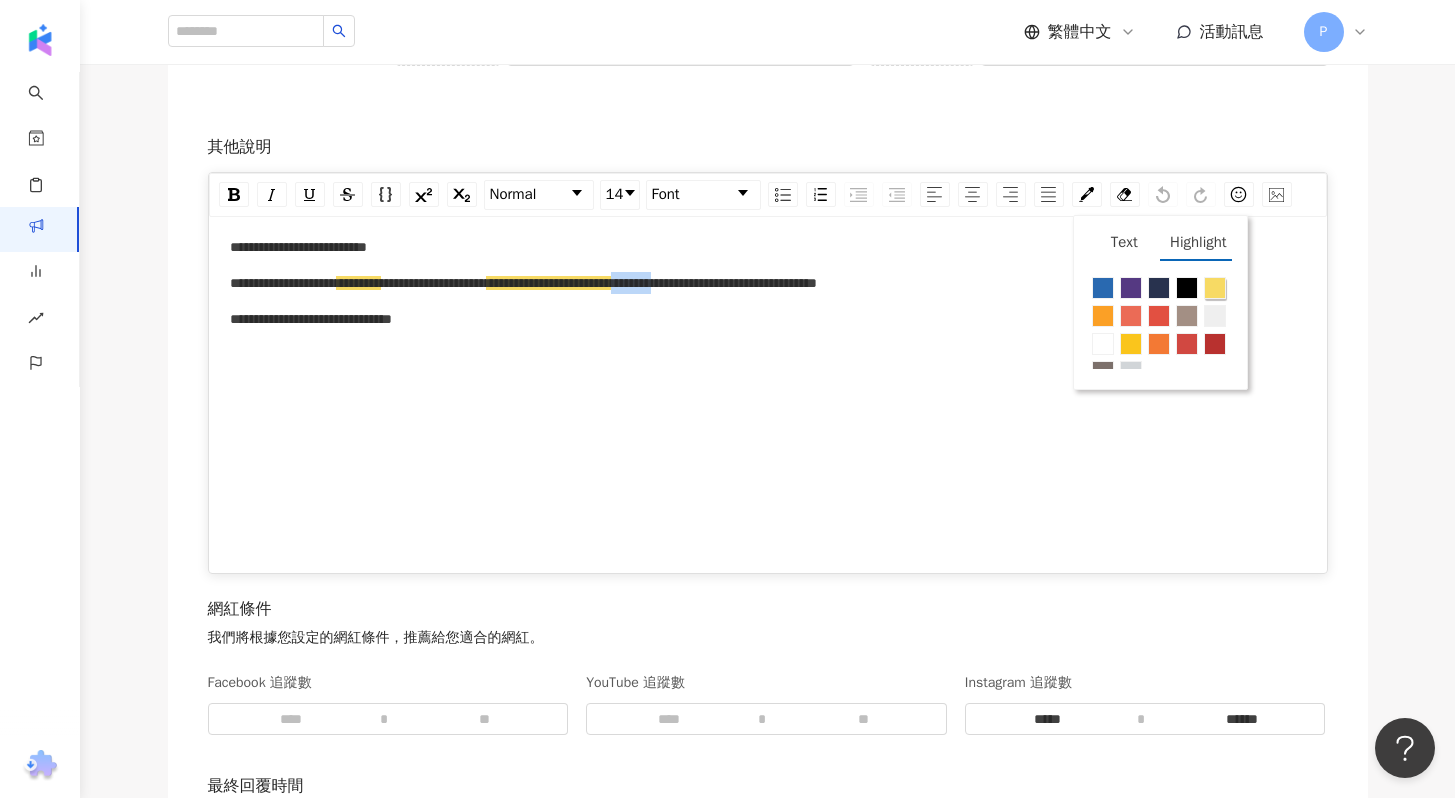 click at bounding box center [1215, 288] 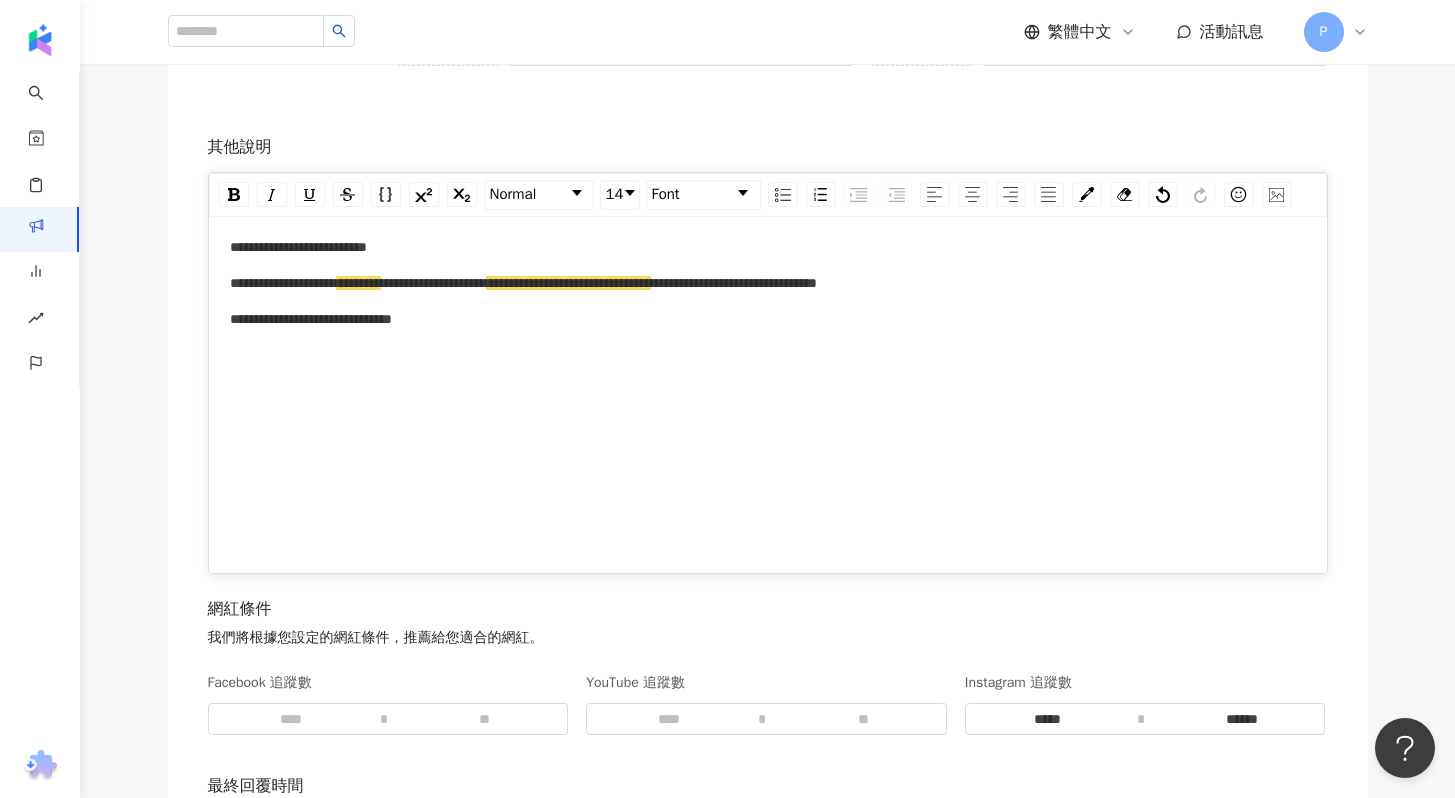 click on "**********" at bounding box center (768, 386) 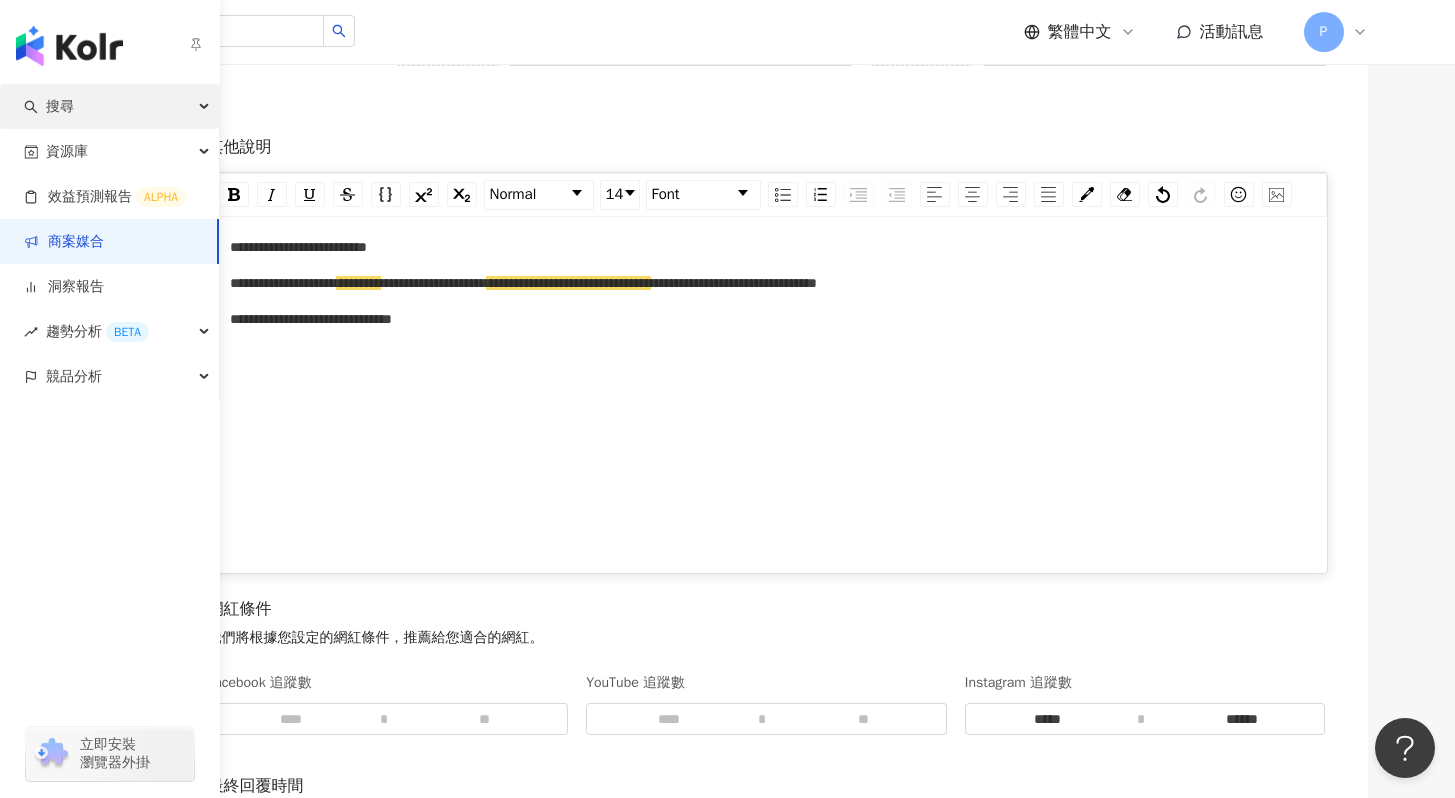 click on "搜尋" at bounding box center (60, 106) 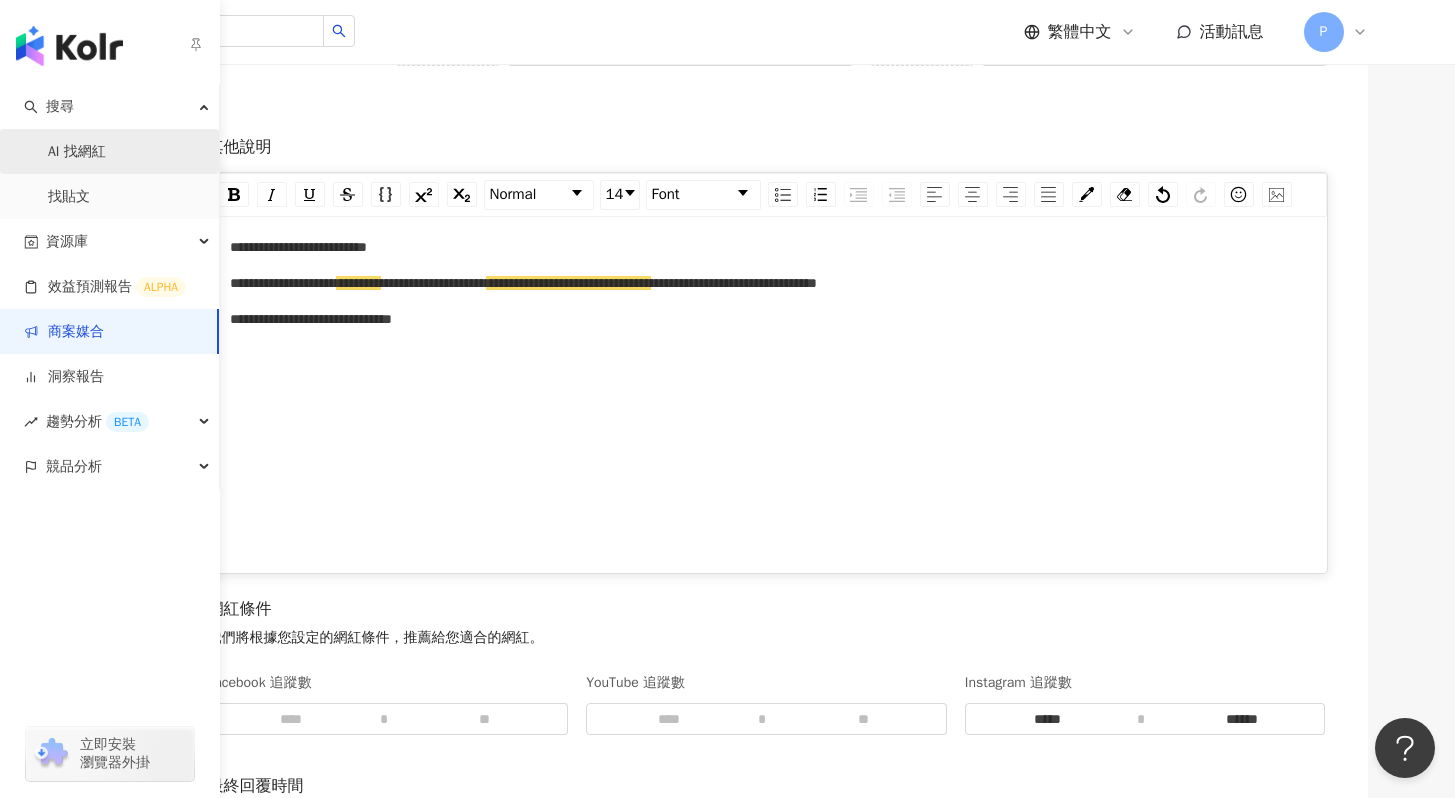 click on "AI 找網紅" at bounding box center [77, 152] 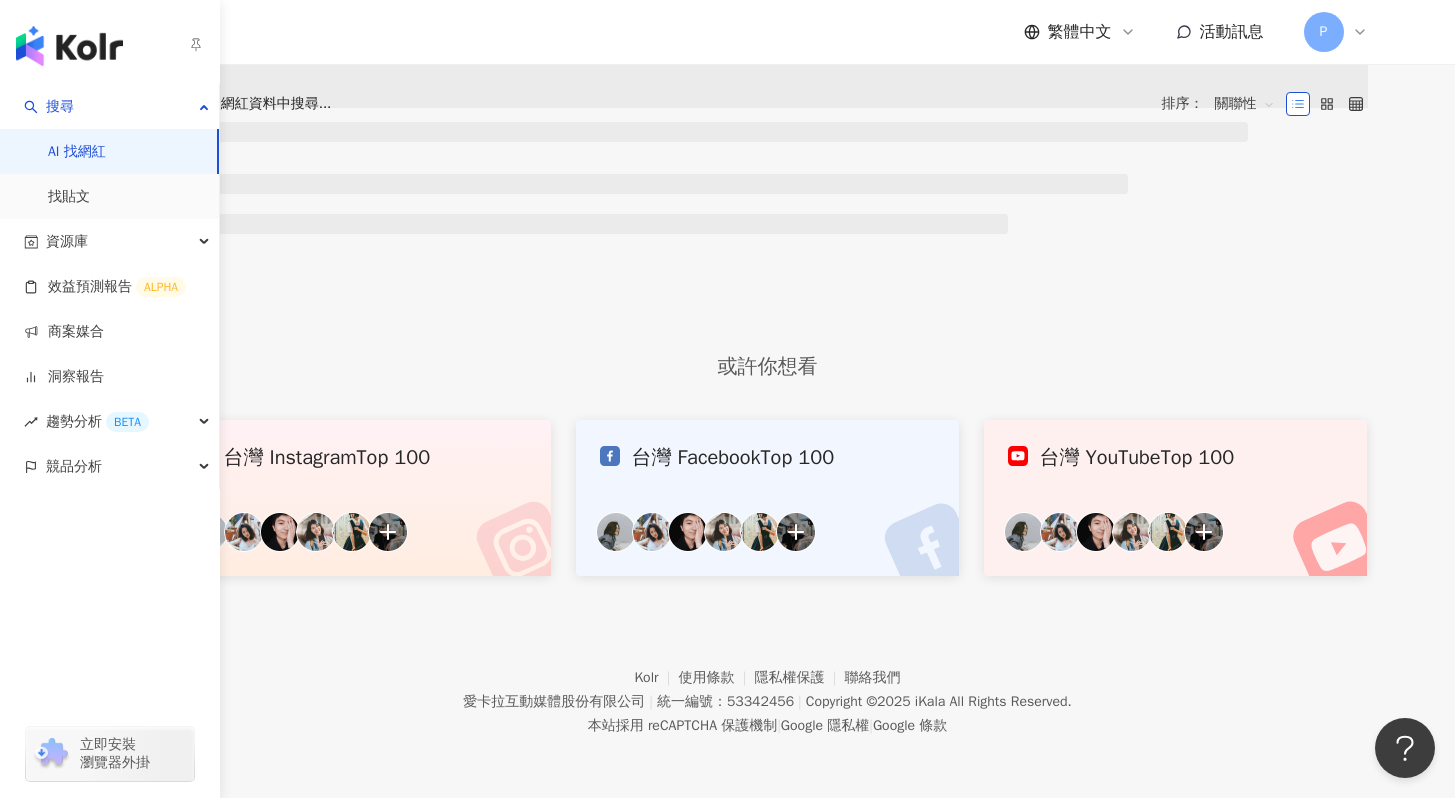 scroll, scrollTop: 0, scrollLeft: 0, axis: both 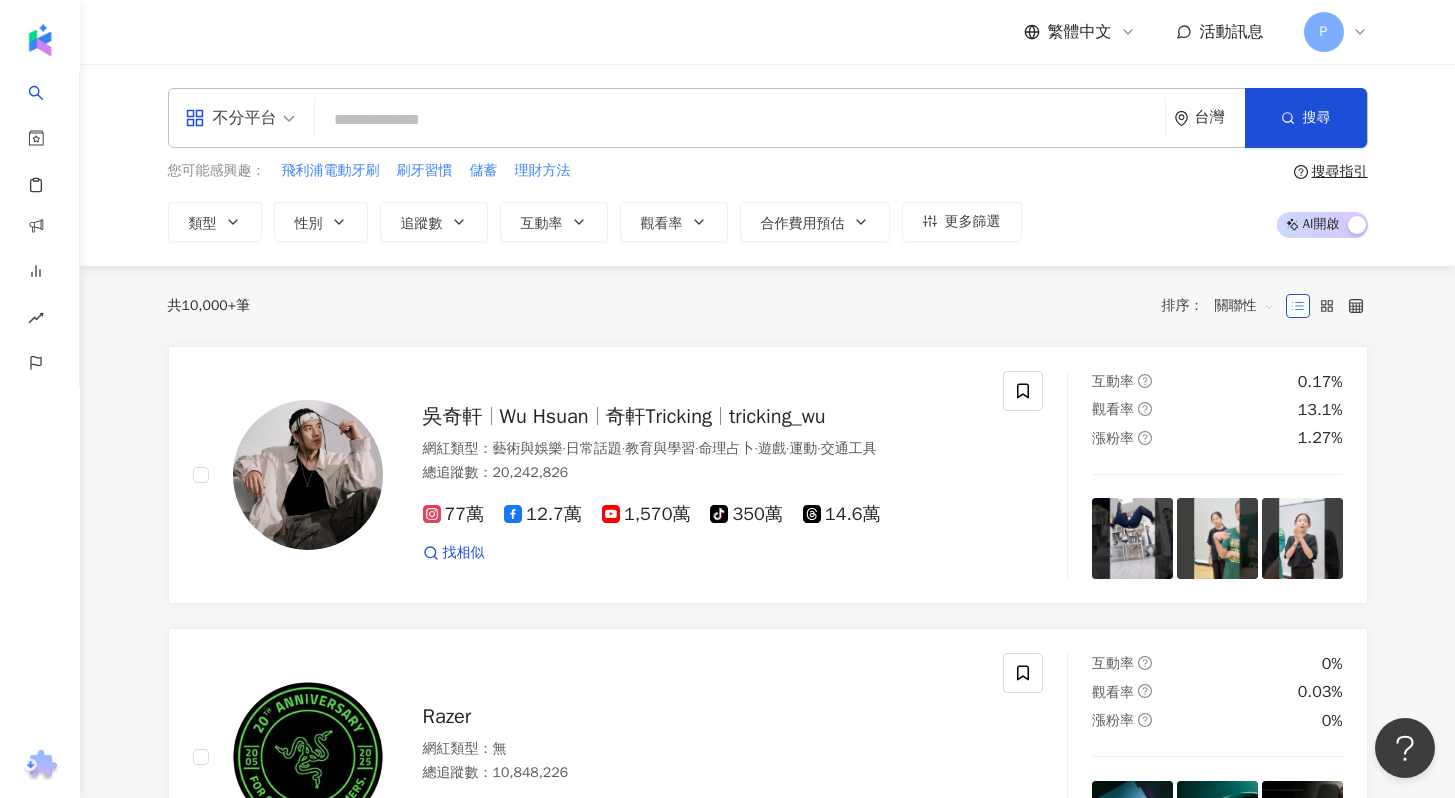 click at bounding box center [740, 120] 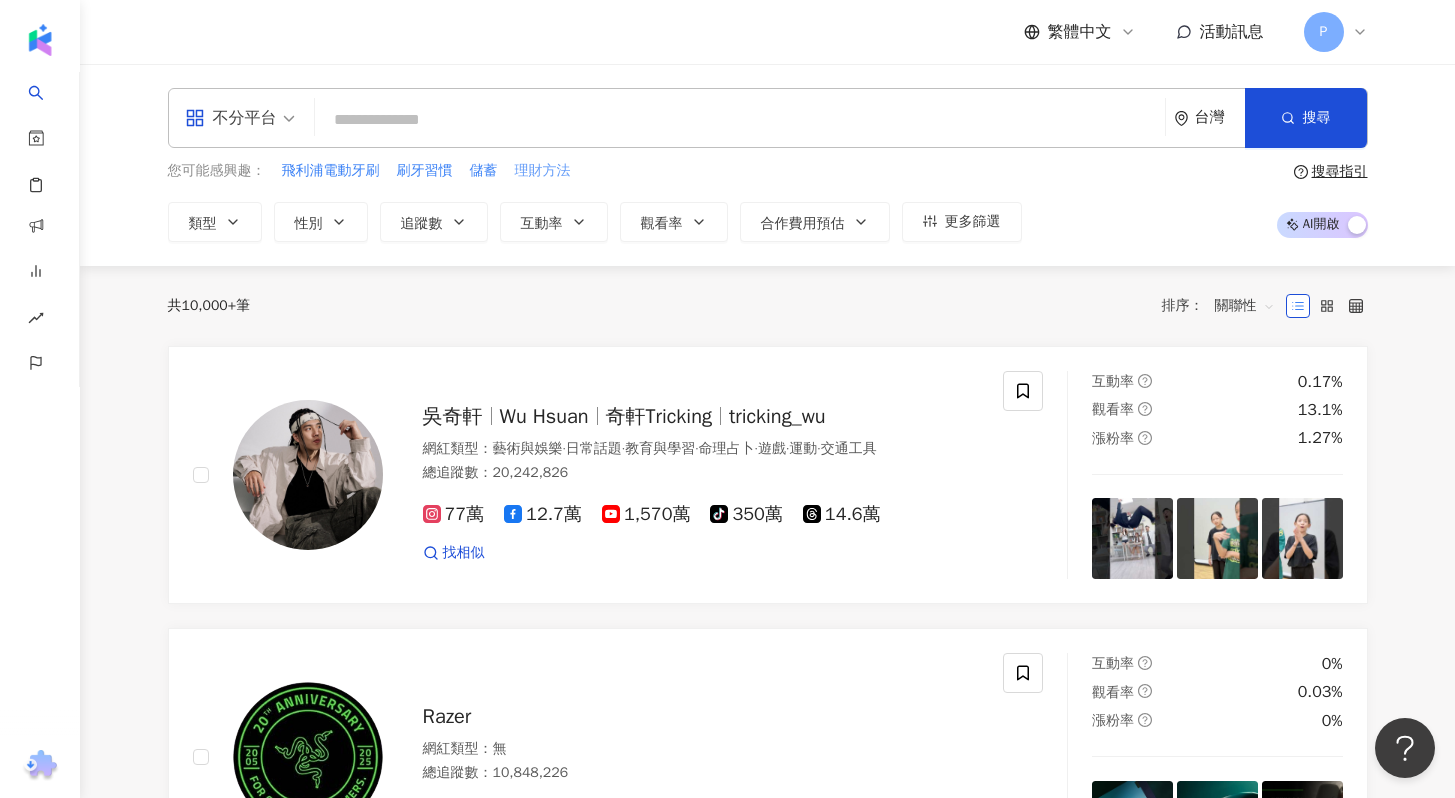 click on "理財方法" at bounding box center [543, 171] 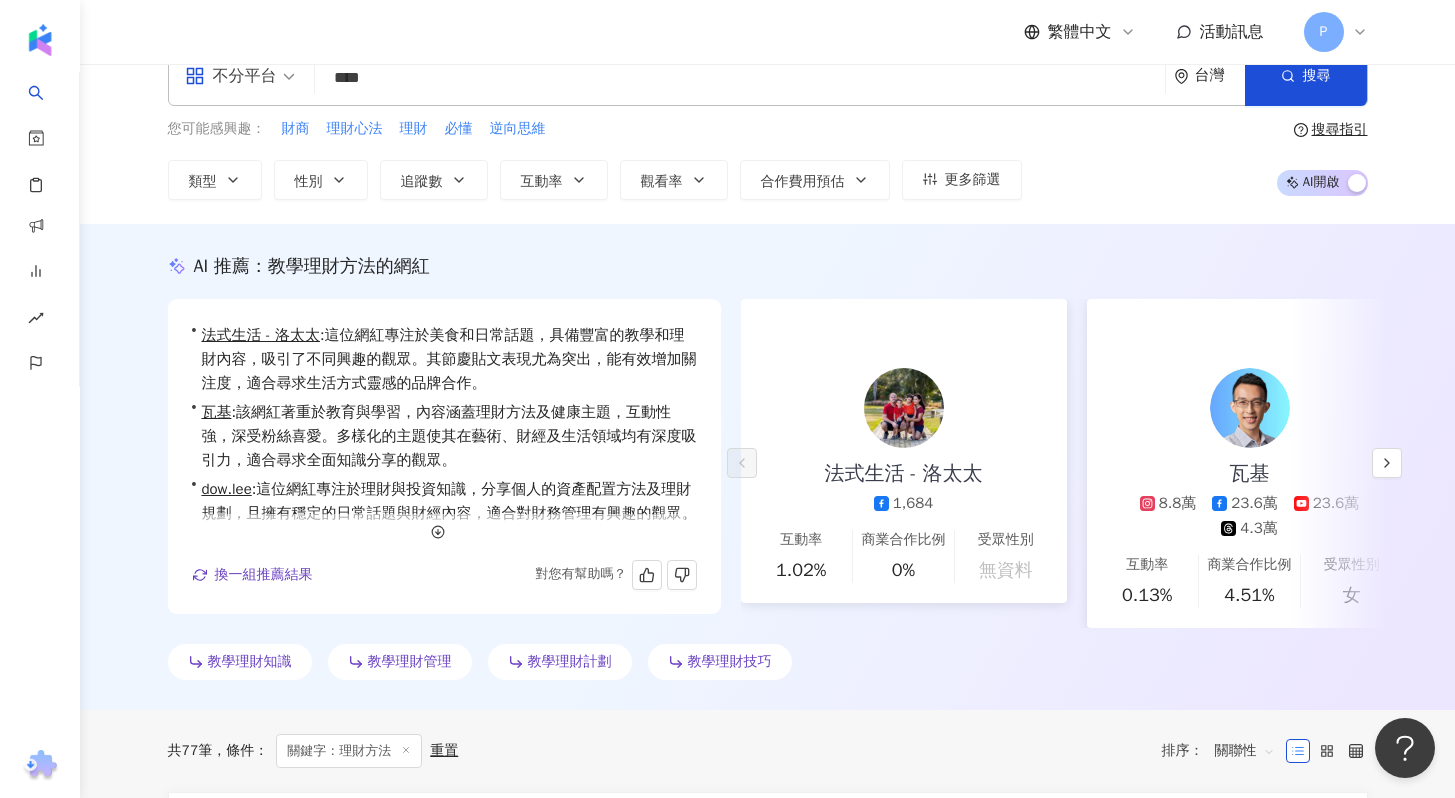 scroll, scrollTop: 222, scrollLeft: 0, axis: vertical 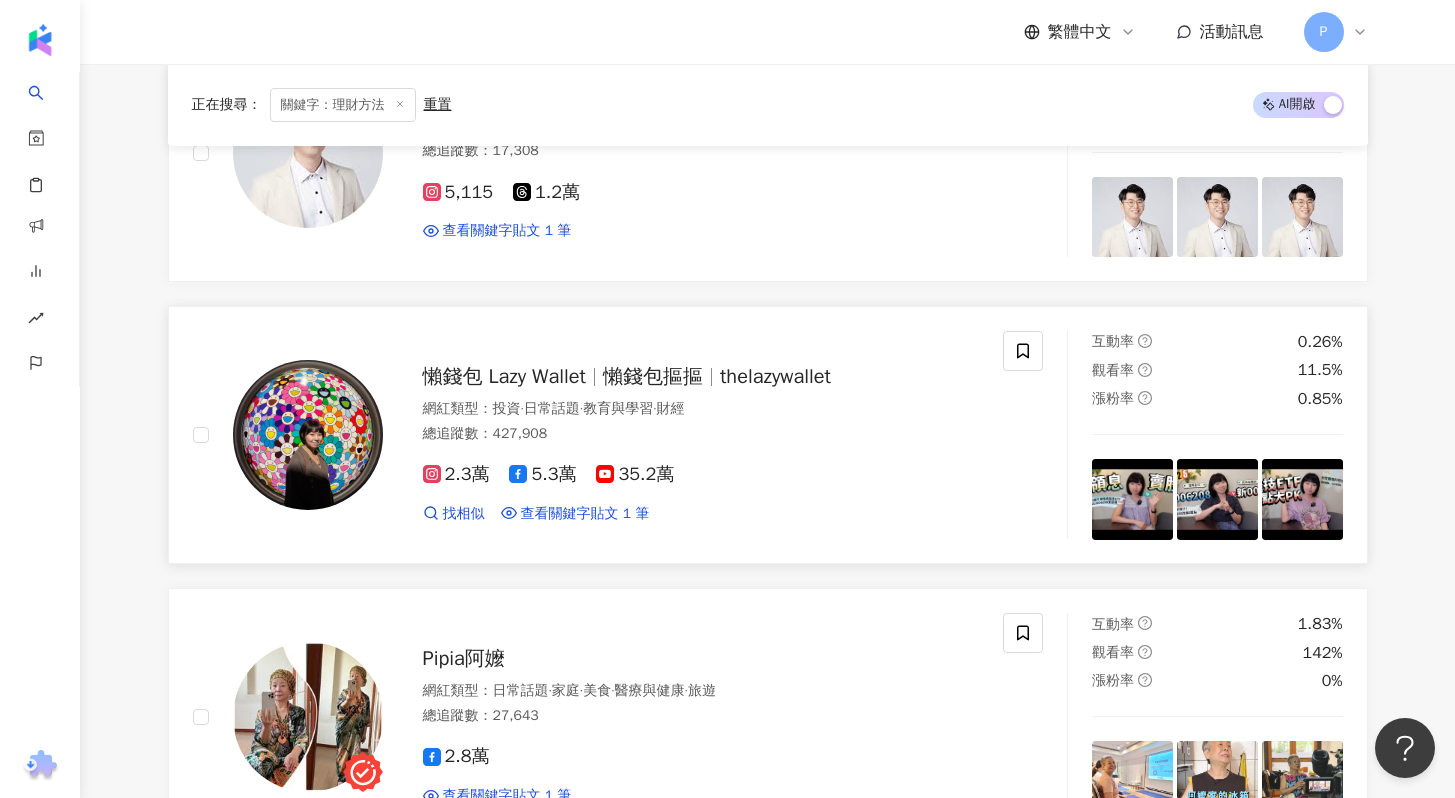 click on "懶錢包摳摳" at bounding box center [653, 376] 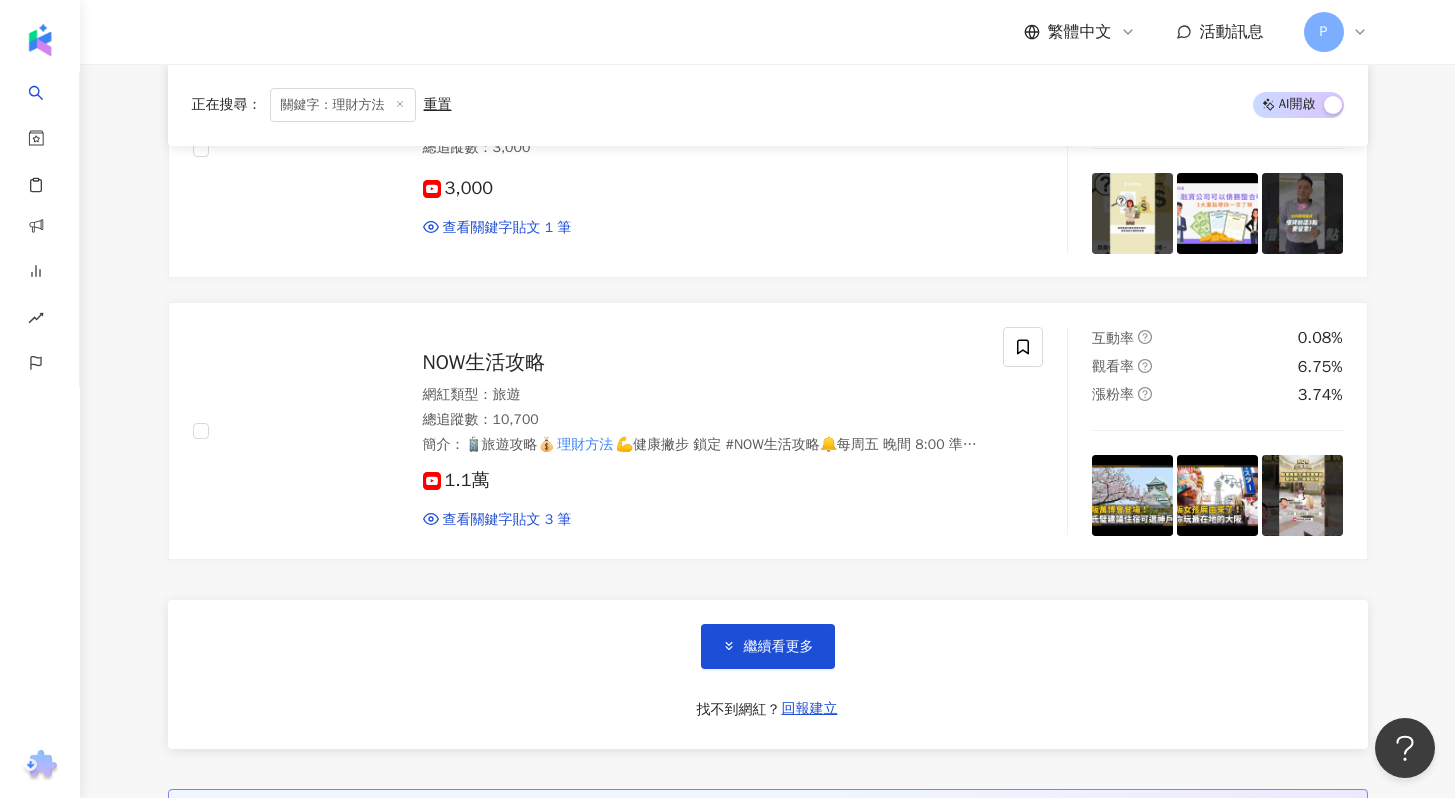 scroll, scrollTop: 3674, scrollLeft: 0, axis: vertical 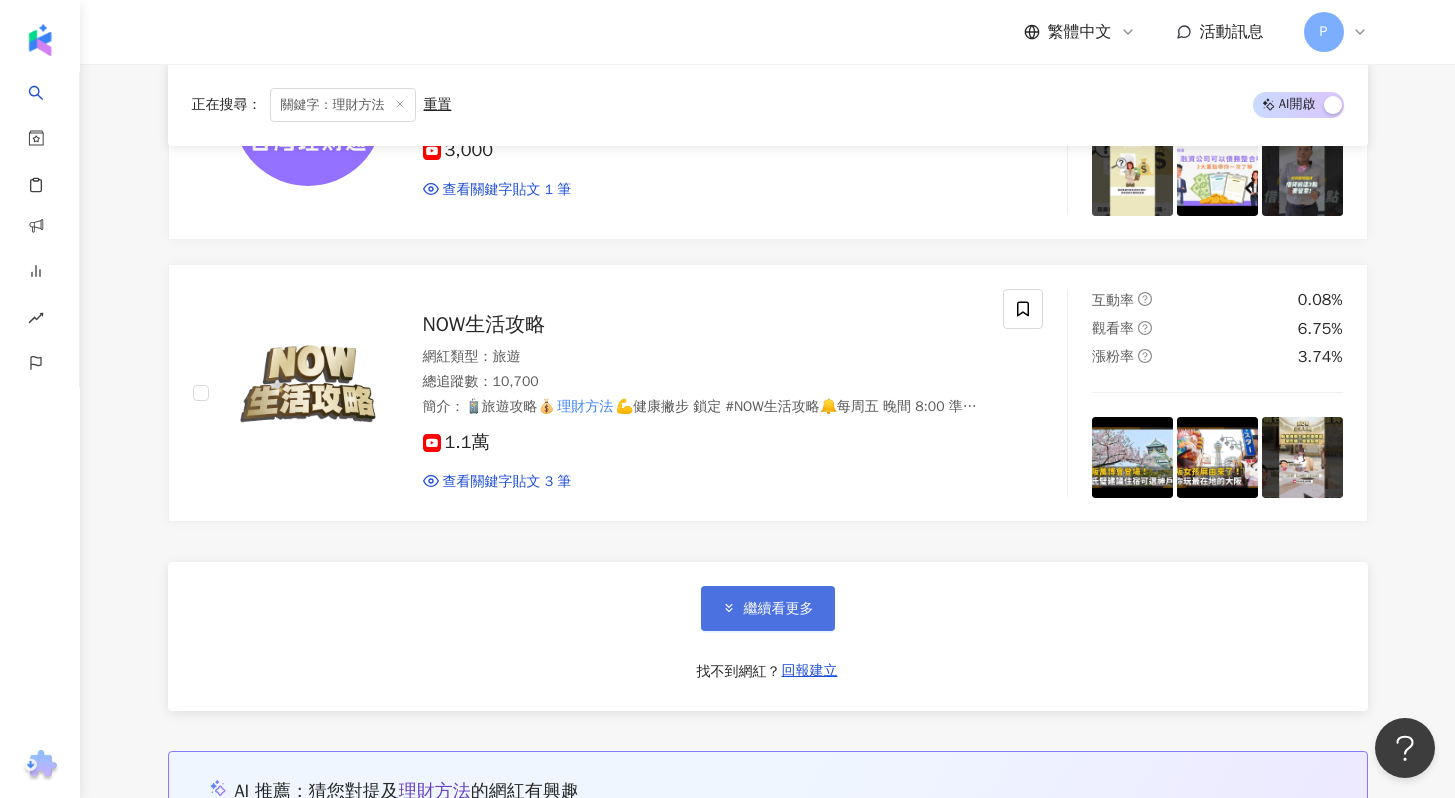 click on "繼續看更多" at bounding box center [768, 608] 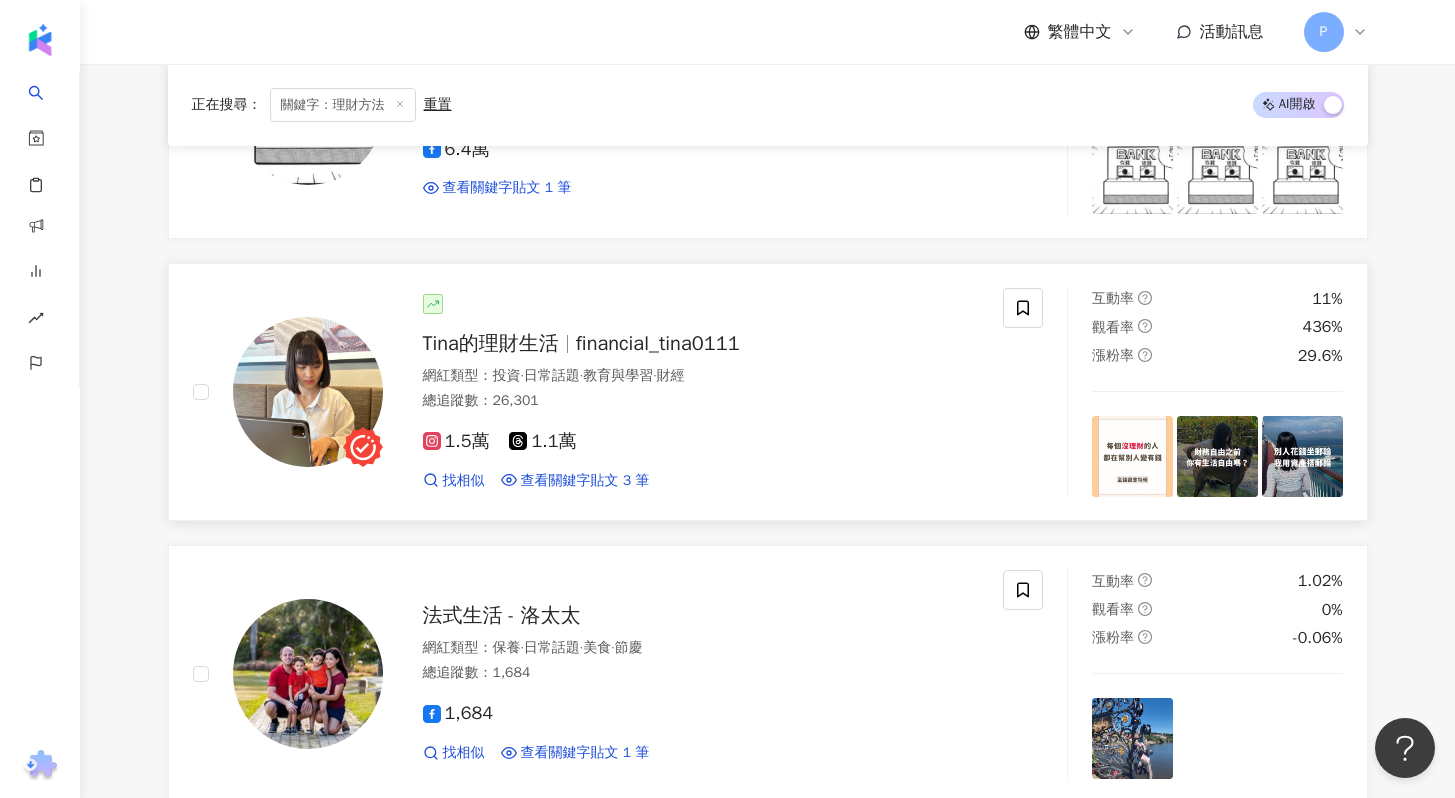 scroll, scrollTop: 4574, scrollLeft: 0, axis: vertical 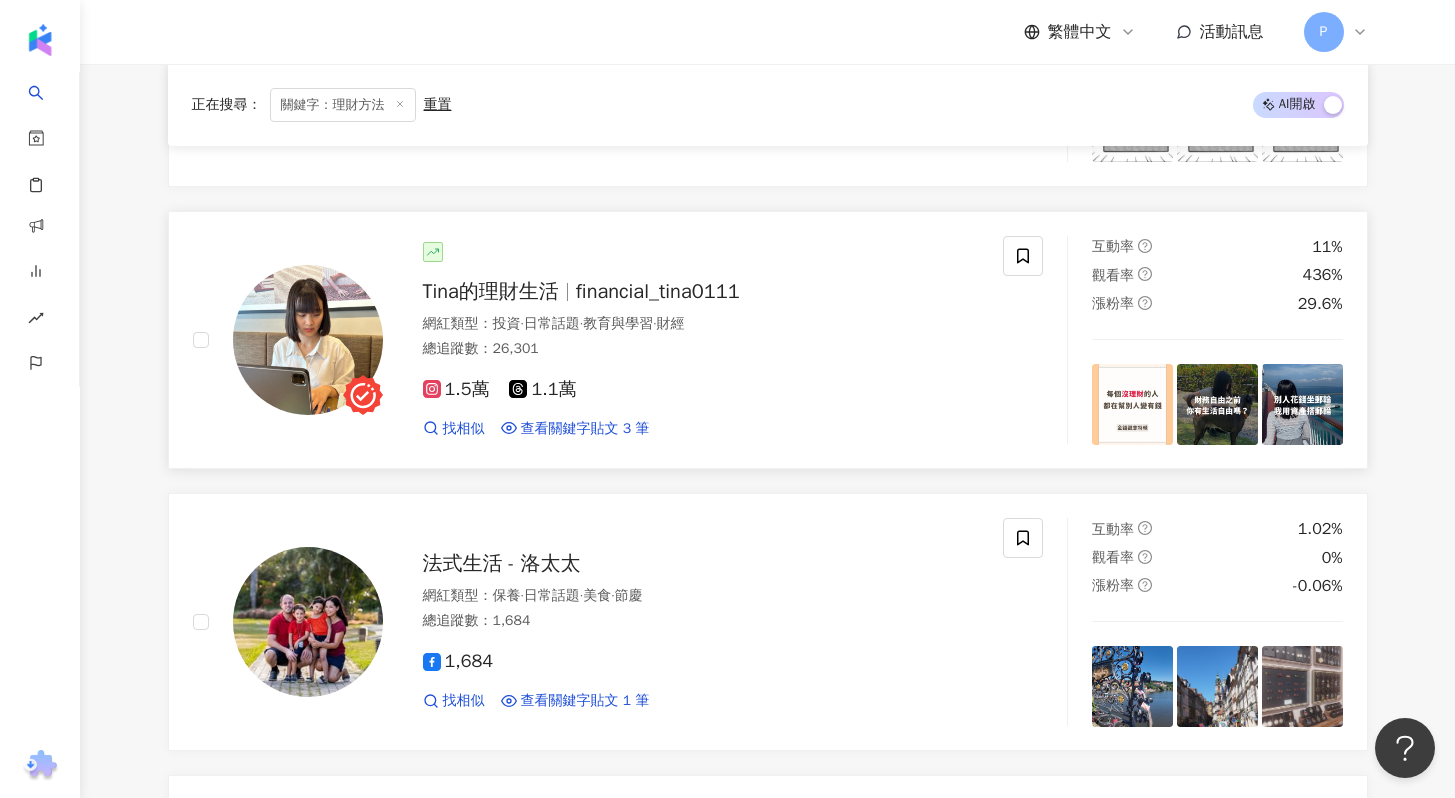 click on "financial_tina0111" at bounding box center (658, 291) 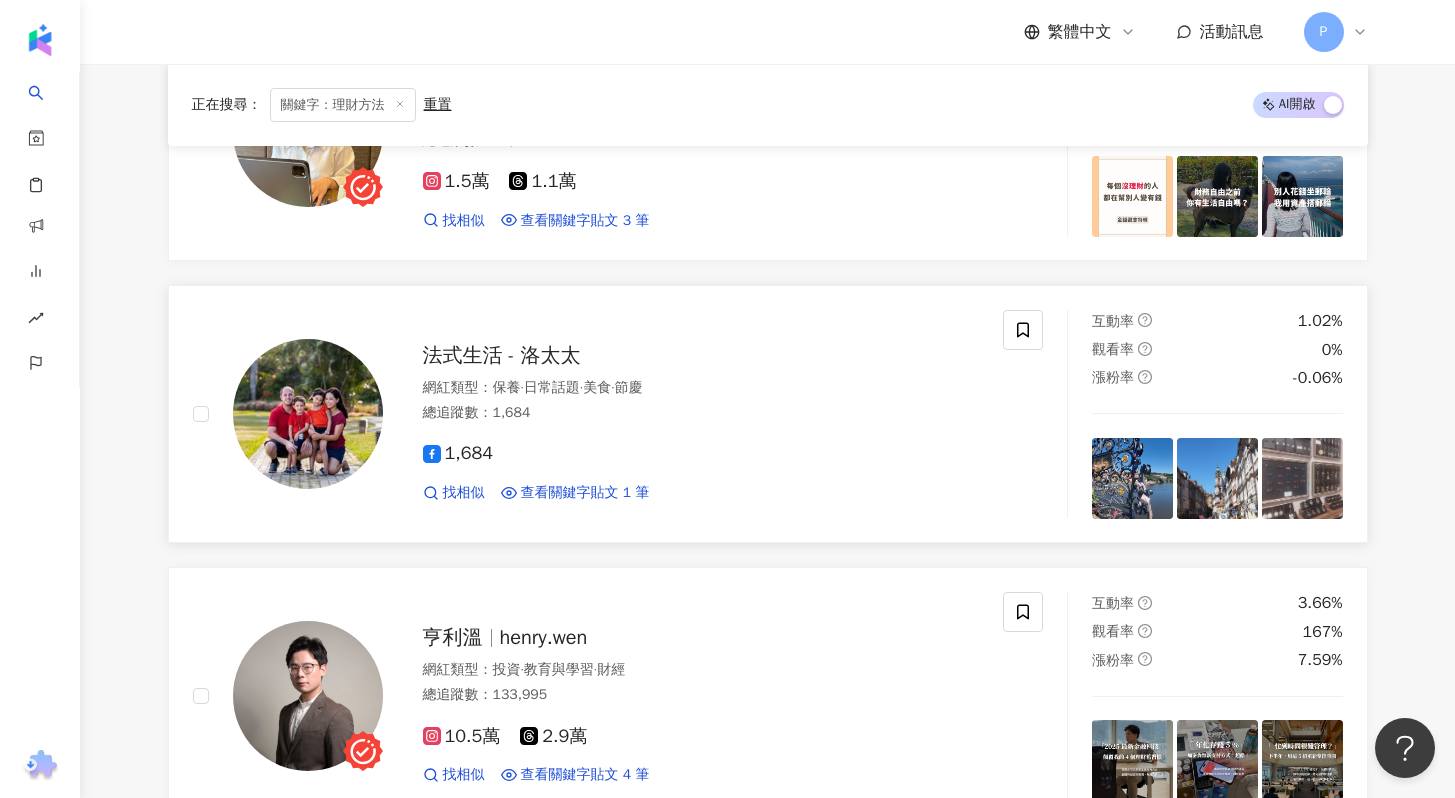 scroll, scrollTop: 5011, scrollLeft: 0, axis: vertical 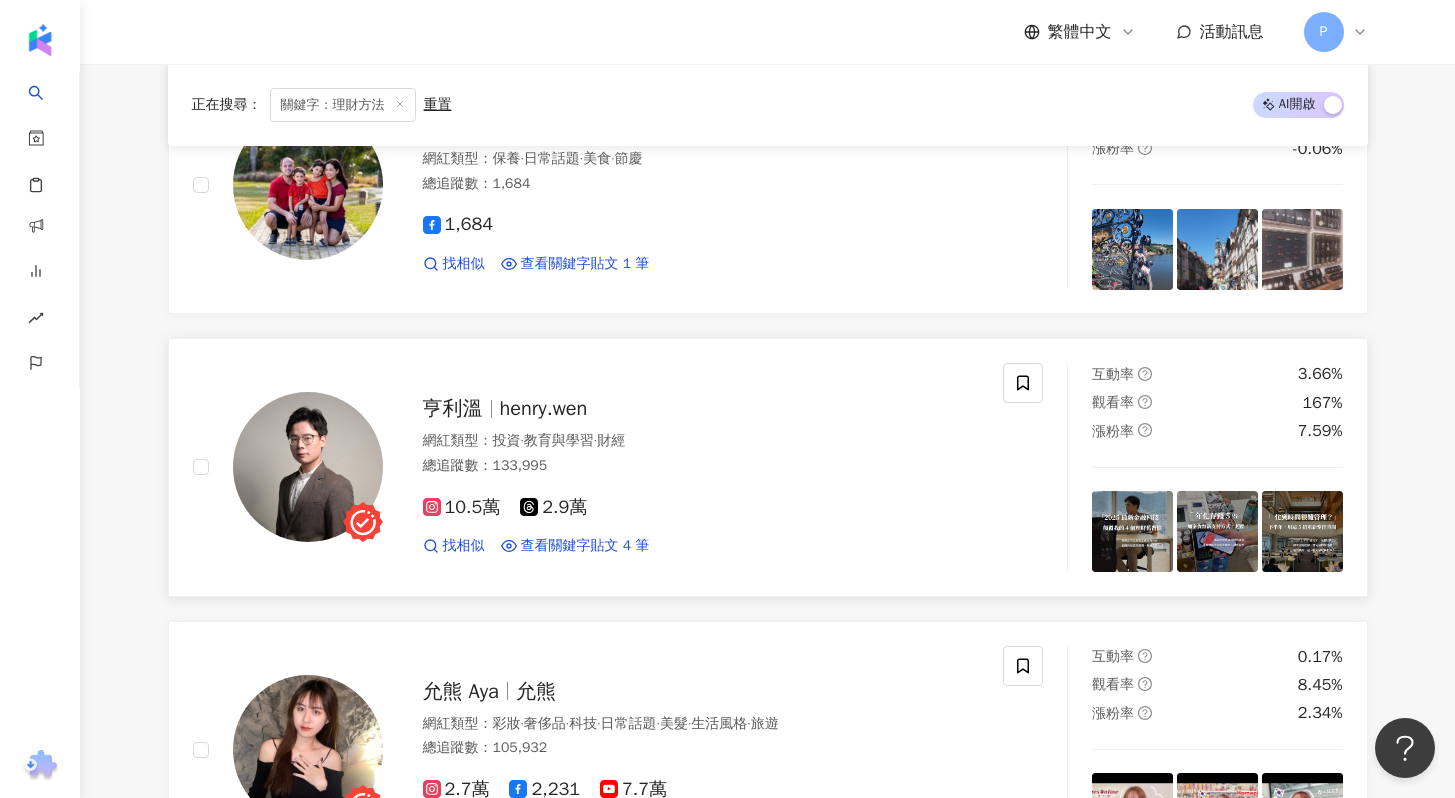 click on "henry.wen" at bounding box center [544, 408] 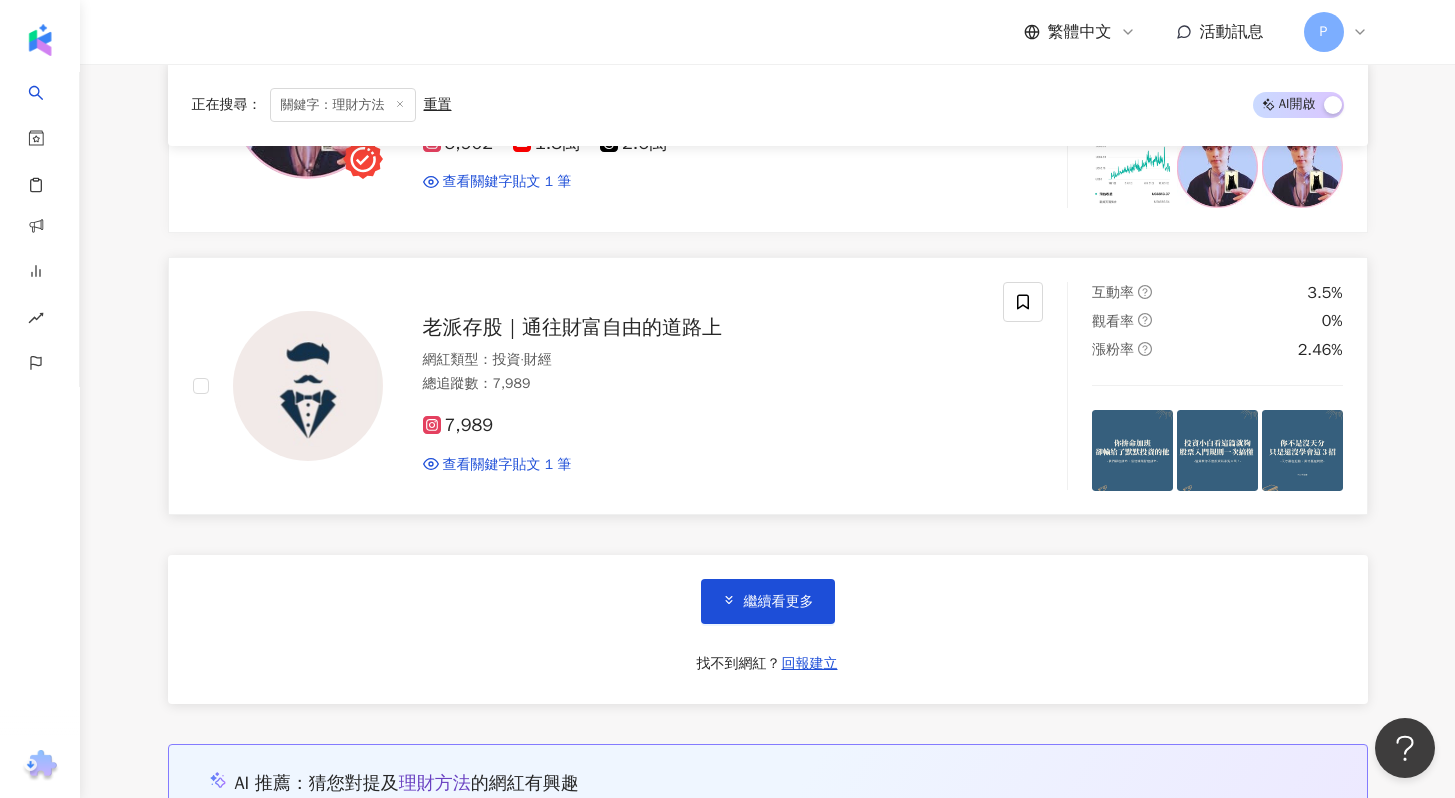 scroll, scrollTop: 7068, scrollLeft: 0, axis: vertical 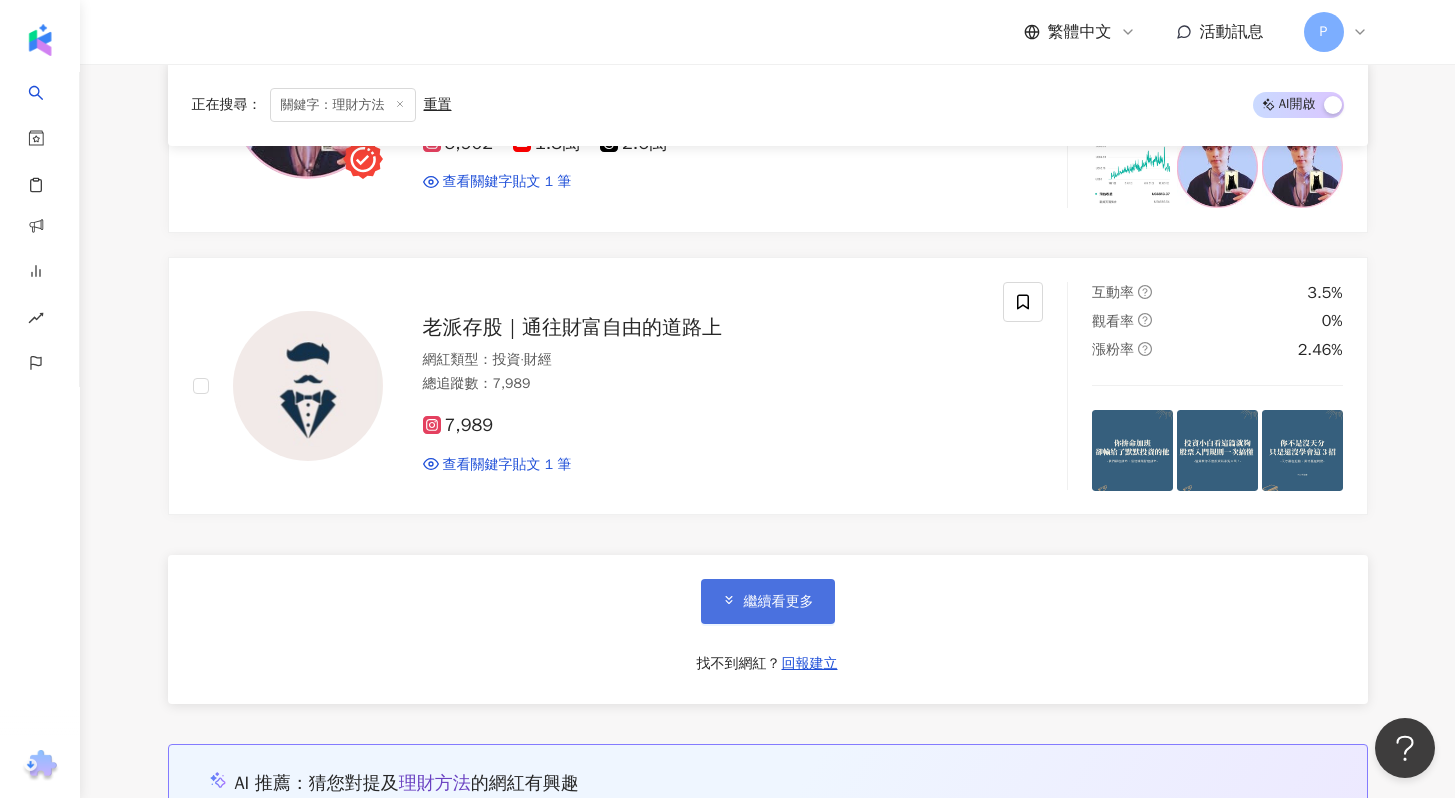 click on "繼續看更多" at bounding box center (779, 602) 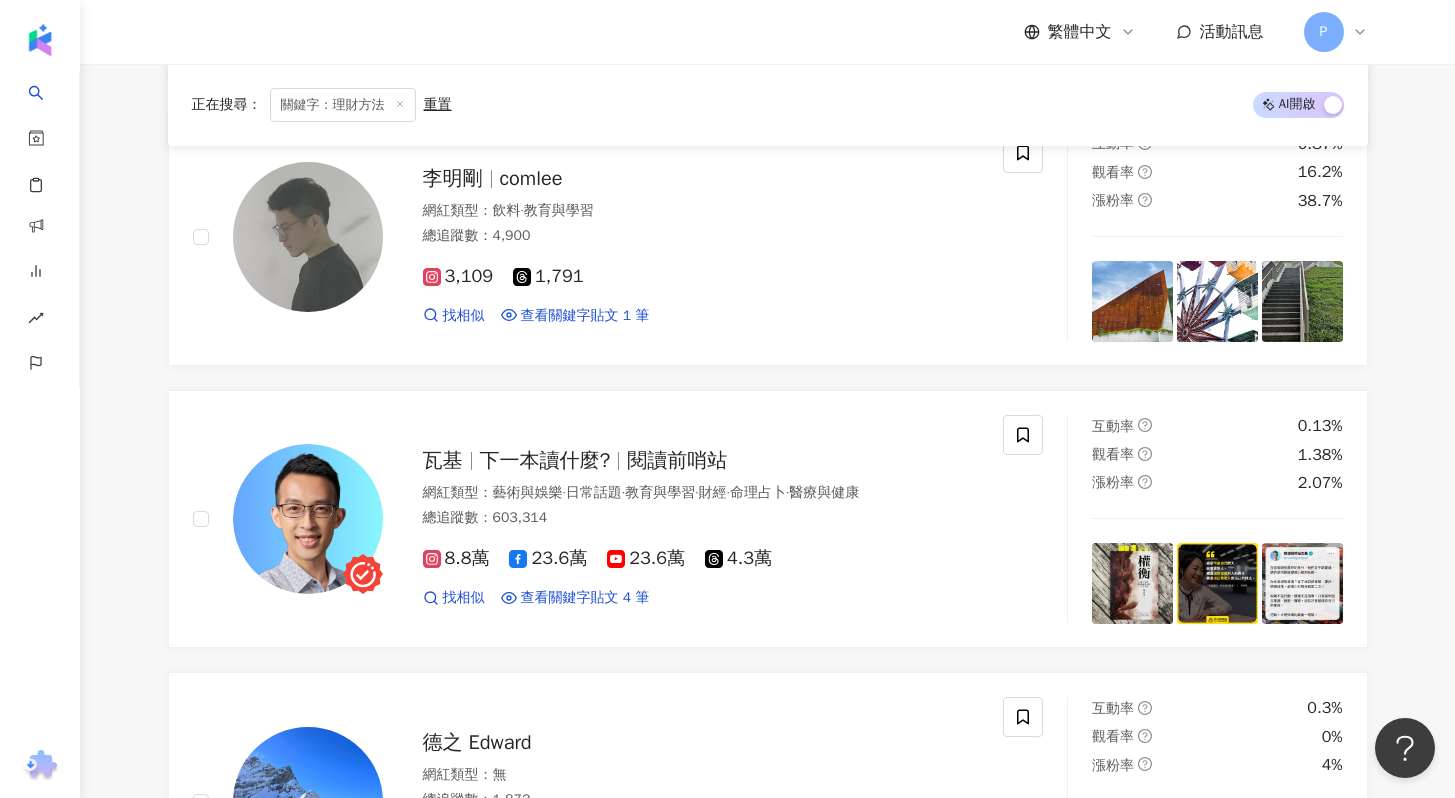 scroll, scrollTop: 8753, scrollLeft: 0, axis: vertical 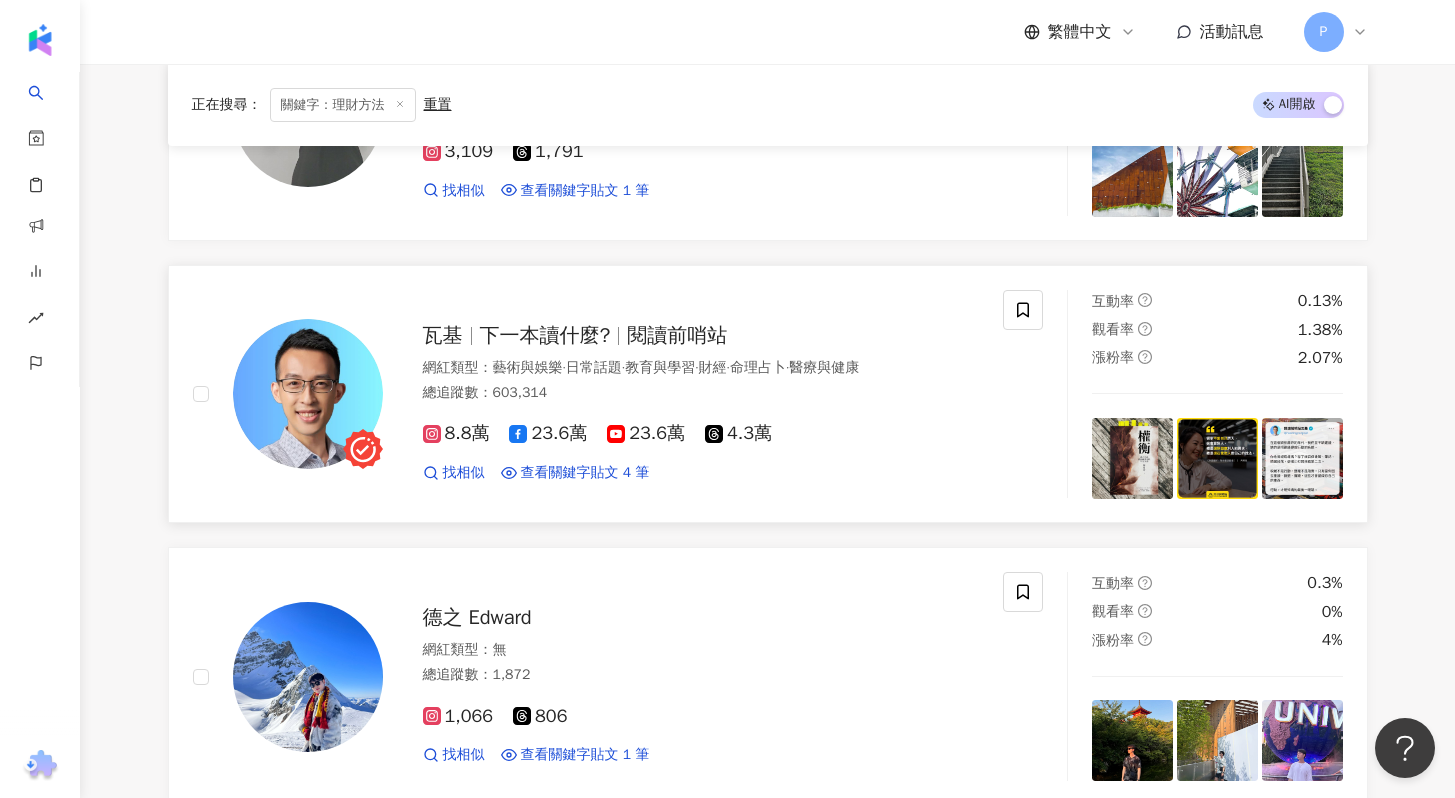 click on "閱讀前哨站" at bounding box center (677, 335) 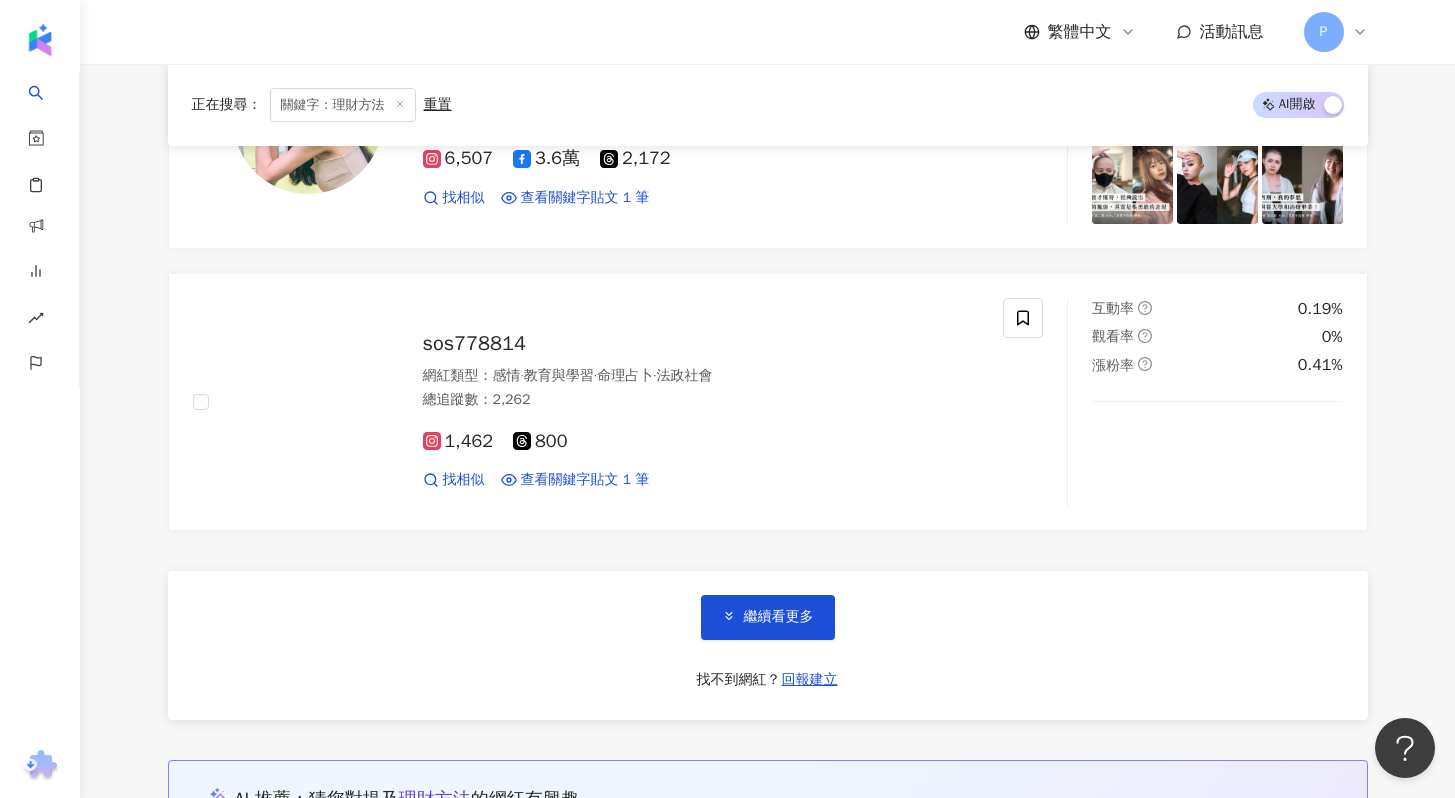 scroll, scrollTop: 10439, scrollLeft: 0, axis: vertical 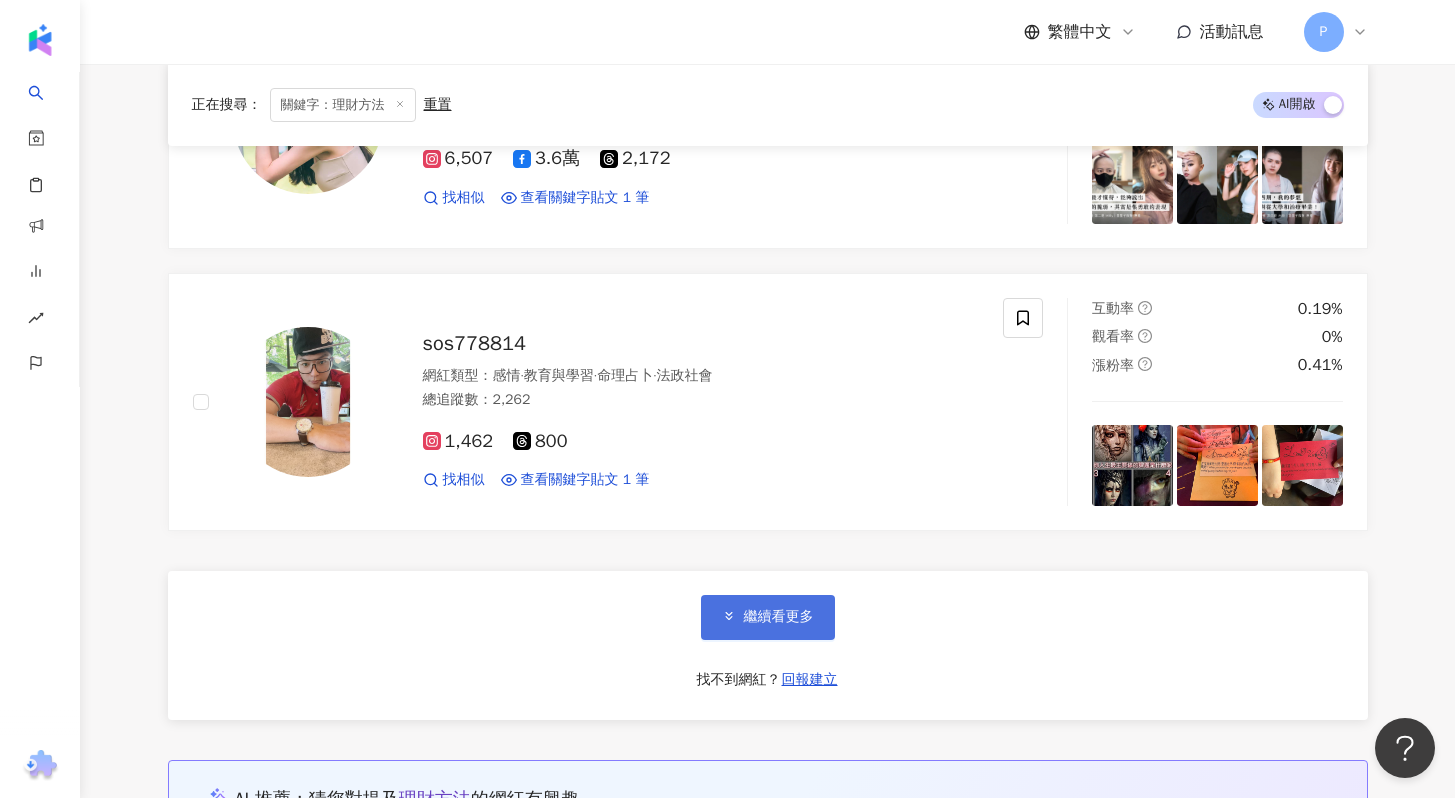 click on "繼續看更多" at bounding box center [779, 617] 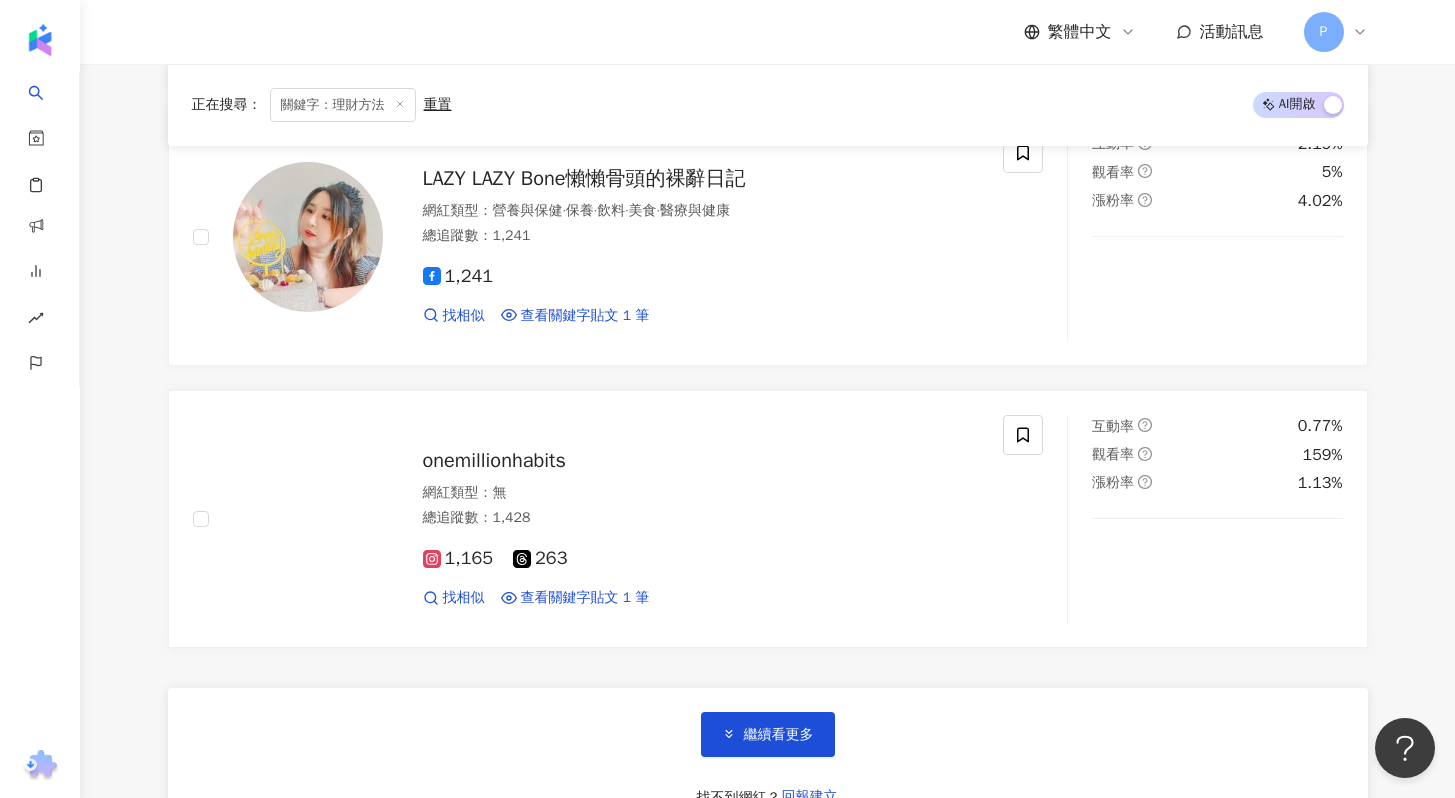 scroll, scrollTop: 13774, scrollLeft: 0, axis: vertical 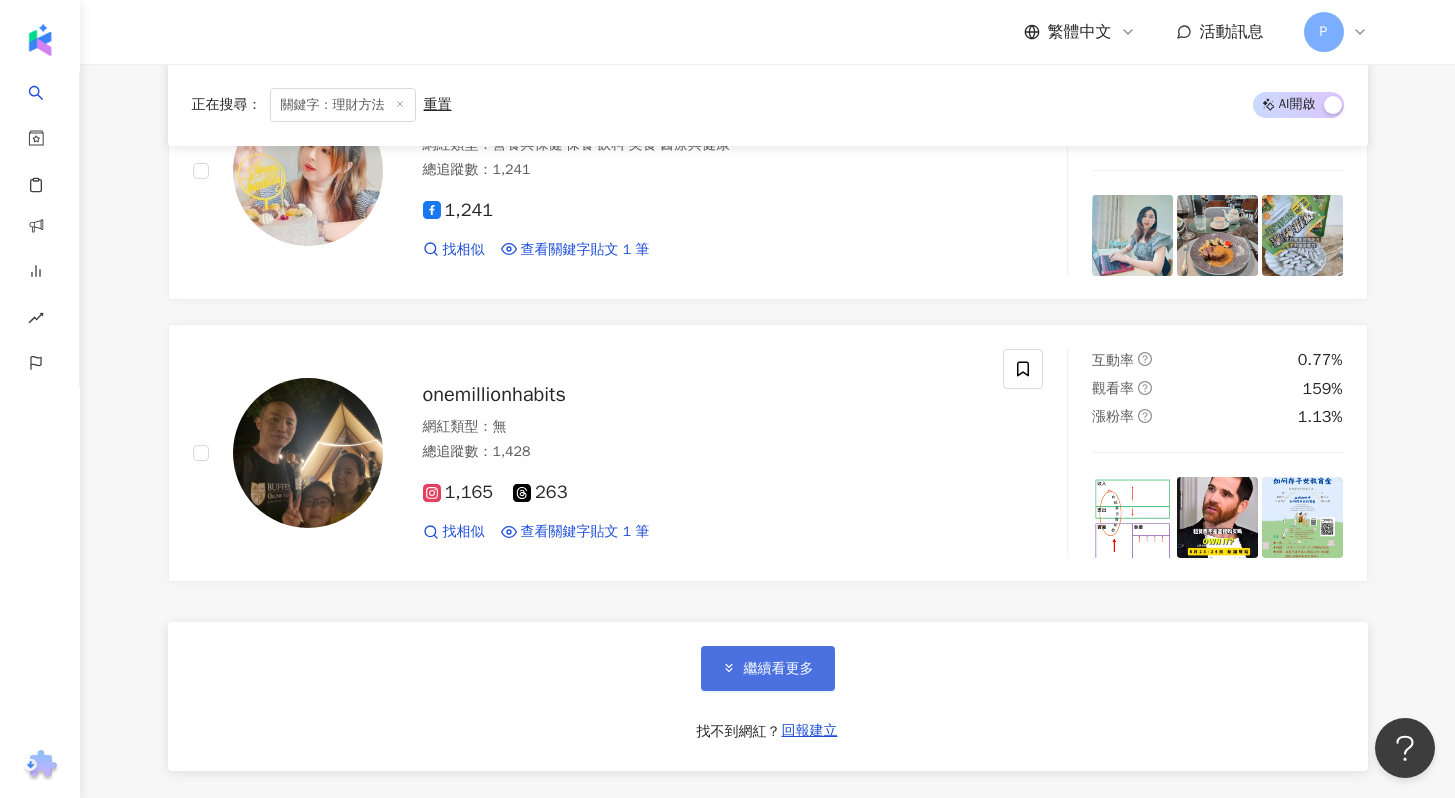 click on "繼續看更多" at bounding box center (779, 669) 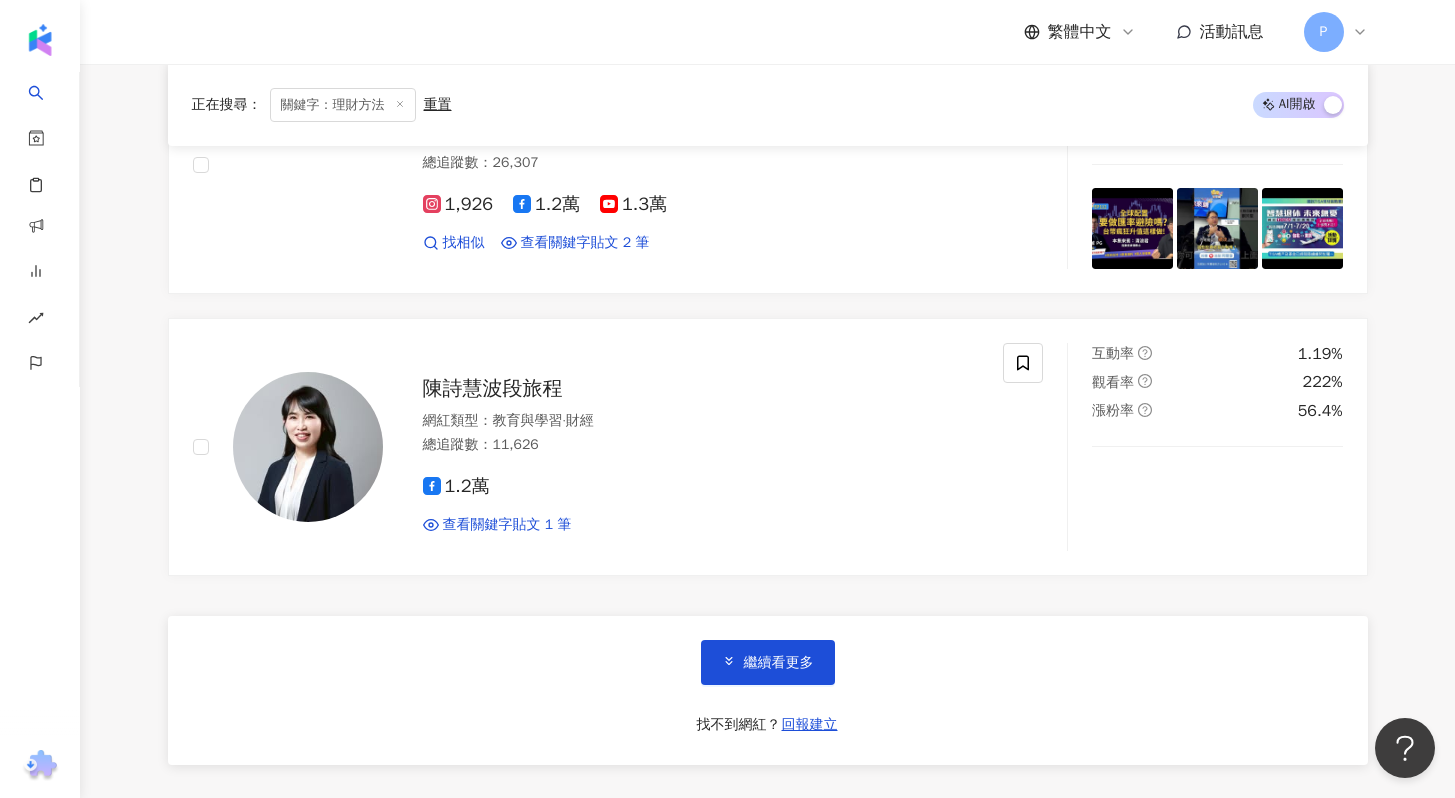 scroll, scrollTop: 17323, scrollLeft: 0, axis: vertical 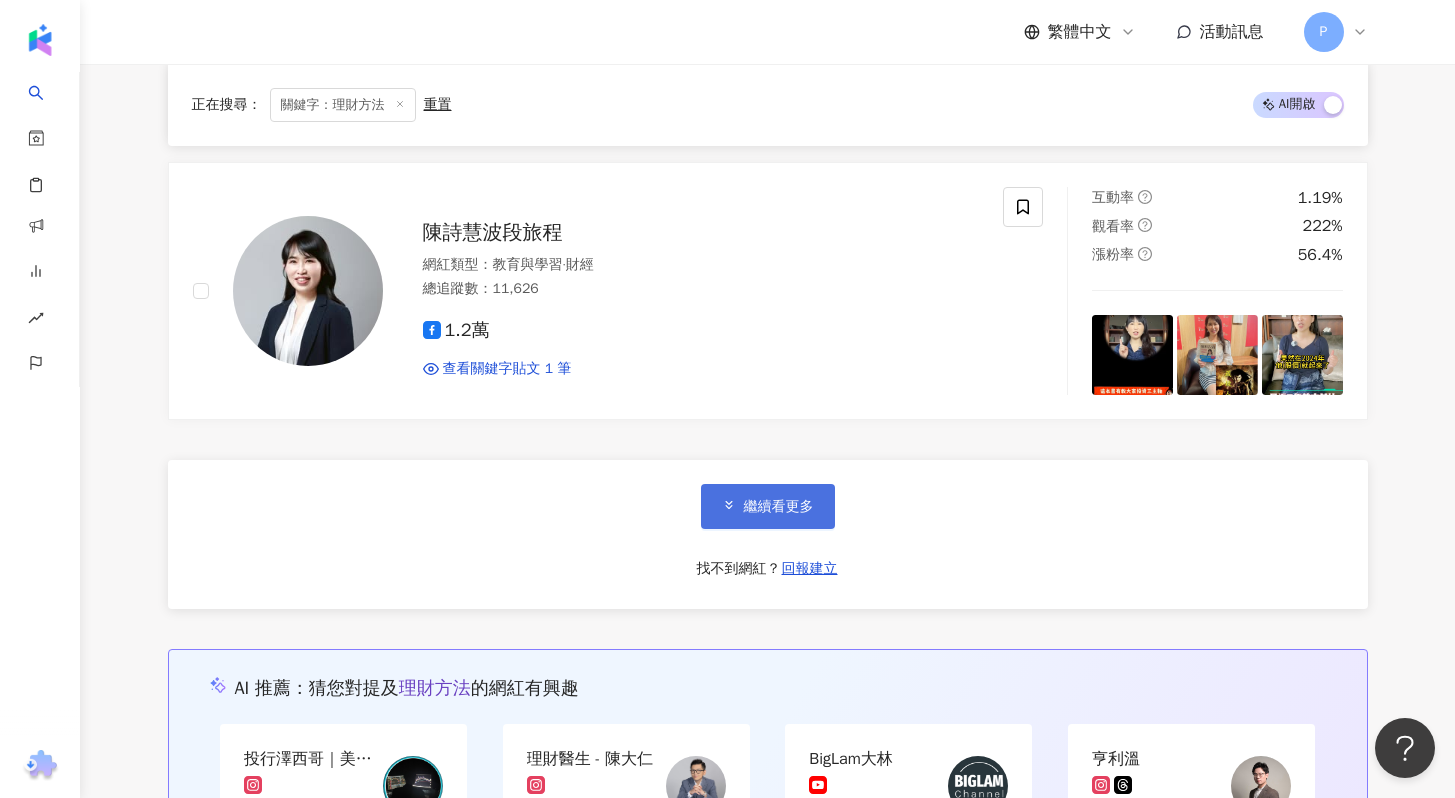 click on "繼續看更多" at bounding box center [779, 507] 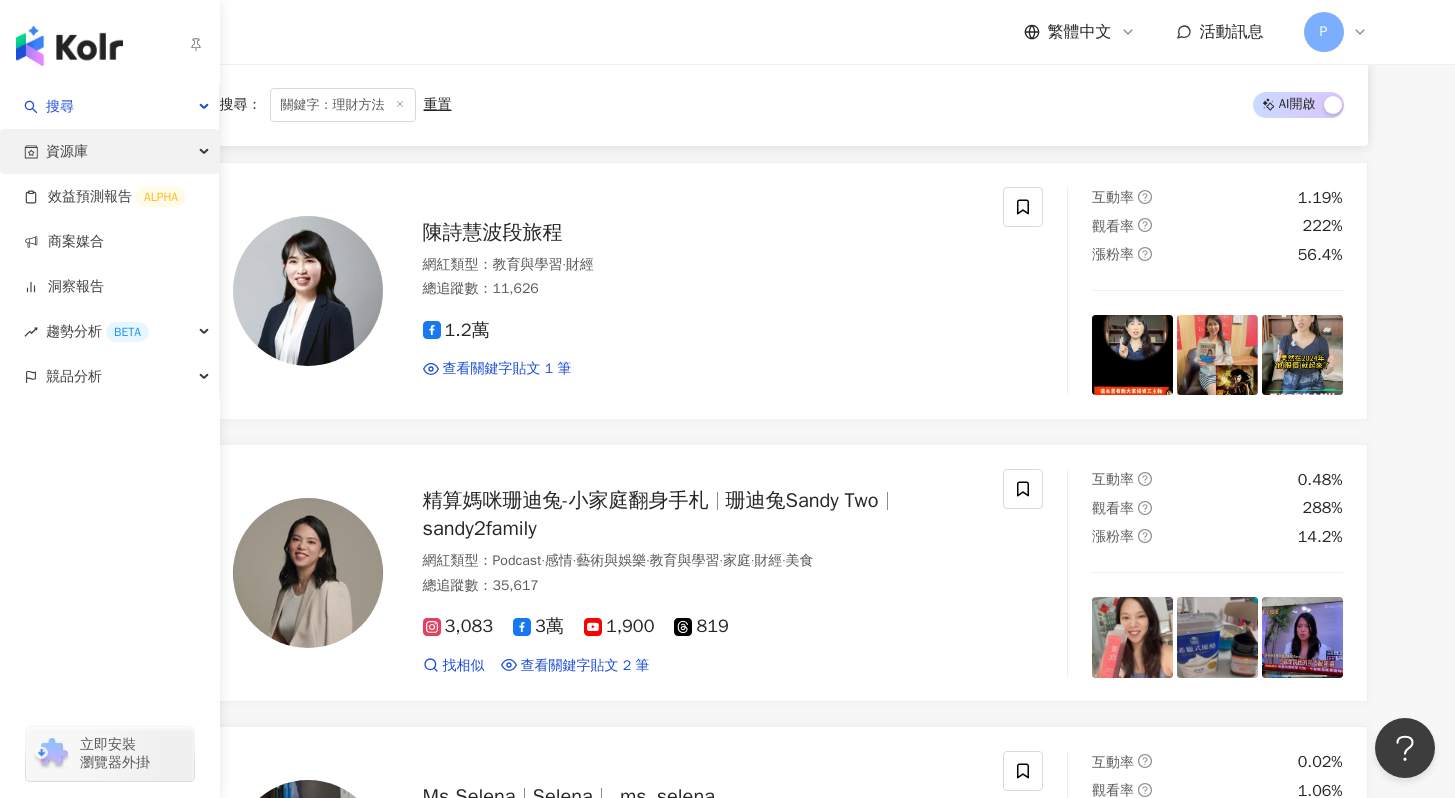 click on "資源庫" at bounding box center (67, 151) 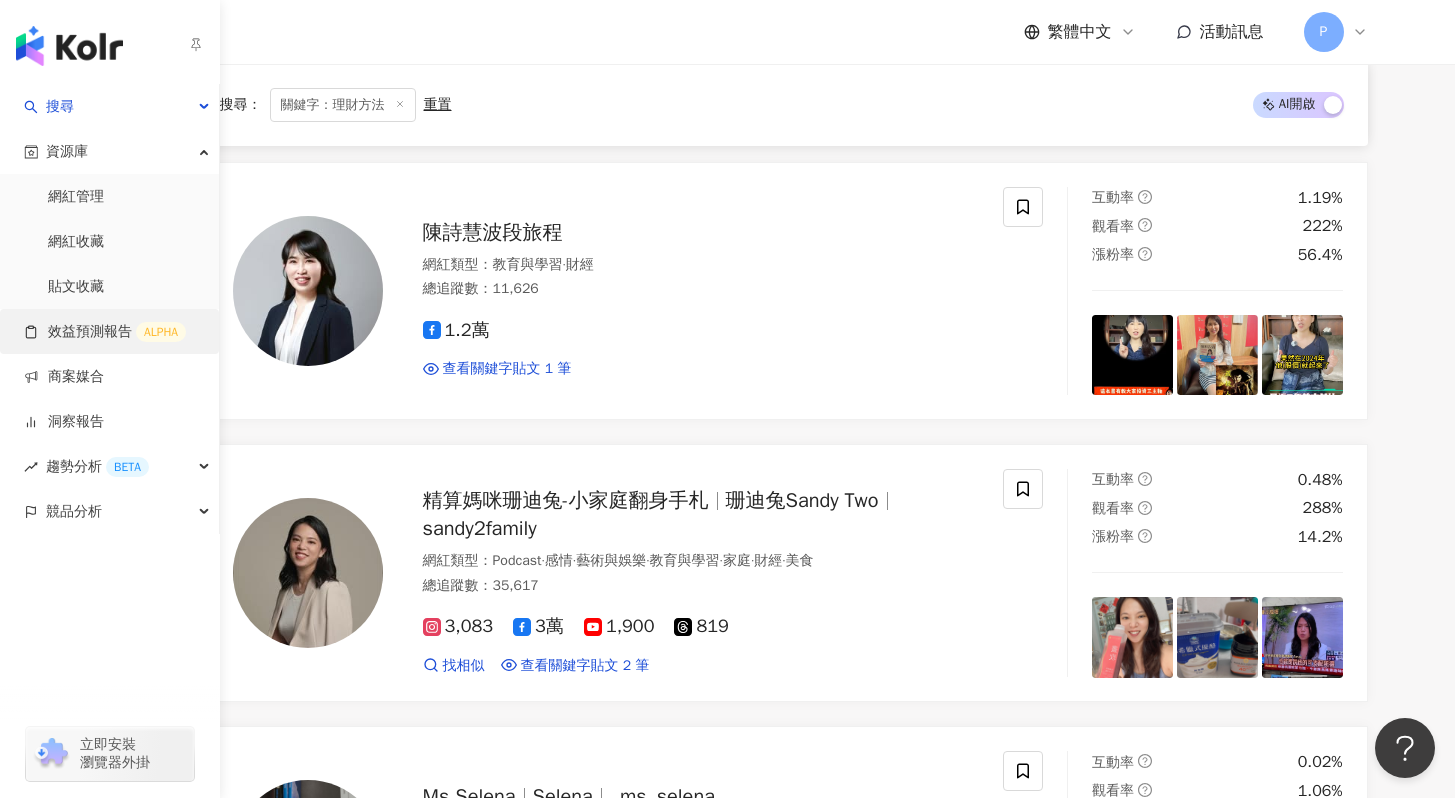 click on "效益預測報告 ALPHA" at bounding box center [105, 332] 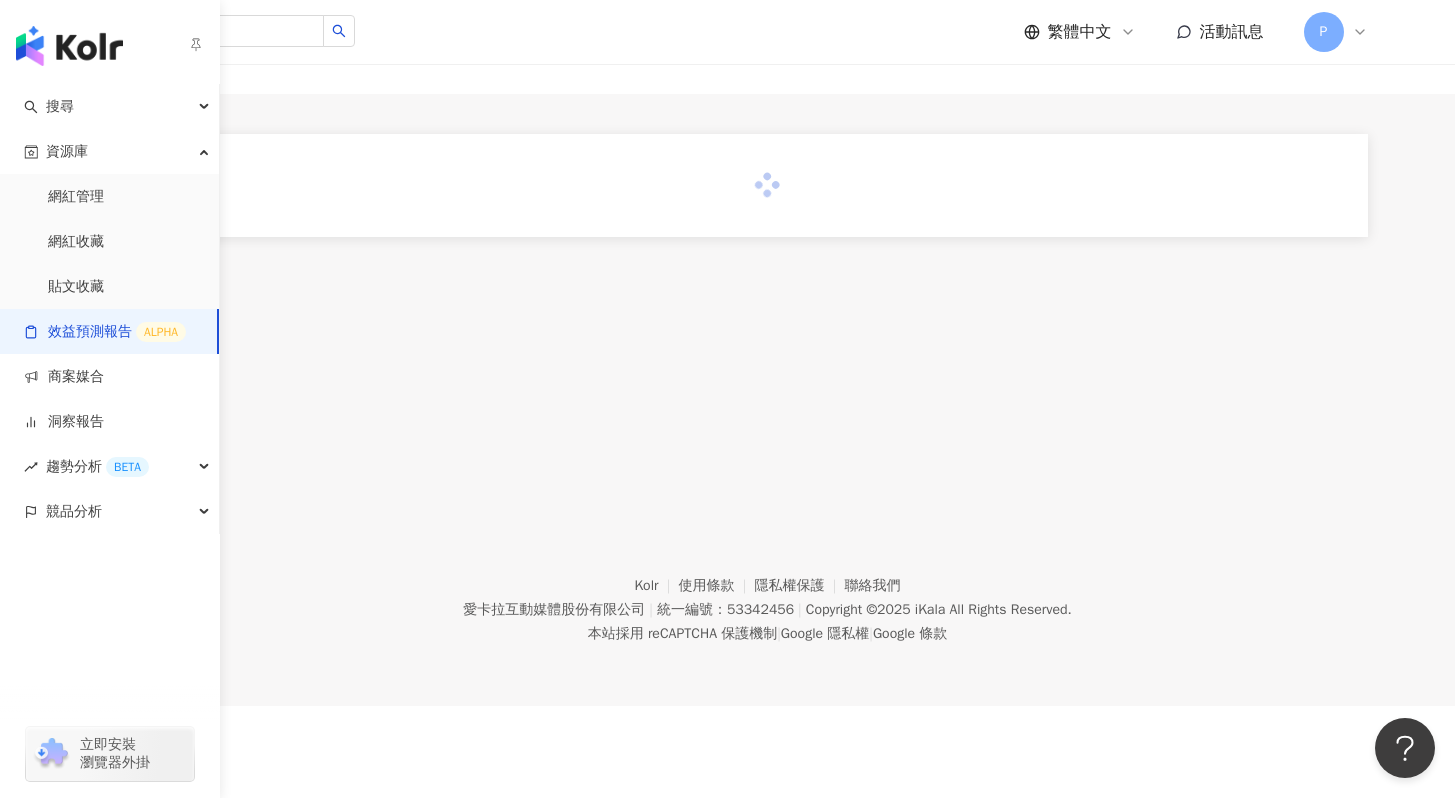 scroll, scrollTop: 0, scrollLeft: 0, axis: both 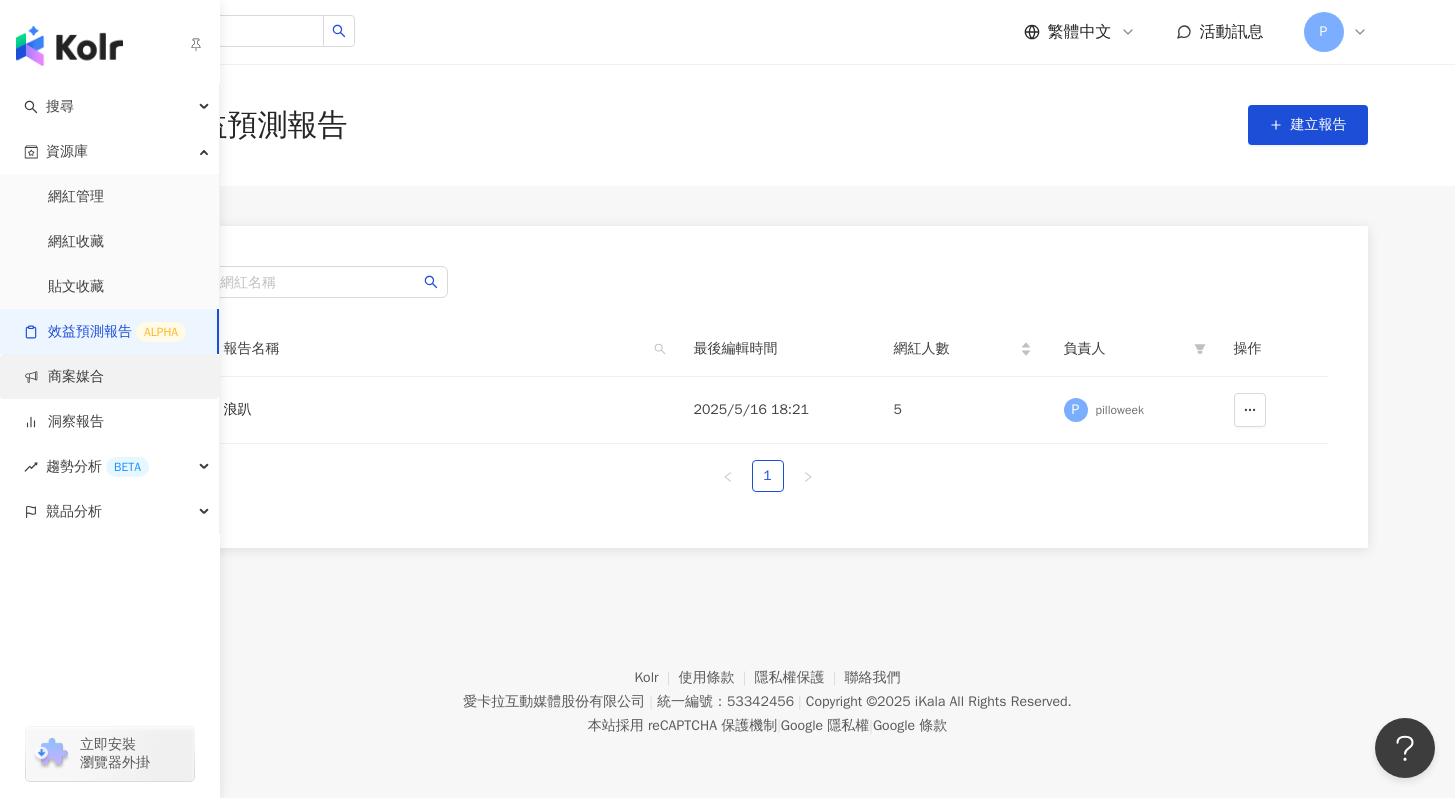 click on "商案媒合" at bounding box center [64, 377] 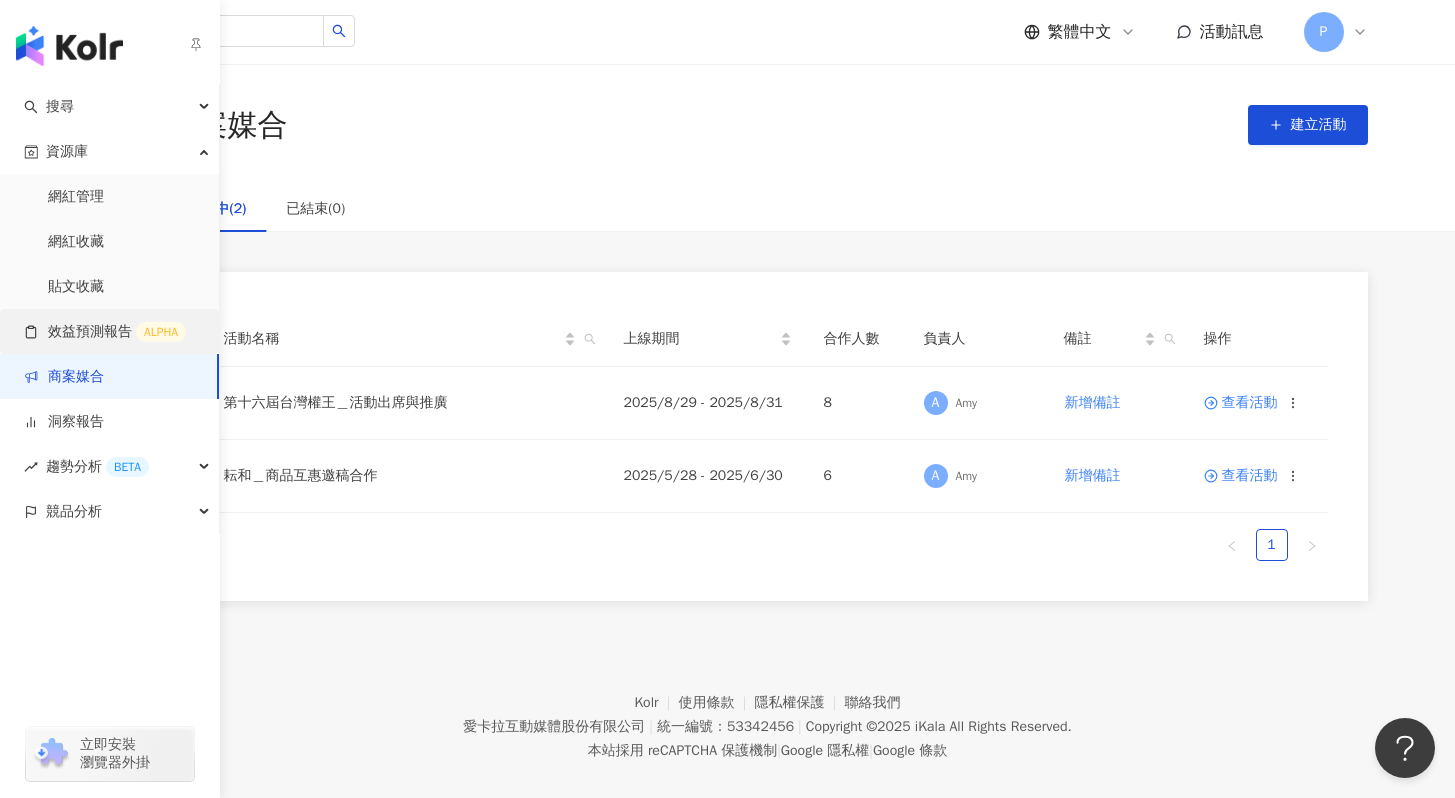 click on "效益預測報告 ALPHA" at bounding box center (105, 332) 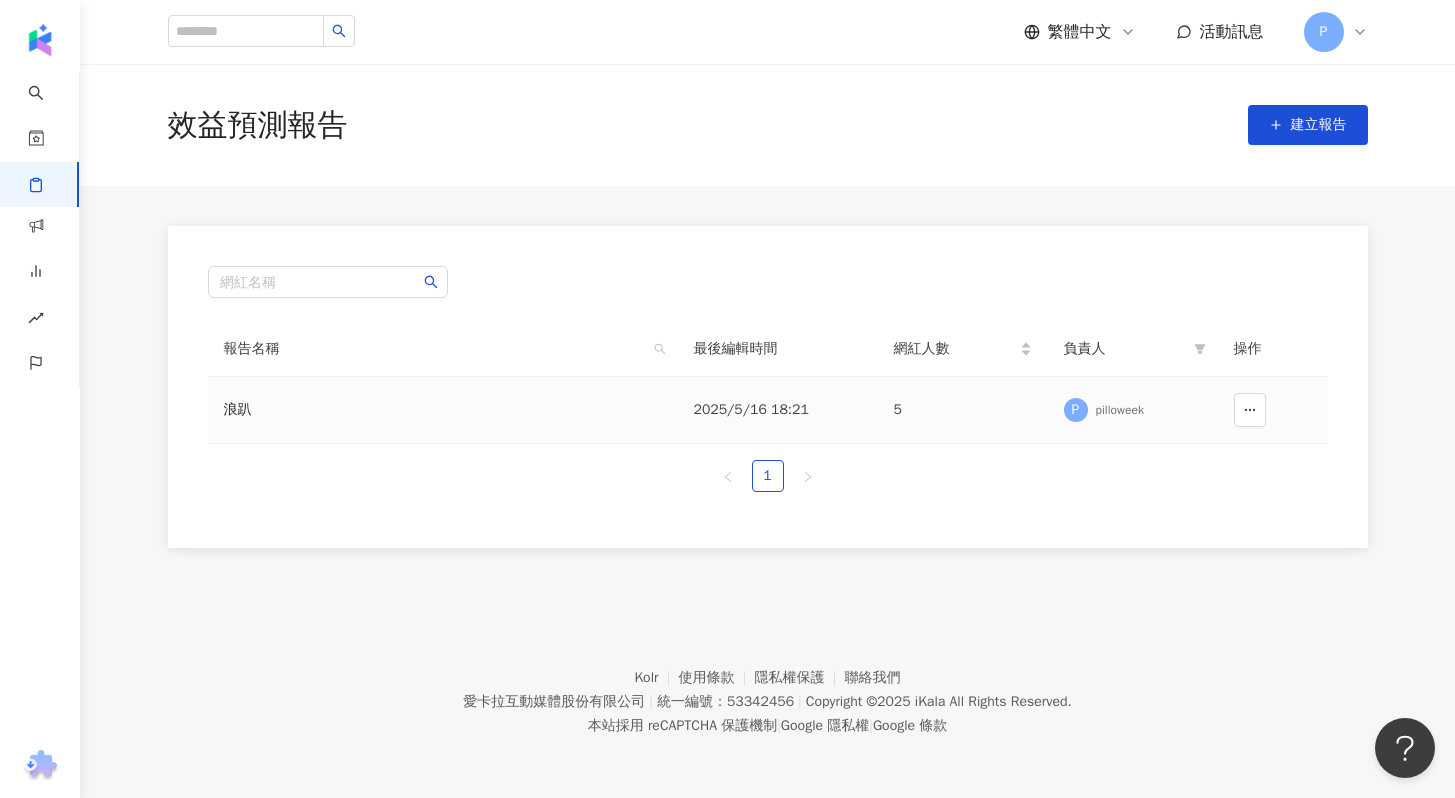 click on "2025/5/16 18:21" at bounding box center [778, 410] 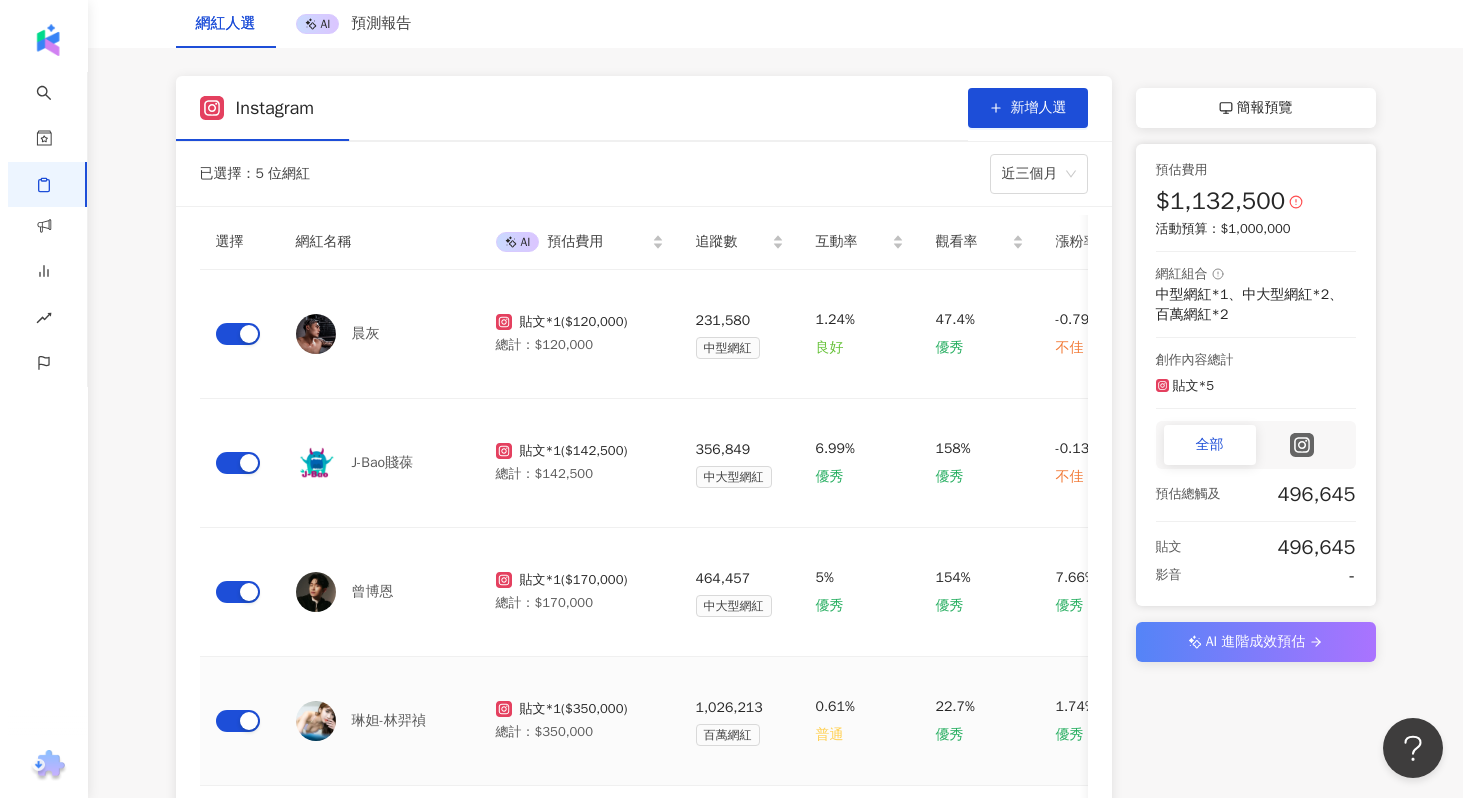 scroll, scrollTop: 0, scrollLeft: 0, axis: both 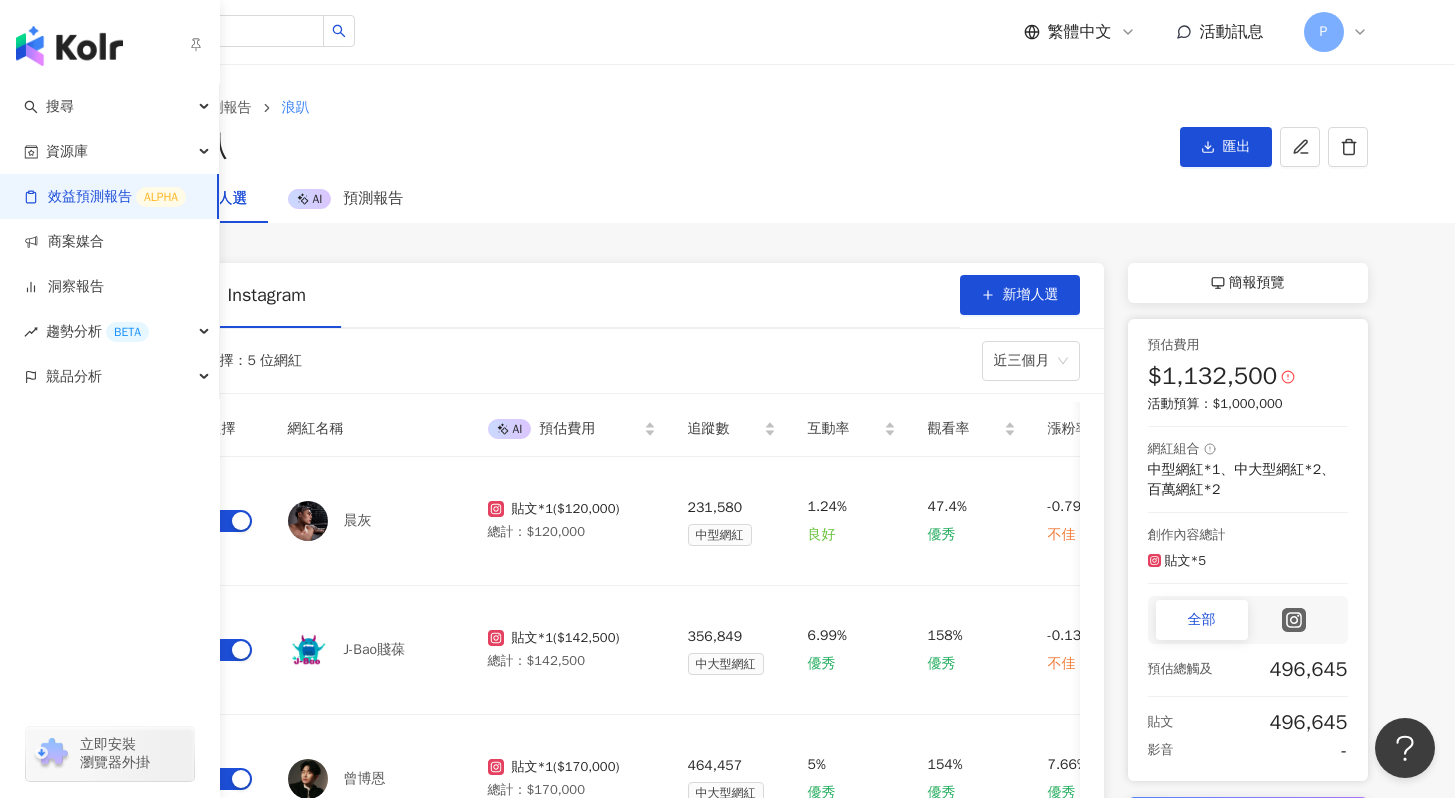 click on "效益預測報告 ALPHA" at bounding box center [105, 197] 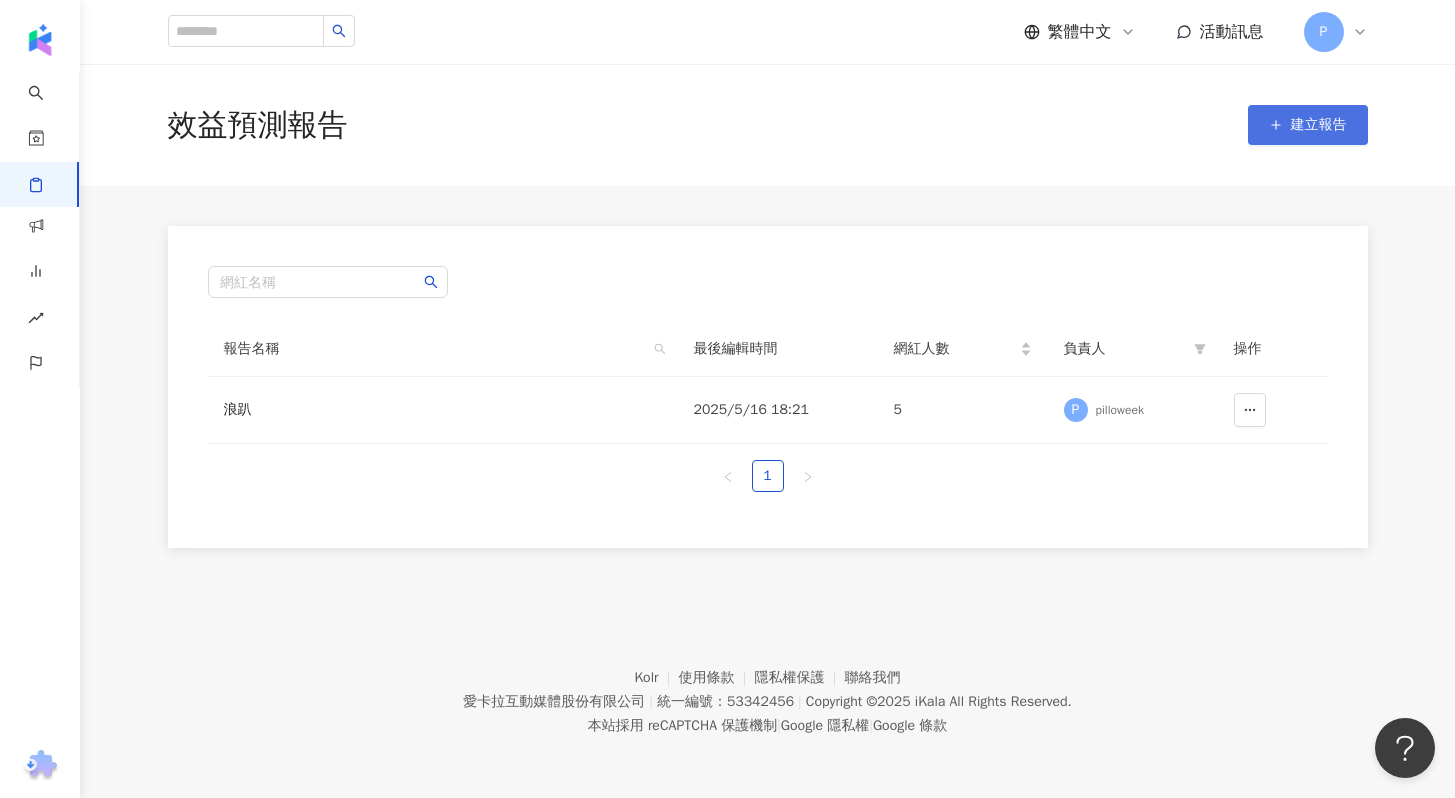 click 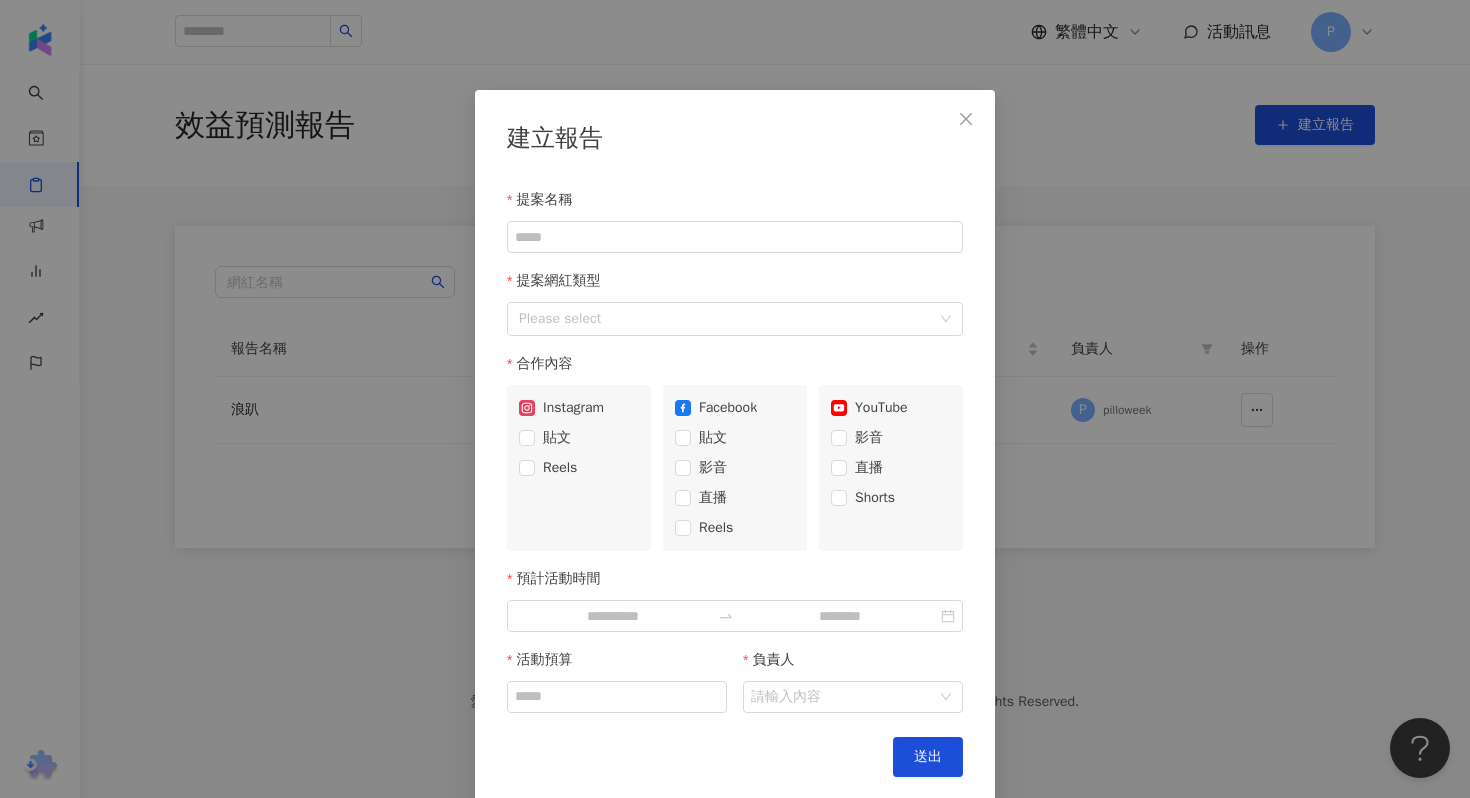 scroll, scrollTop: 0, scrollLeft: 0, axis: both 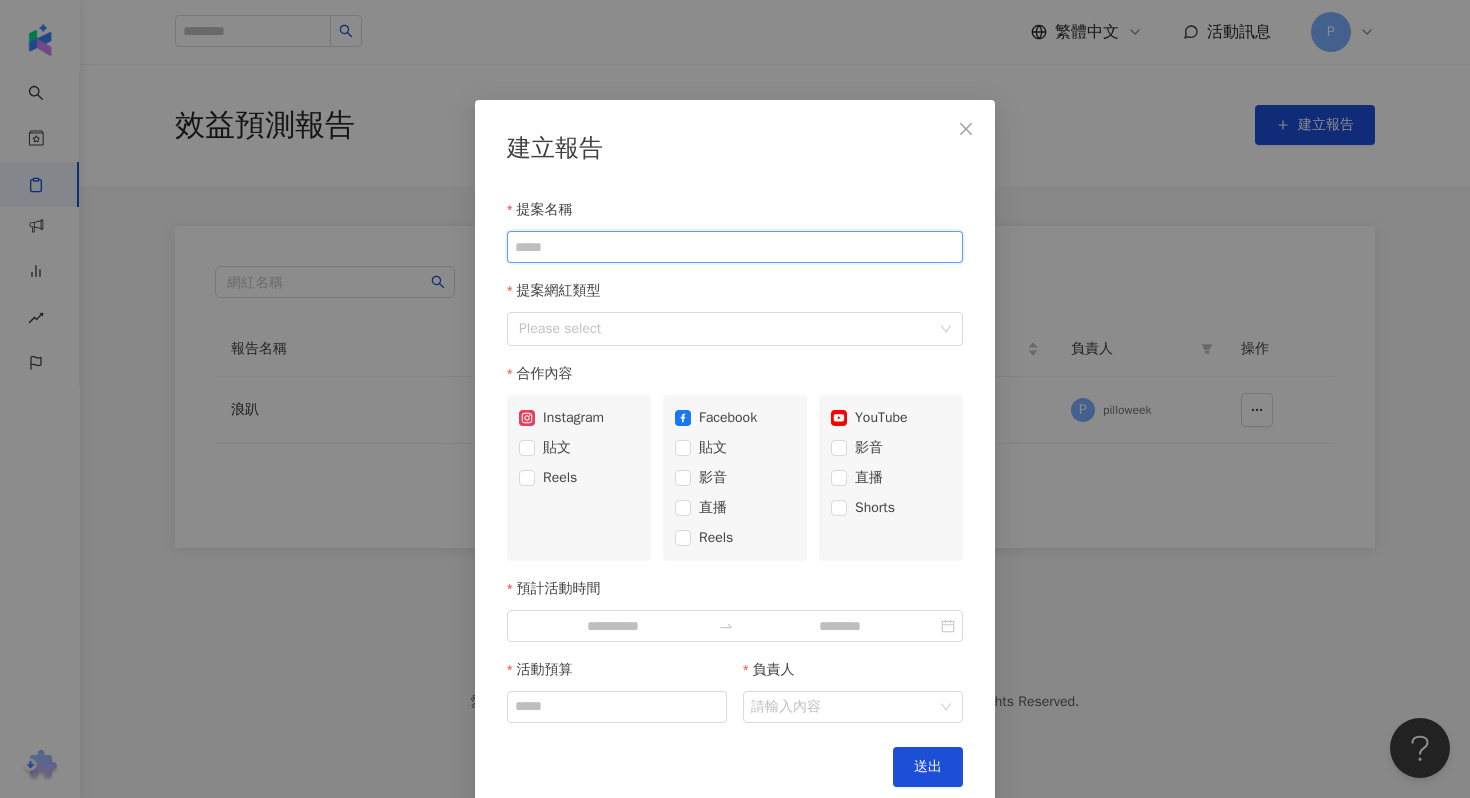 click on "提案名稱" at bounding box center [735, 247] 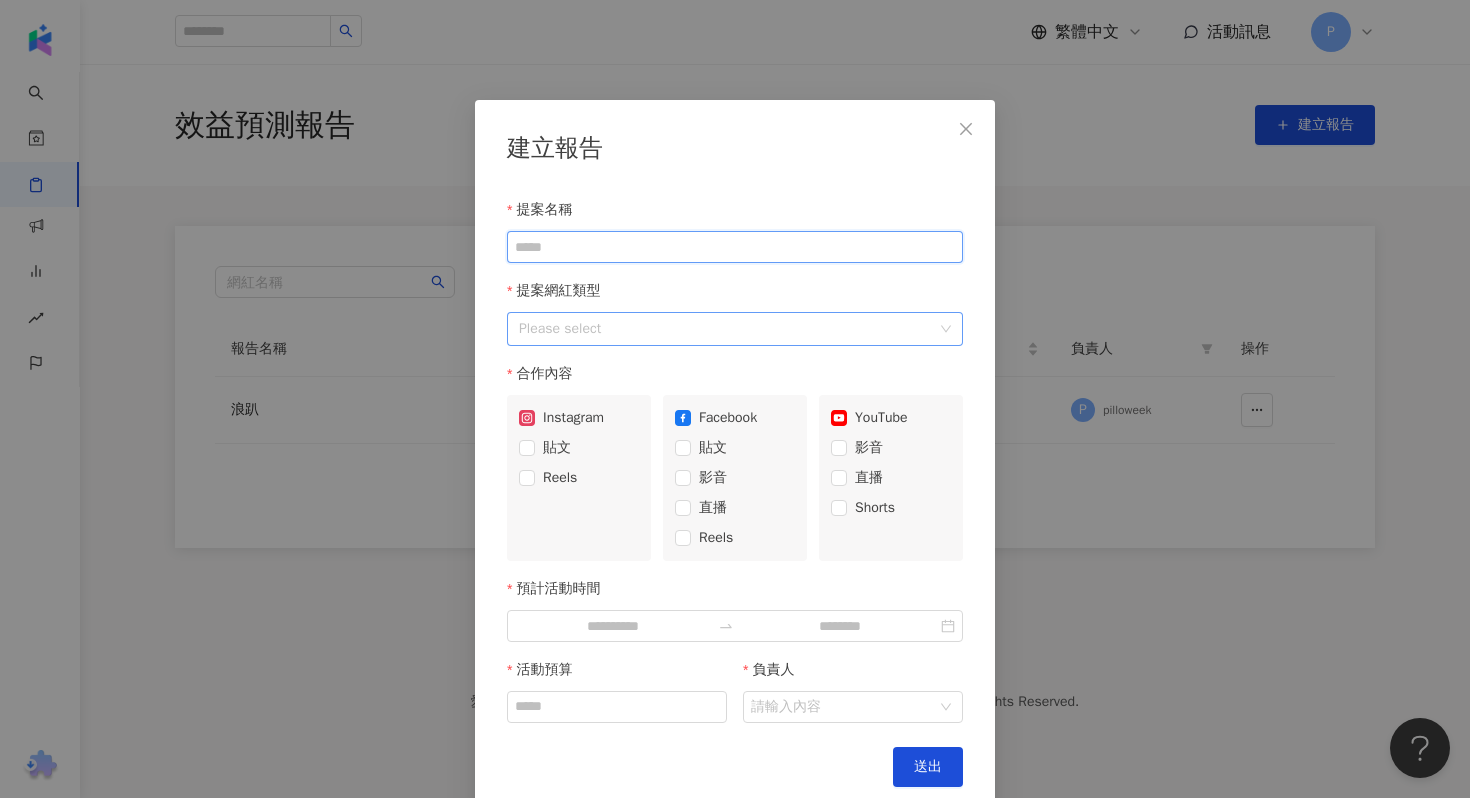 click at bounding box center (724, 329) 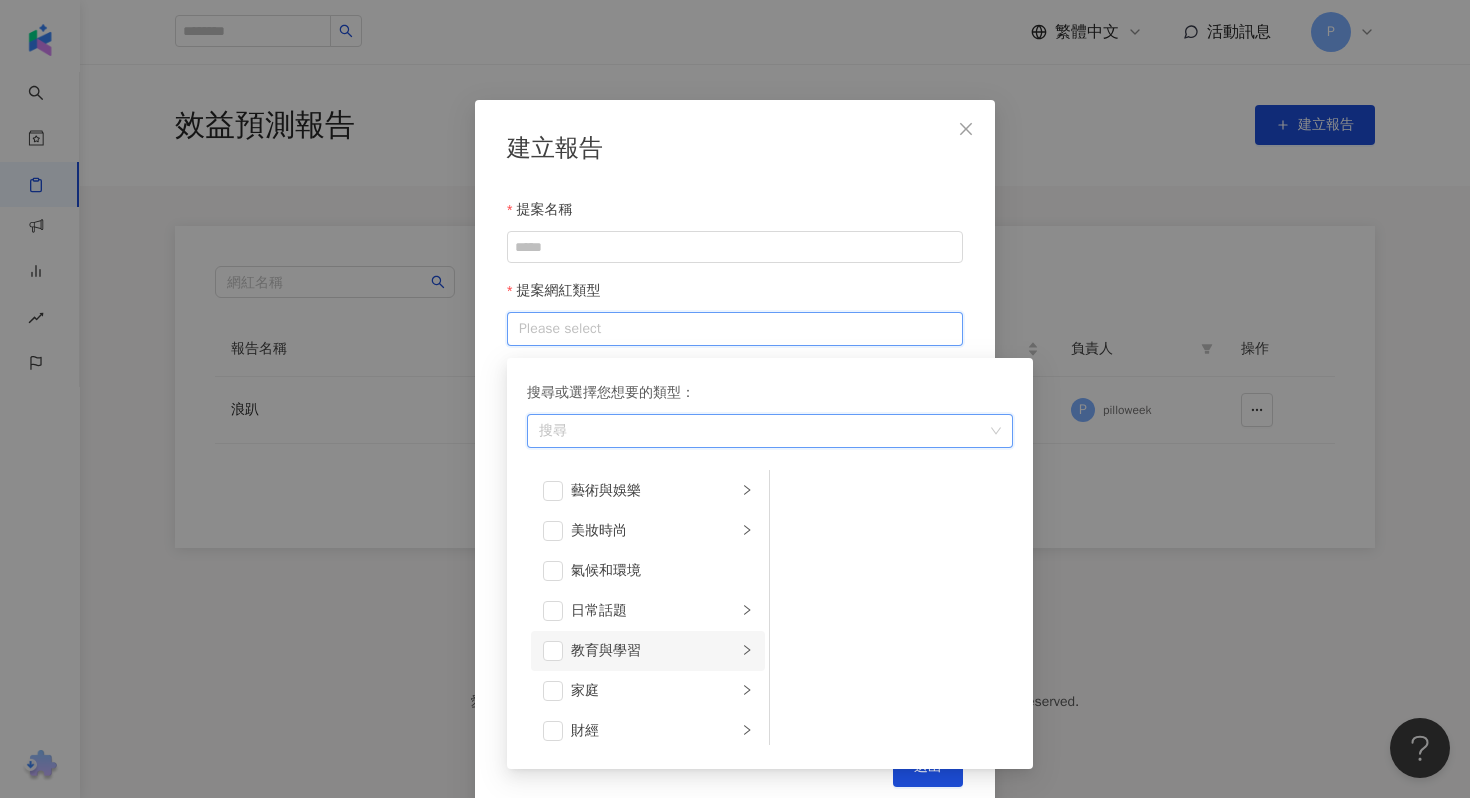 scroll, scrollTop: 4, scrollLeft: 0, axis: vertical 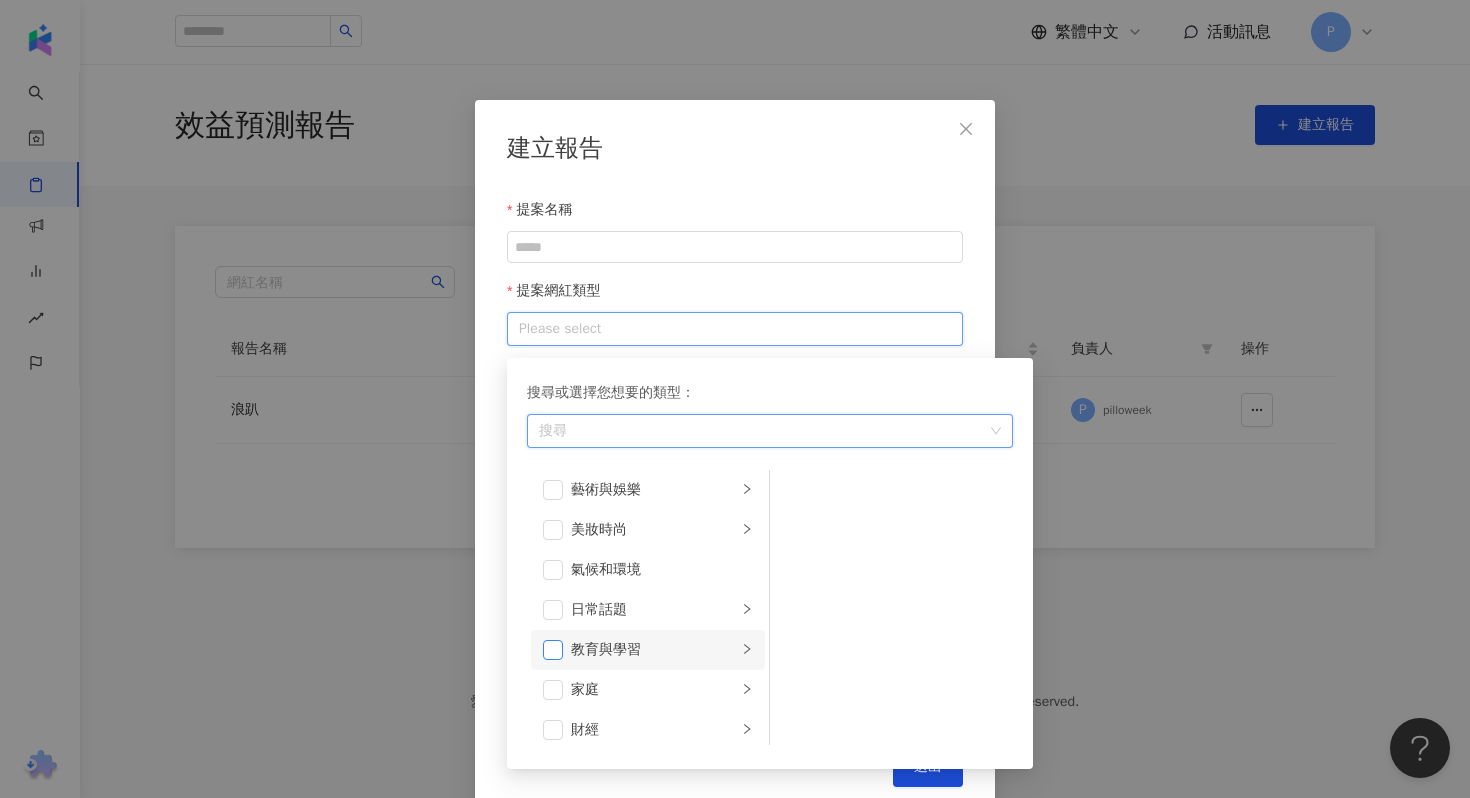 click at bounding box center [553, 650] 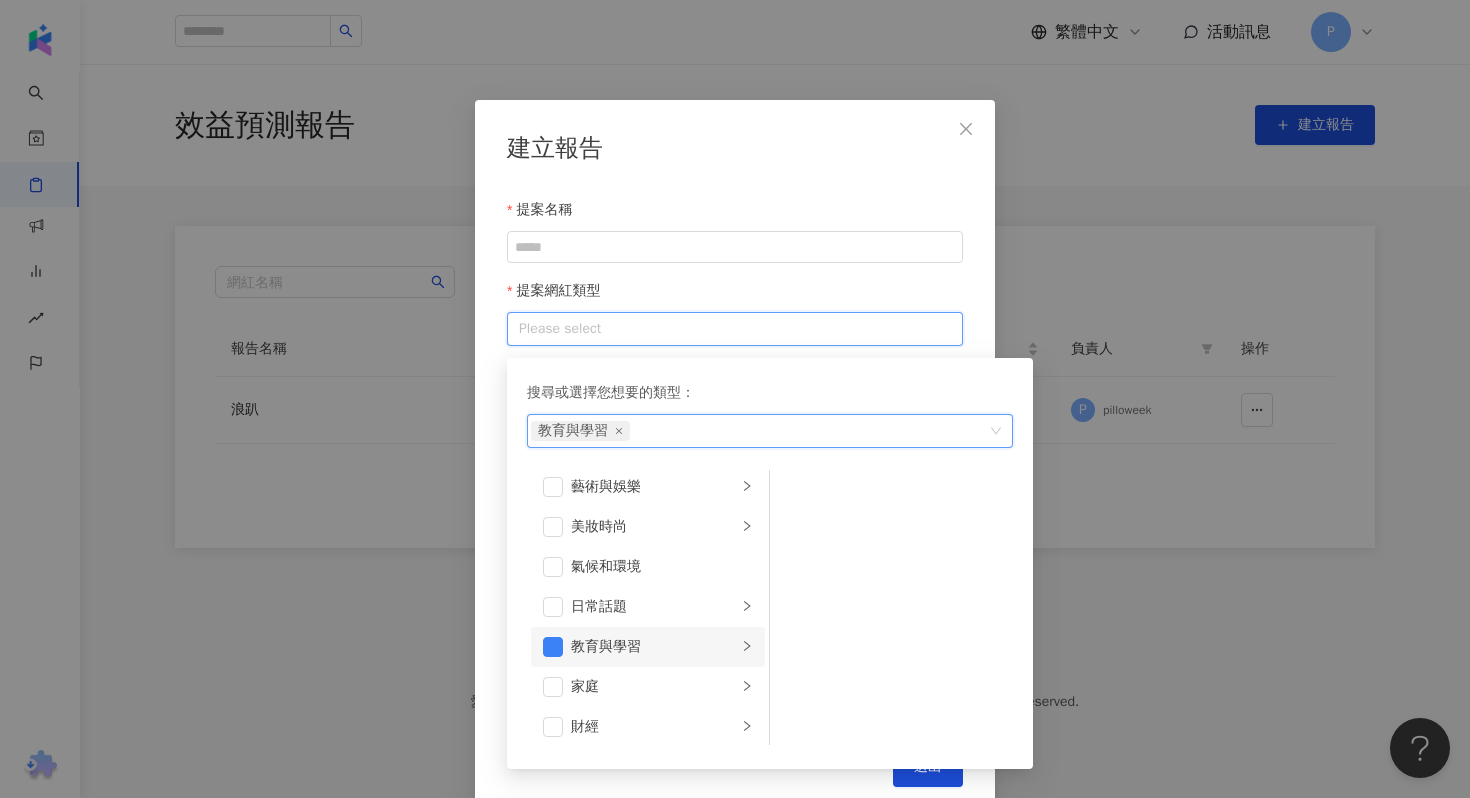 scroll, scrollTop: 8, scrollLeft: 0, axis: vertical 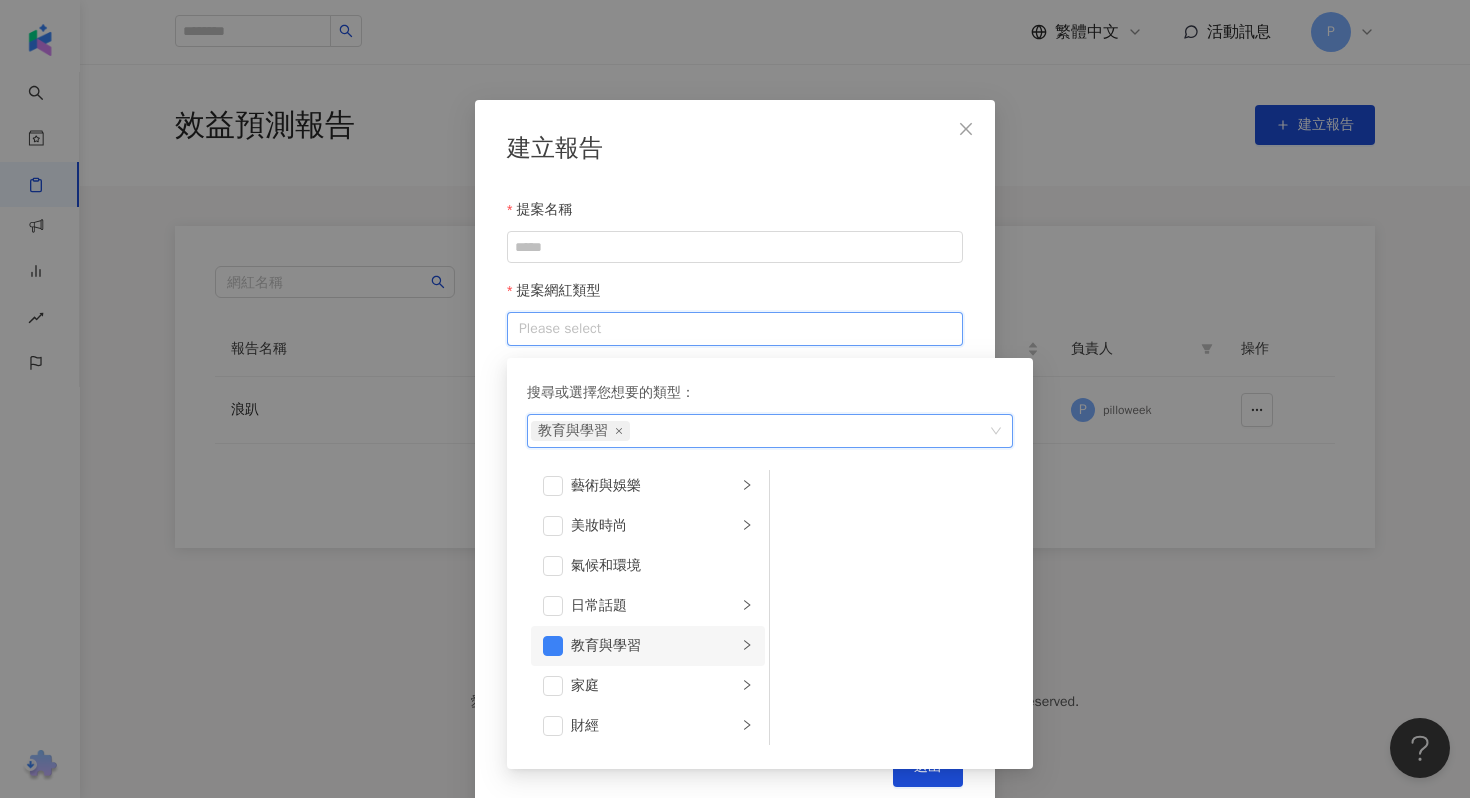 click 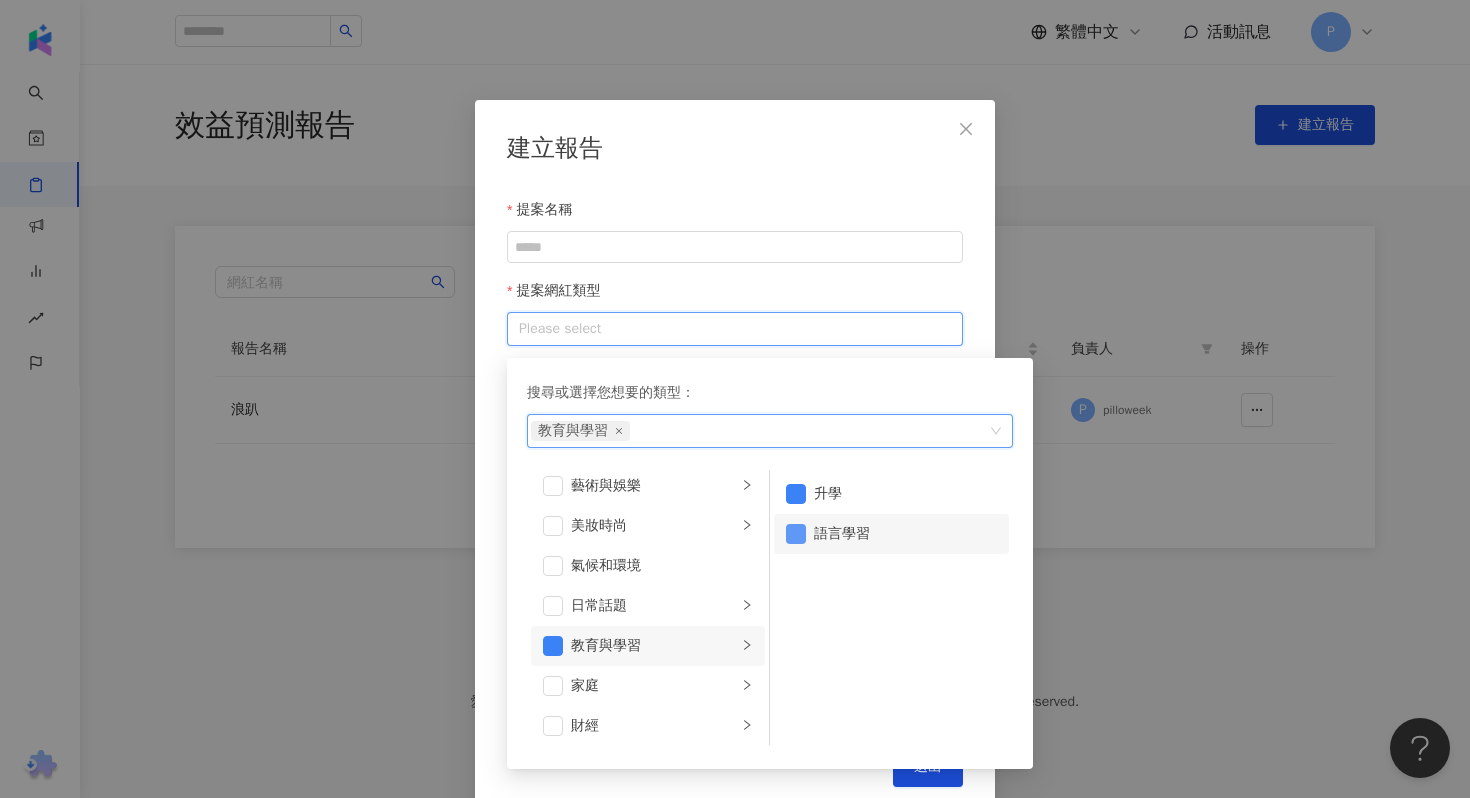 click at bounding box center (796, 534) 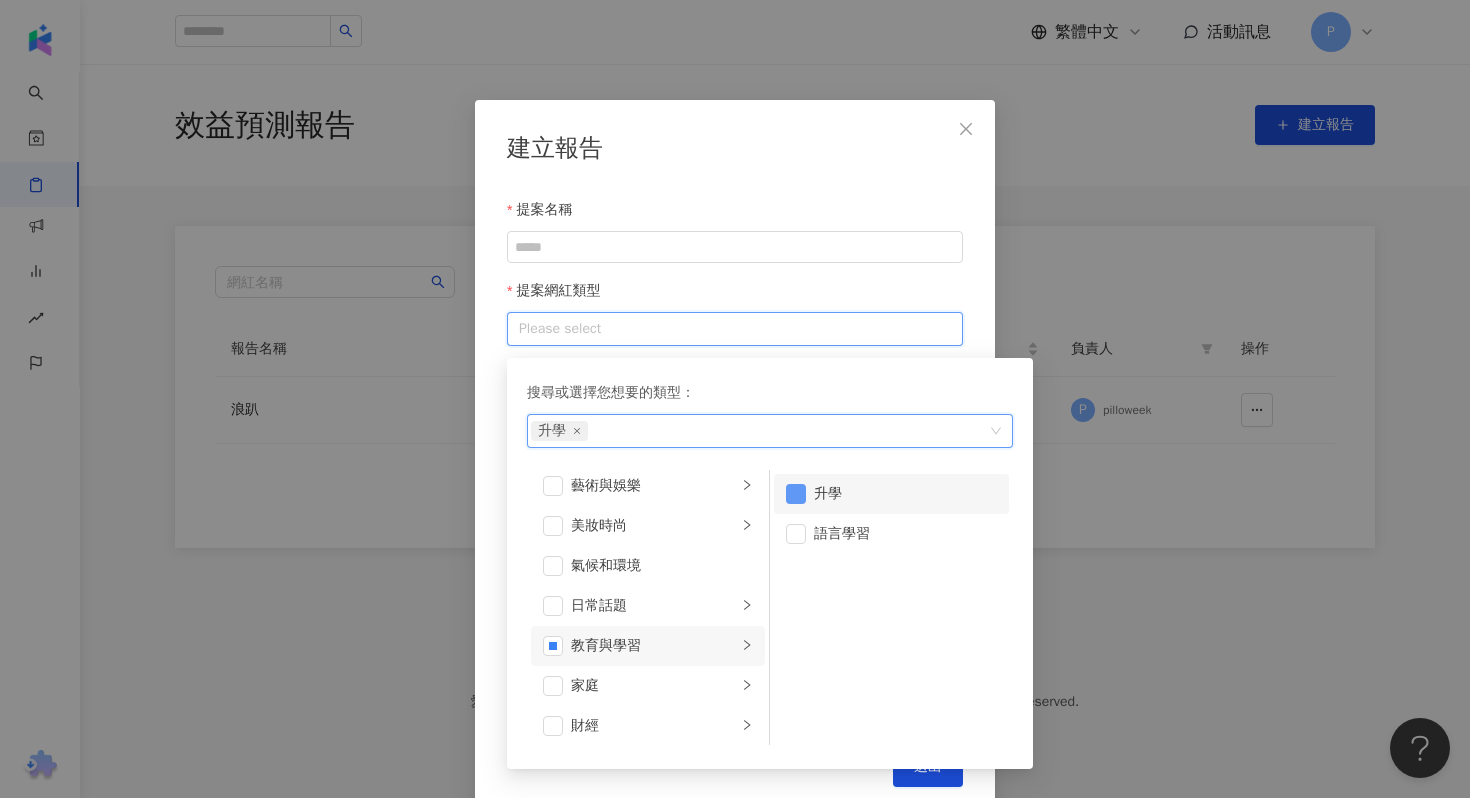 click at bounding box center (796, 494) 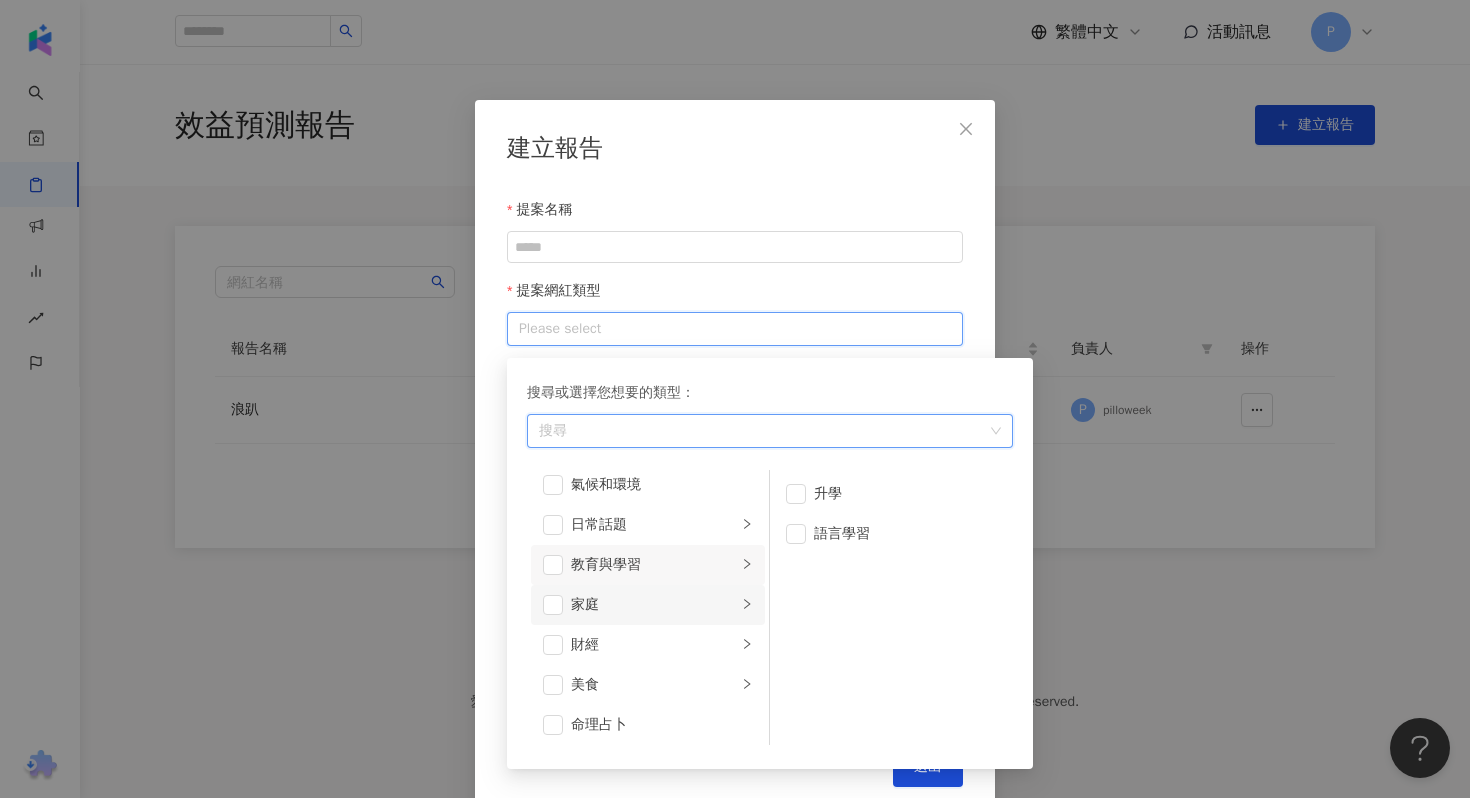 scroll, scrollTop: 102, scrollLeft: 0, axis: vertical 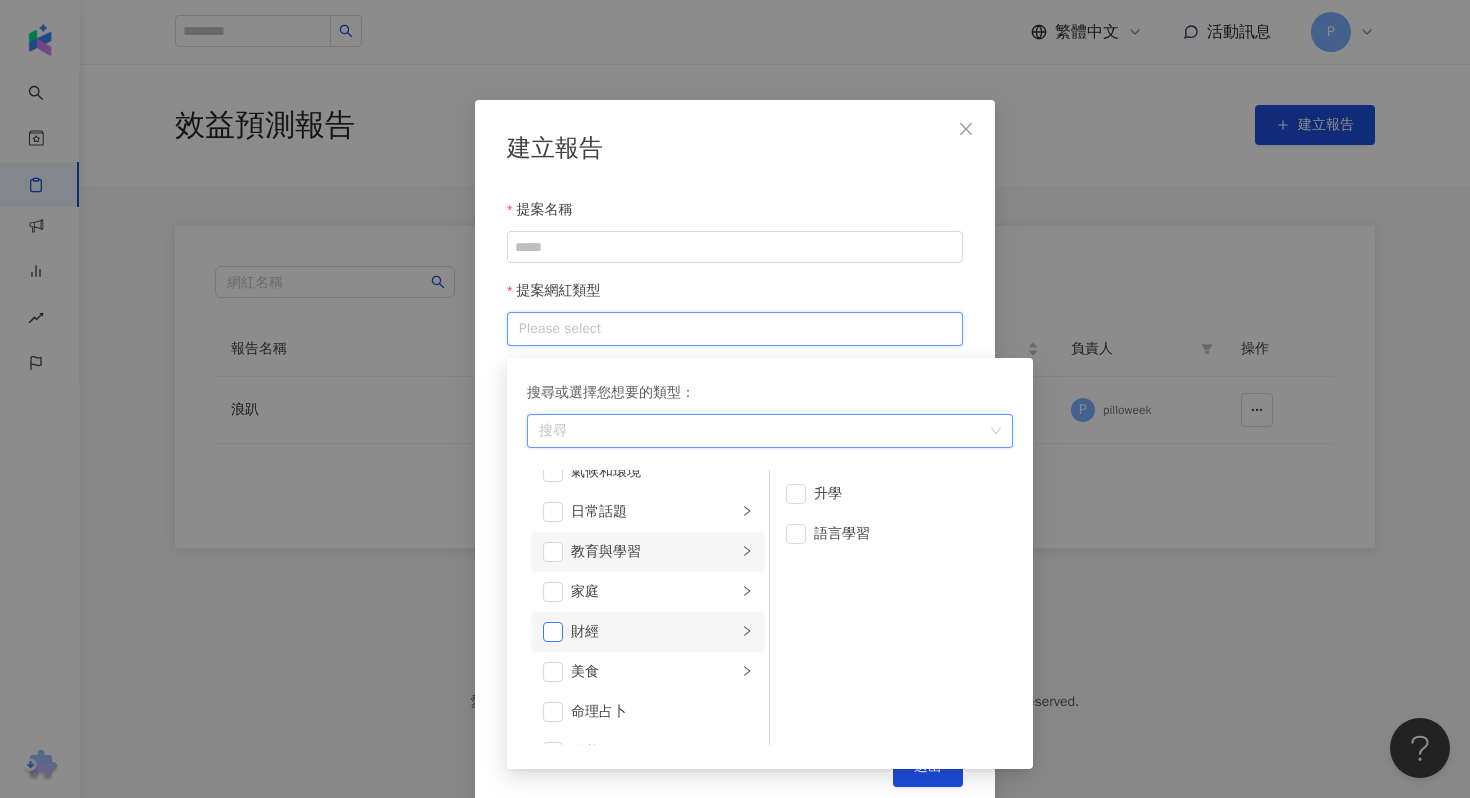 click at bounding box center (553, 632) 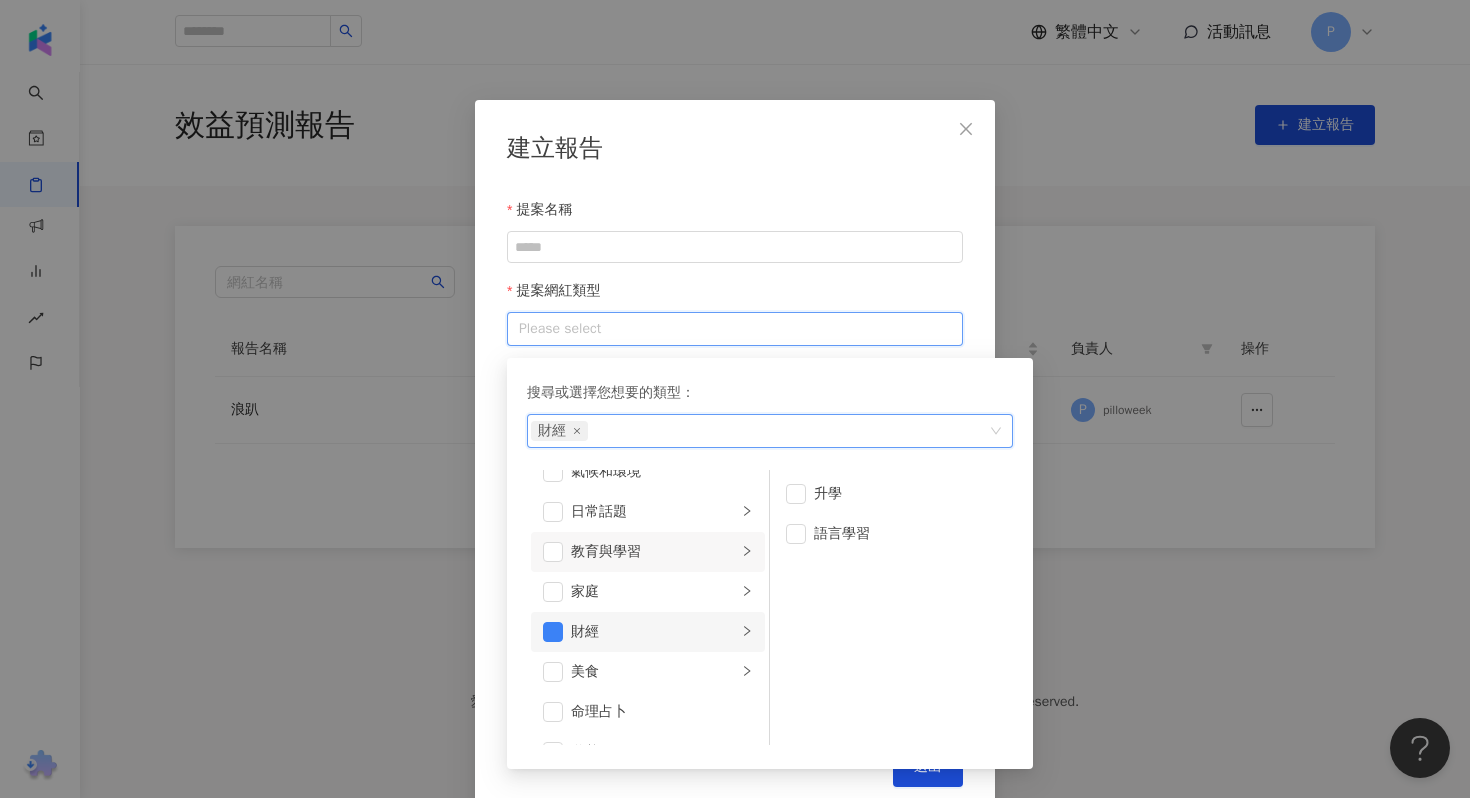 click at bounding box center [747, 631] 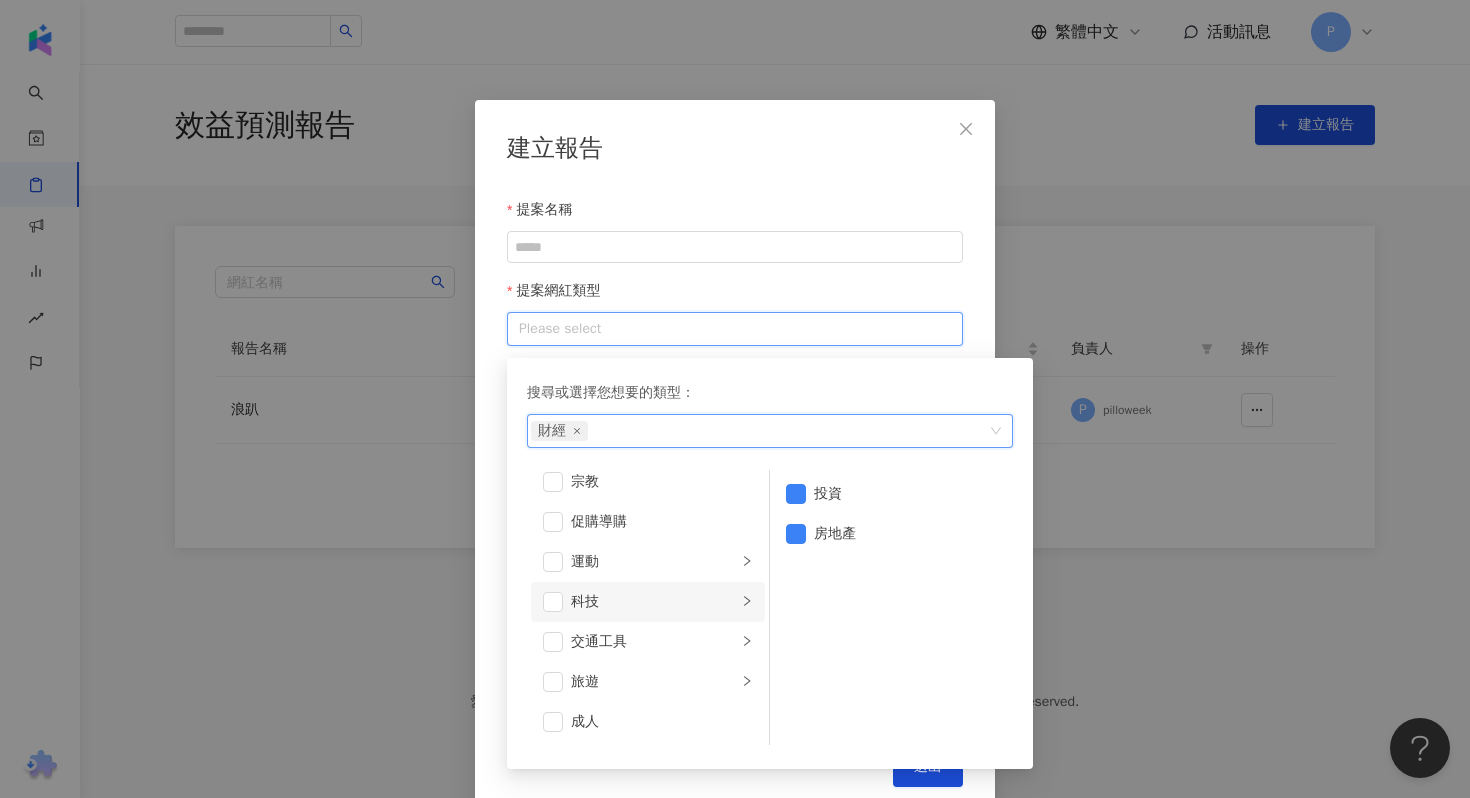 scroll, scrollTop: 693, scrollLeft: 0, axis: vertical 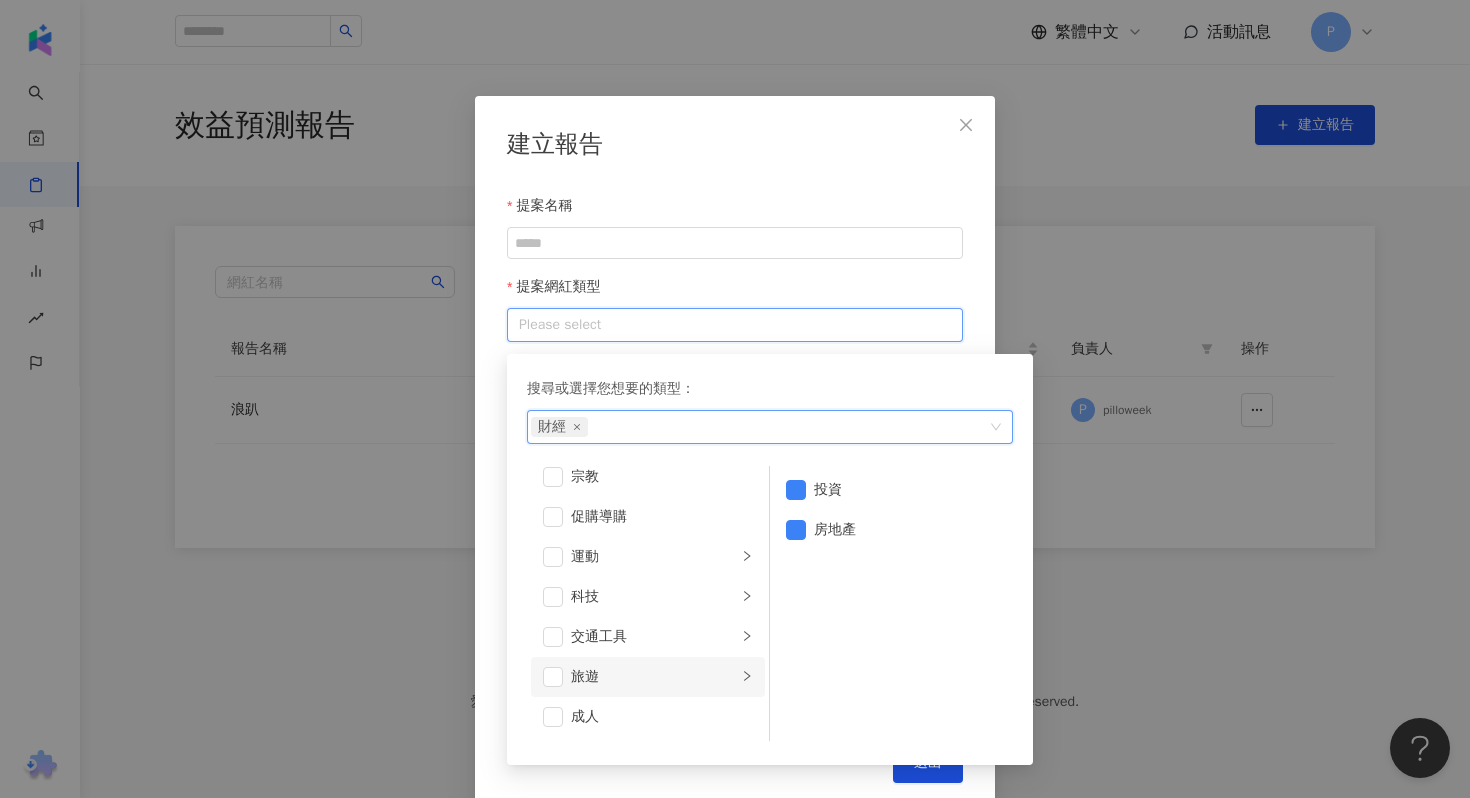 click 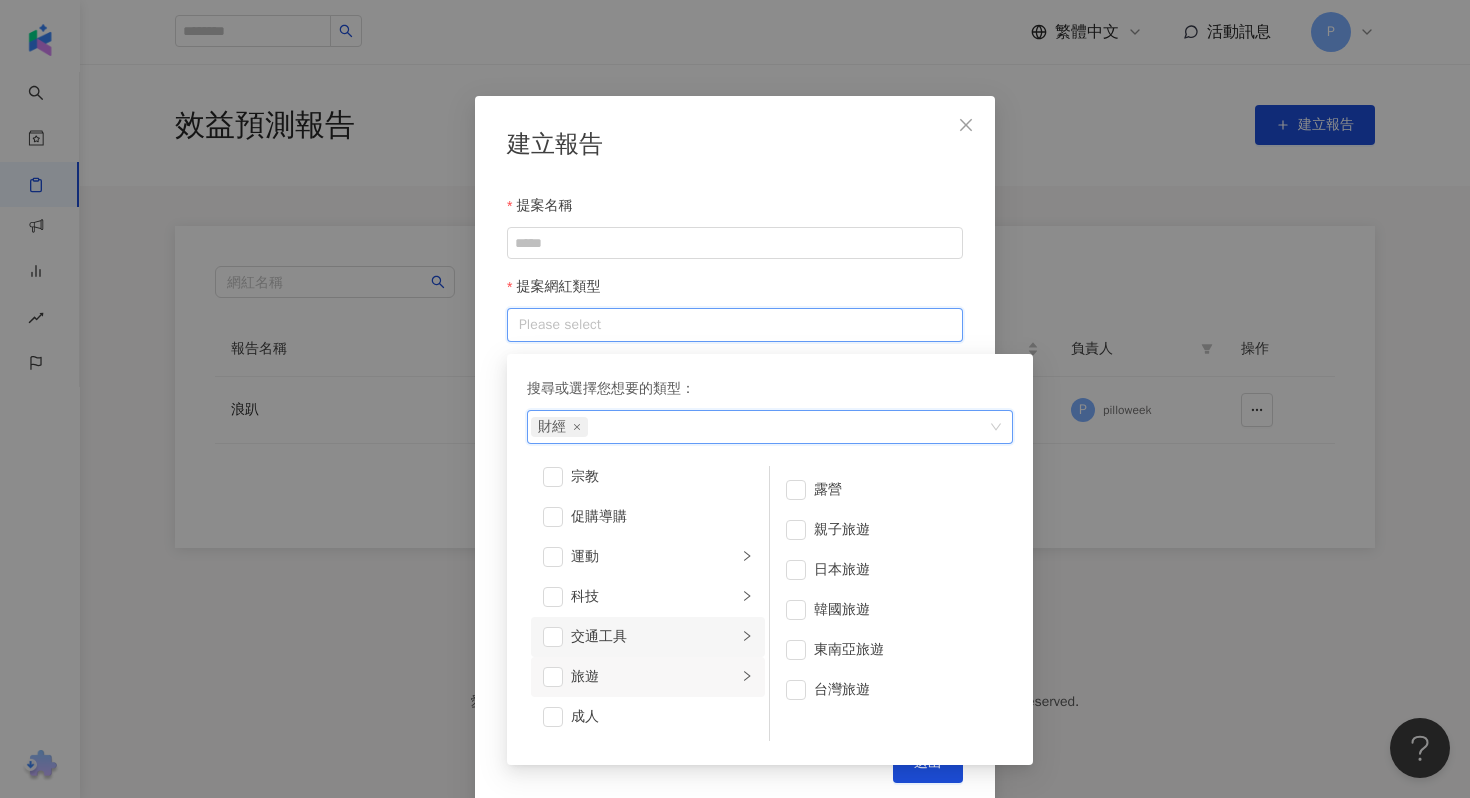 click at bounding box center [747, 636] 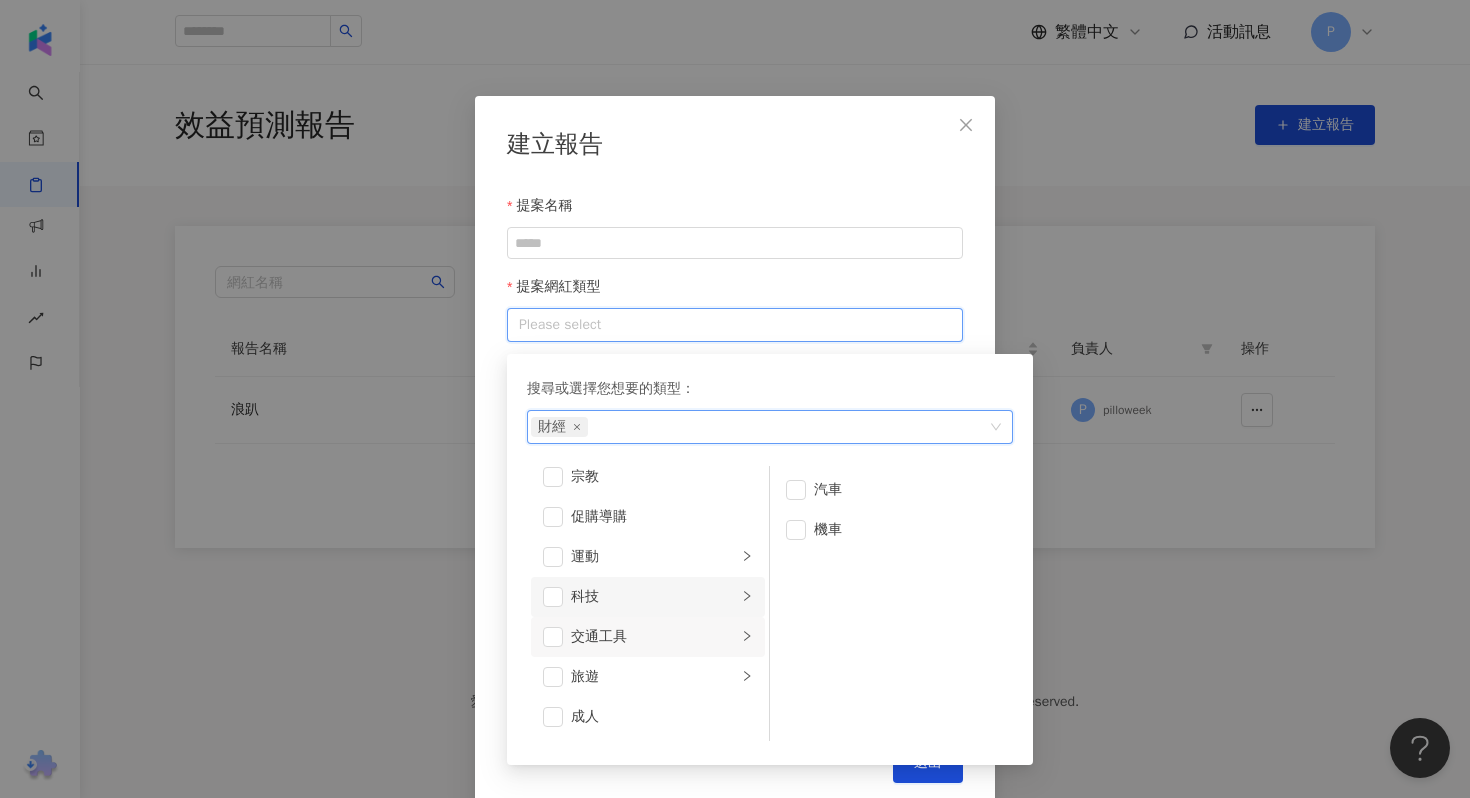 click 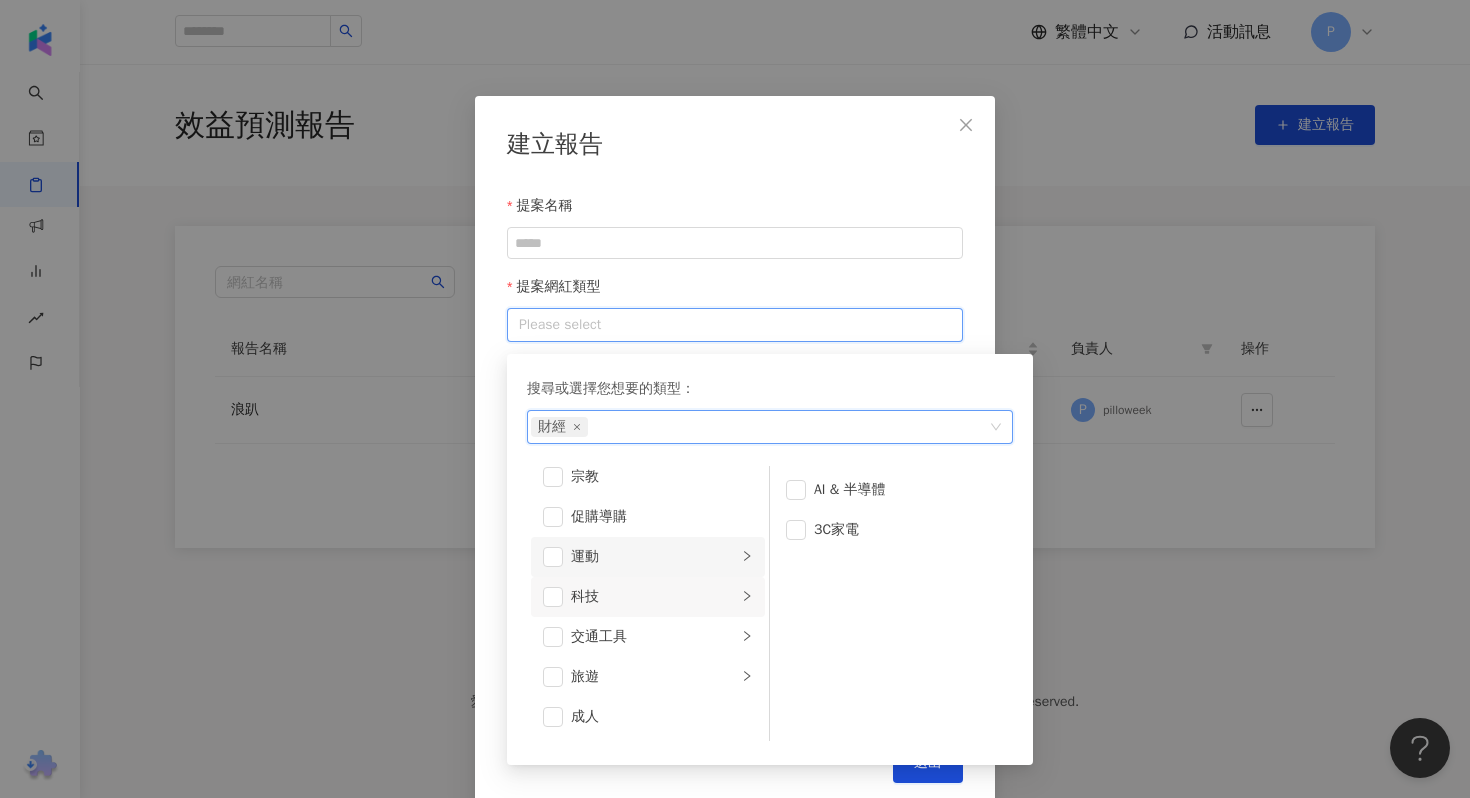 click at bounding box center (747, 556) 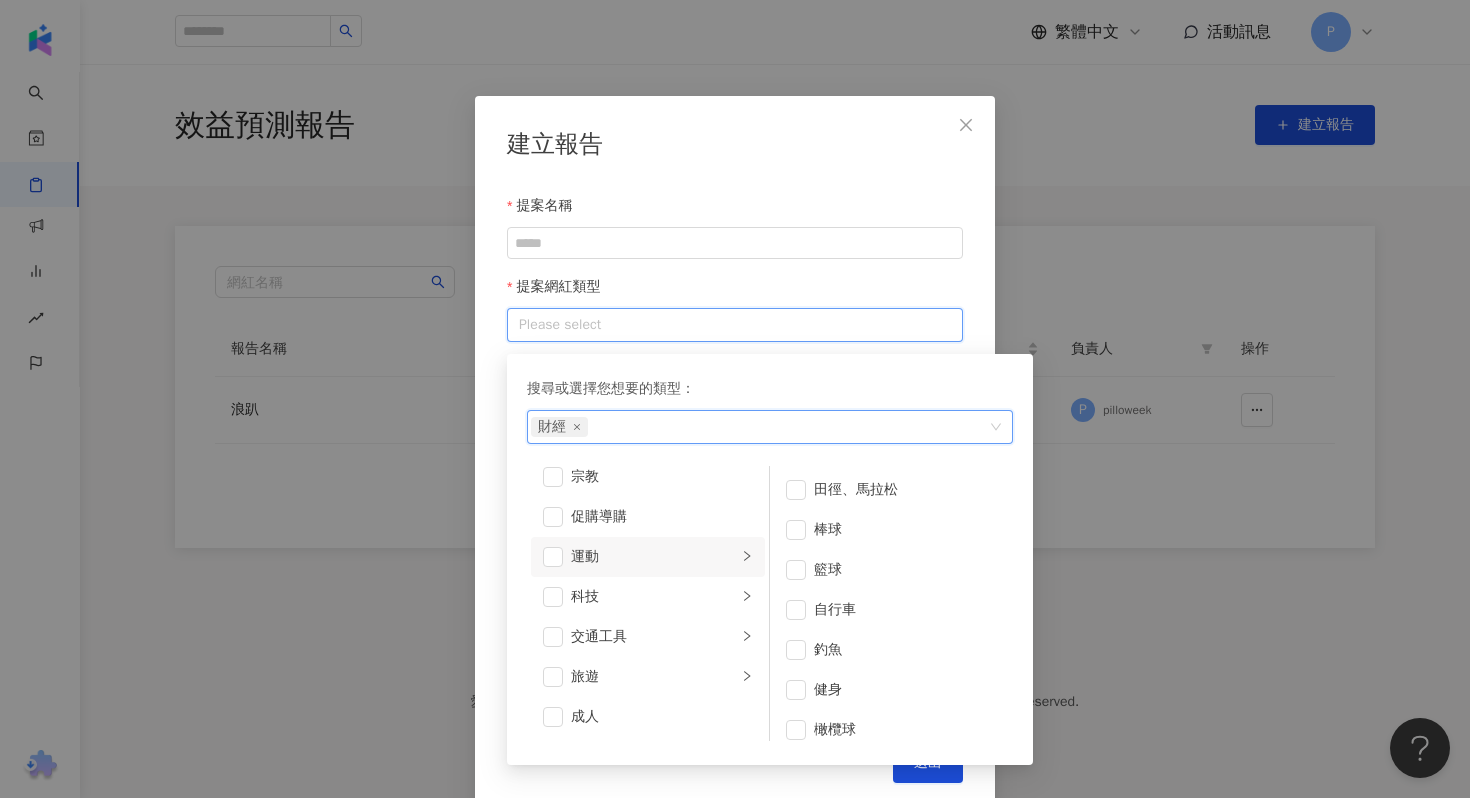 scroll, scrollTop: 253, scrollLeft: 0, axis: vertical 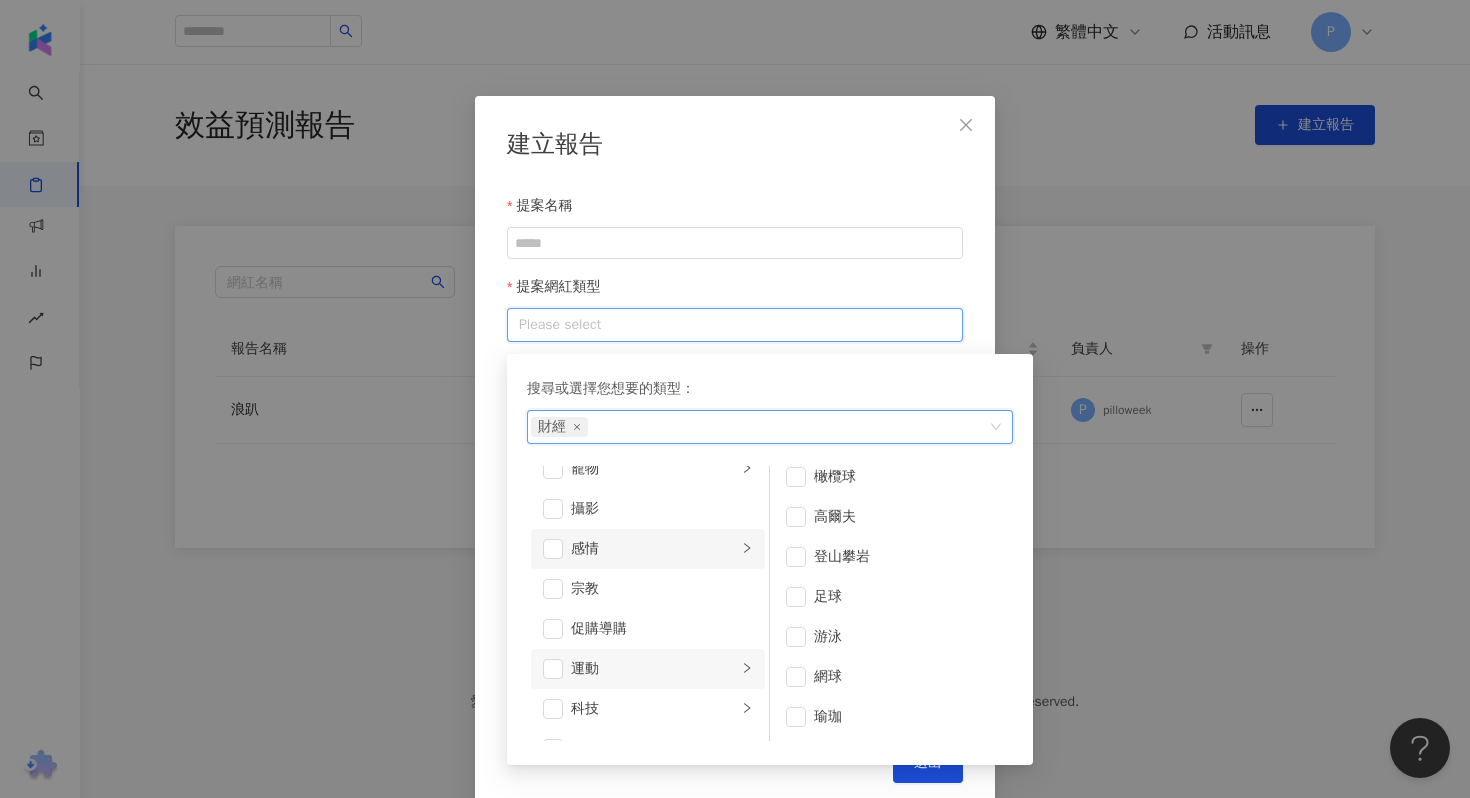 click on "感情" at bounding box center [654, 549] 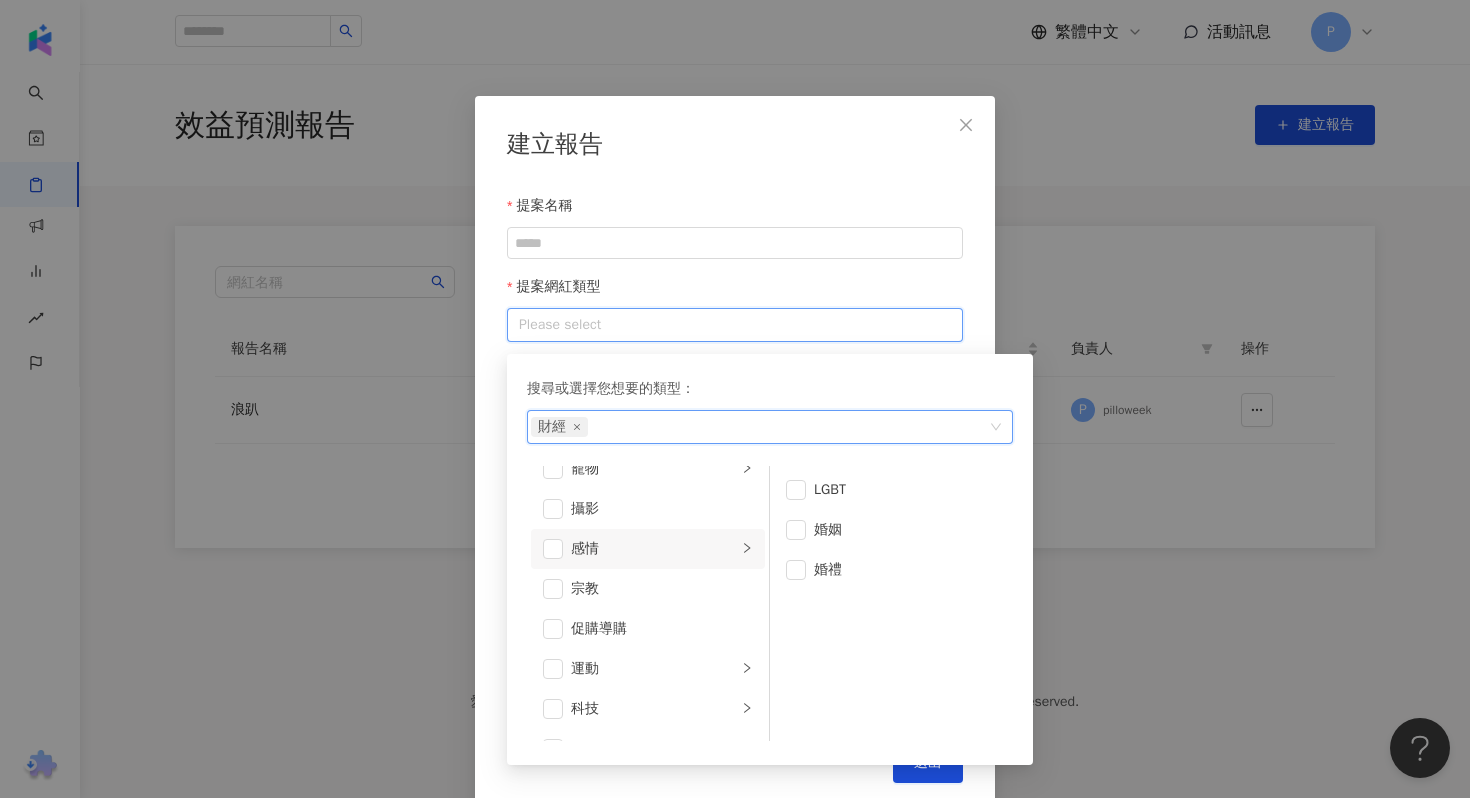 scroll, scrollTop: 0, scrollLeft: 0, axis: both 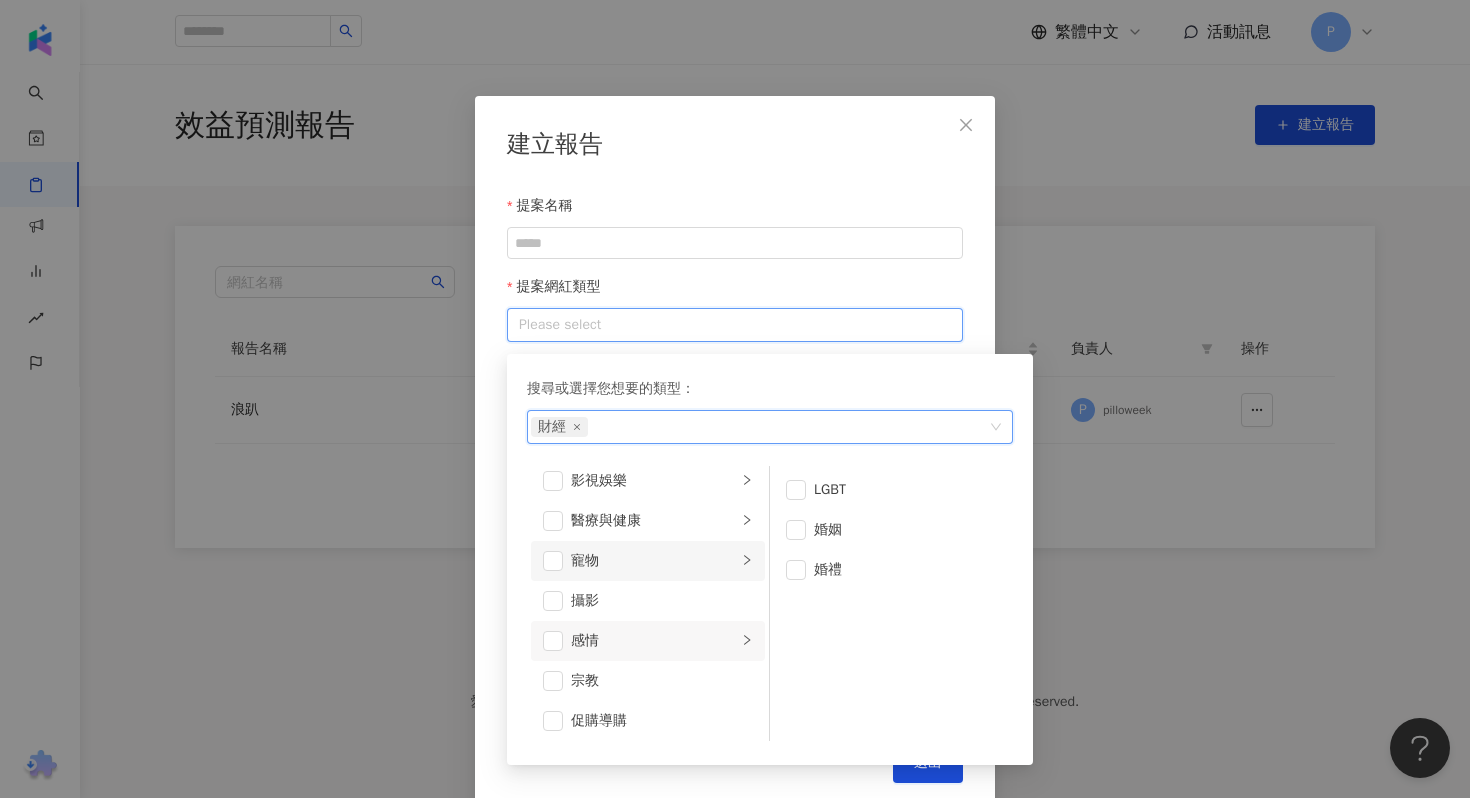 click 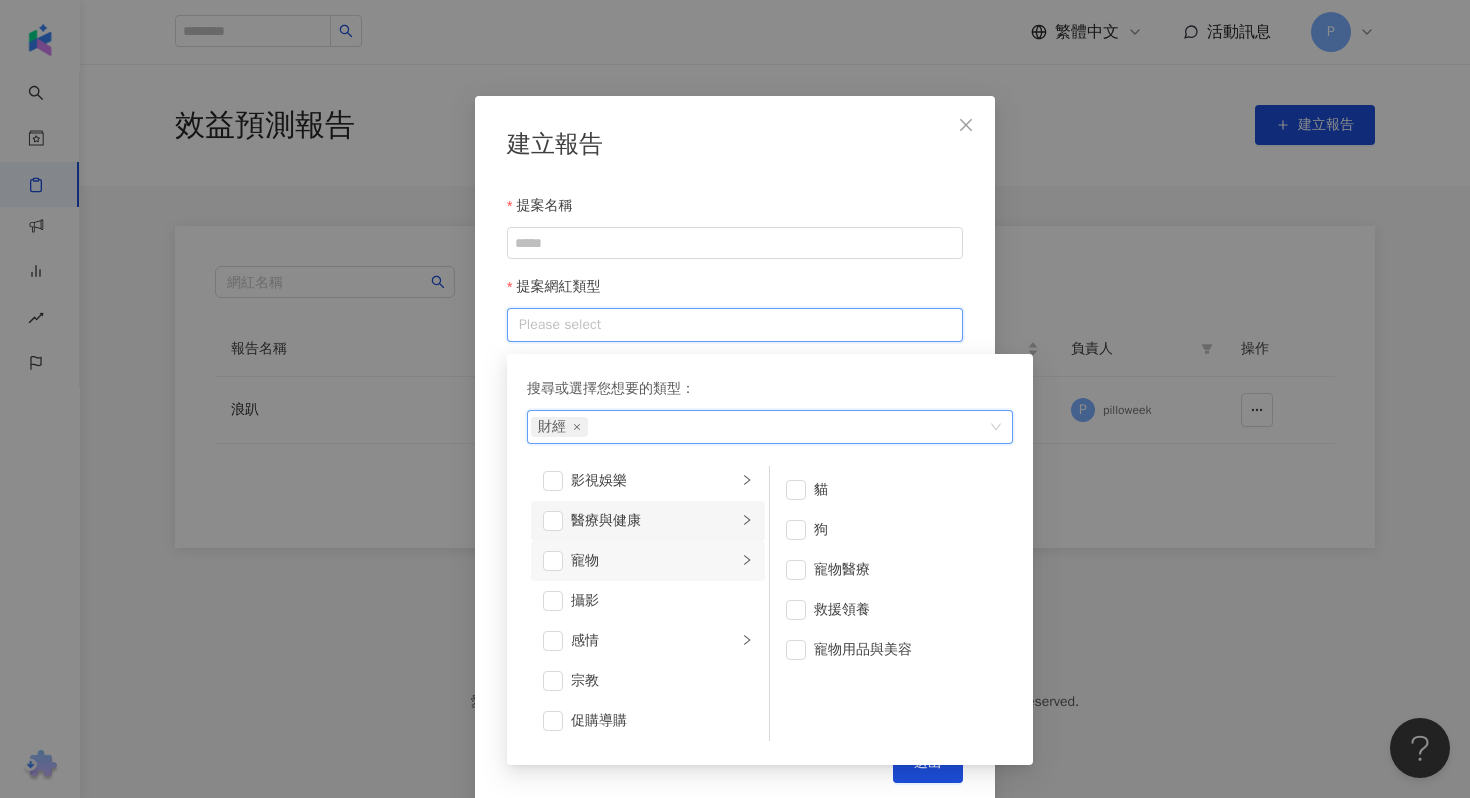 click at bounding box center [747, 520] 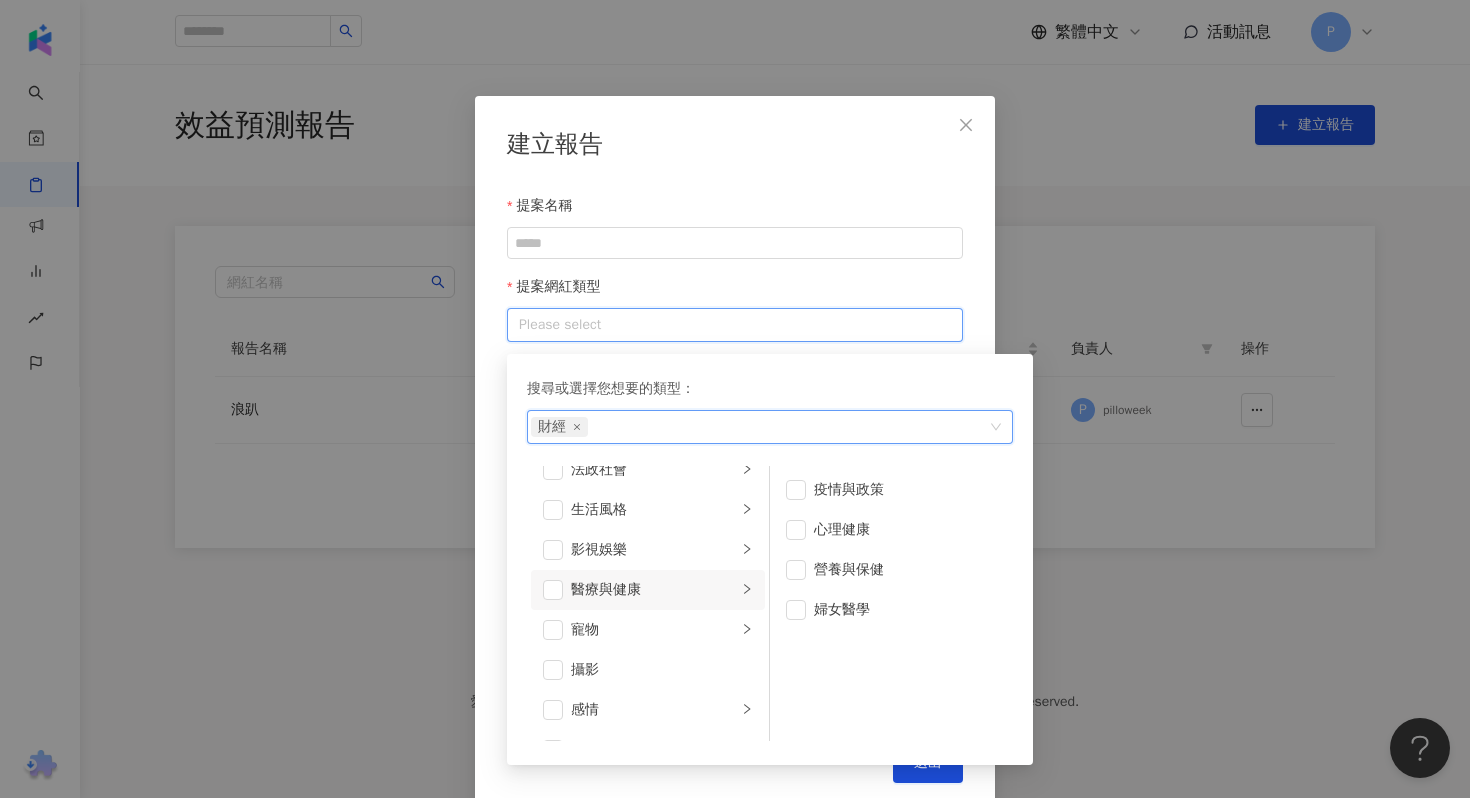 scroll, scrollTop: 411, scrollLeft: 0, axis: vertical 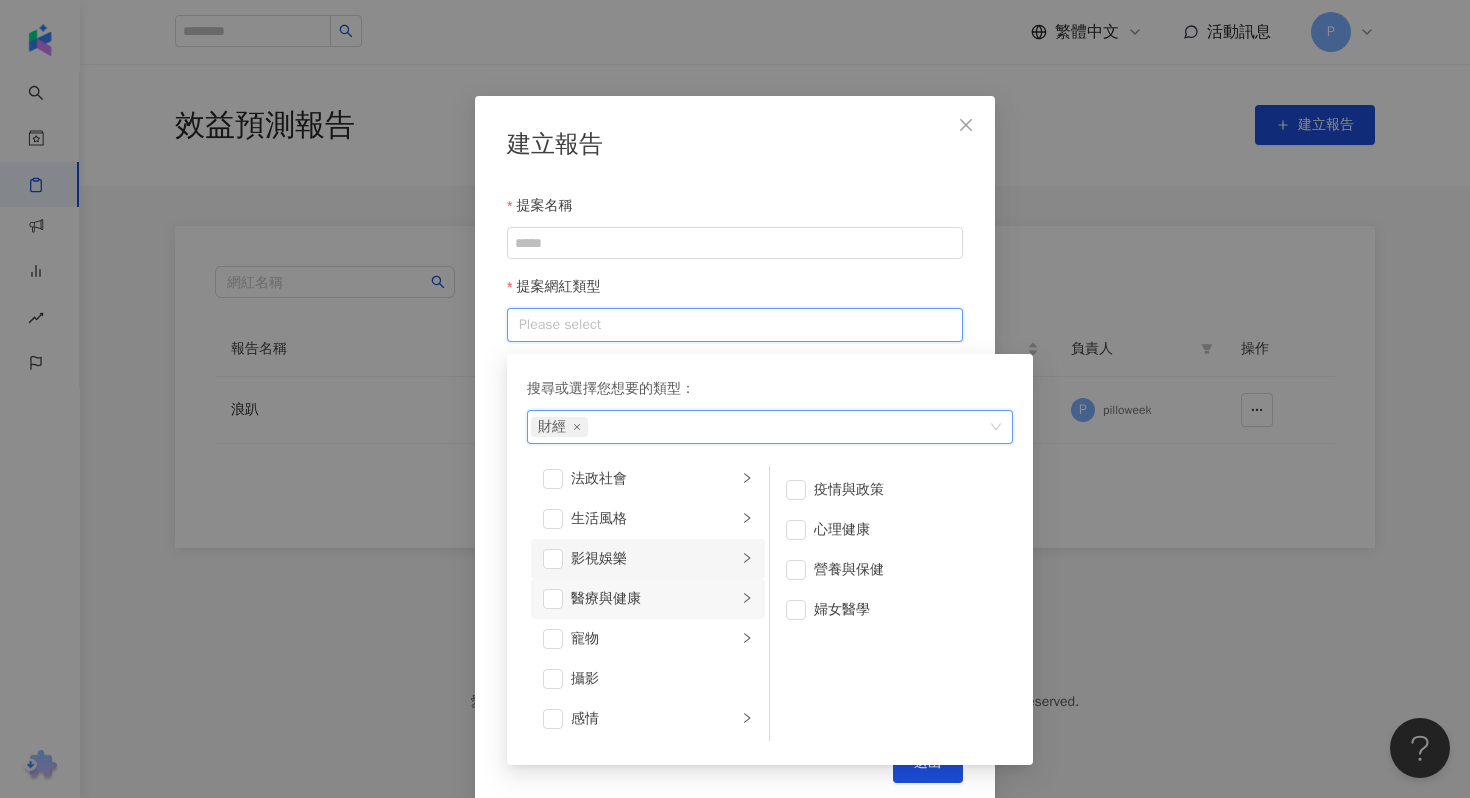 click 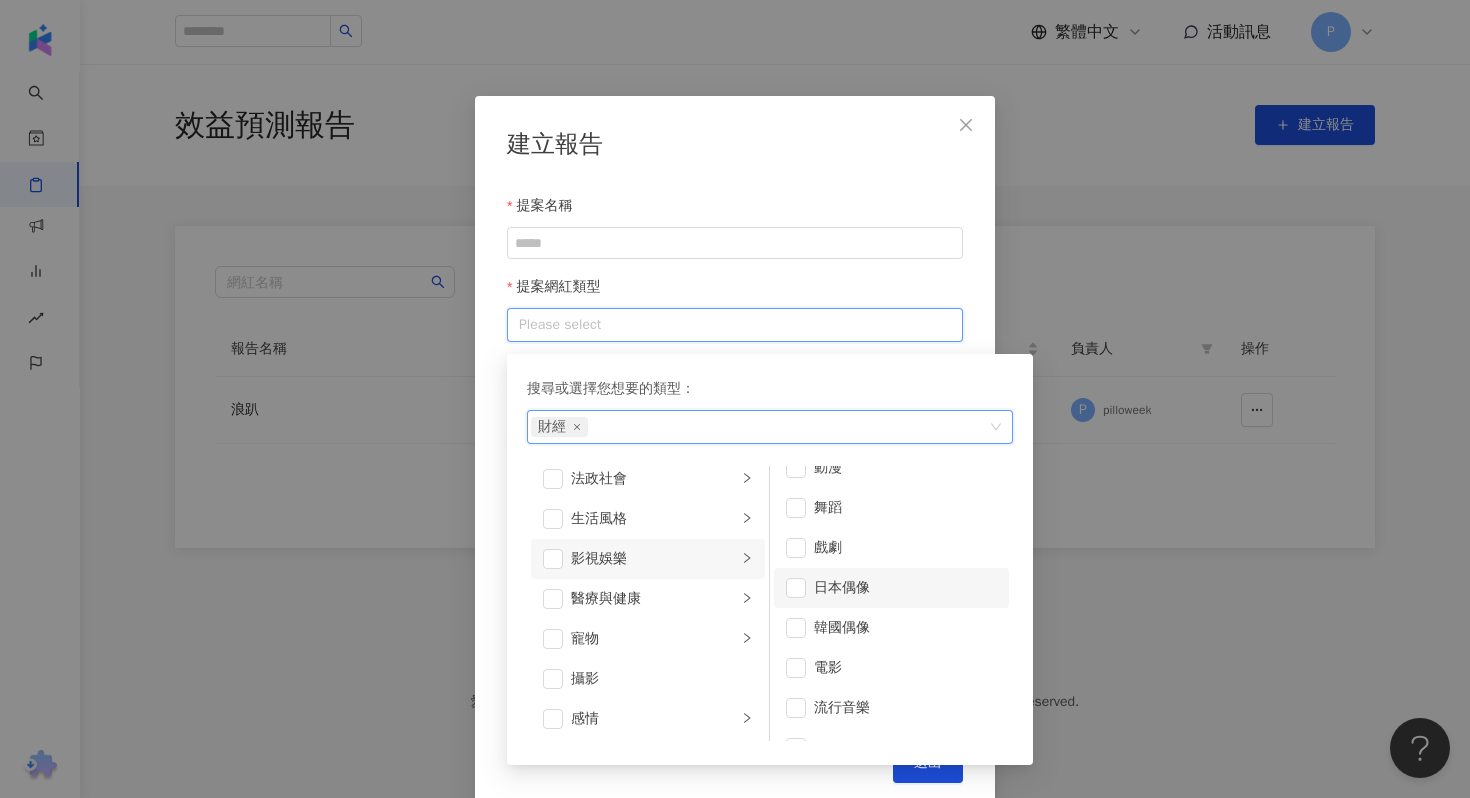 scroll, scrollTop: 53, scrollLeft: 0, axis: vertical 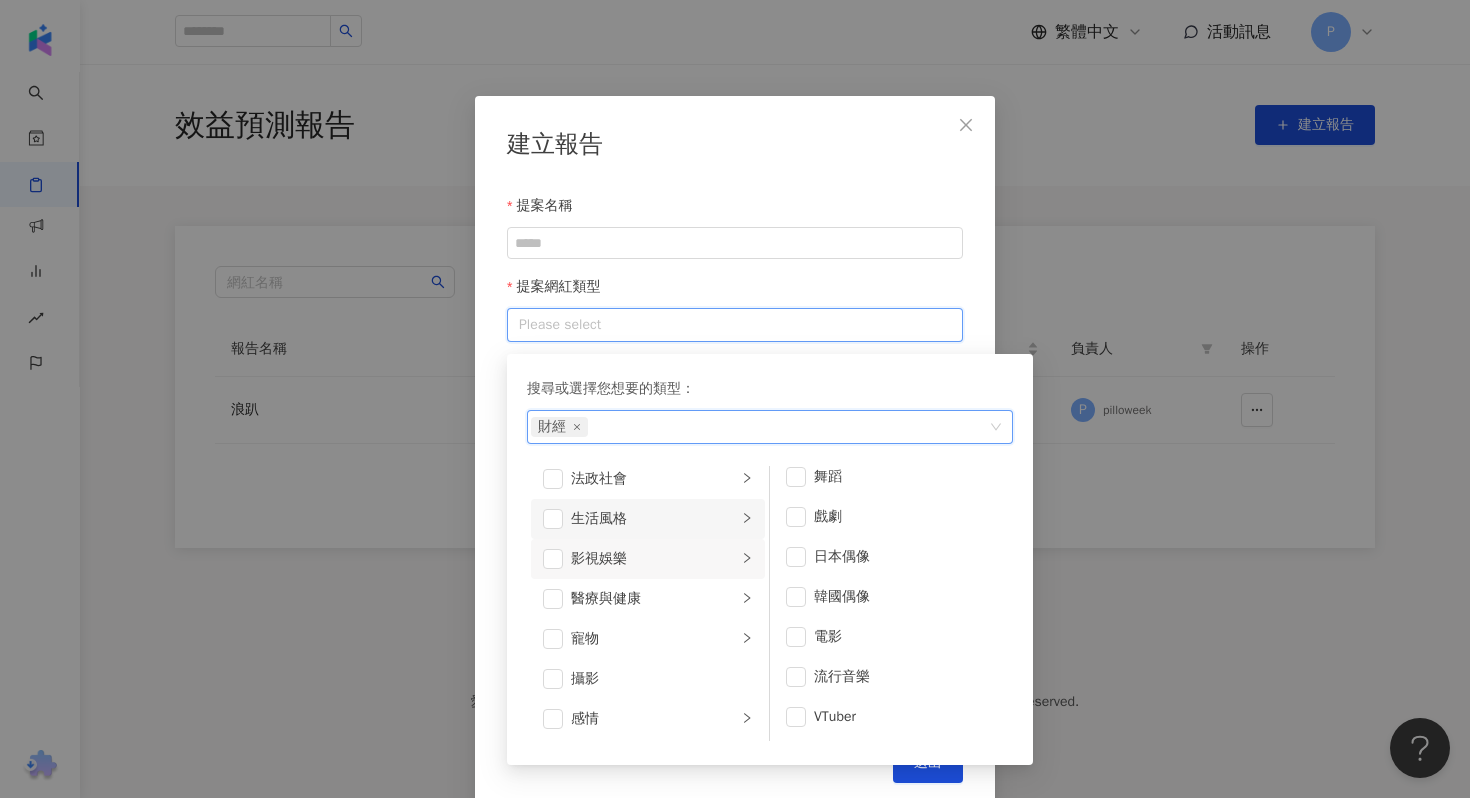 click 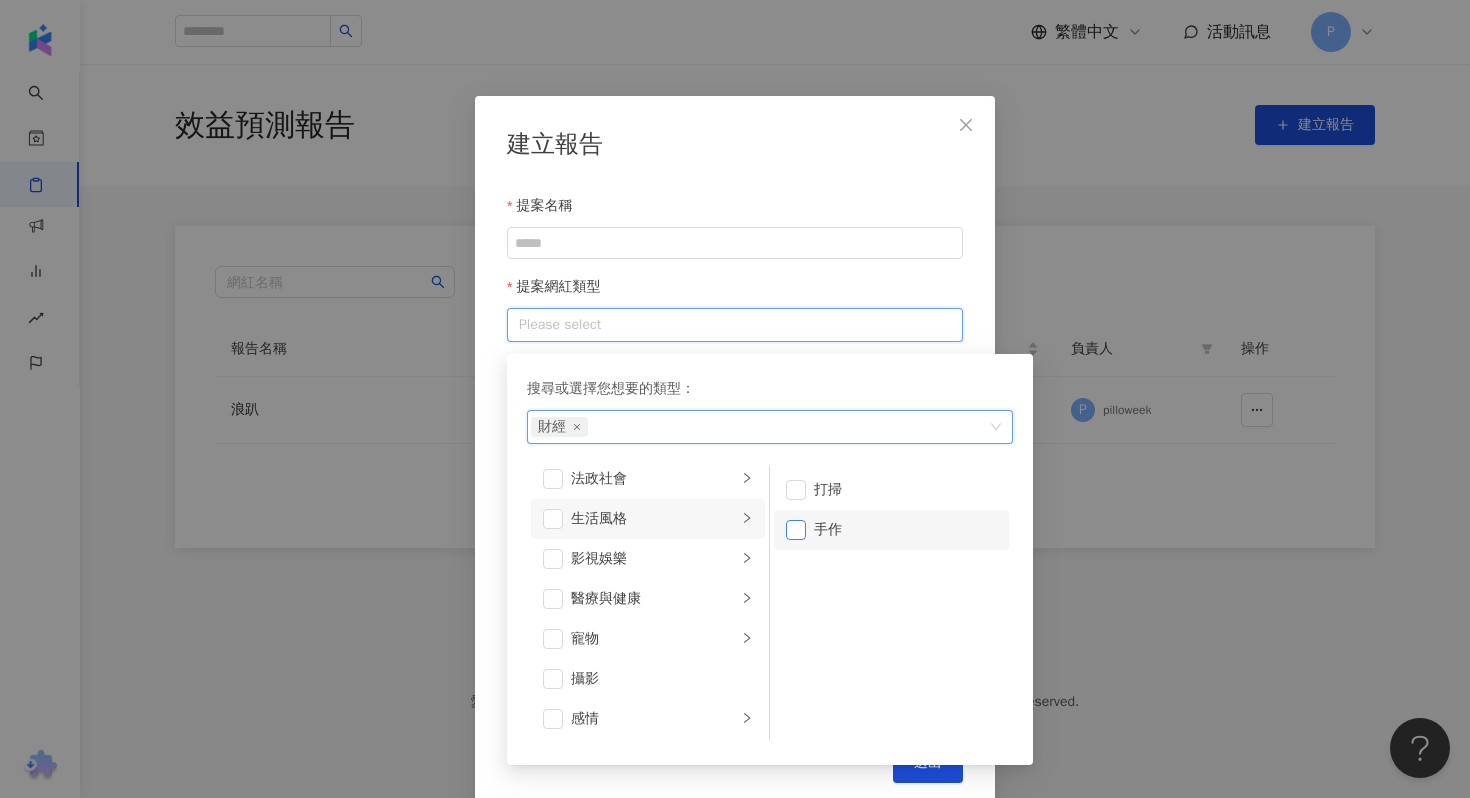 scroll, scrollTop: 0, scrollLeft: 0, axis: both 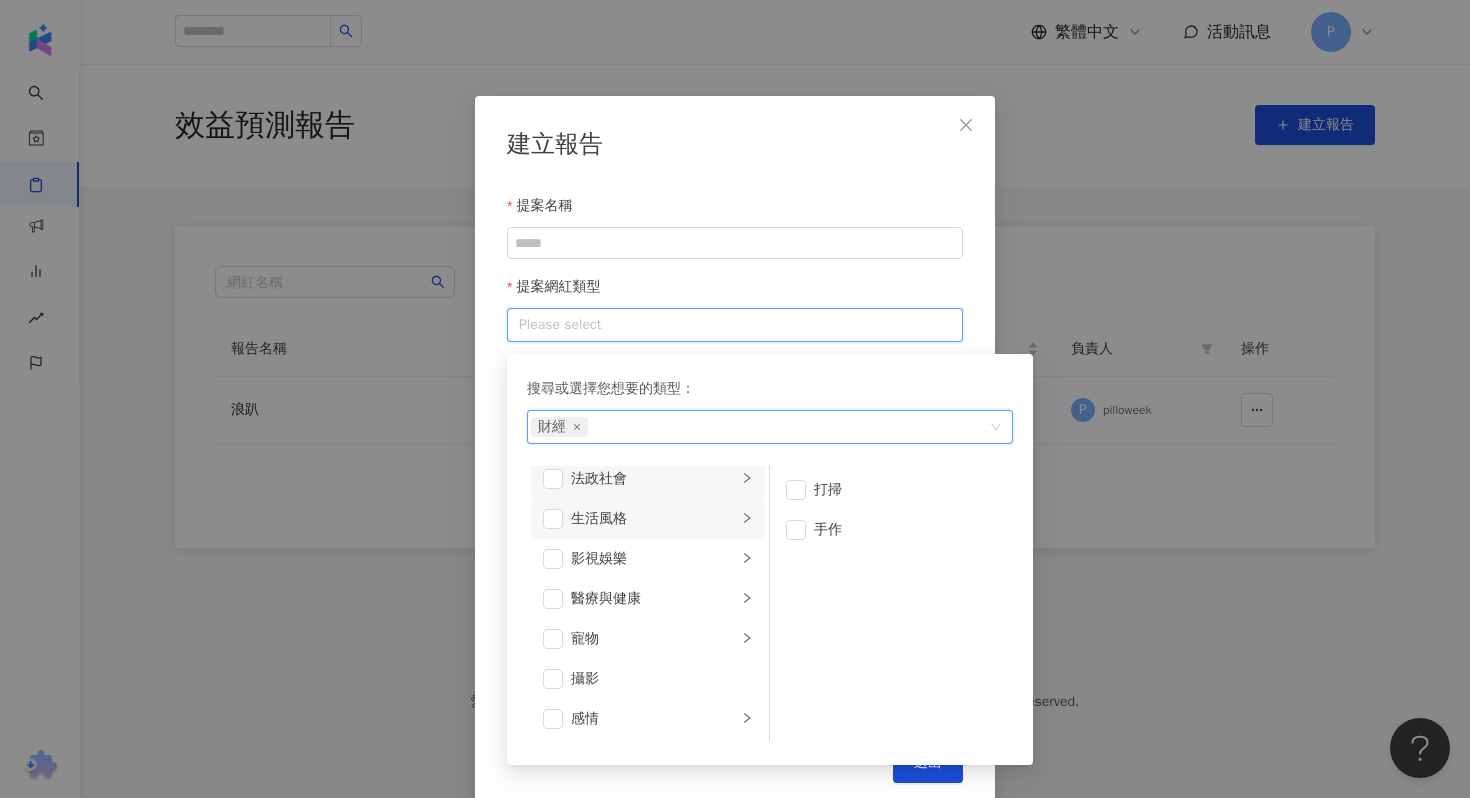 click on "法政社會" at bounding box center (648, 479) 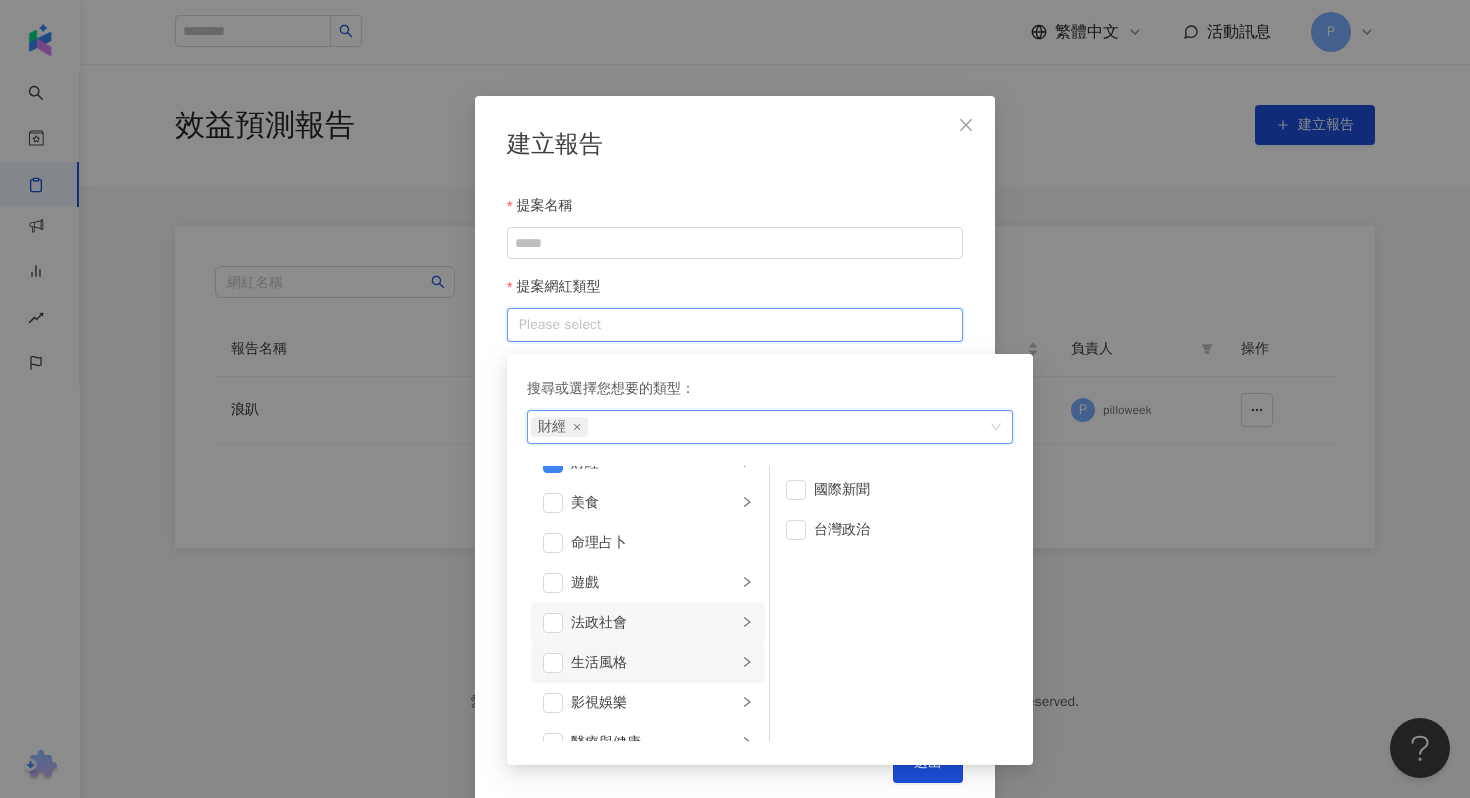 scroll, scrollTop: 267, scrollLeft: 0, axis: vertical 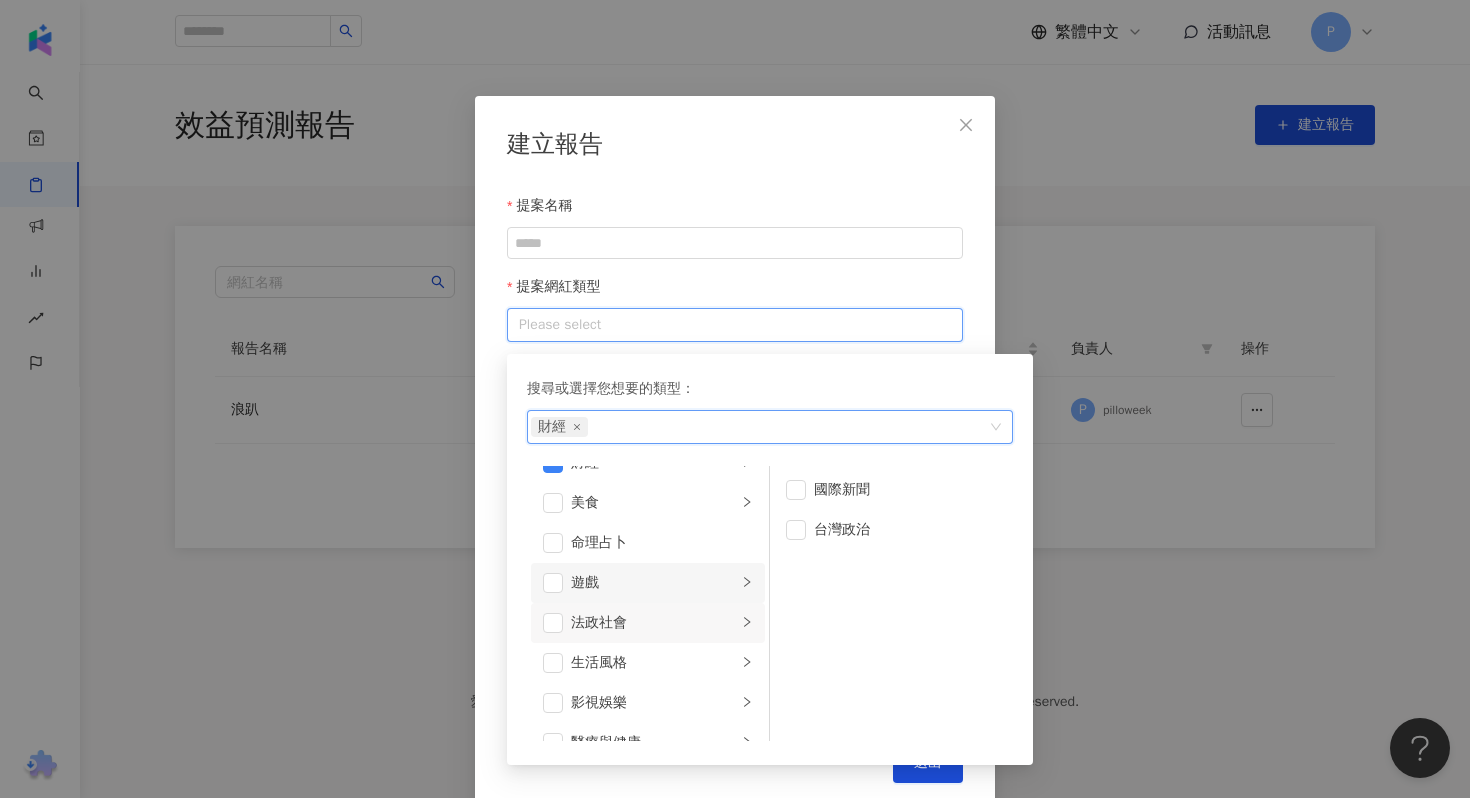 click on "遊戲" at bounding box center (648, 583) 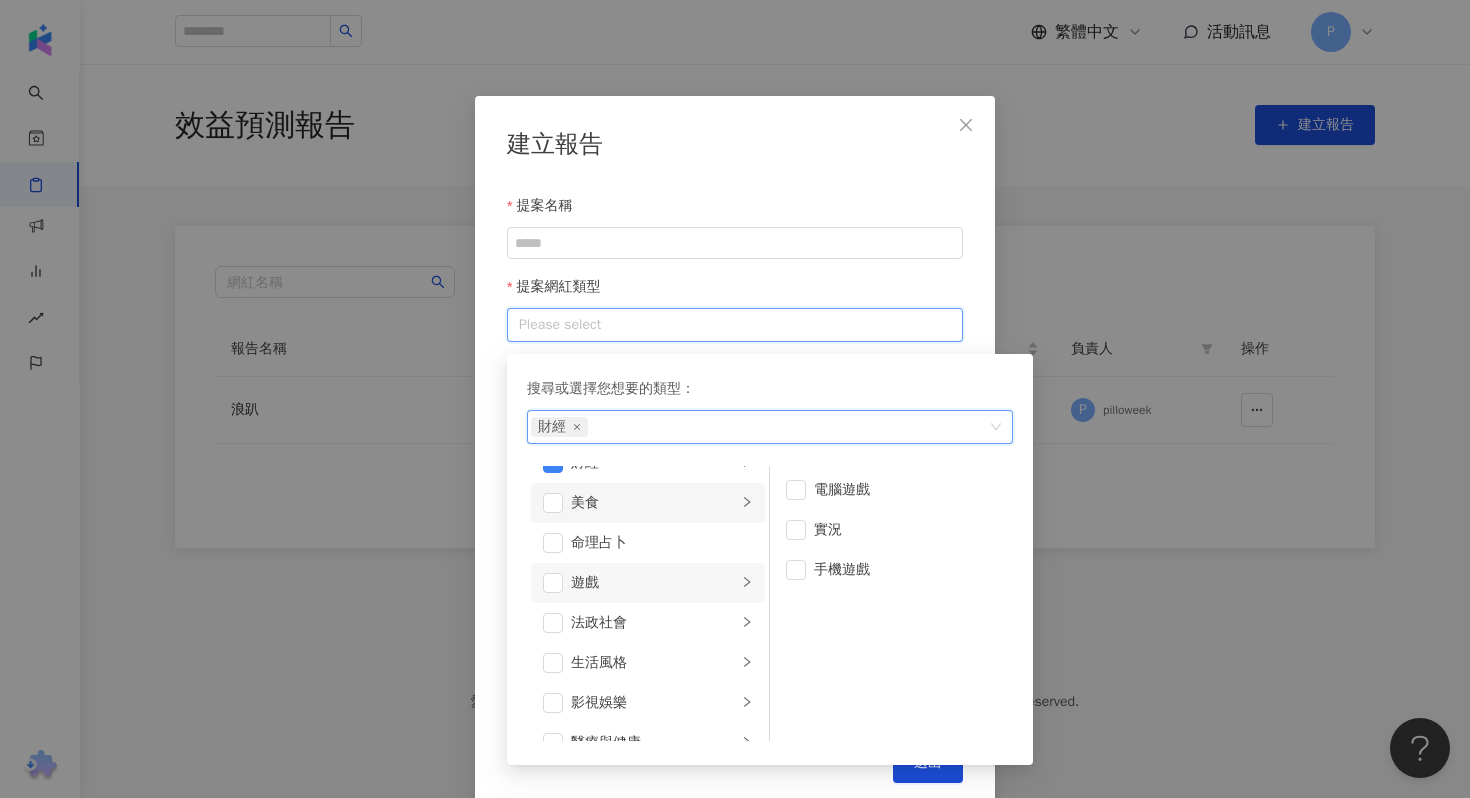 click 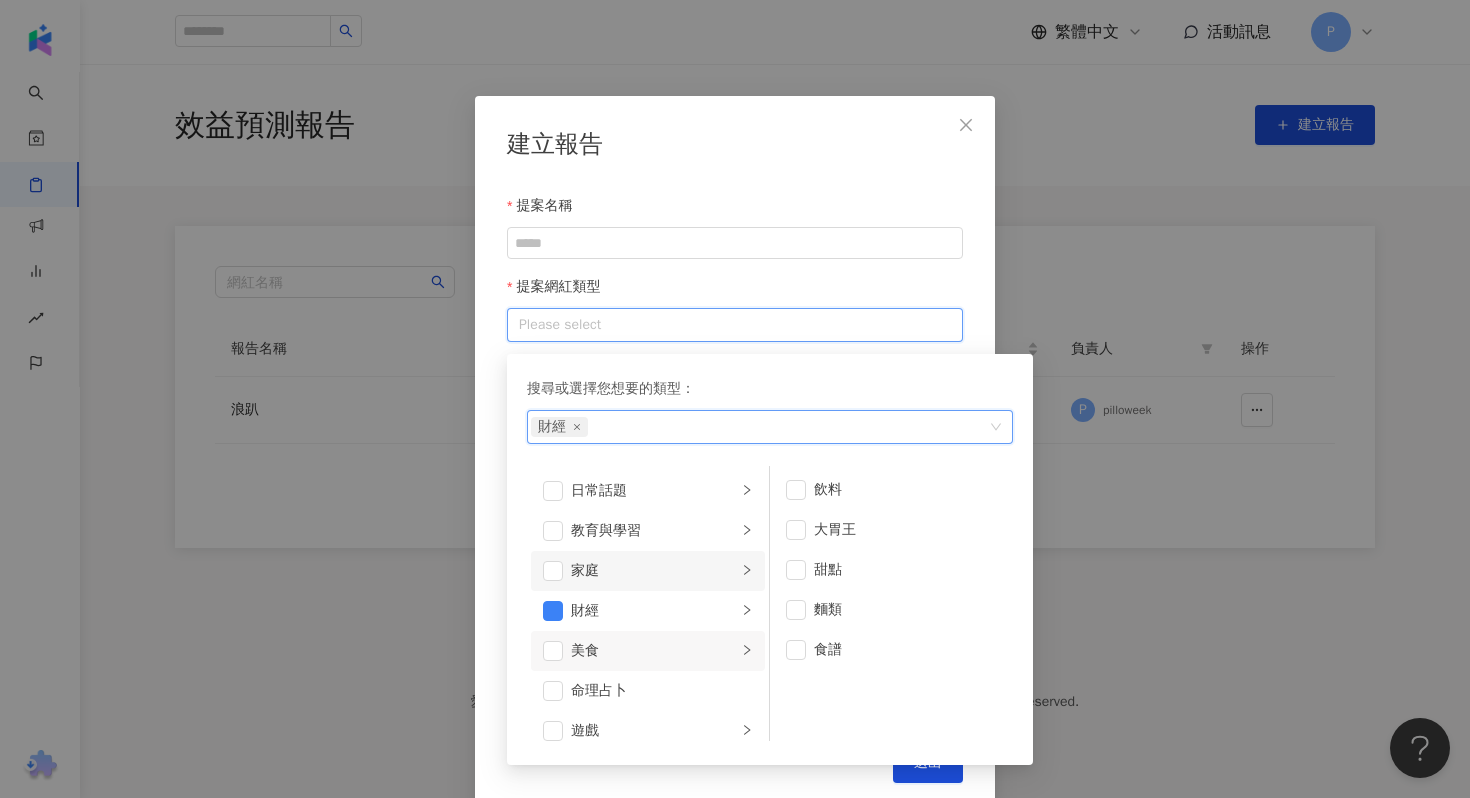 scroll, scrollTop: 70, scrollLeft: 0, axis: vertical 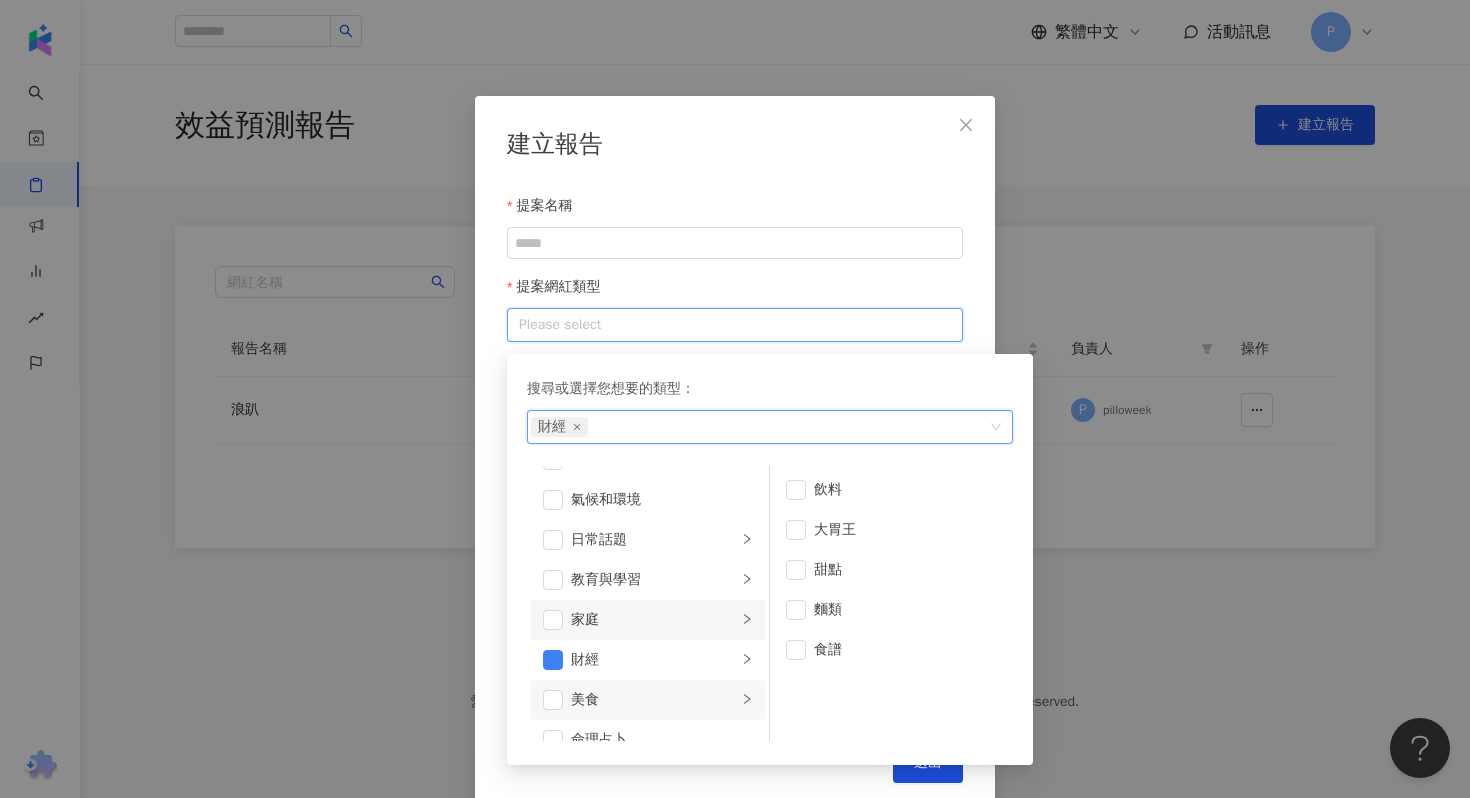 click 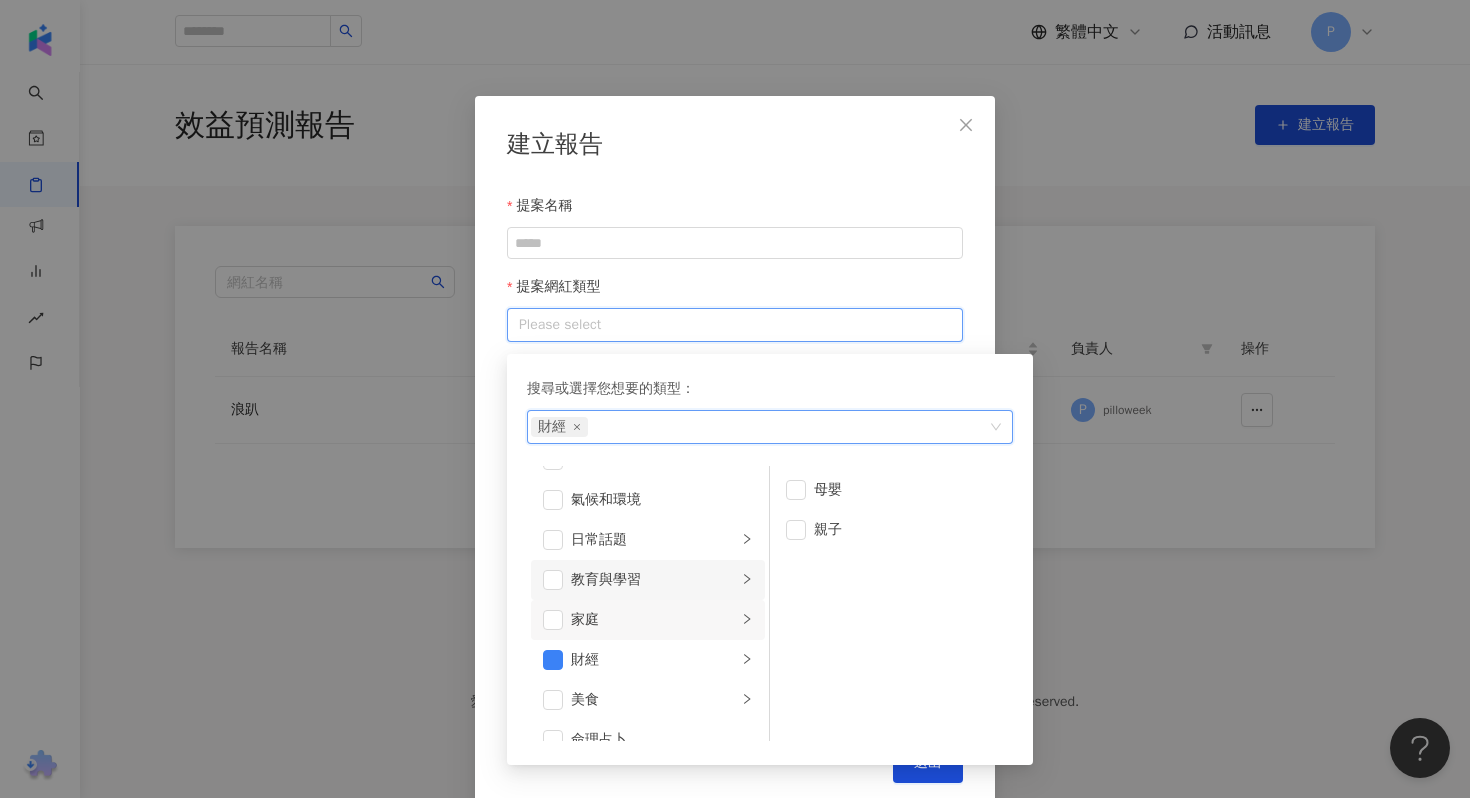 click 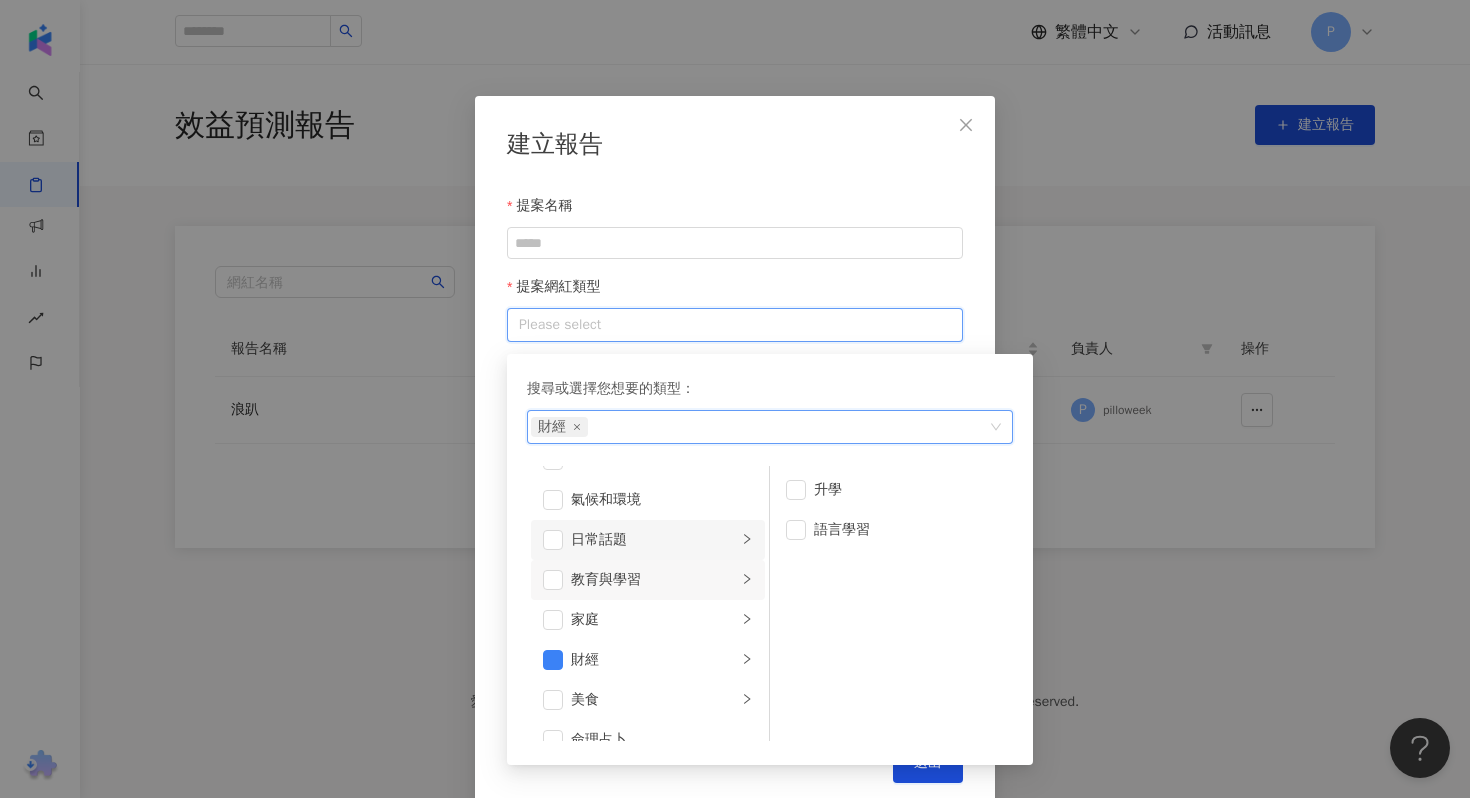 click 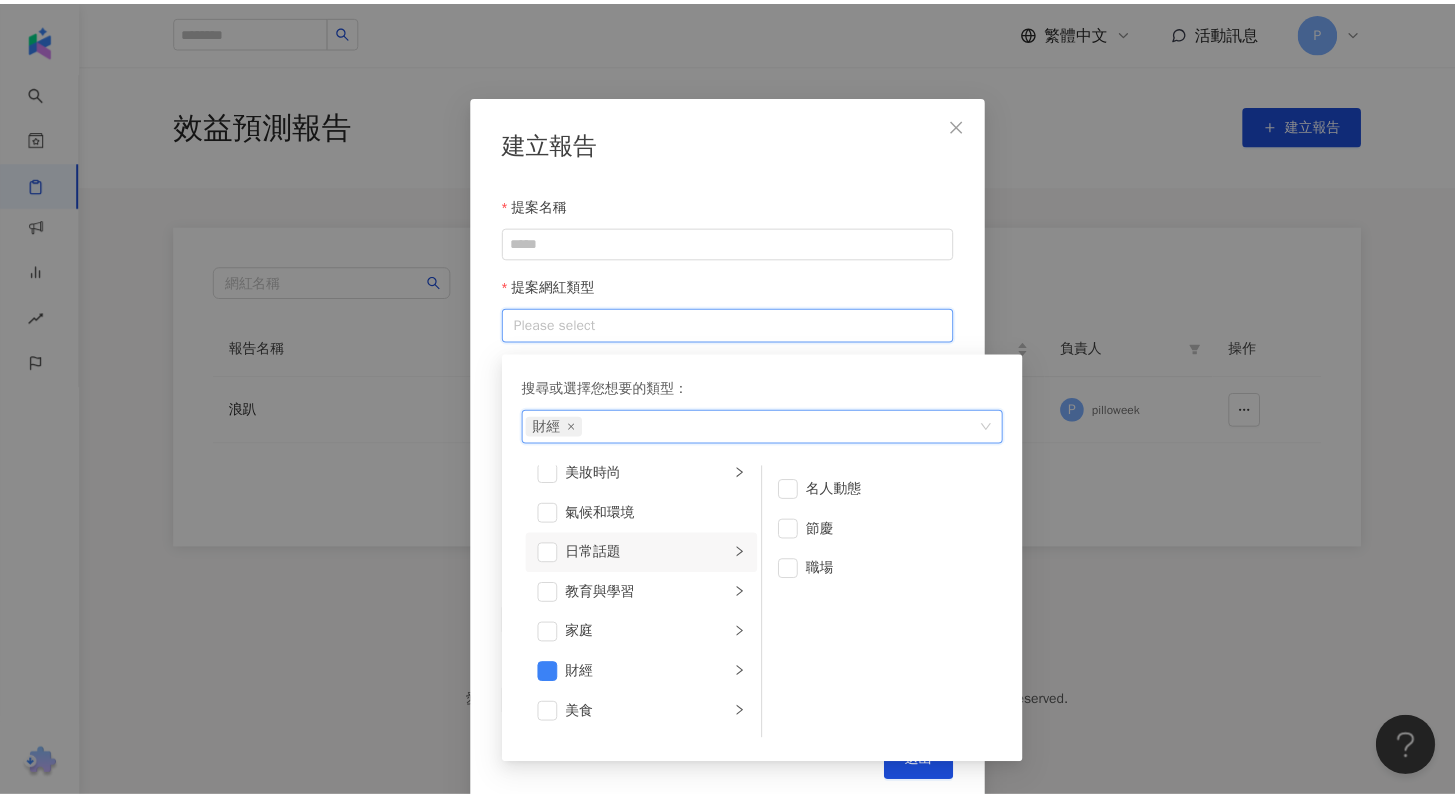 scroll, scrollTop: 0, scrollLeft: 0, axis: both 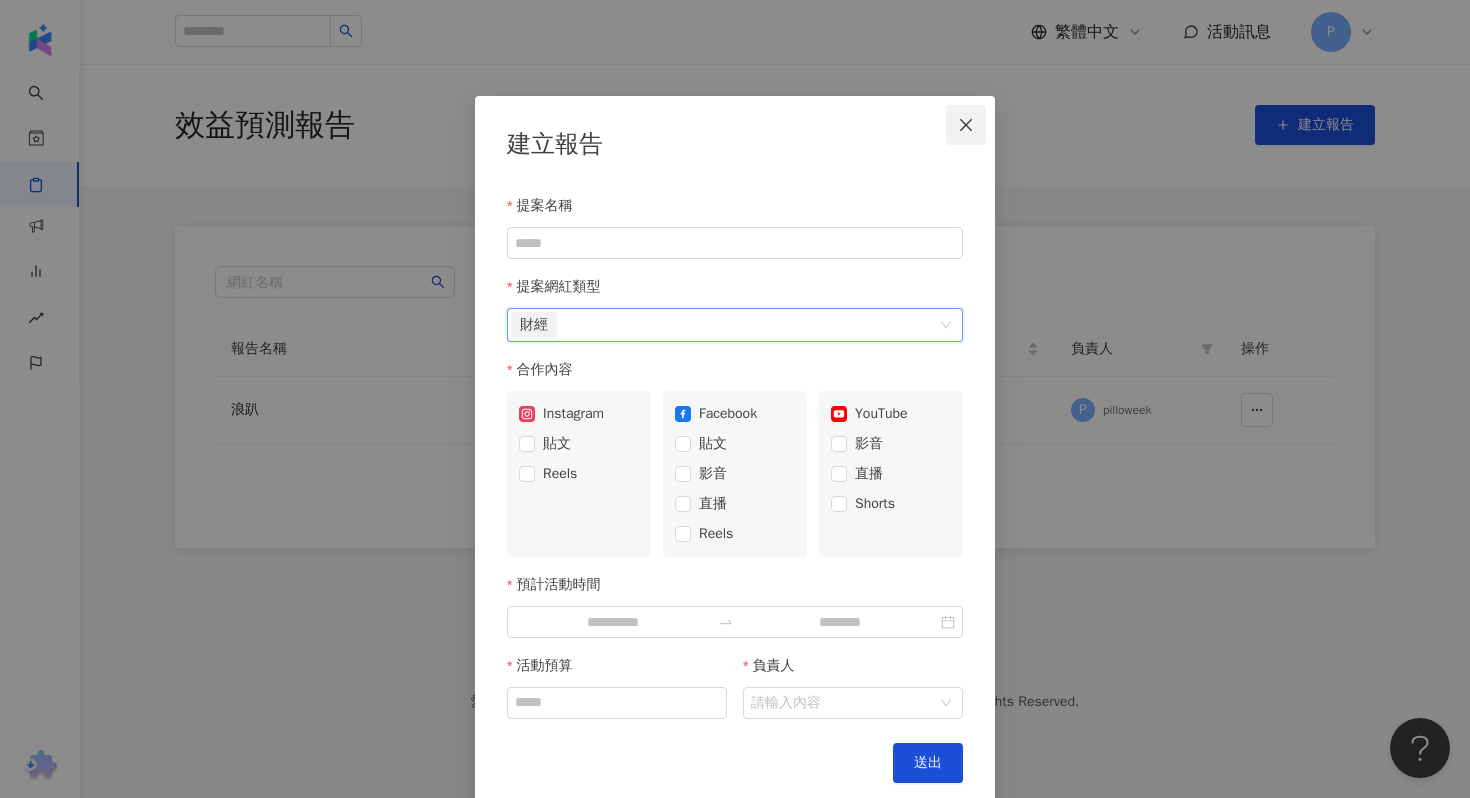 click 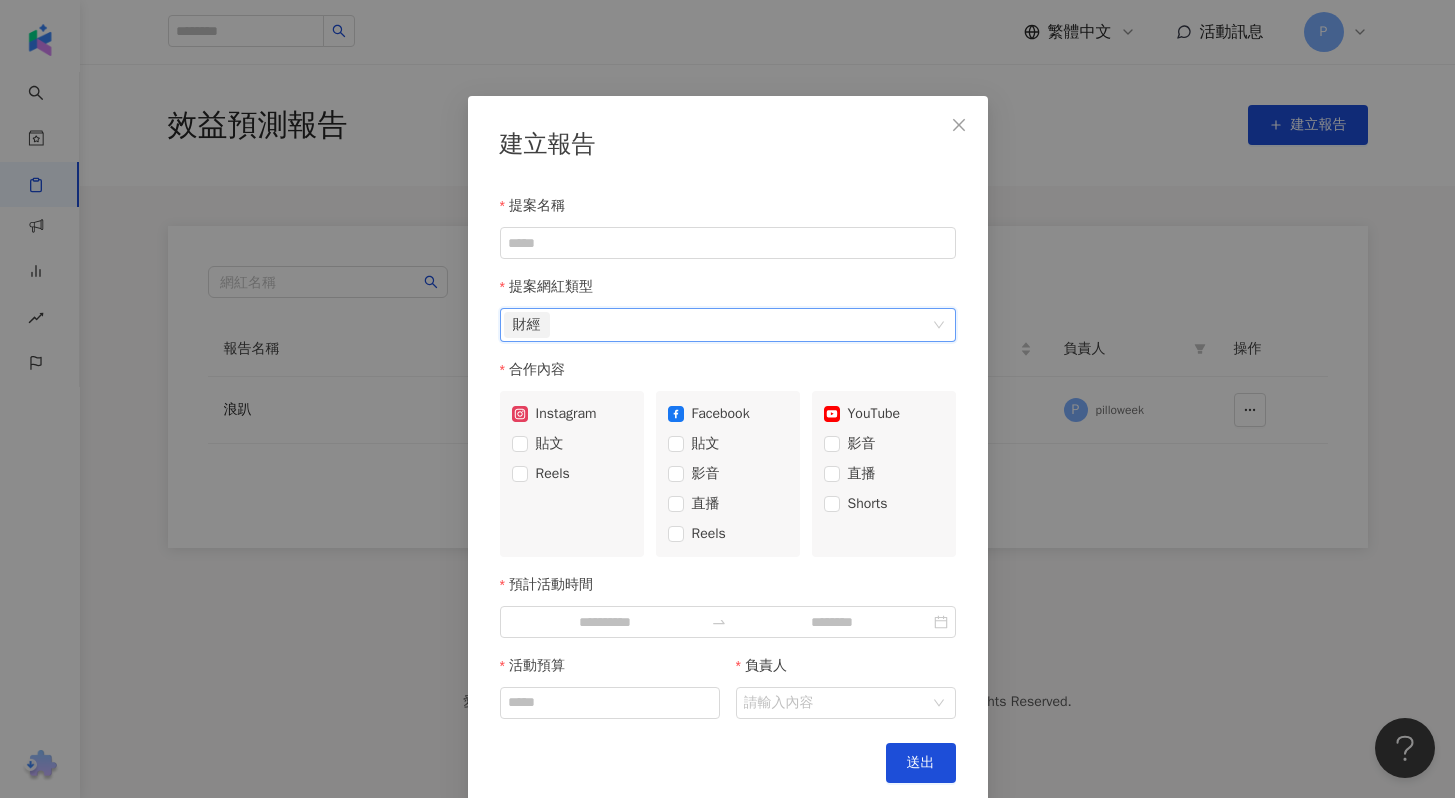 scroll, scrollTop: 0, scrollLeft: 0, axis: both 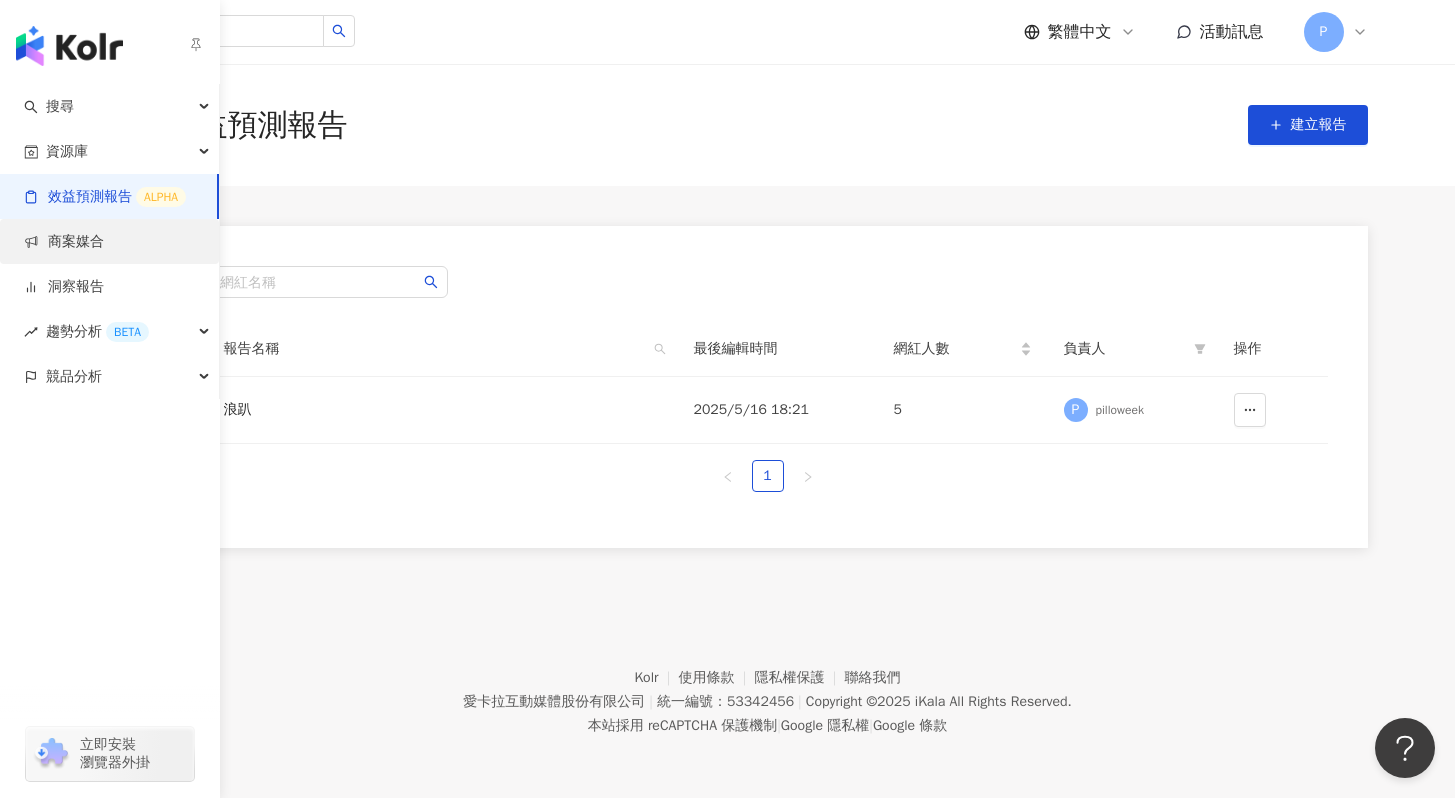 click on "商案媒合" at bounding box center [64, 242] 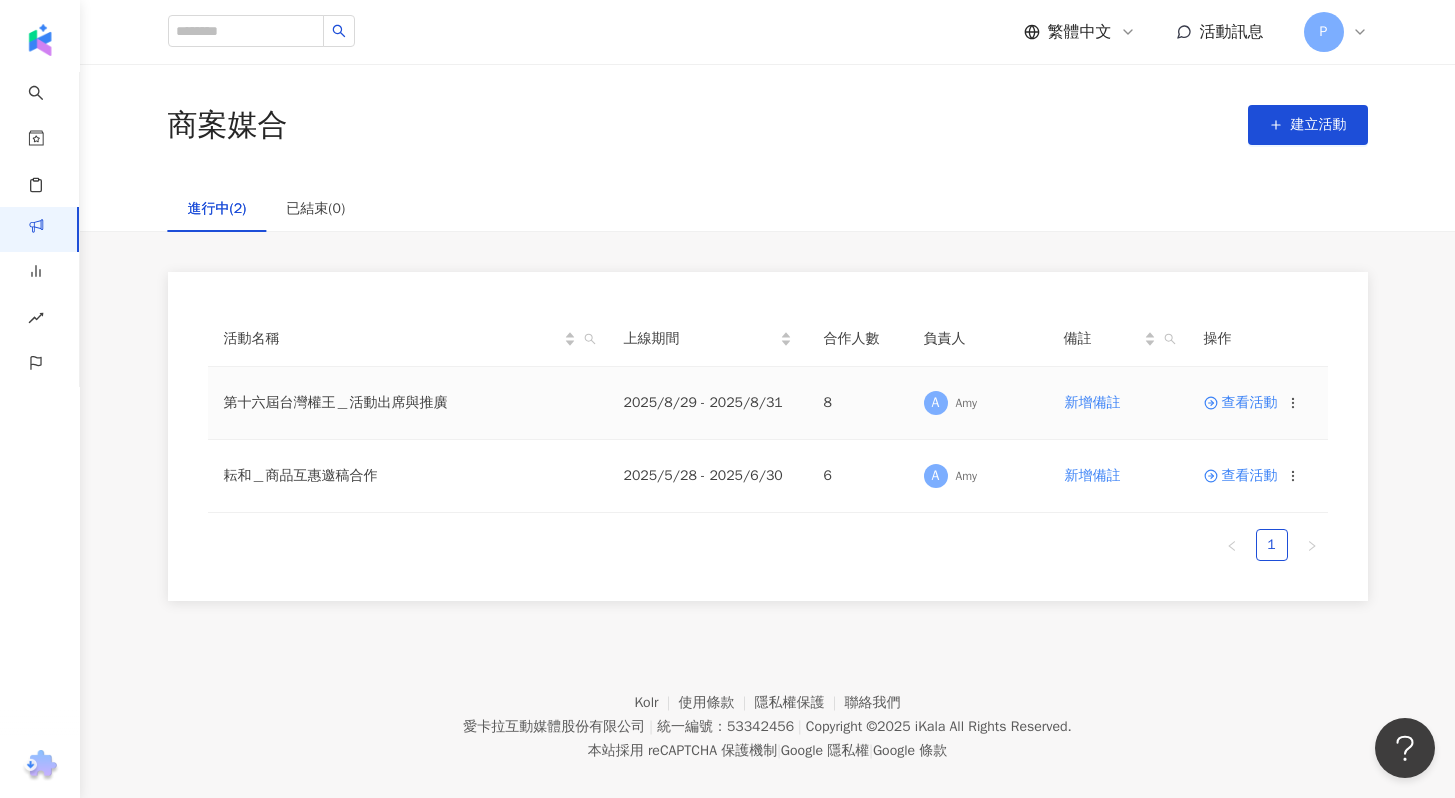 click on "第十六屆台灣權王＿活動出席與推廣" at bounding box center [408, 403] 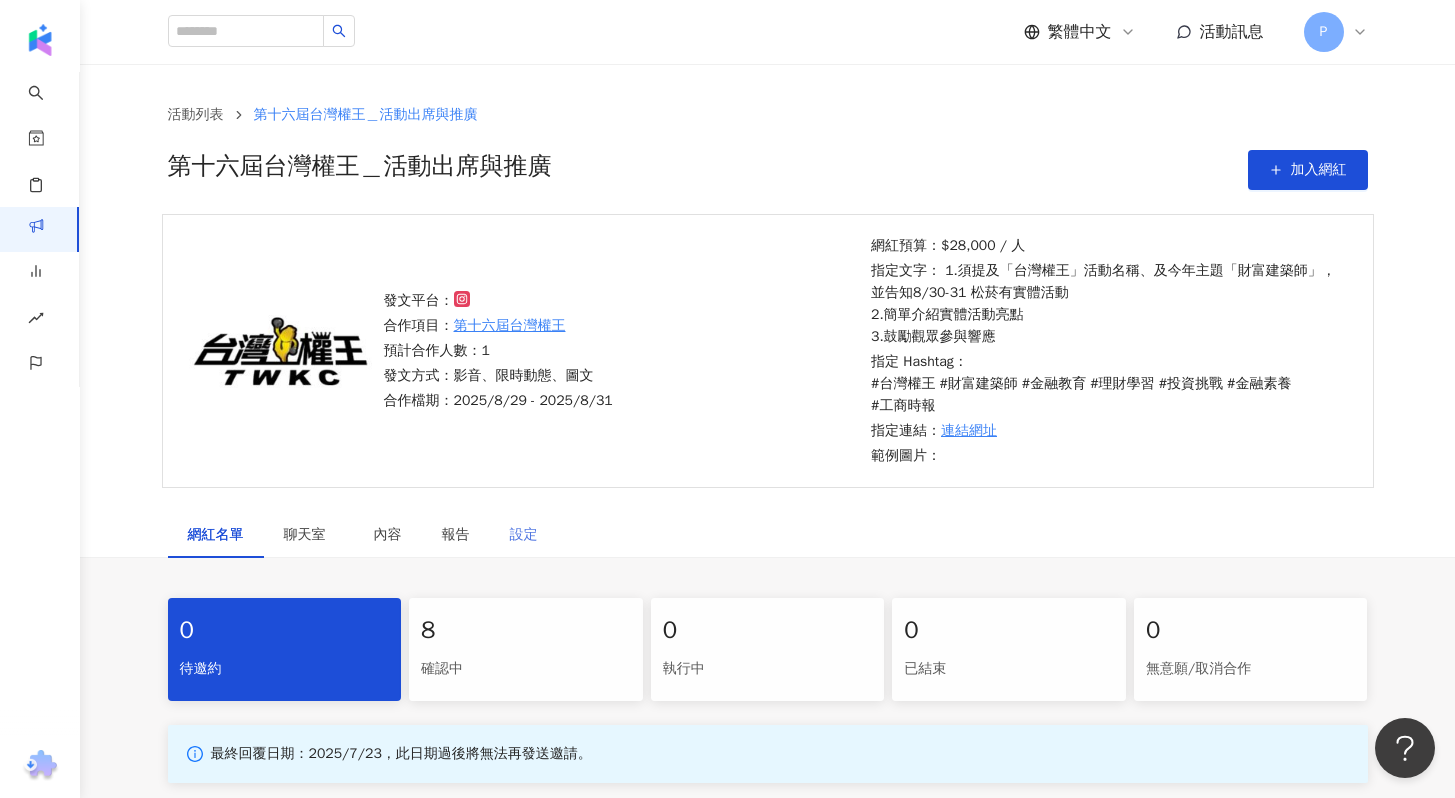 click on "設定" at bounding box center (524, 535) 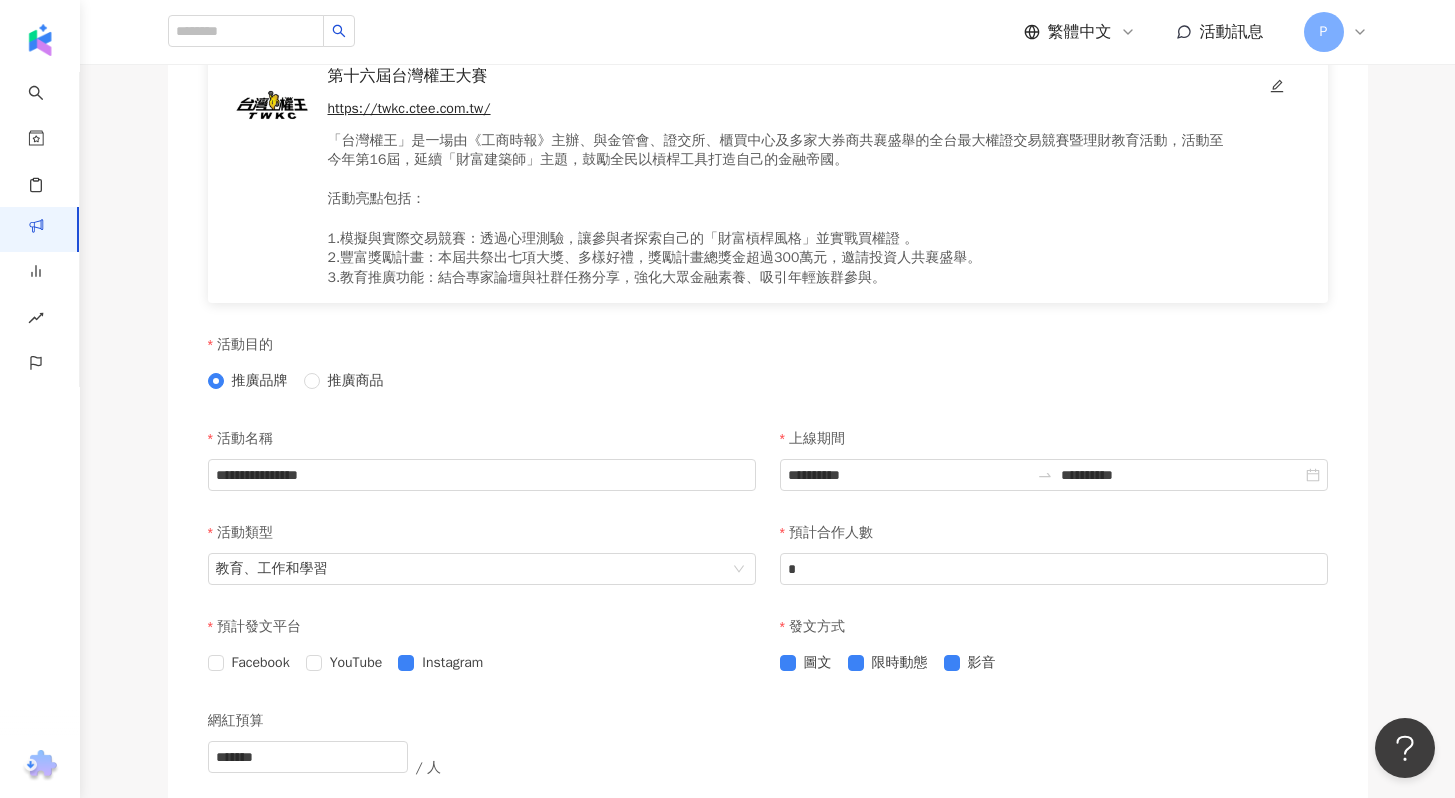 scroll, scrollTop: 744, scrollLeft: 0, axis: vertical 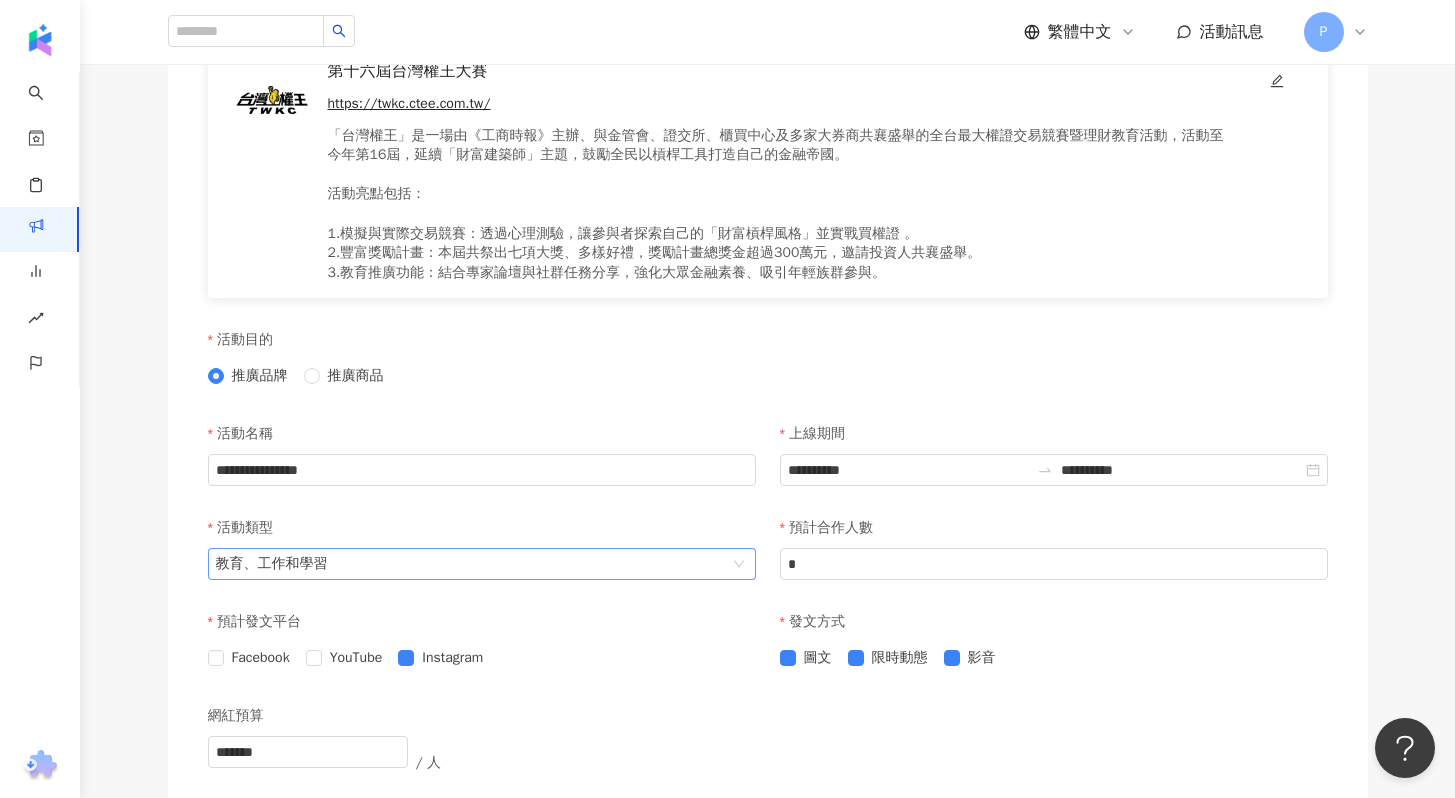 click on "教育、工作和學習" at bounding box center (482, 564) 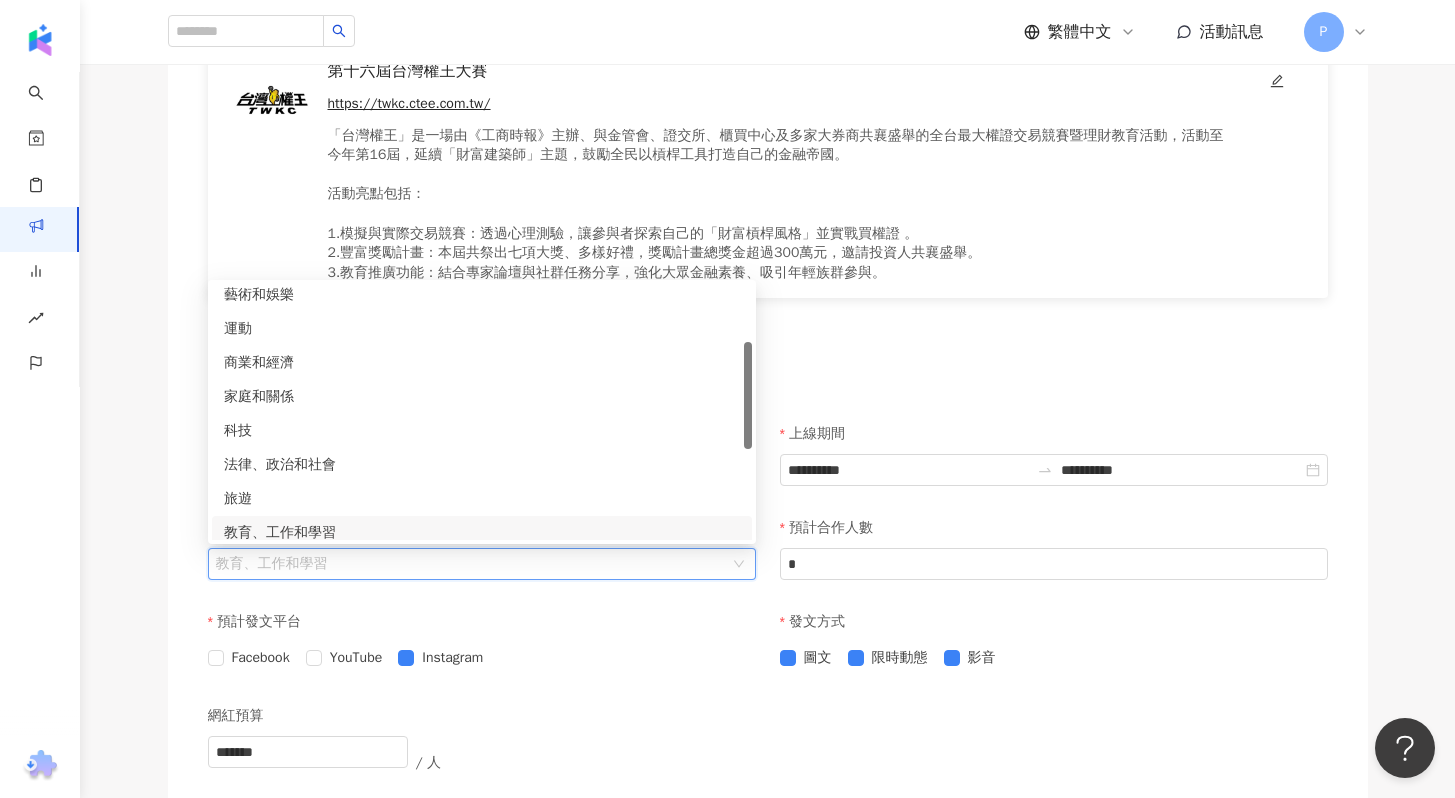 scroll, scrollTop: 138, scrollLeft: 0, axis: vertical 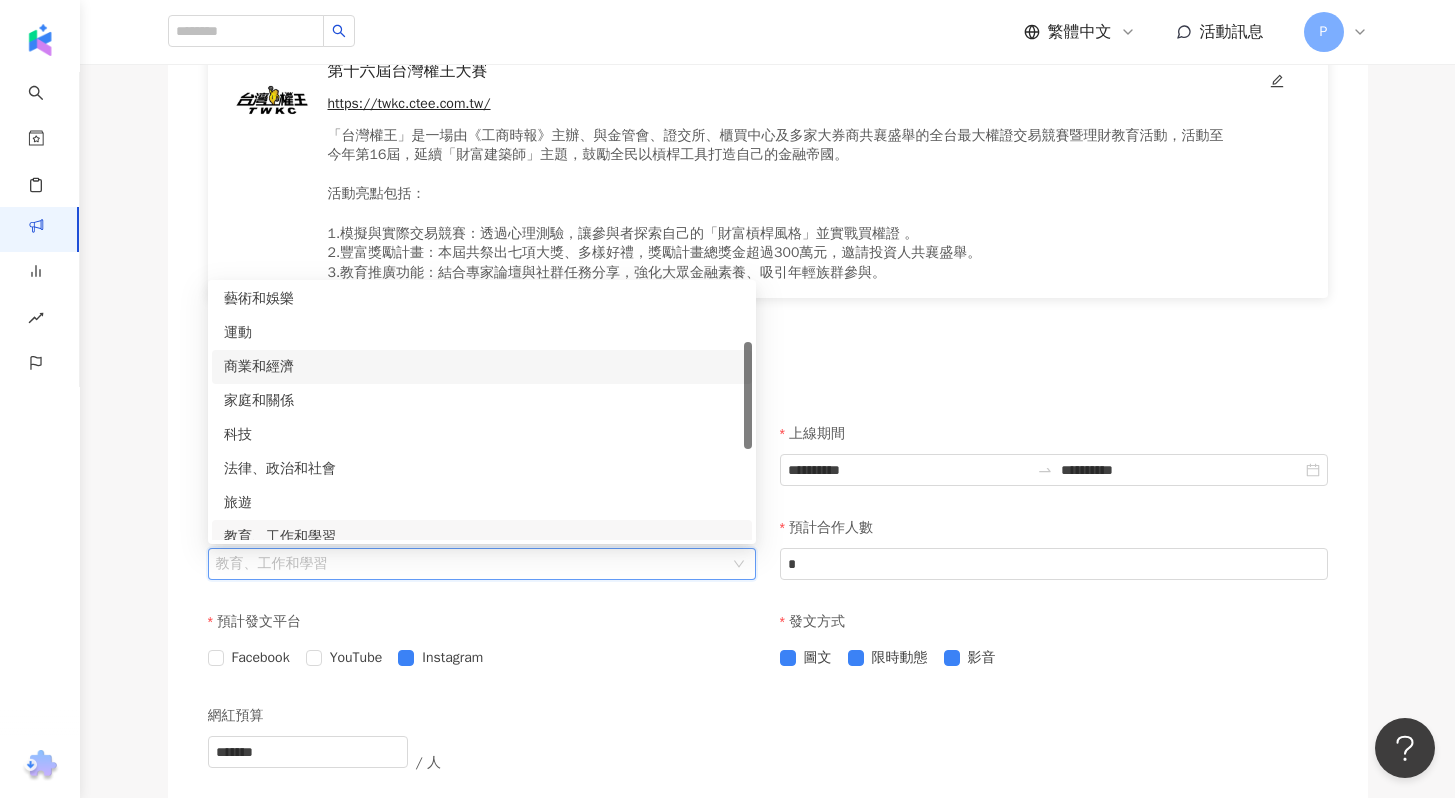 click on "商業和經濟" at bounding box center [482, 367] 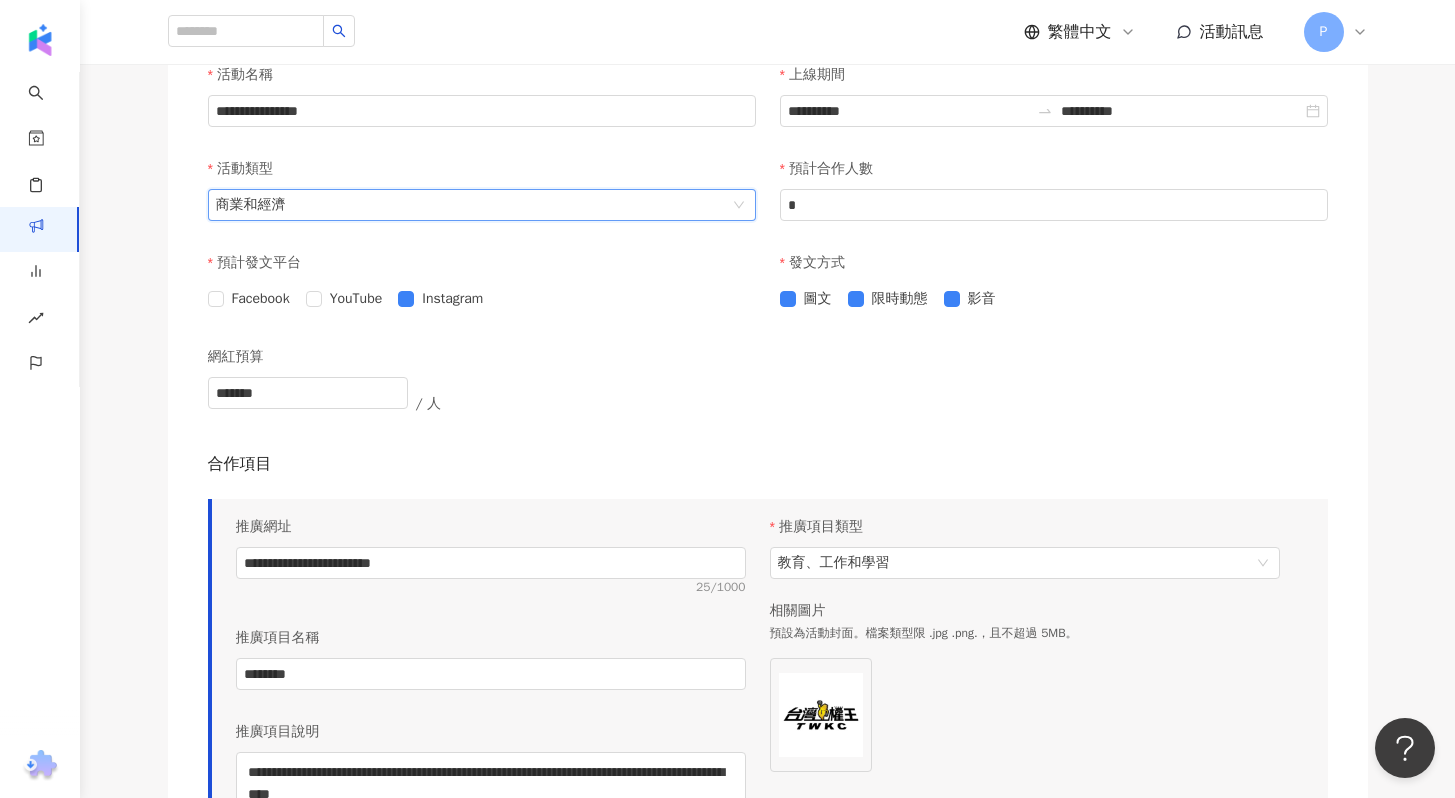 scroll, scrollTop: 1103, scrollLeft: 0, axis: vertical 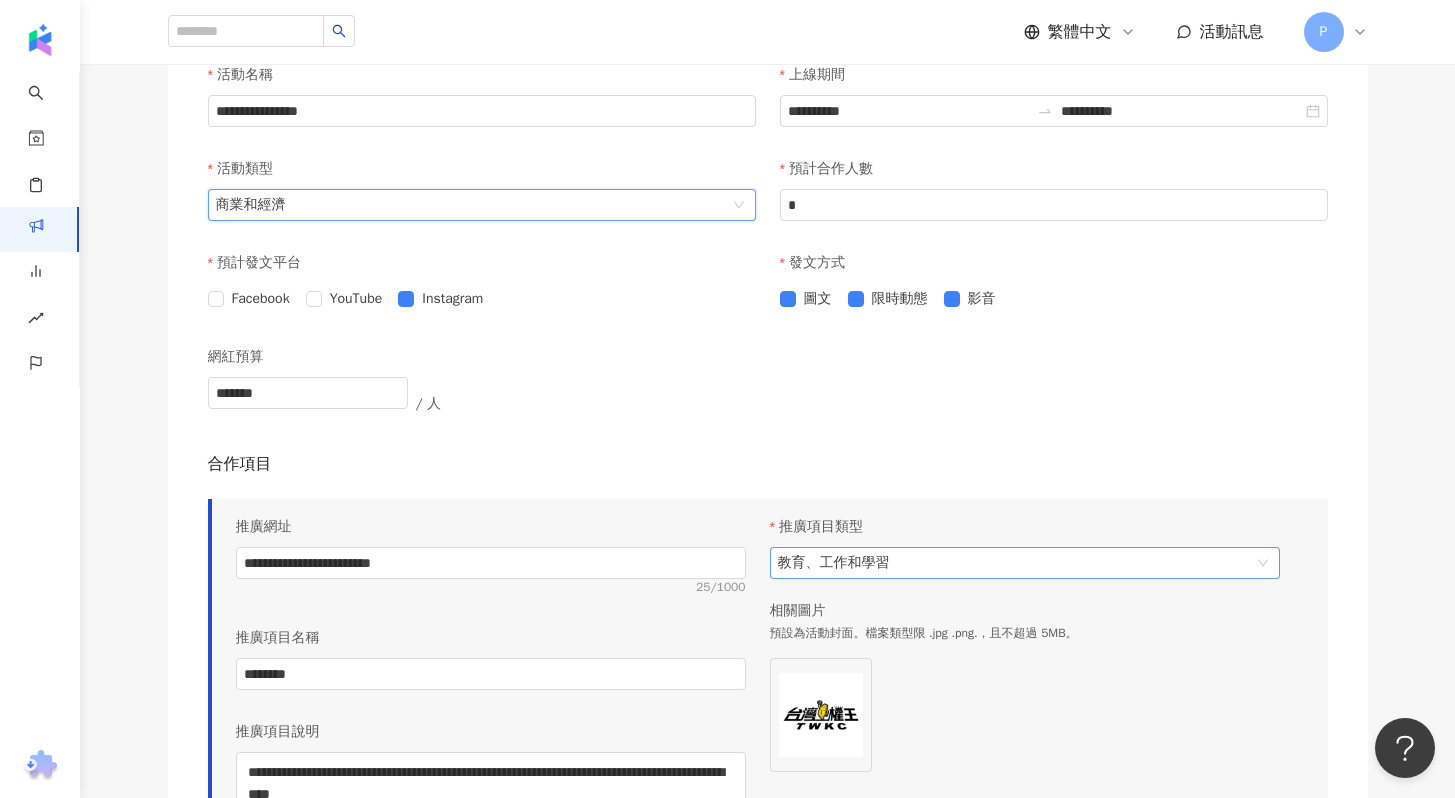 click on "教育、工作和學習" at bounding box center (1025, 563) 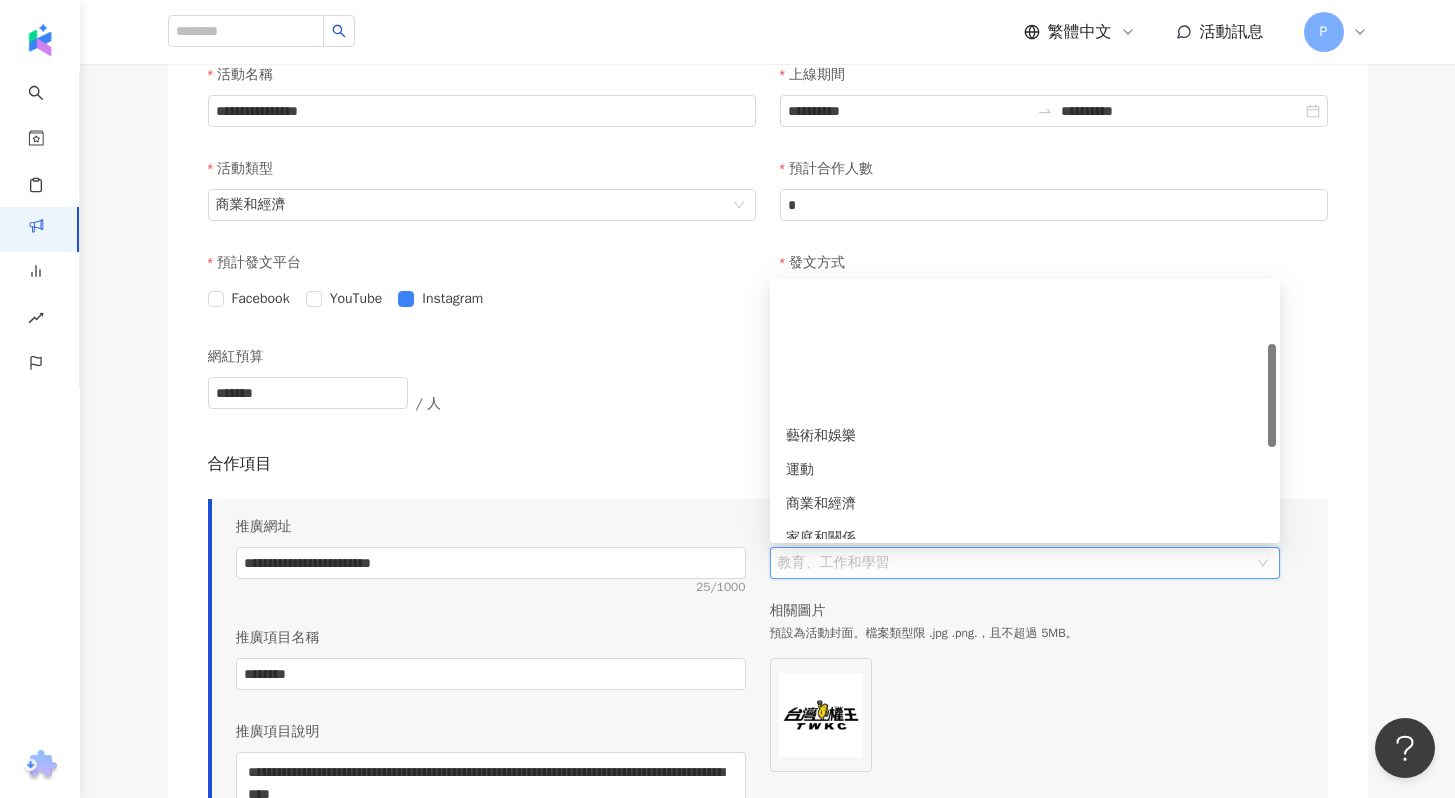 scroll, scrollTop: 152, scrollLeft: 0, axis: vertical 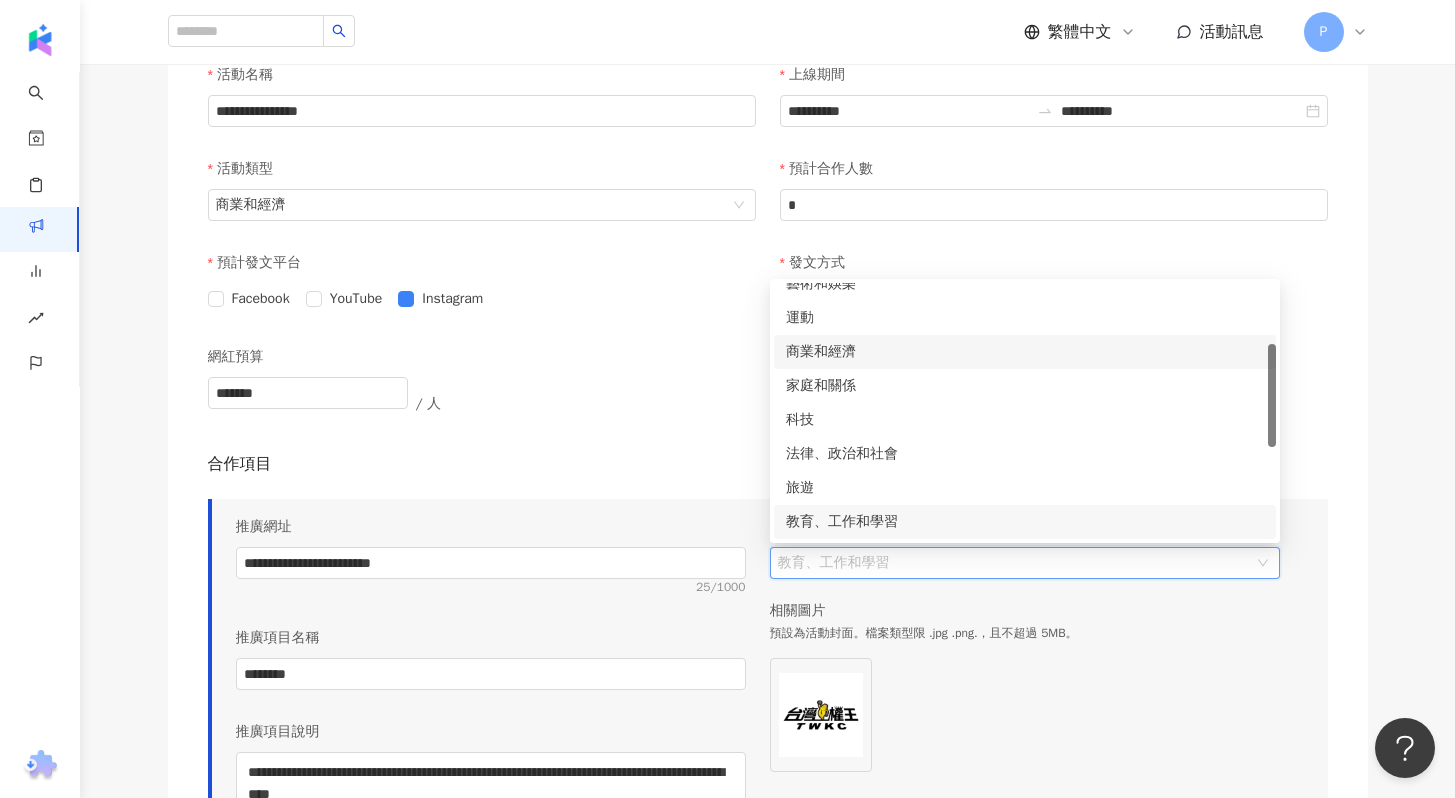 click on "商業和經濟" at bounding box center (1025, 352) 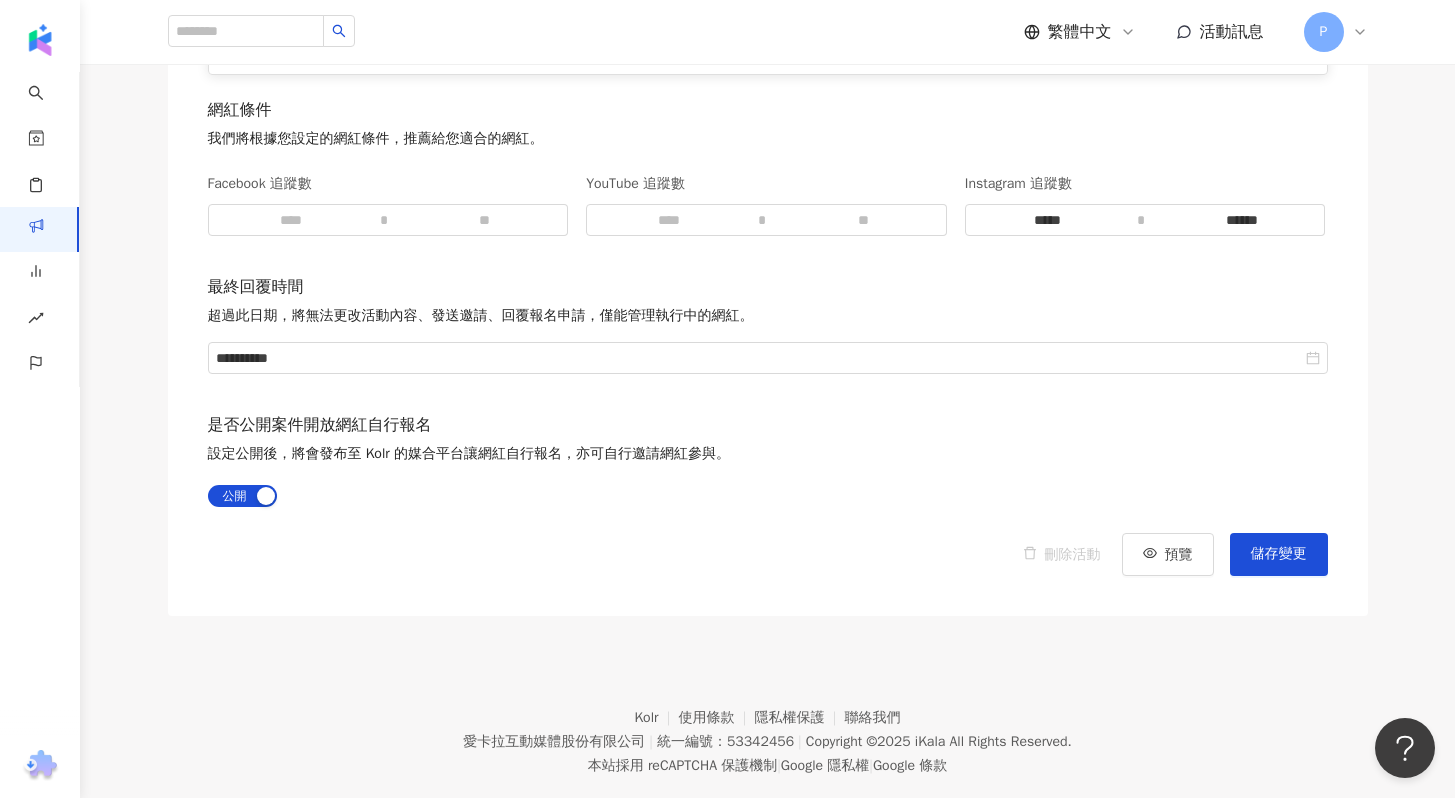 scroll, scrollTop: 3028, scrollLeft: 0, axis: vertical 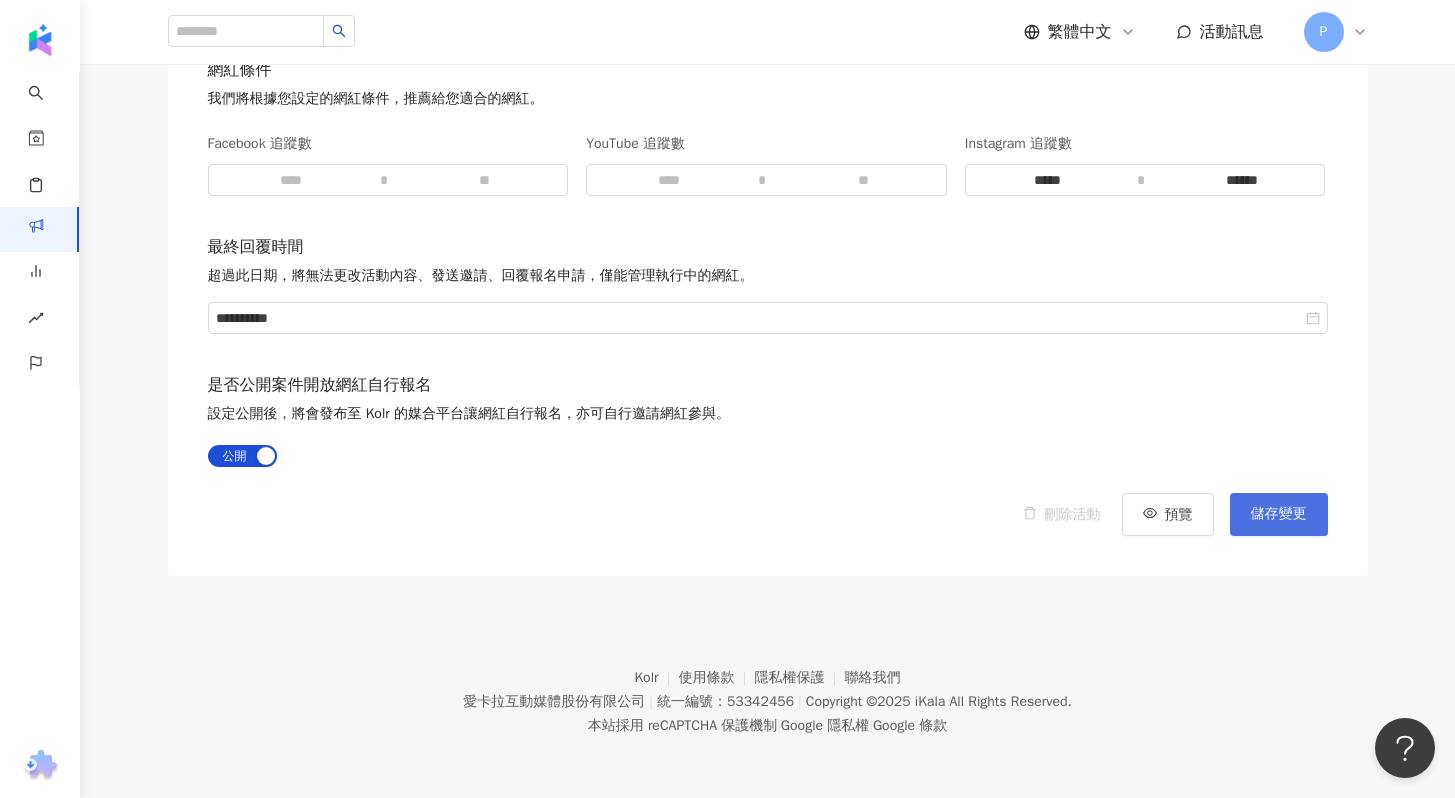 click on "儲存變更" at bounding box center (1279, 514) 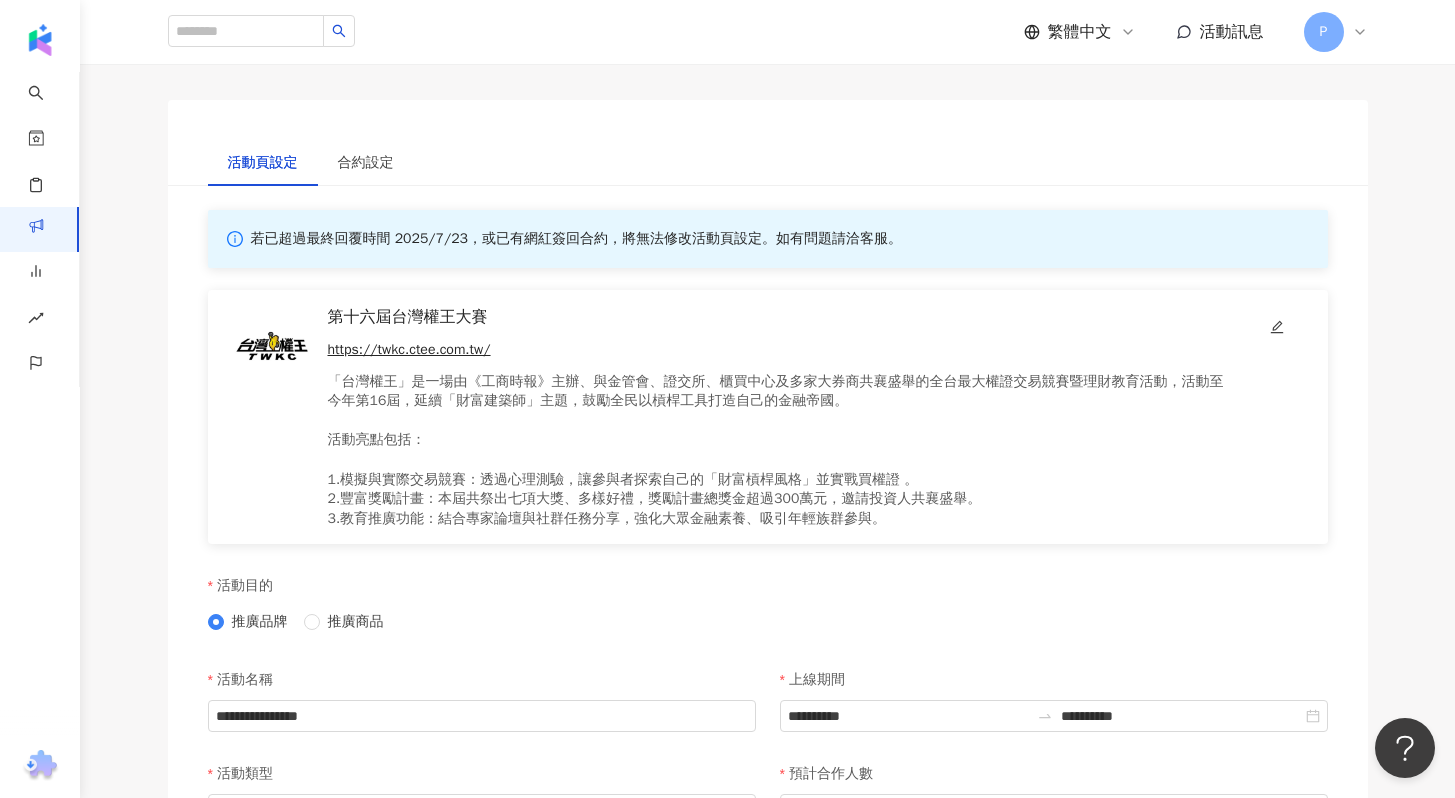 scroll, scrollTop: 0, scrollLeft: 0, axis: both 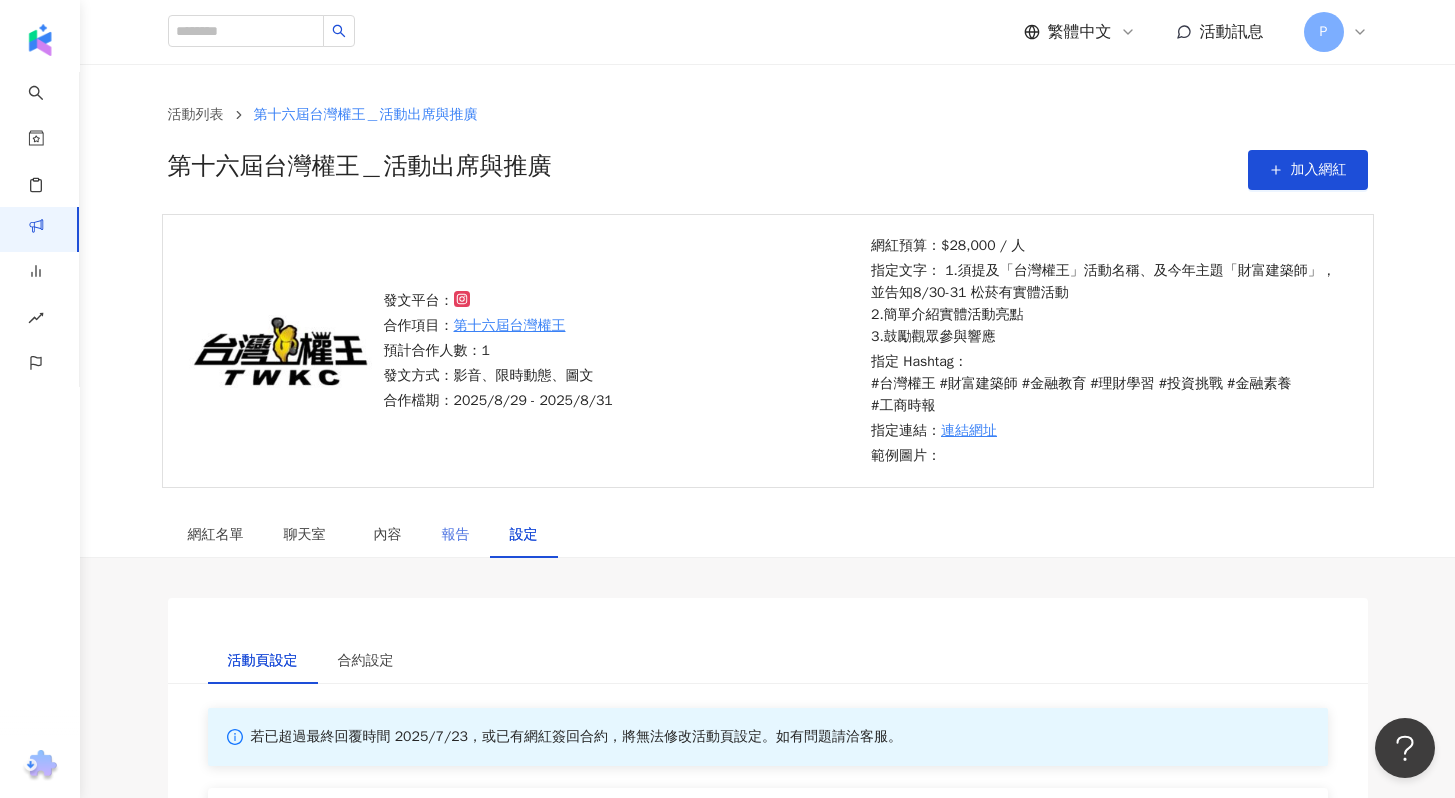 click on "報告" at bounding box center (456, 535) 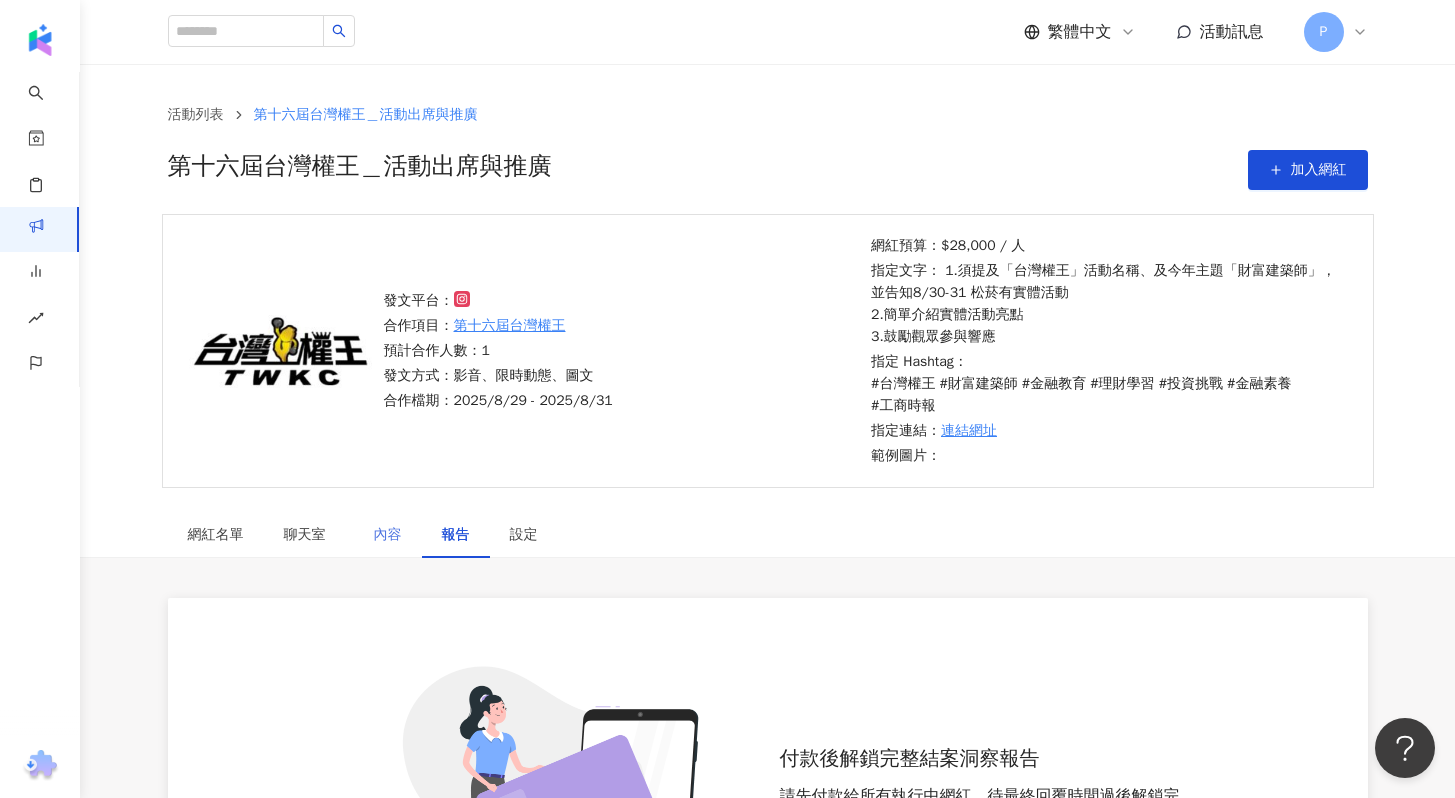 click on "內容" at bounding box center (388, 535) 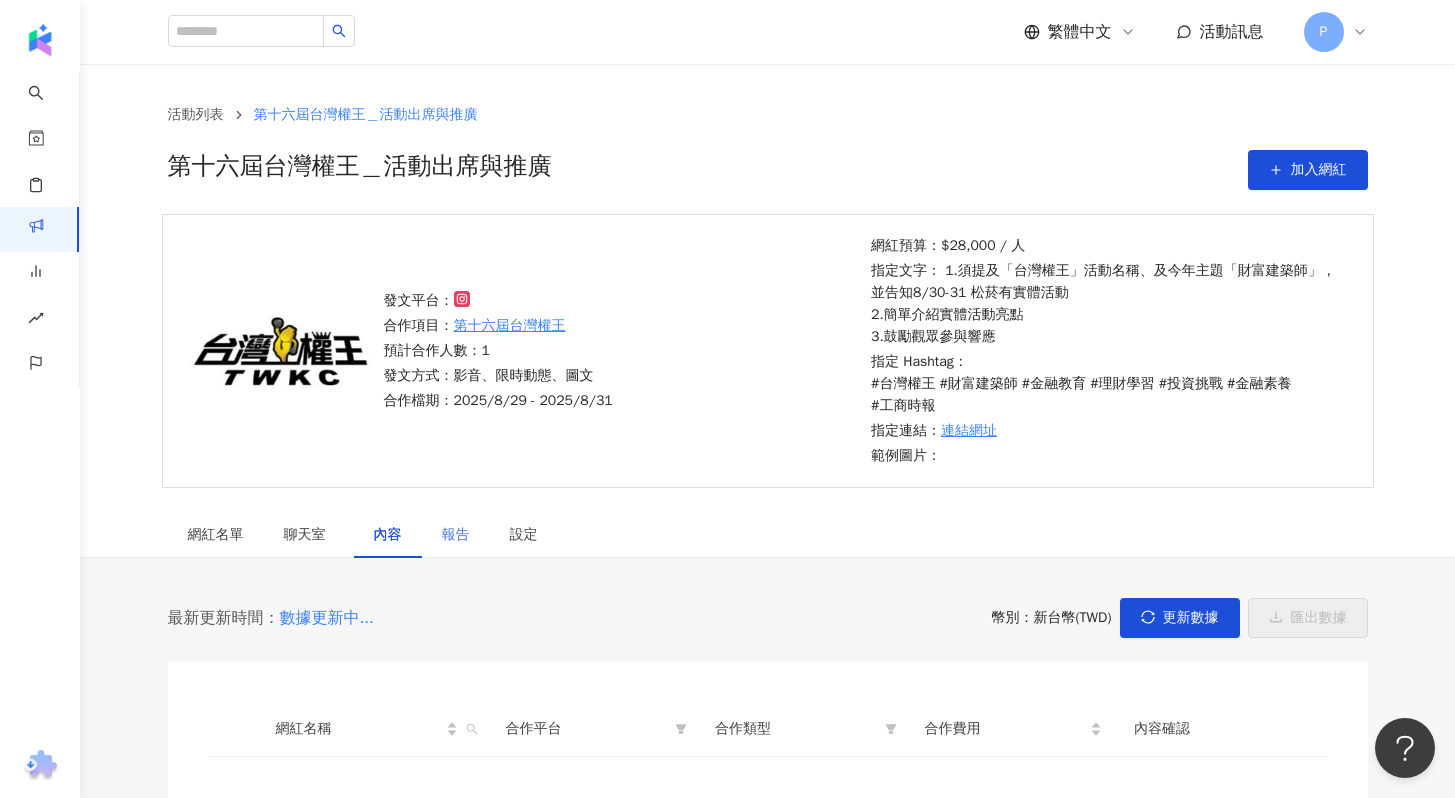 scroll, scrollTop: 230, scrollLeft: 0, axis: vertical 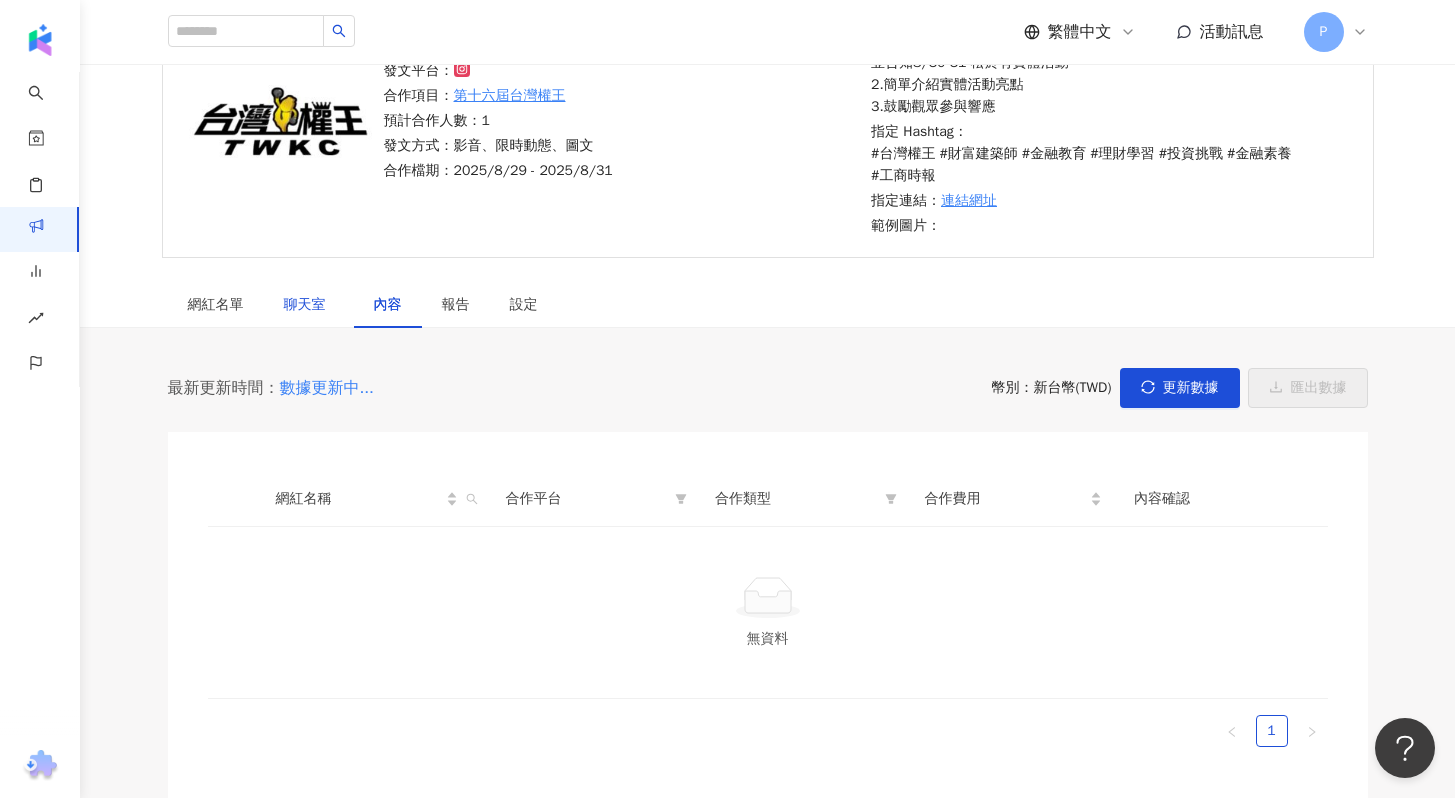 click on "聊天室" at bounding box center (309, 305) 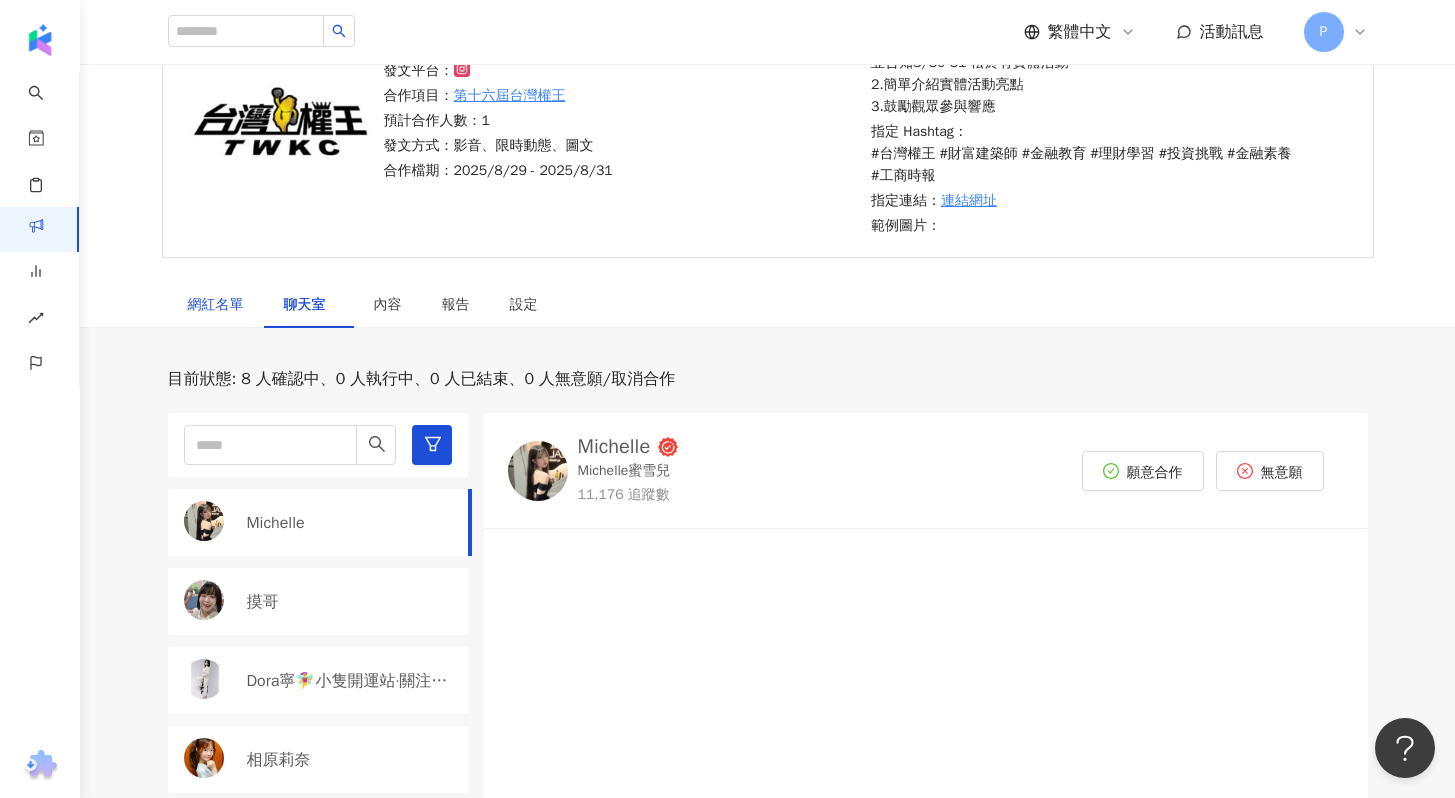 click on "網紅名單" at bounding box center (216, 305) 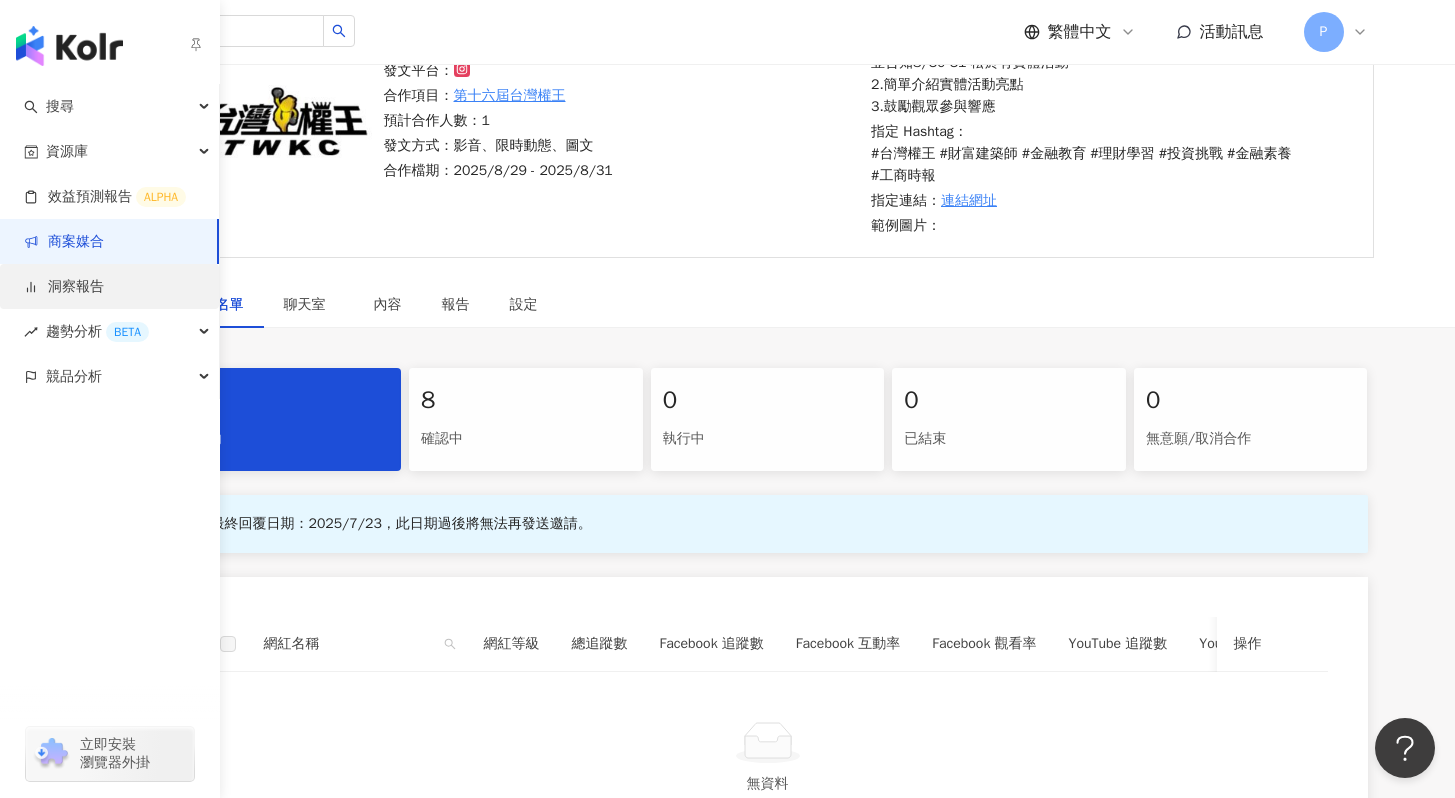 click on "洞察報告" at bounding box center (64, 287) 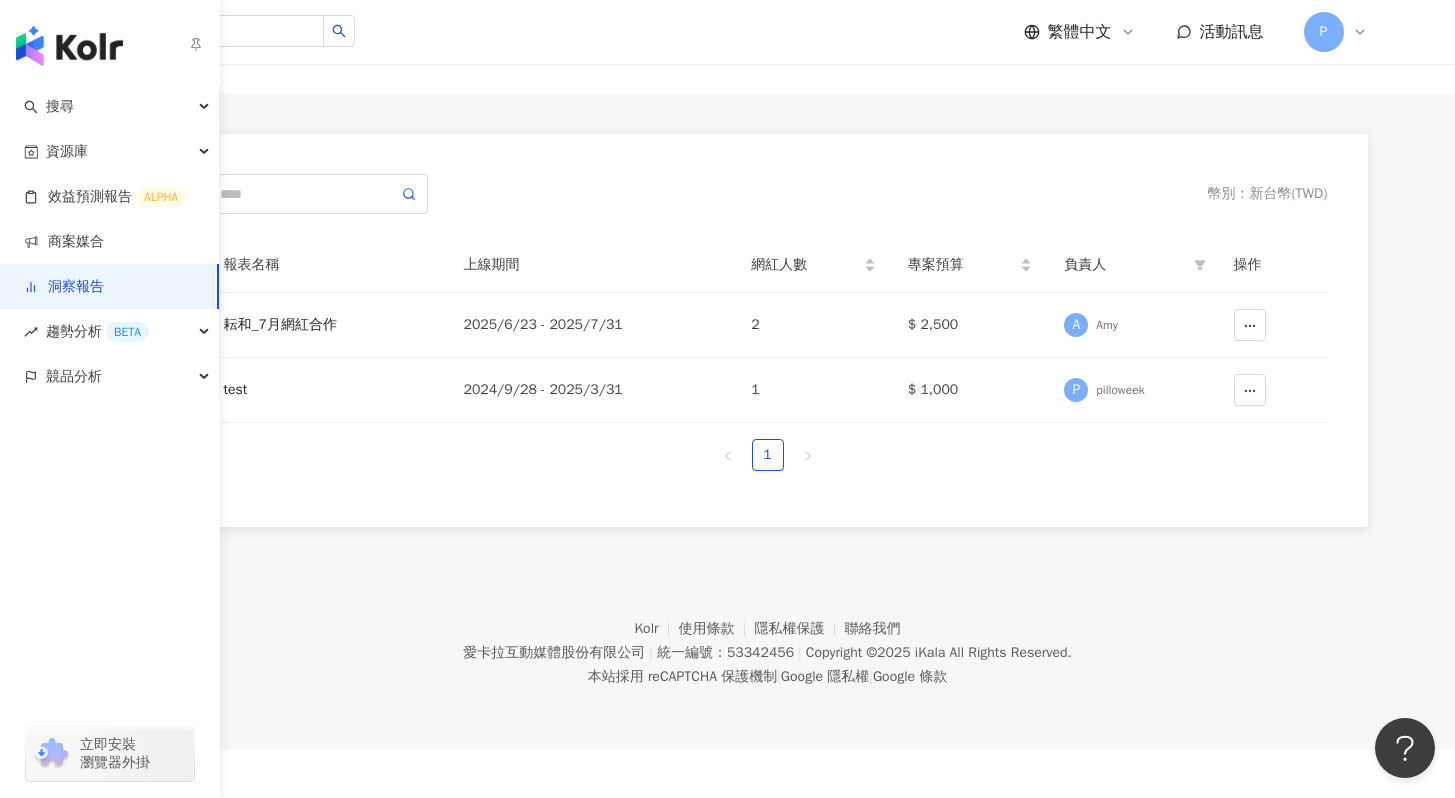 scroll, scrollTop: 0, scrollLeft: 0, axis: both 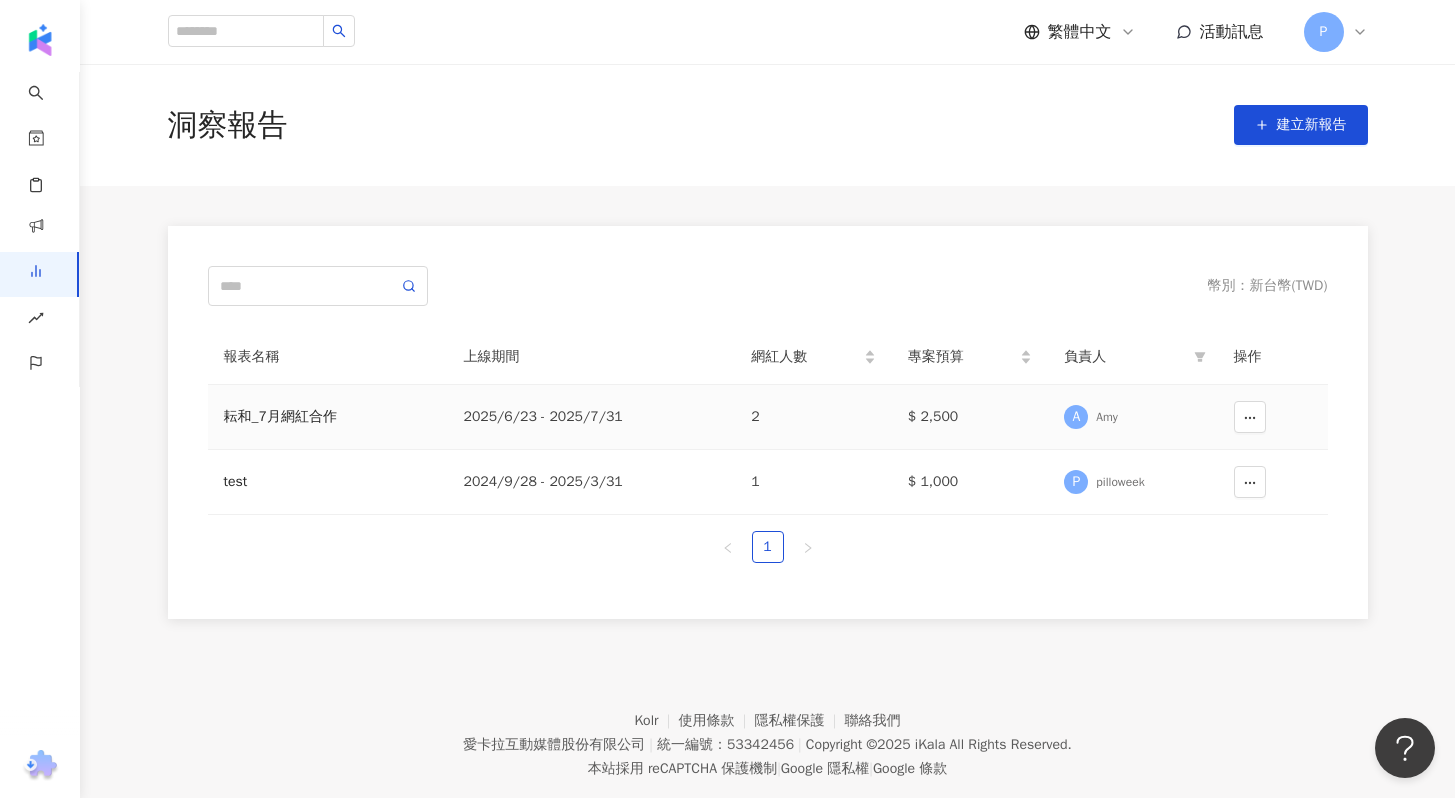 click on "耘和_7月網紅合作" at bounding box center [328, 417] 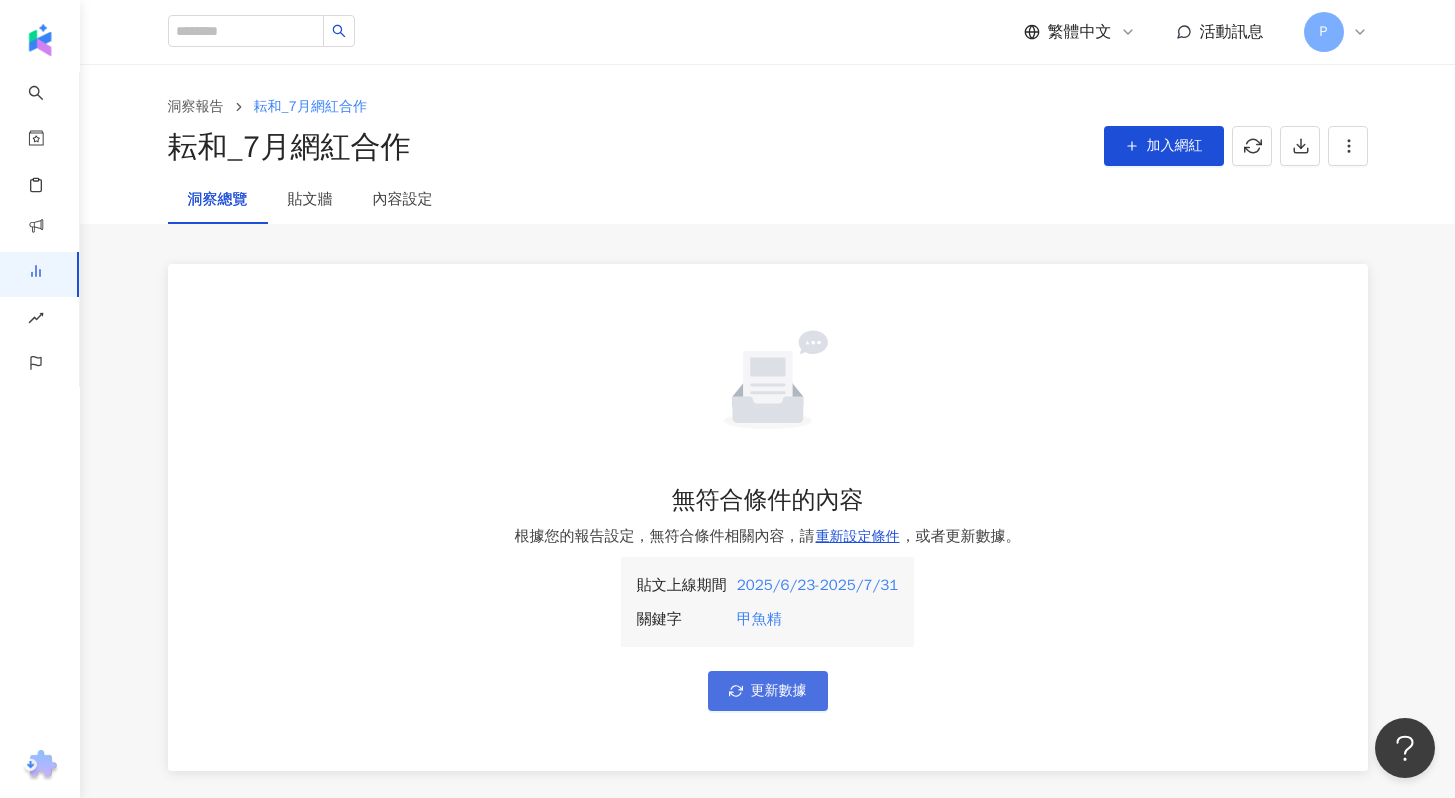 click on "更新數據" at bounding box center (768, 691) 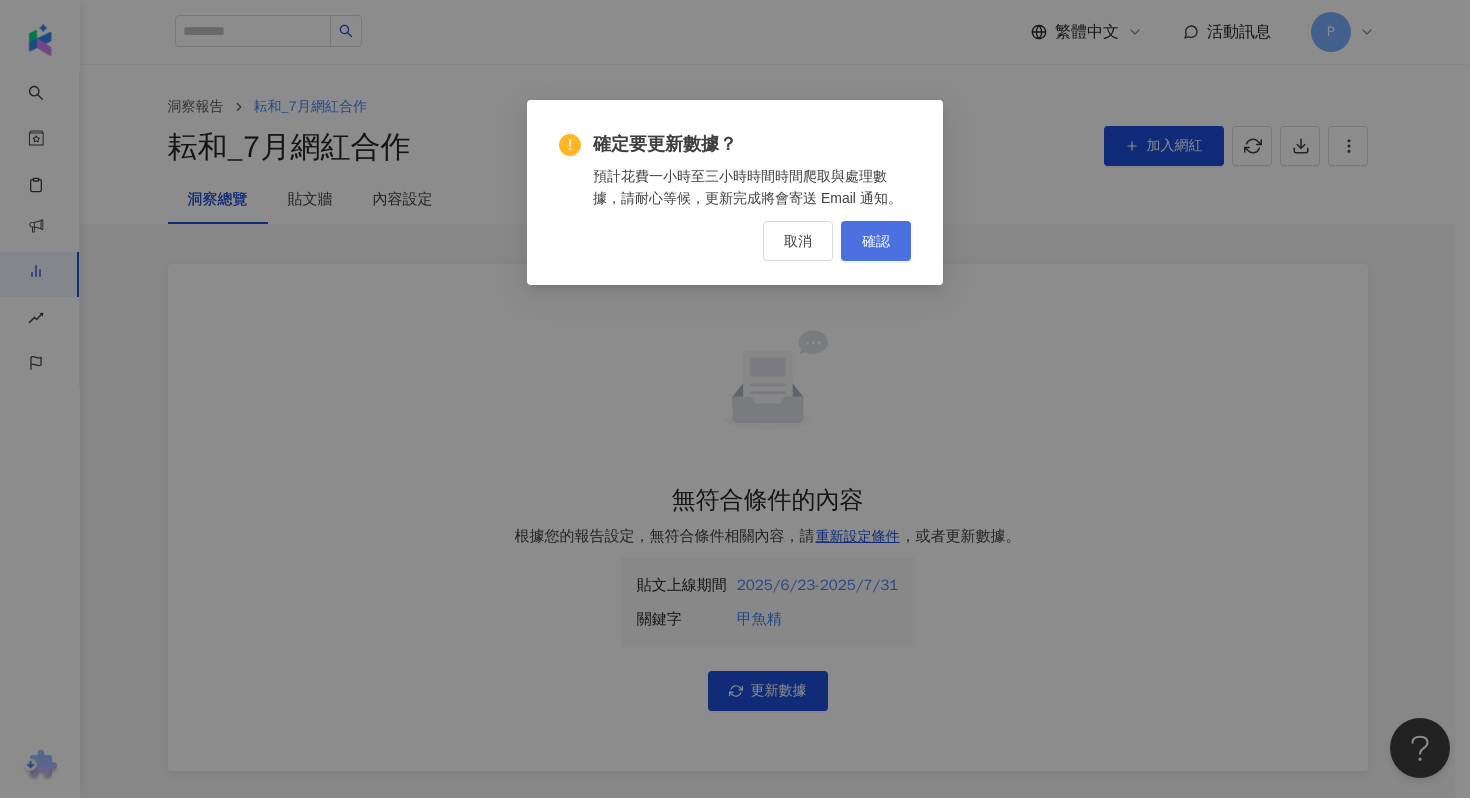 click on "確認" at bounding box center [876, 241] 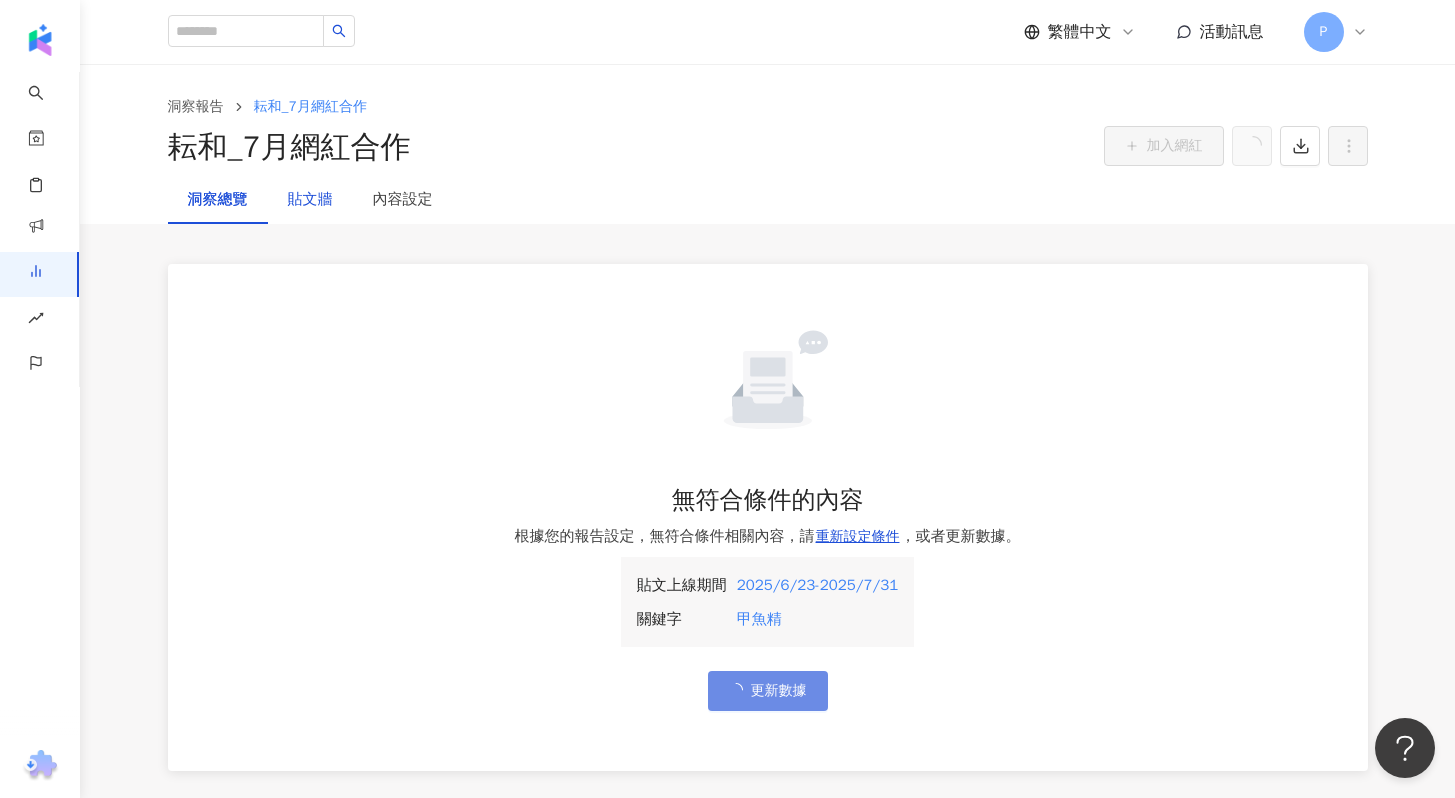 click on "貼文牆" at bounding box center [310, 200] 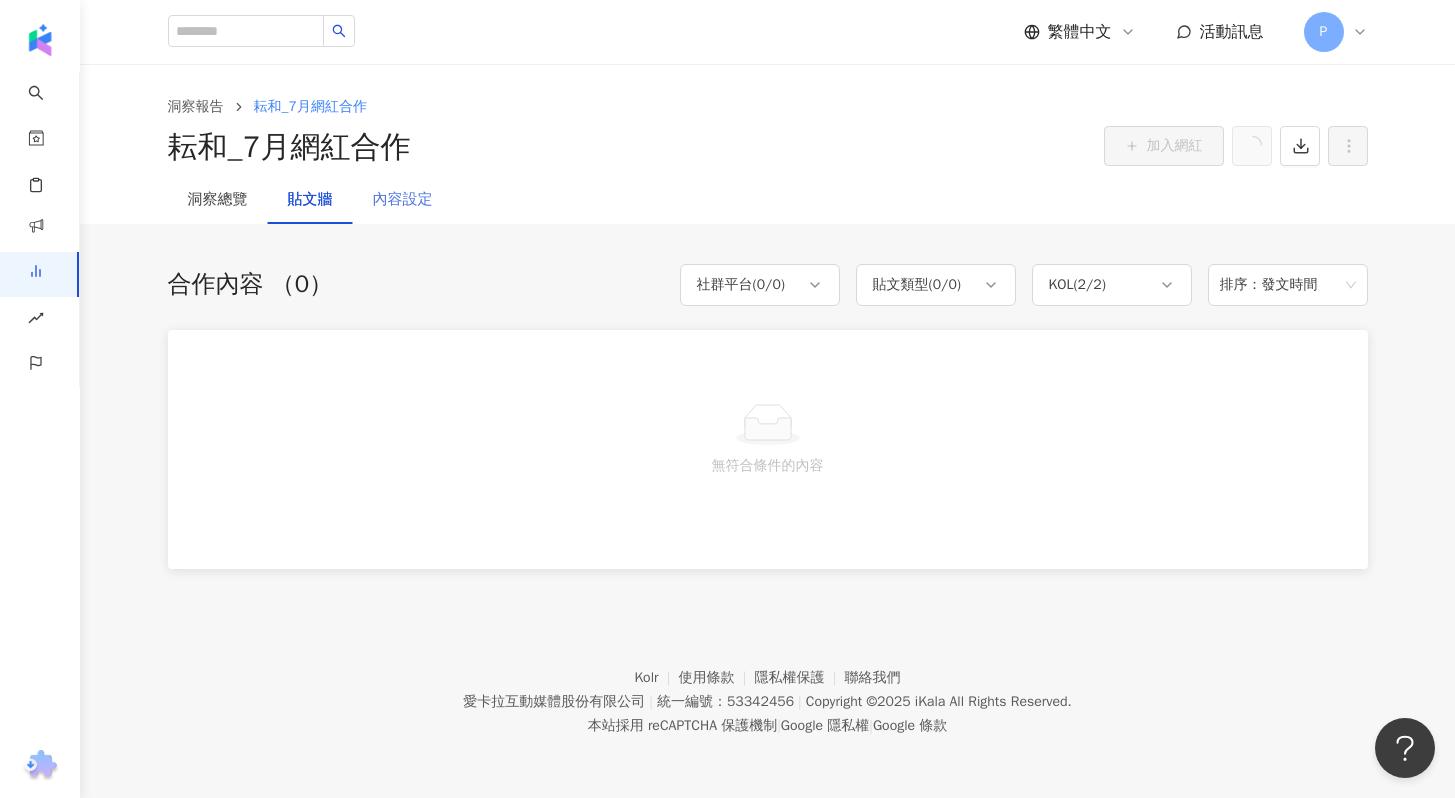 click on "內容設定" at bounding box center [403, 200] 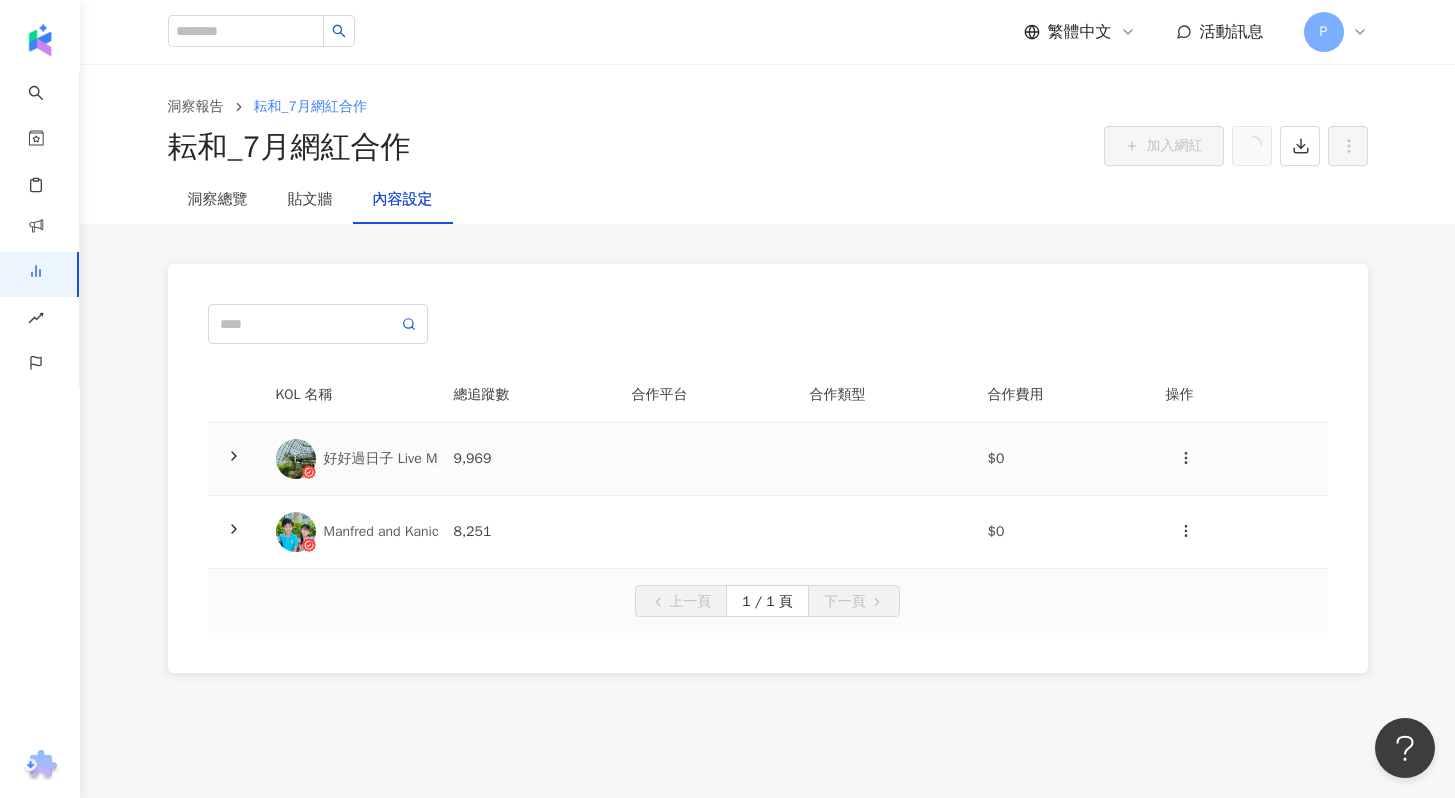 click on "好好過日子 Live My Life" at bounding box center (349, 459) 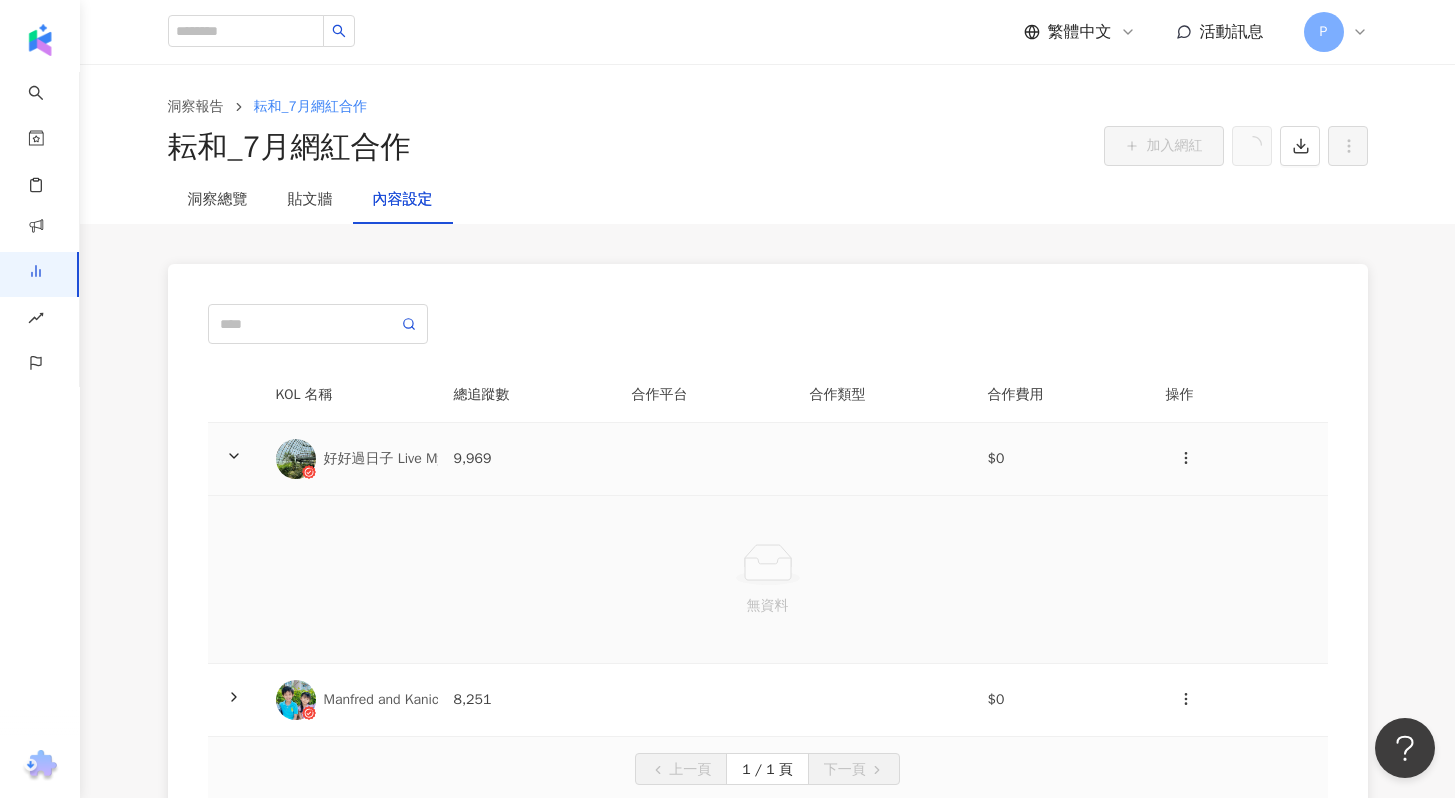 click on "好好過日子 Live My Life" at bounding box center [397, 459] 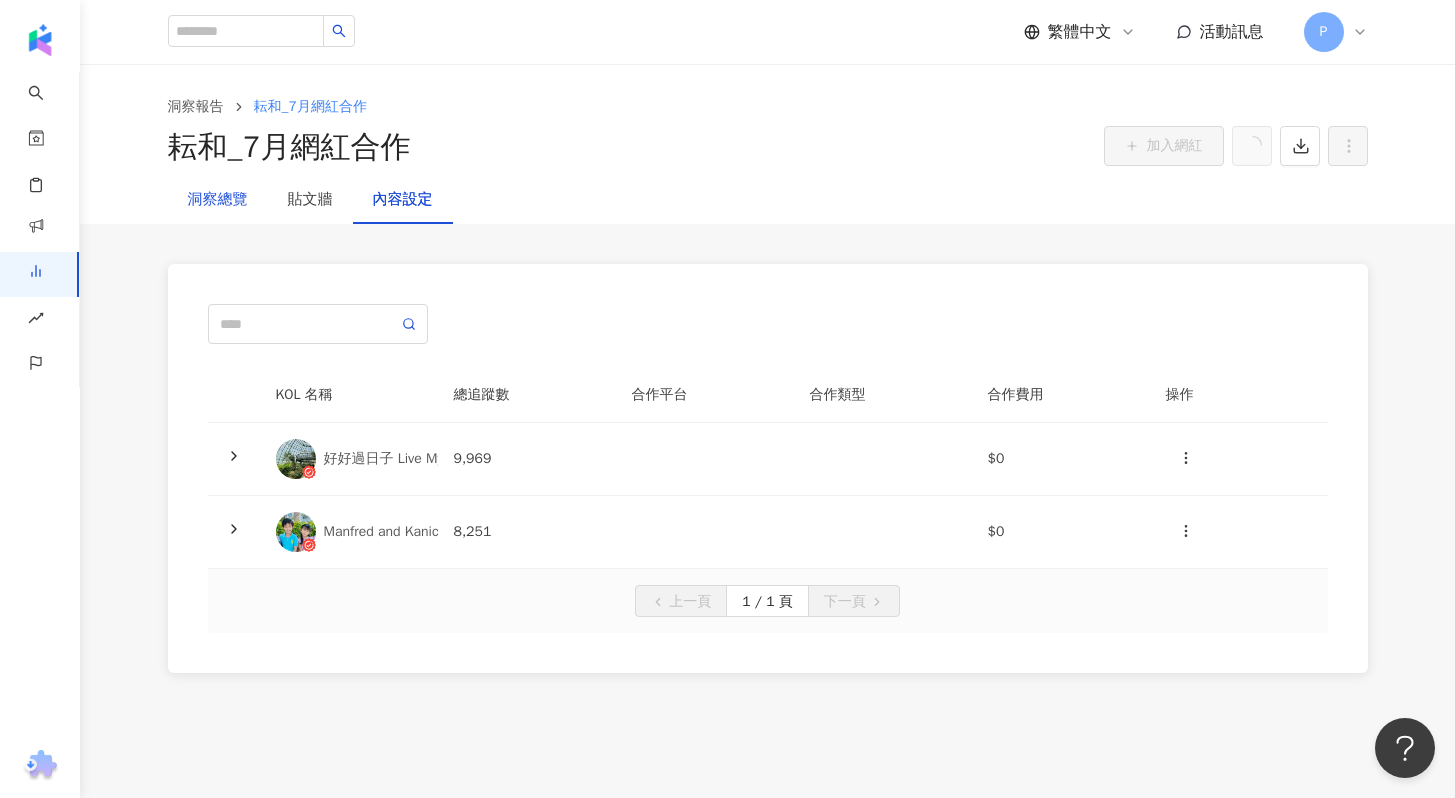 click on "洞察總覽" at bounding box center (218, 200) 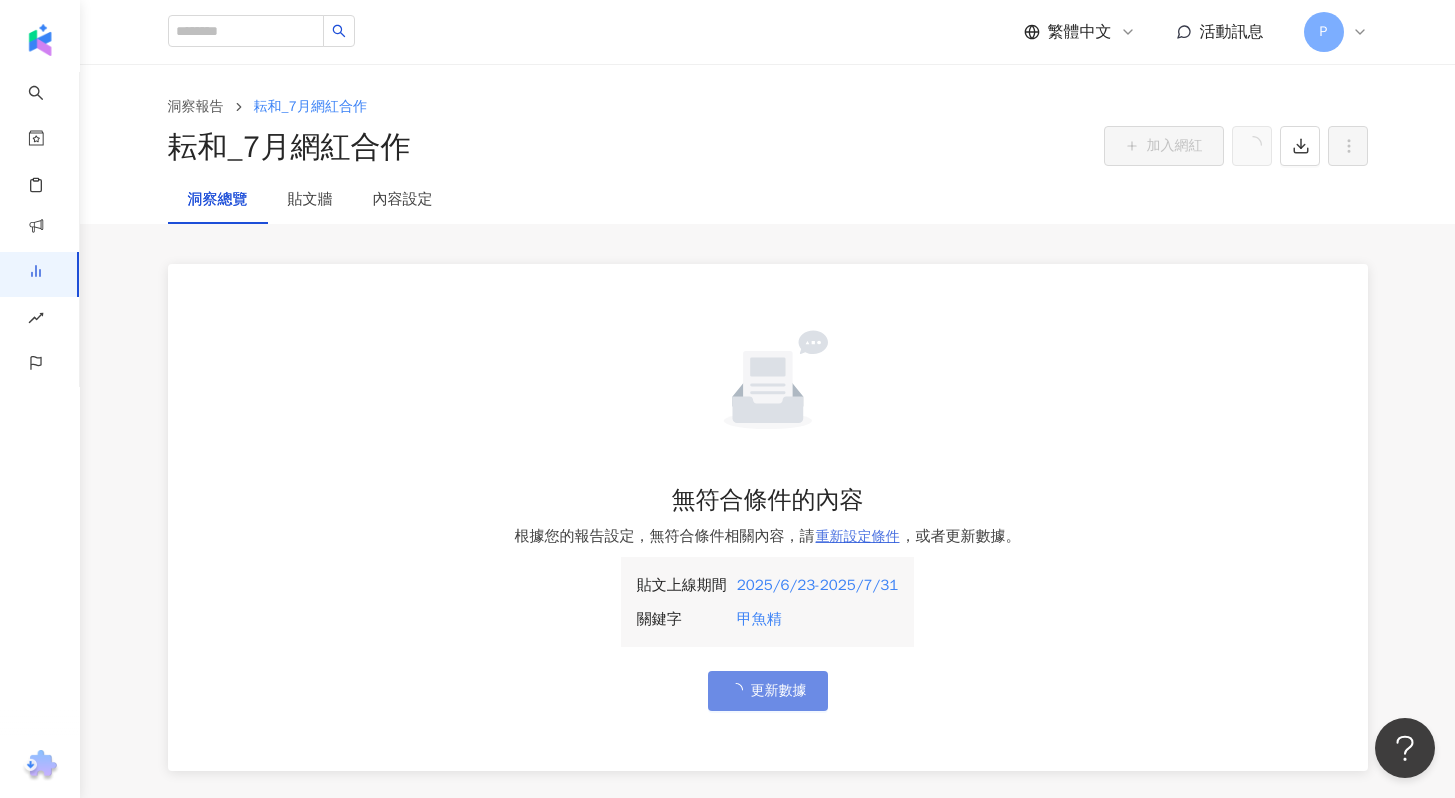 click on "重新設定條件" at bounding box center (858, 537) 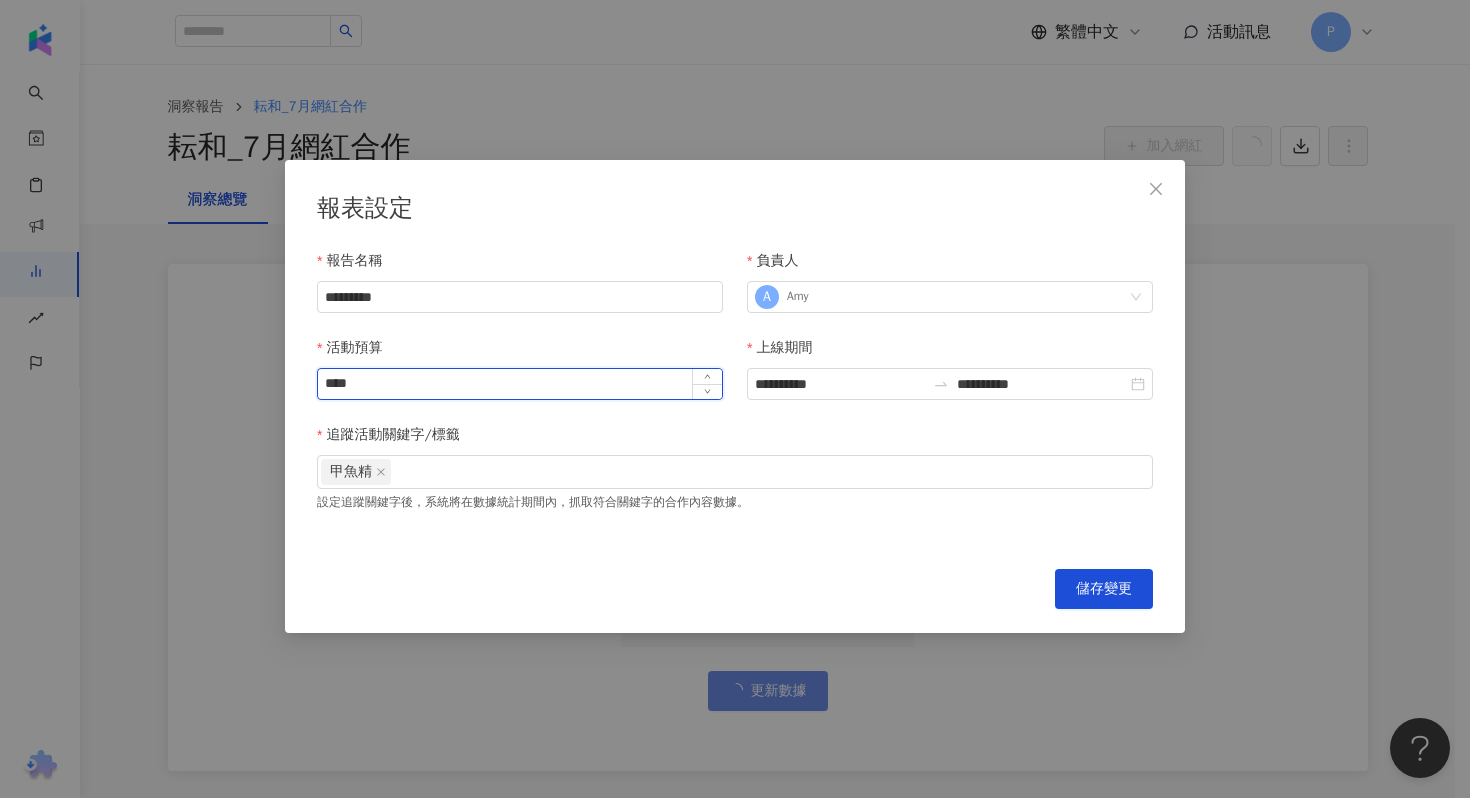 click on "****" at bounding box center (520, 384) 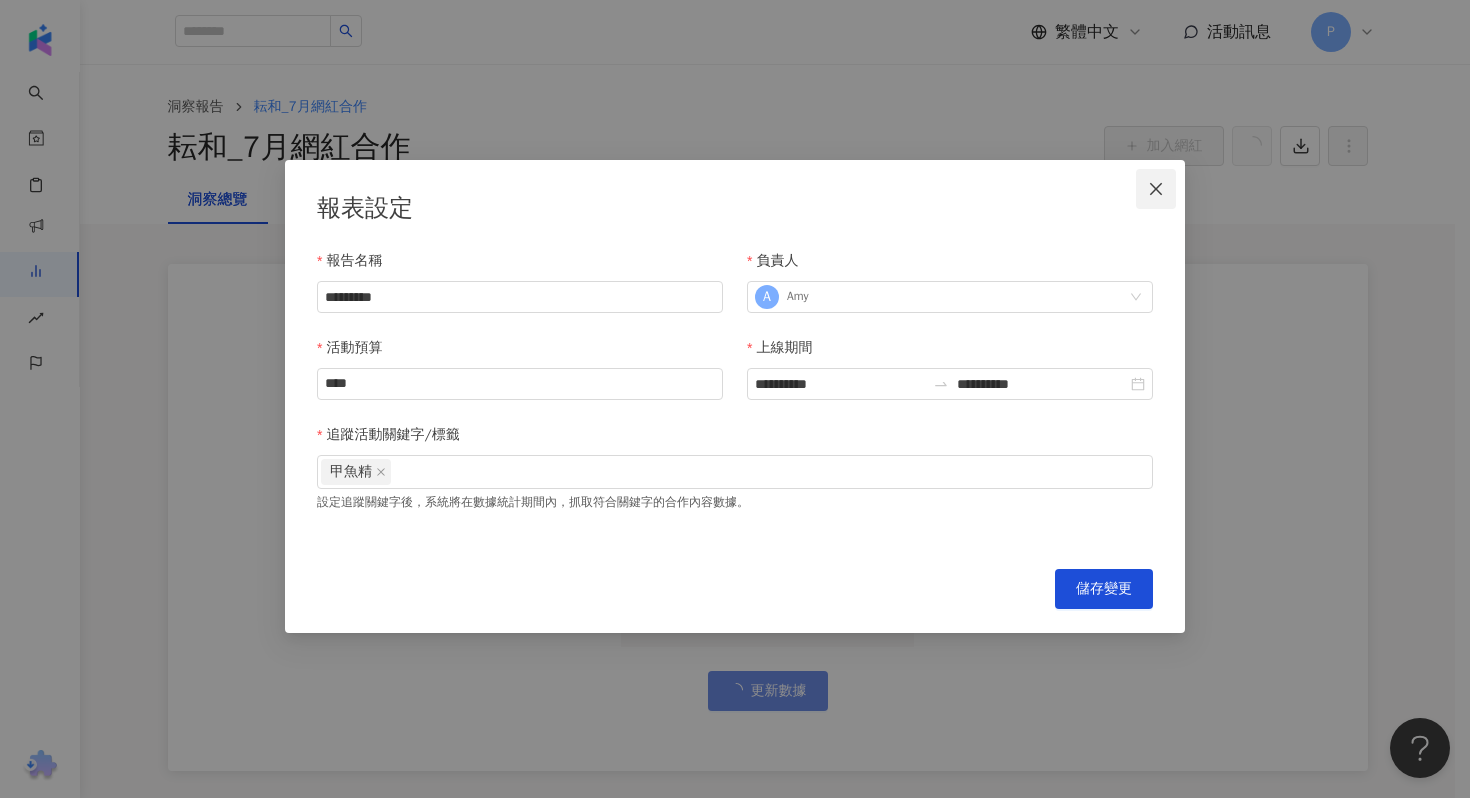 click at bounding box center (1156, 189) 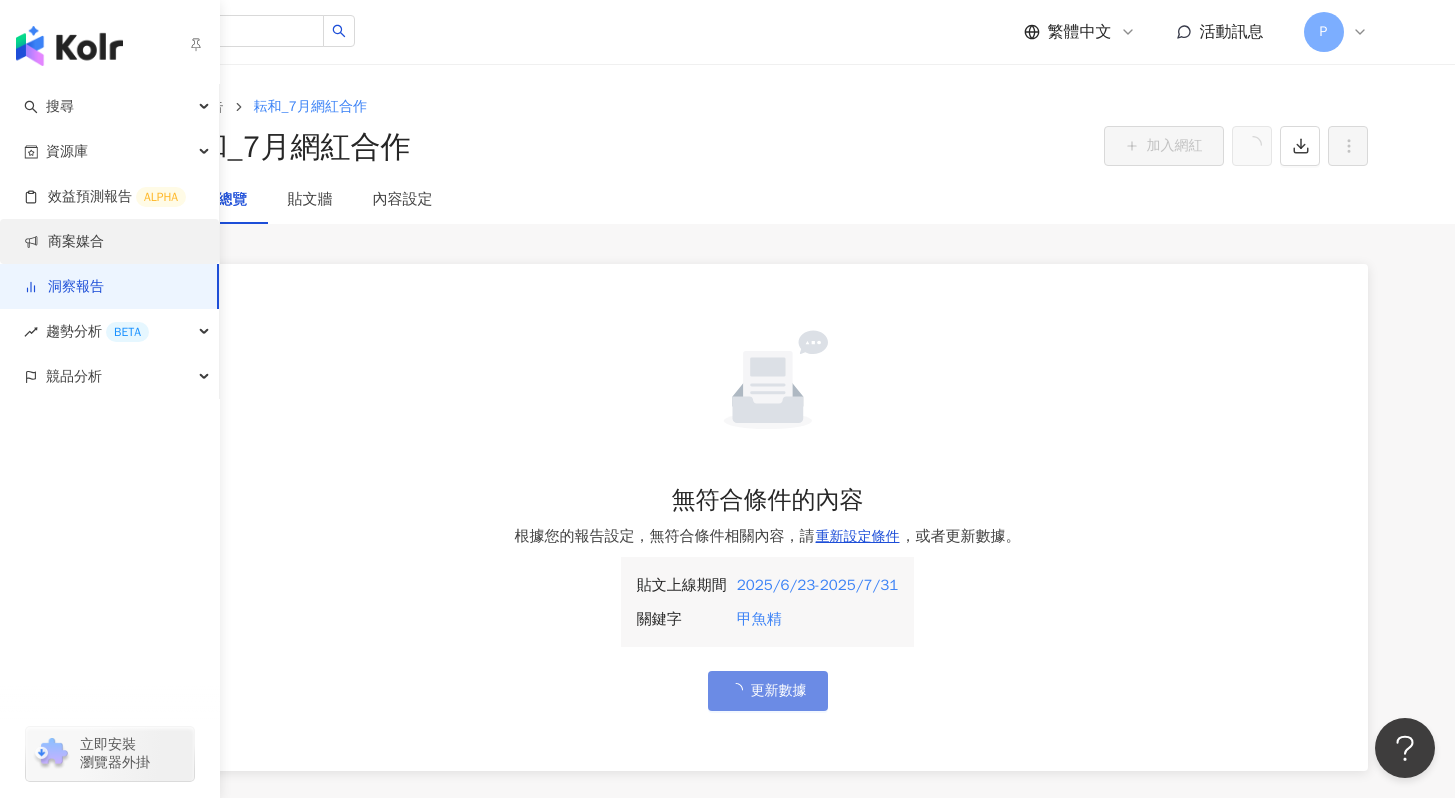 click on "商案媒合" at bounding box center (64, 242) 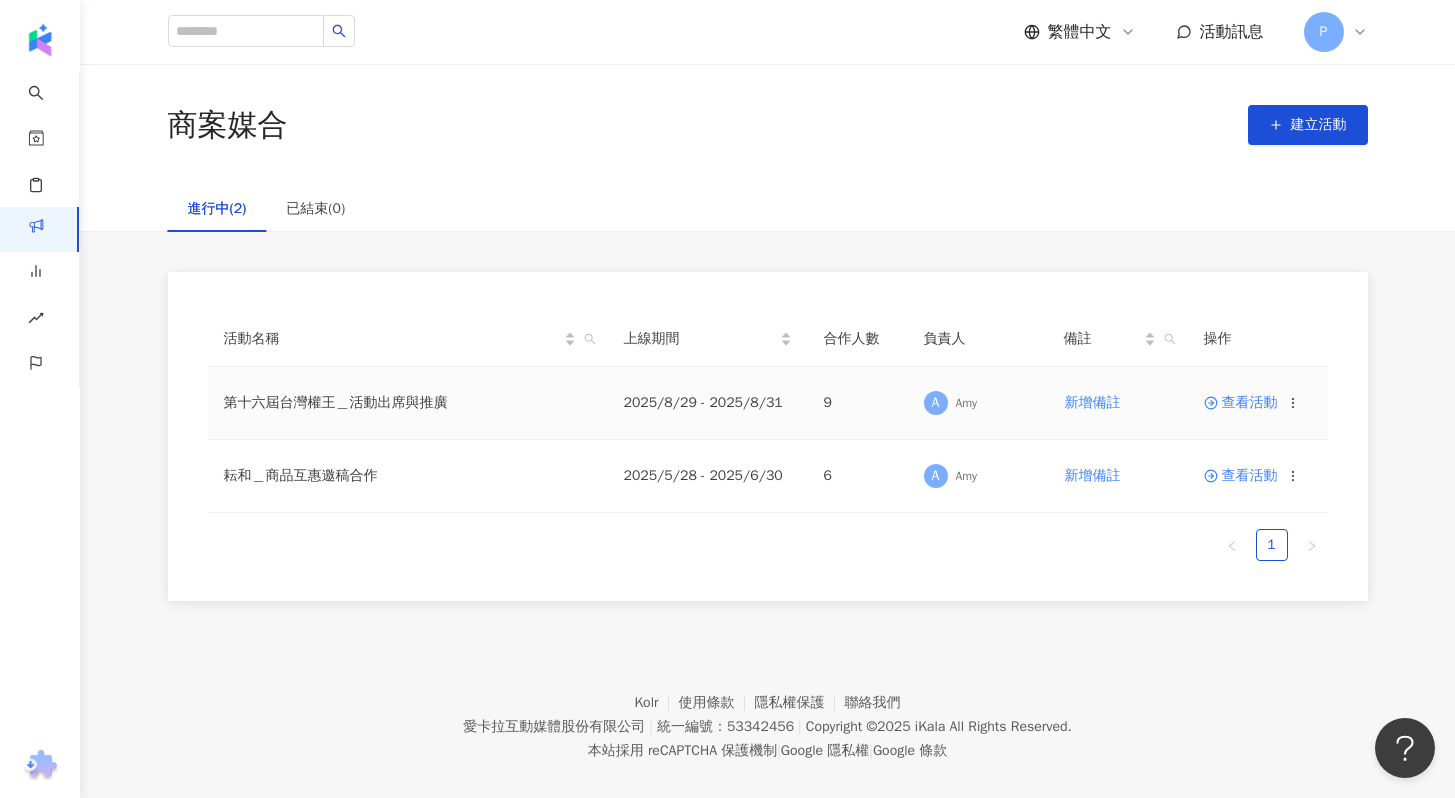 click on "查看活動" at bounding box center (1241, 403) 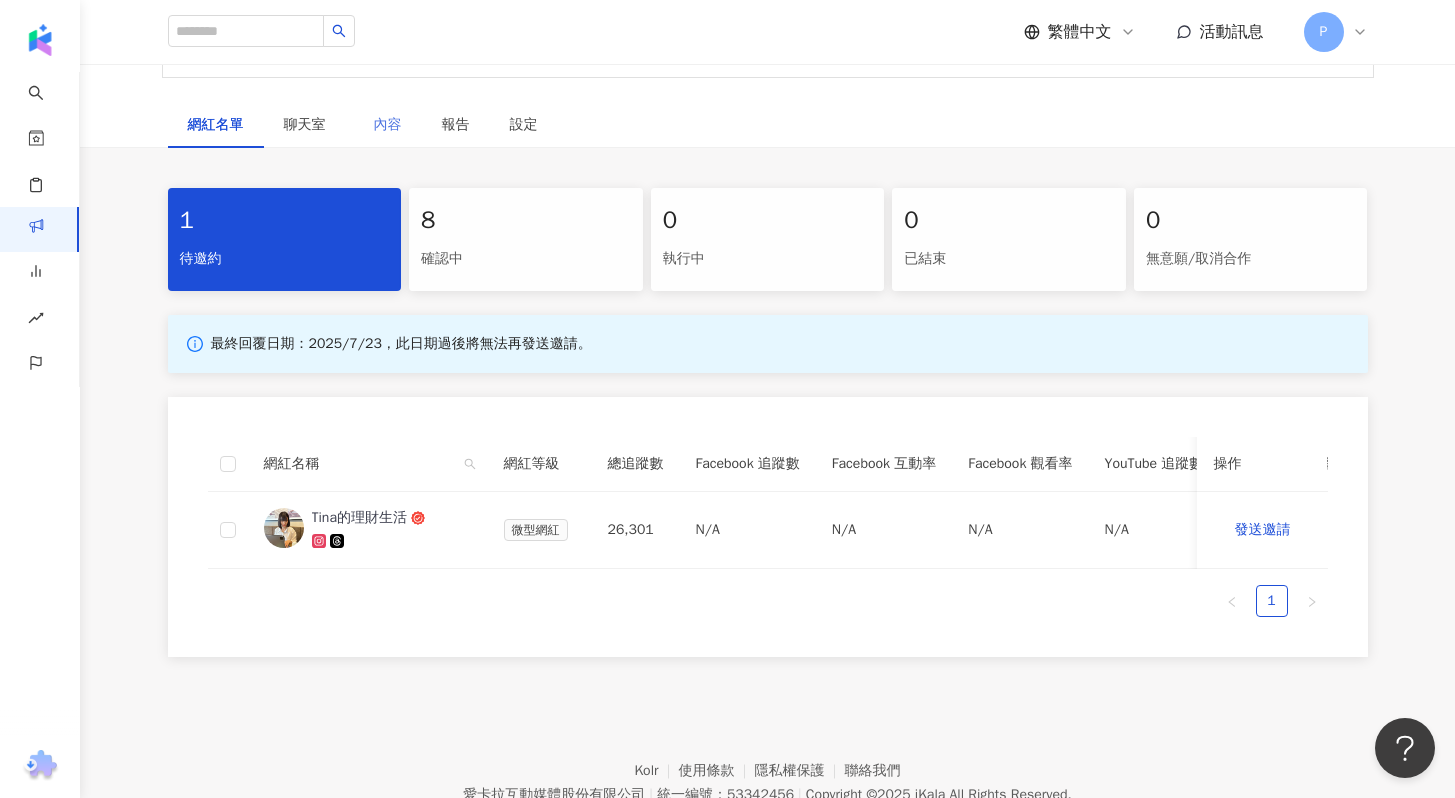 scroll, scrollTop: 518, scrollLeft: 0, axis: vertical 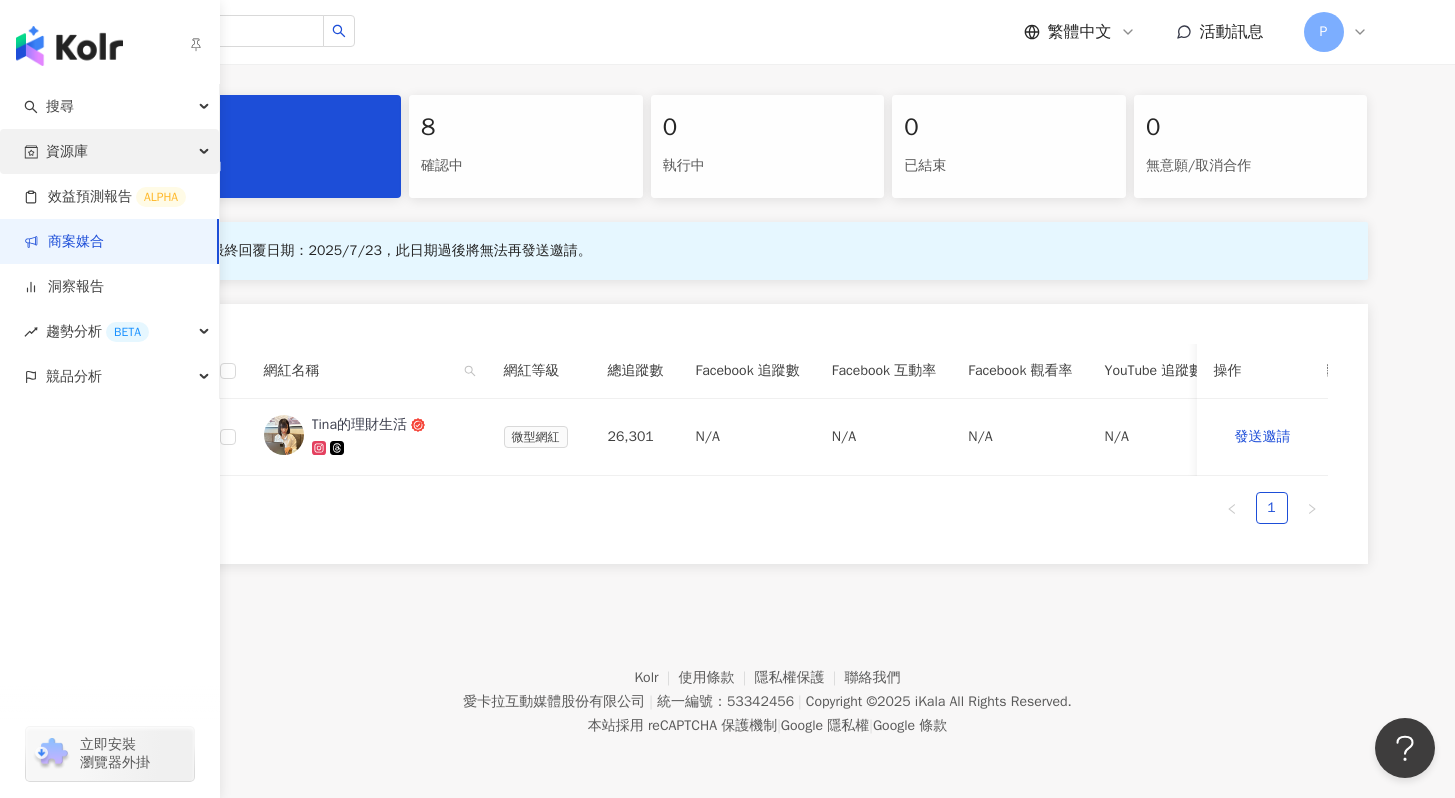 click on "資源庫" at bounding box center [67, 151] 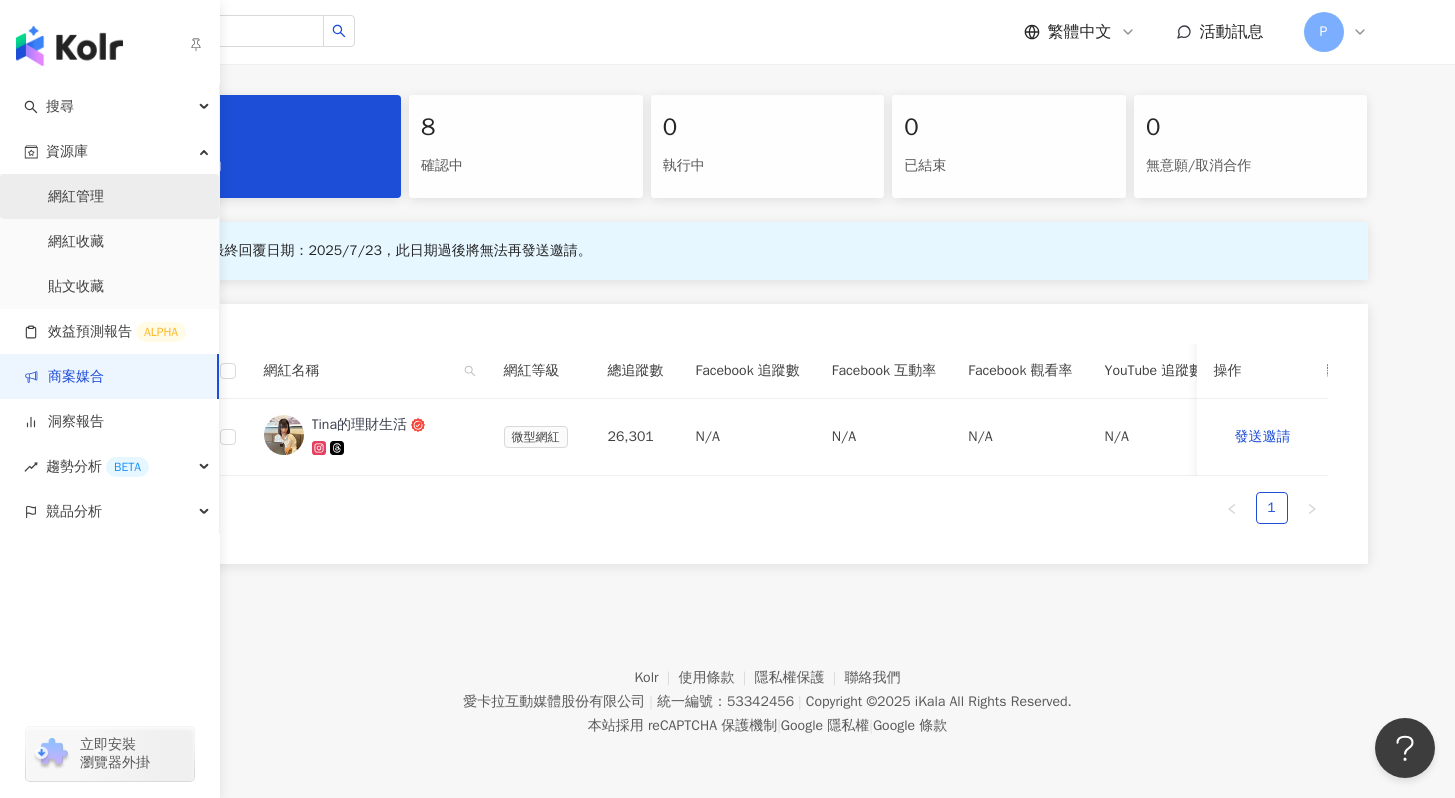click on "網紅管理" at bounding box center [76, 197] 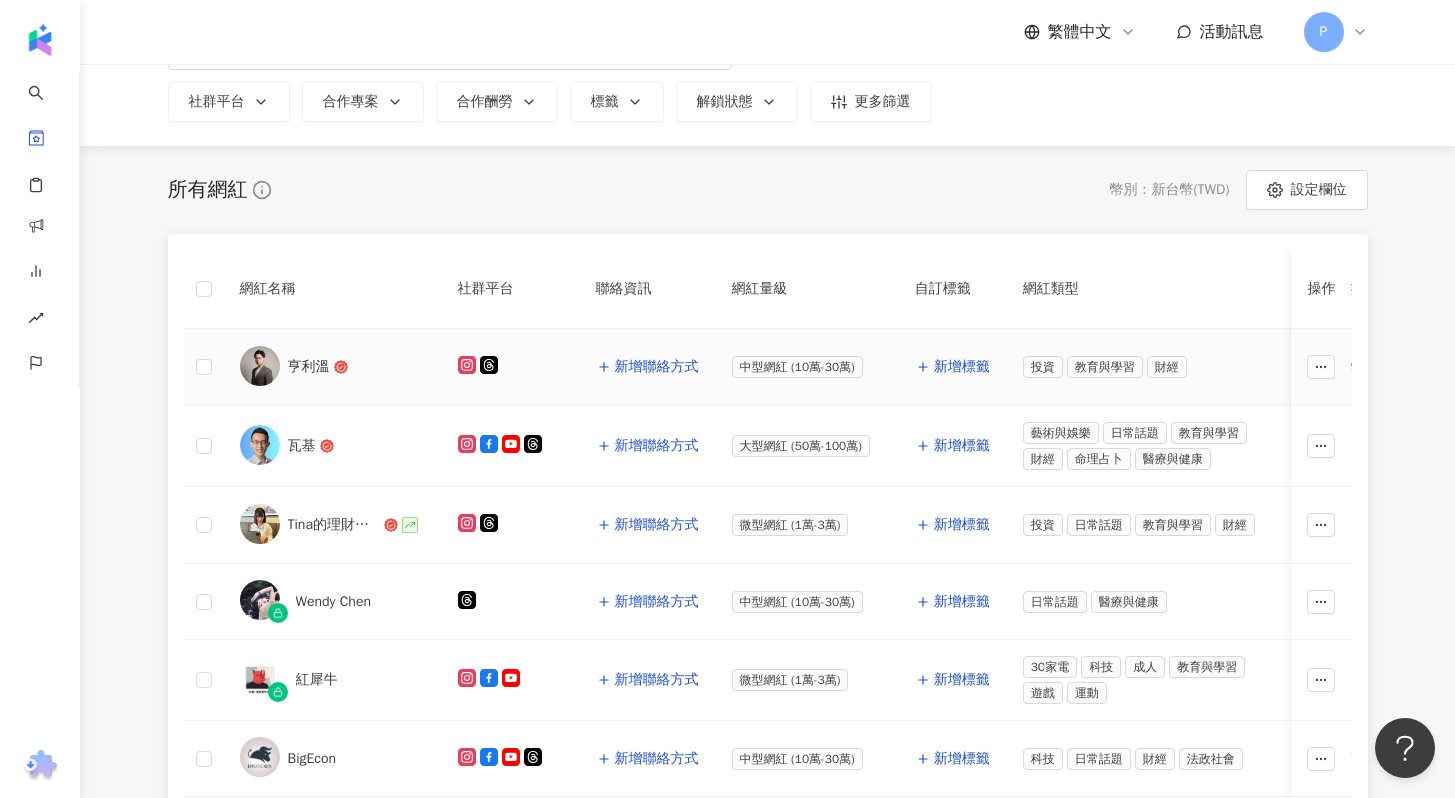 scroll, scrollTop: 162, scrollLeft: 0, axis: vertical 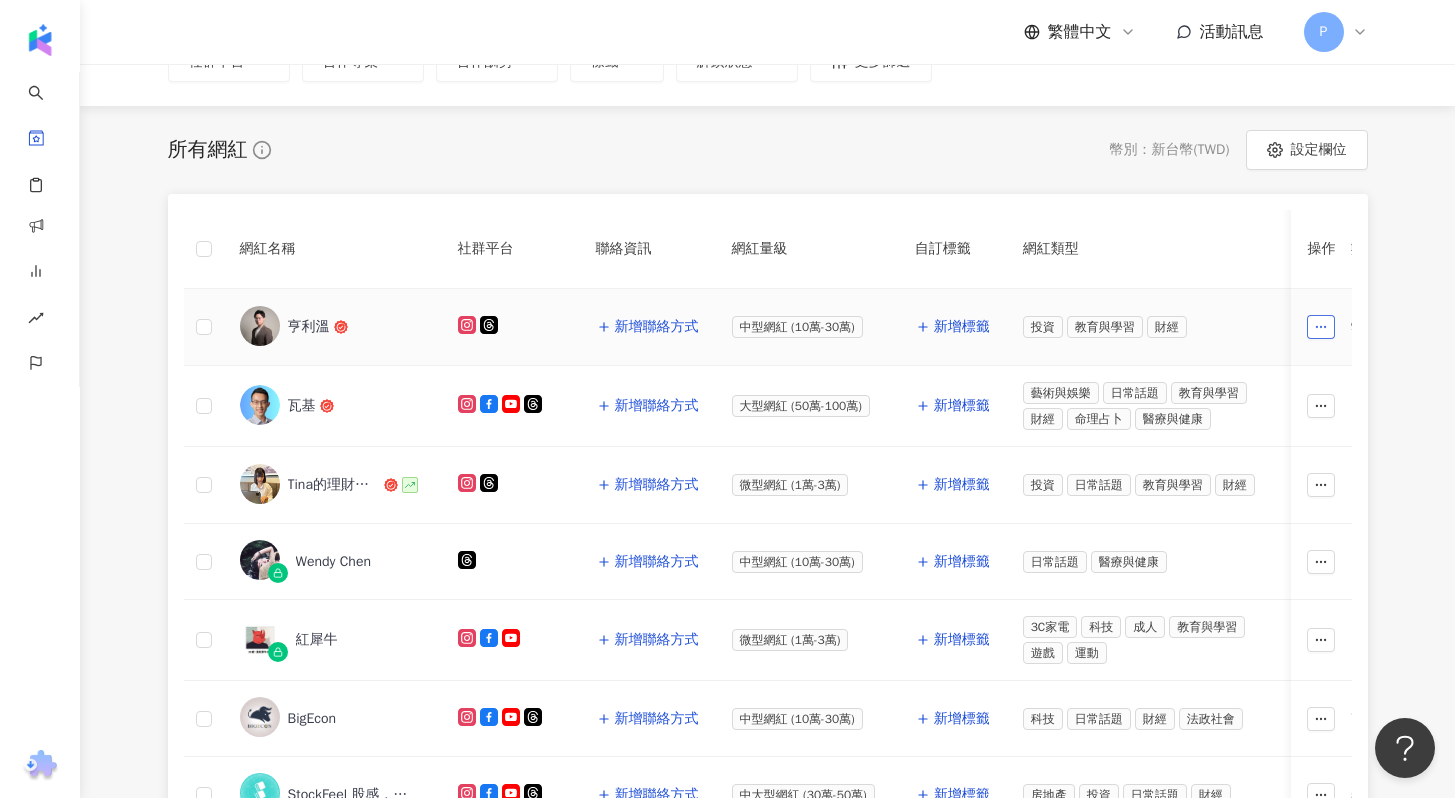 click at bounding box center [1322, 327] 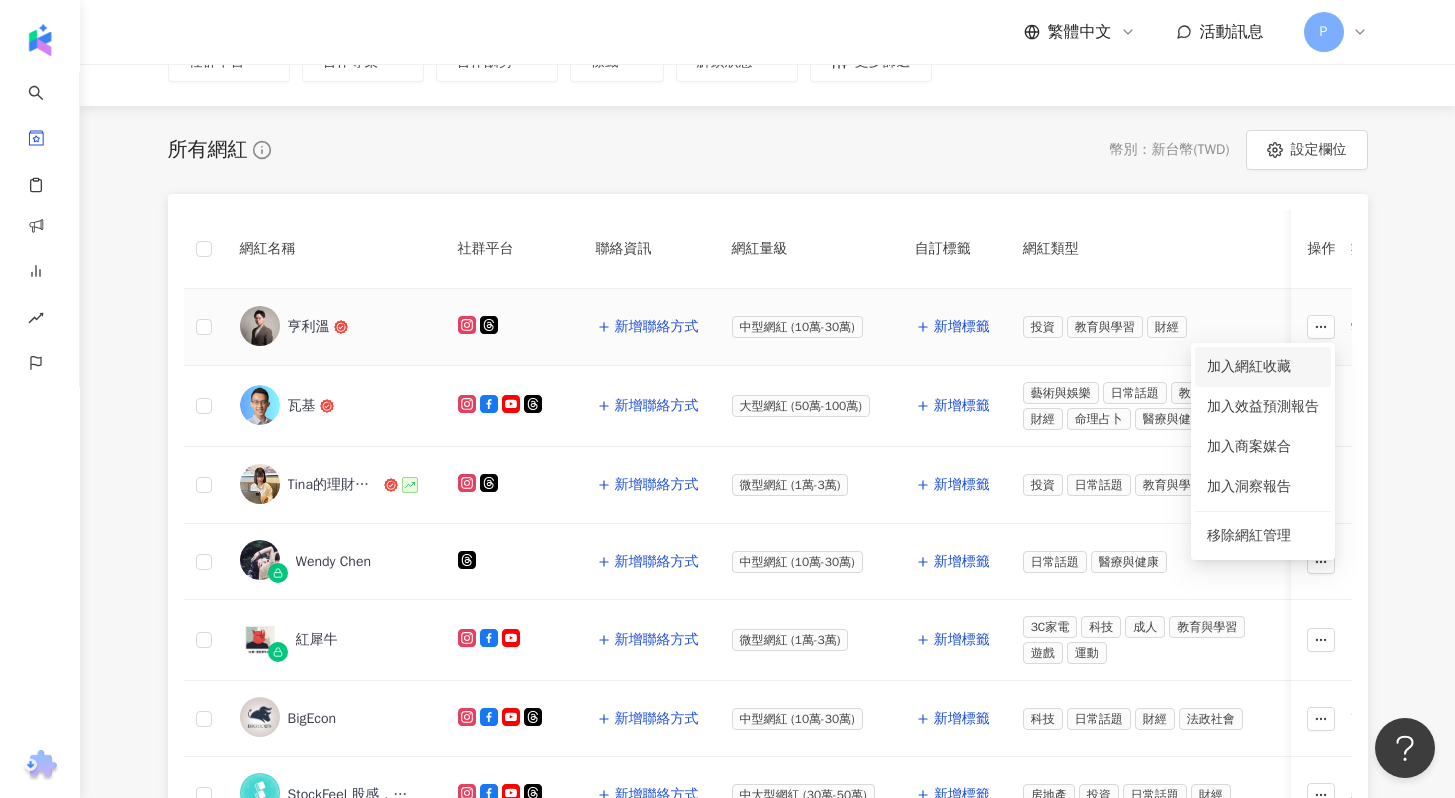 click on "加入網紅收藏" at bounding box center (1263, 367) 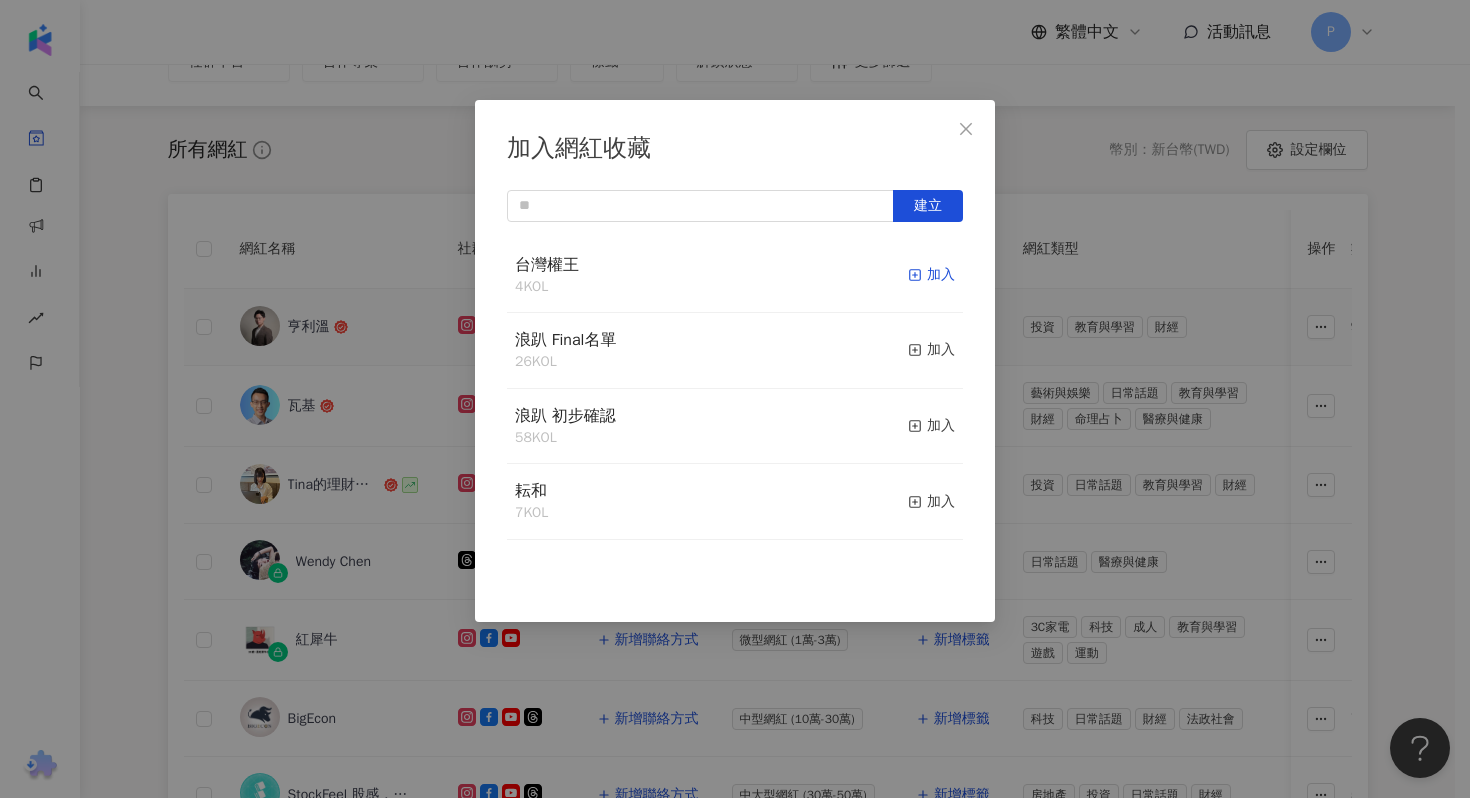 click 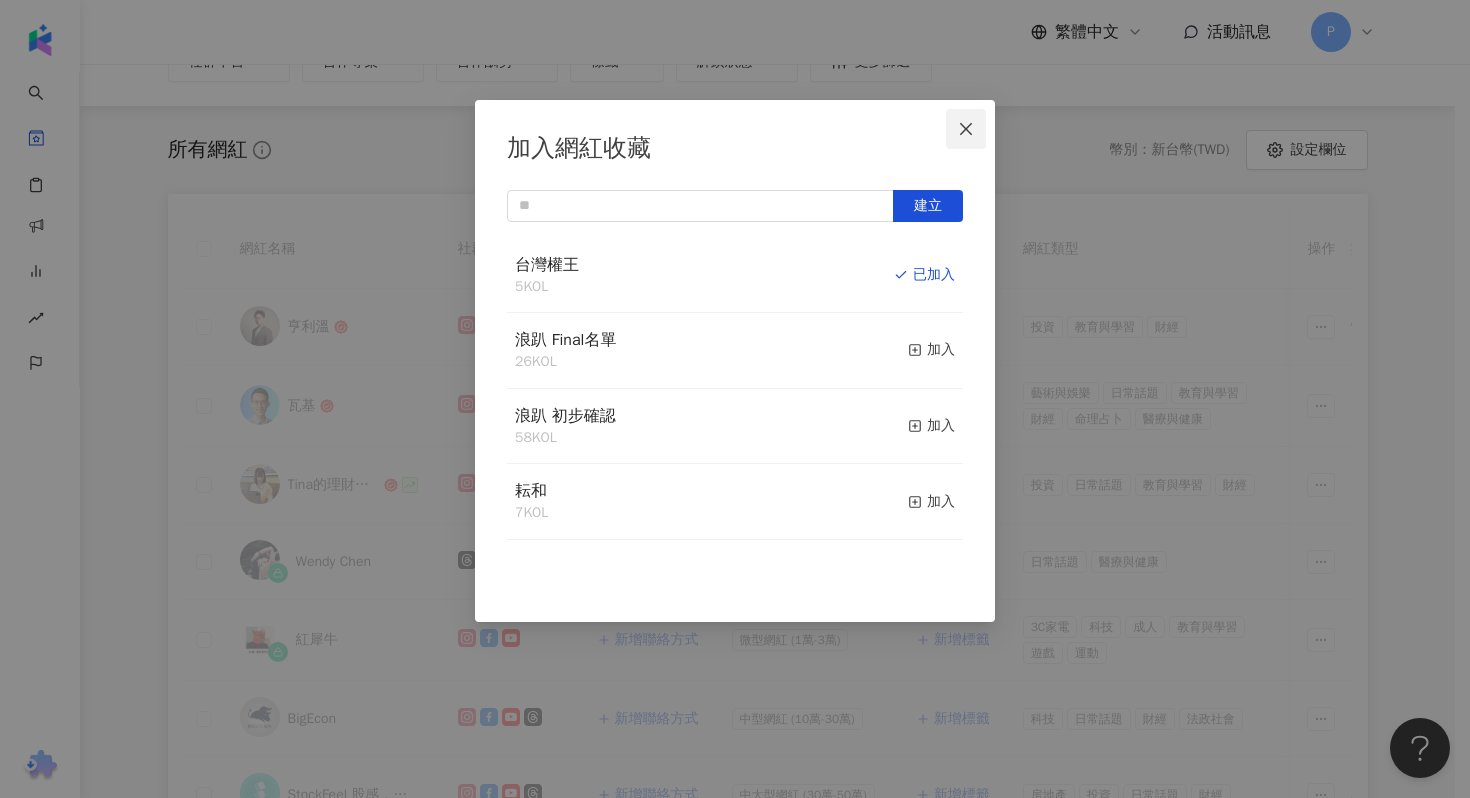 click 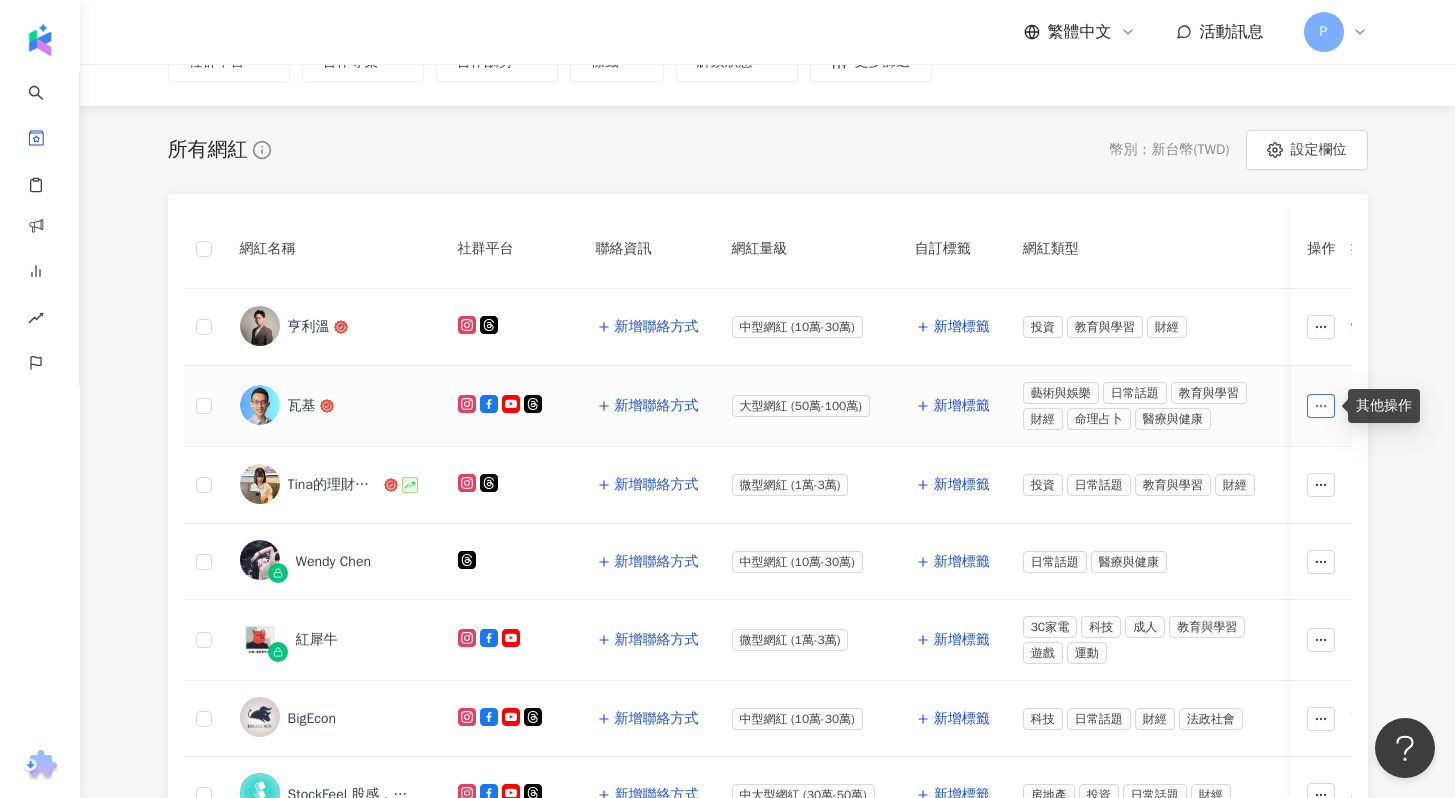 click 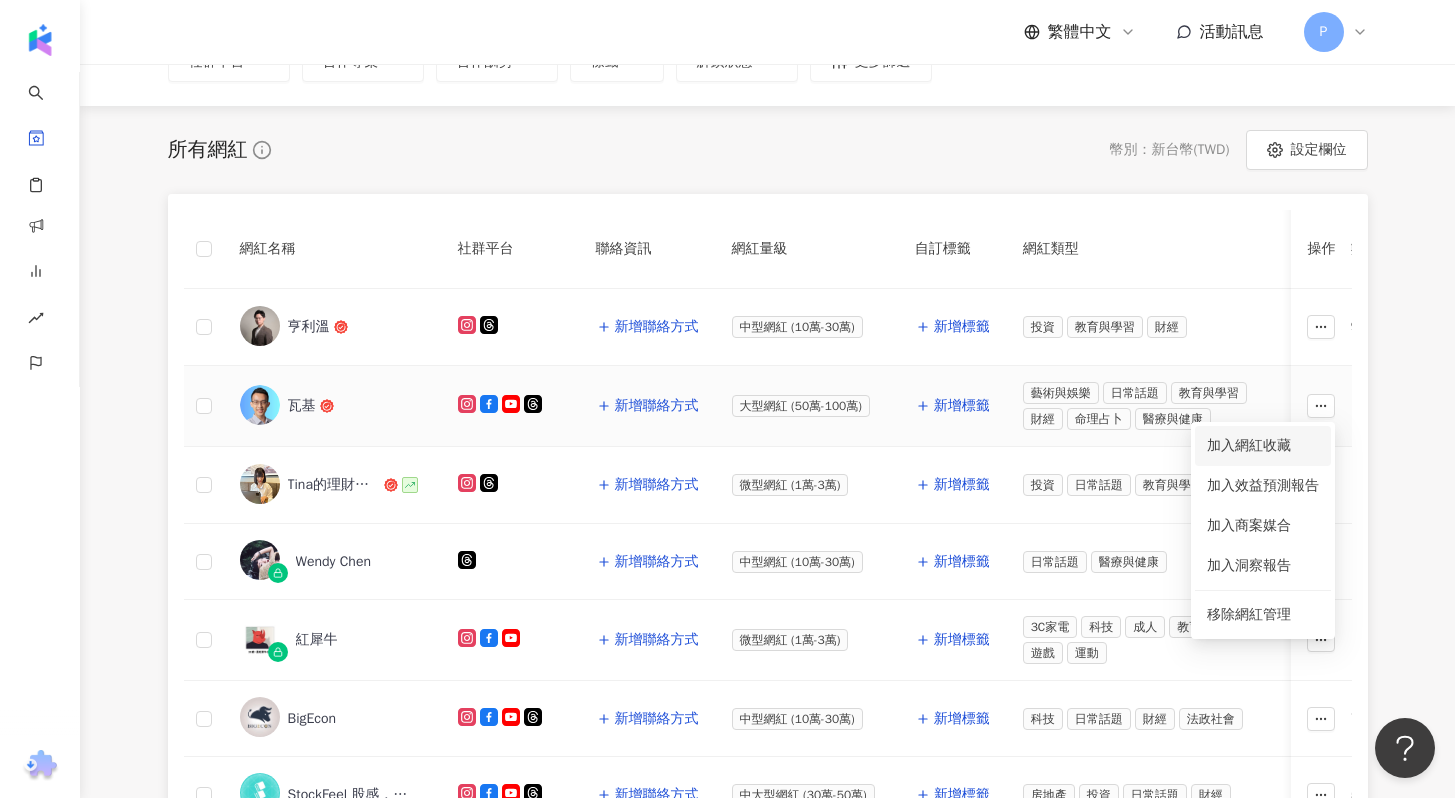 click on "加入網紅收藏" at bounding box center (1263, 446) 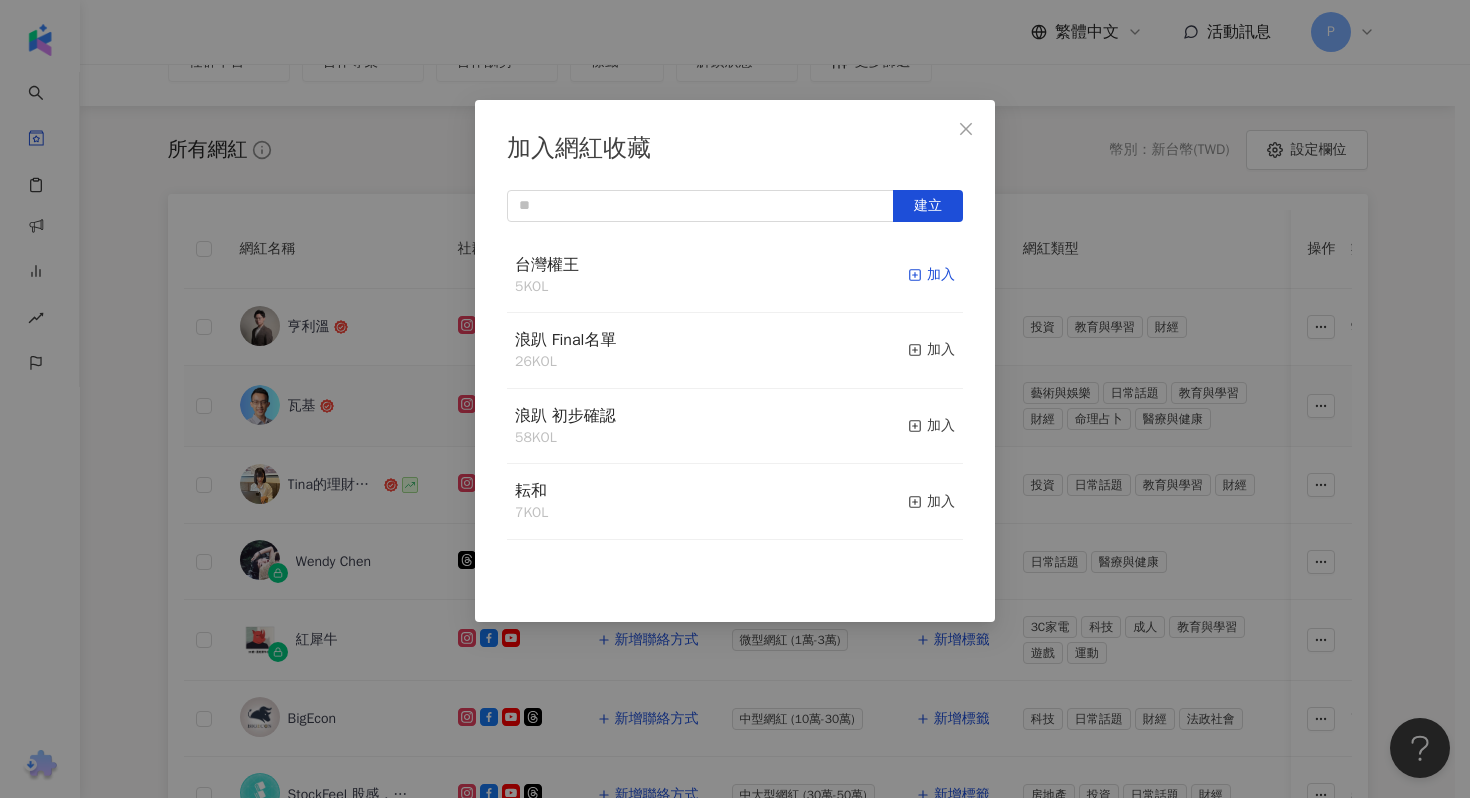 click on "加入" at bounding box center [931, 275] 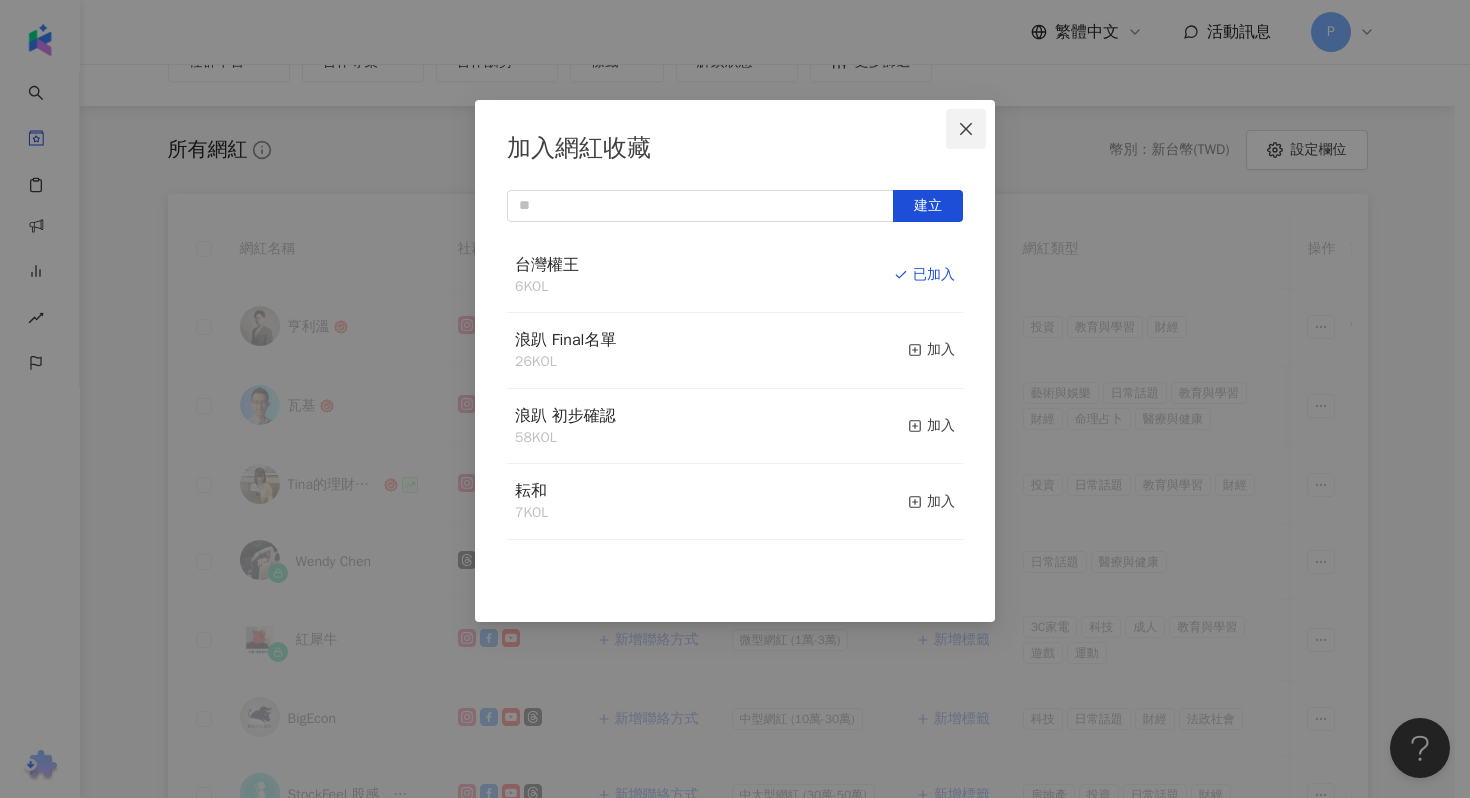 click 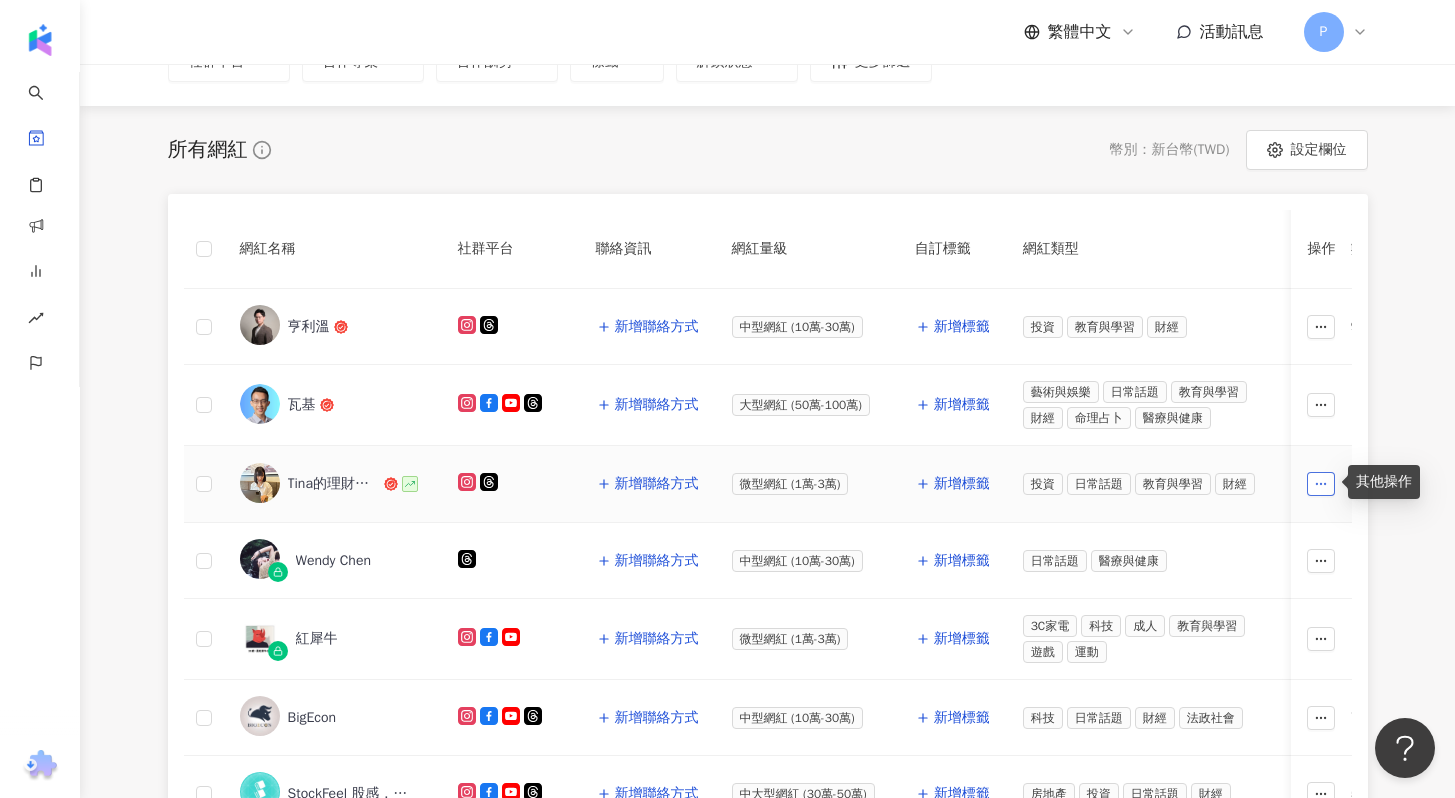 click 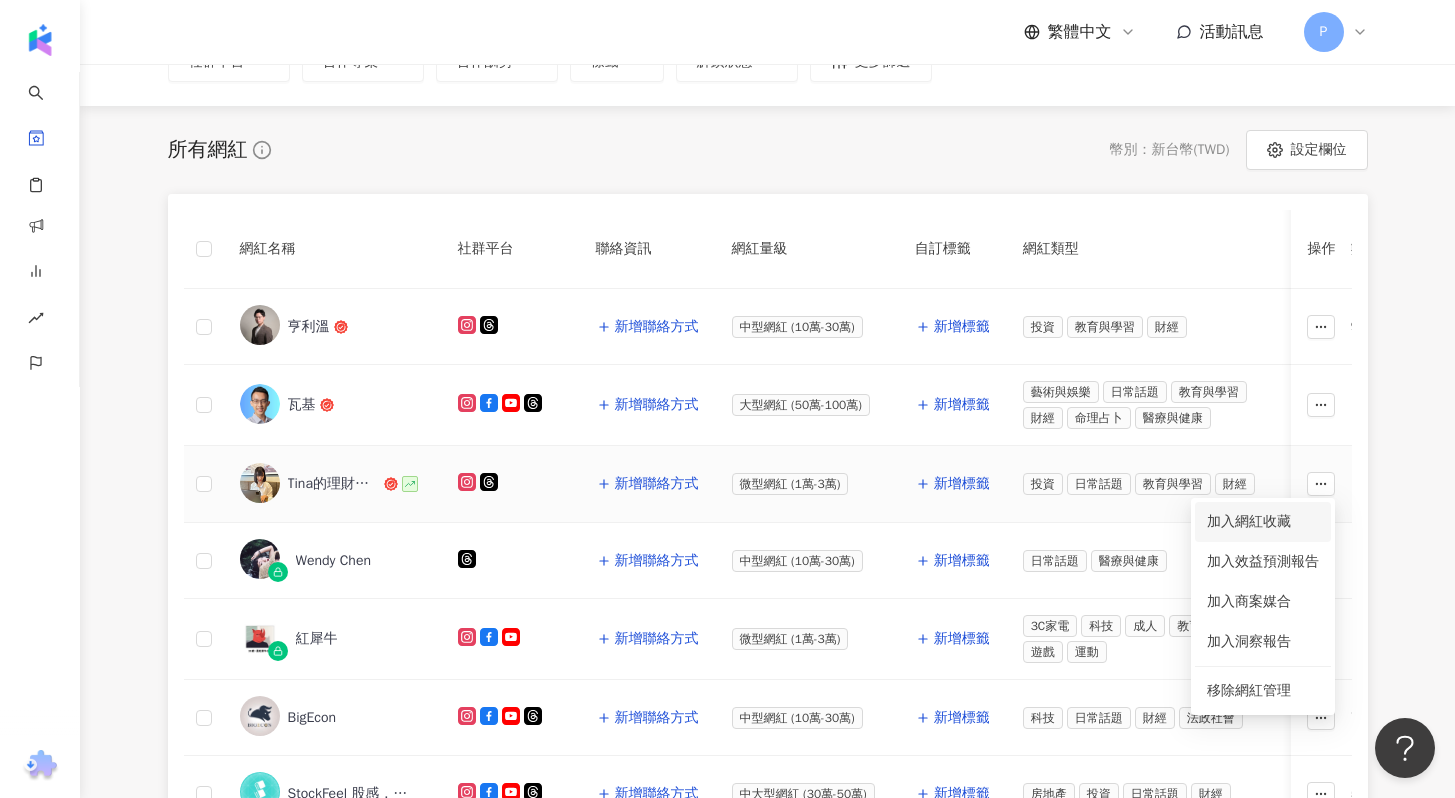 click on "加入網紅收藏" at bounding box center [1263, 522] 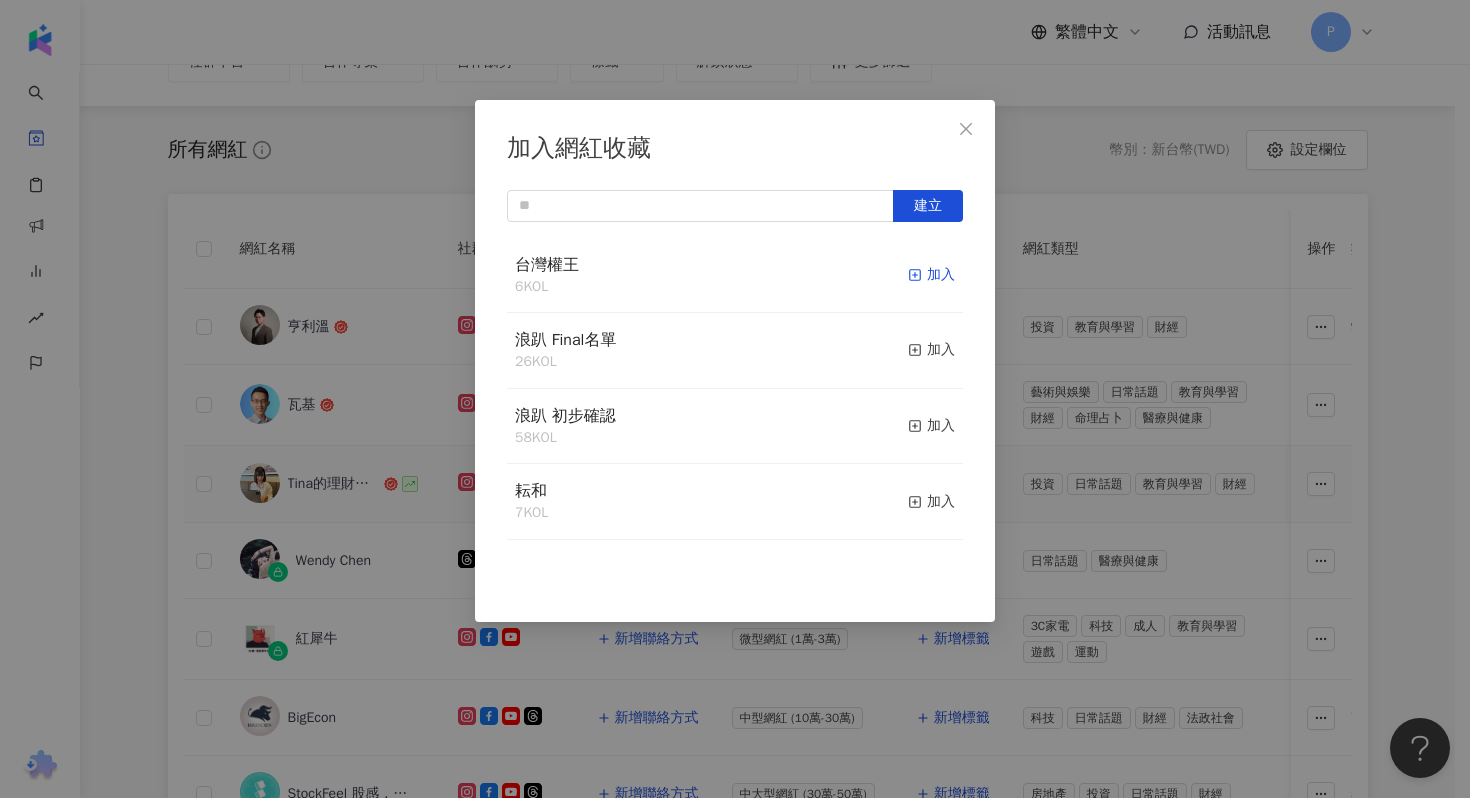 click on "加入" at bounding box center [931, 275] 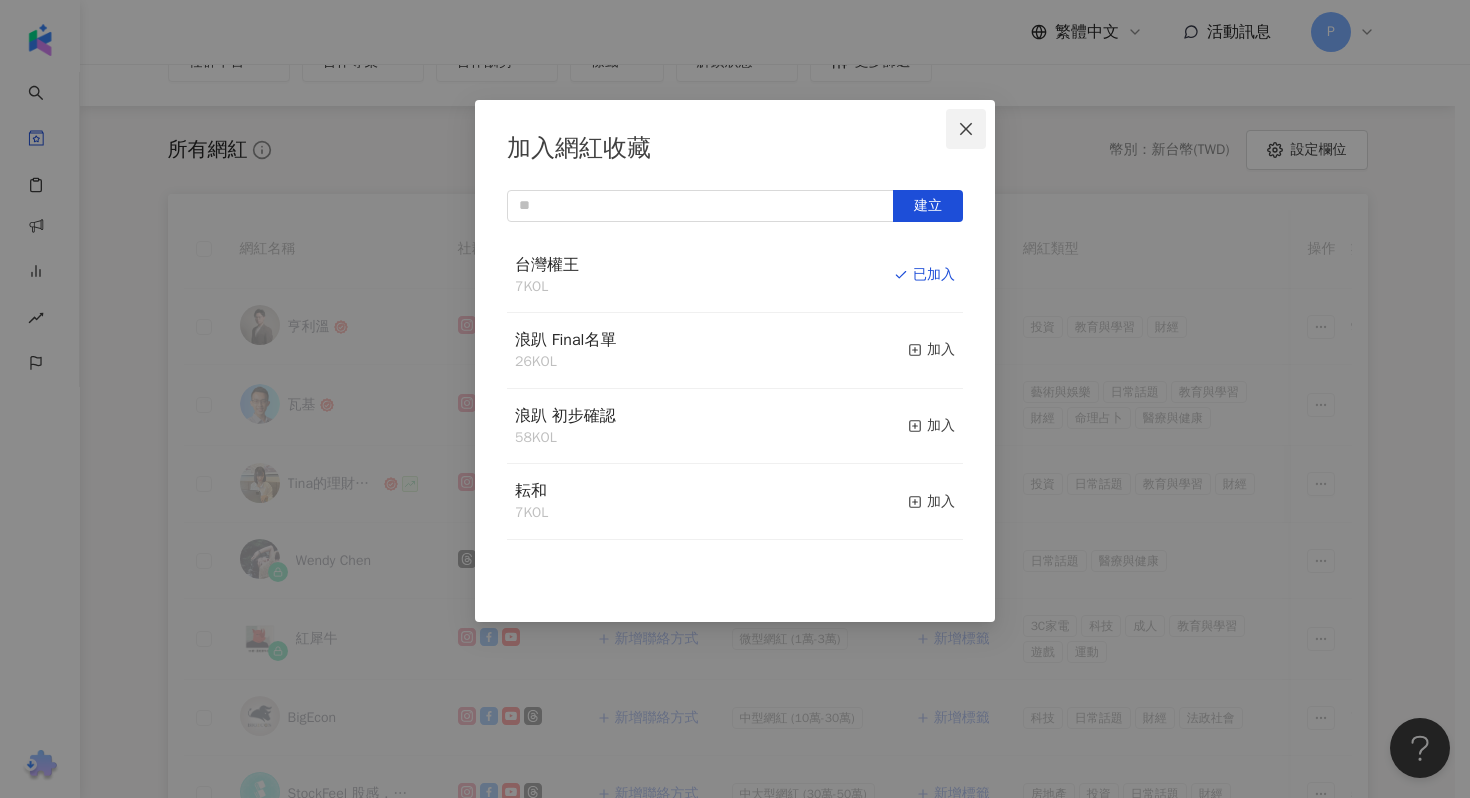 click 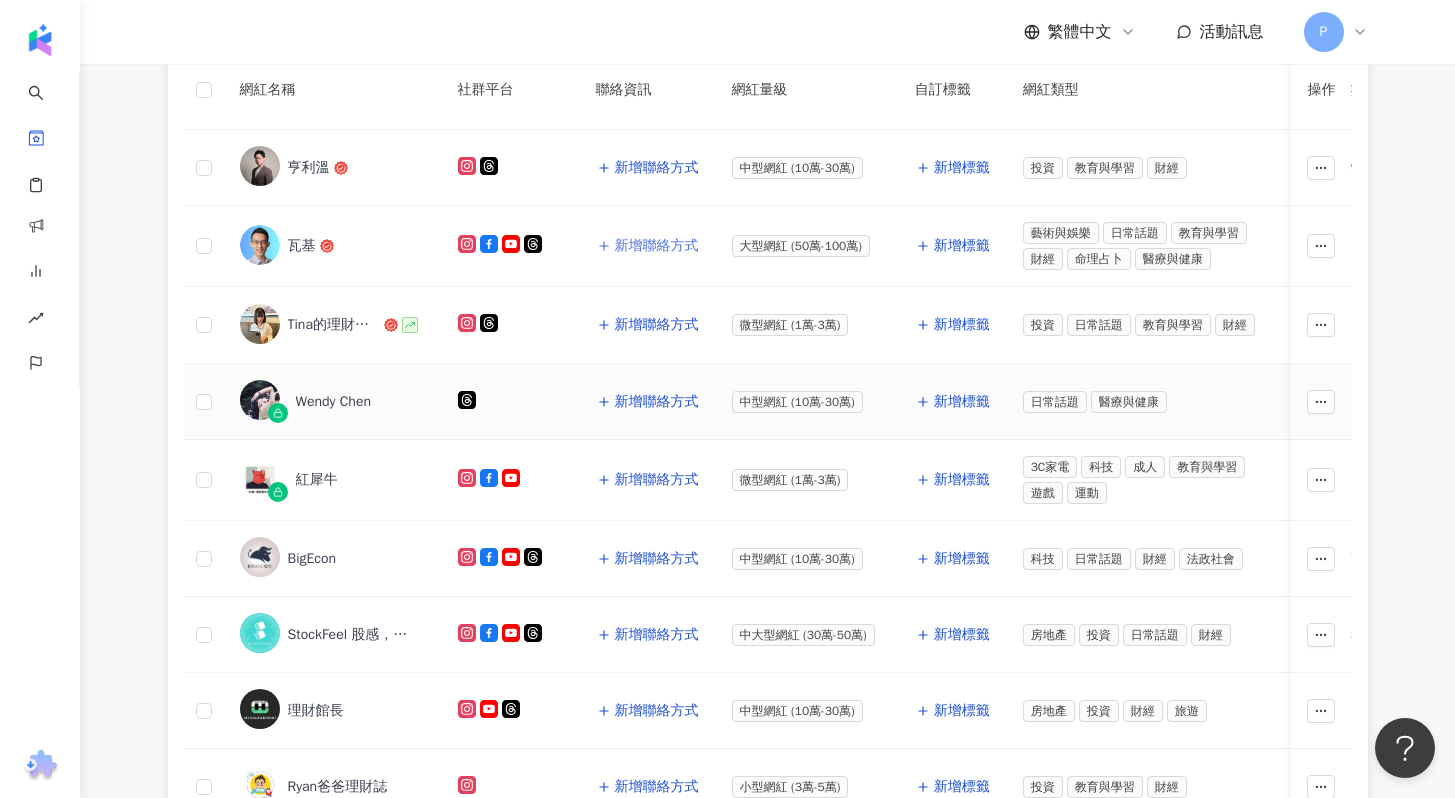scroll, scrollTop: 554, scrollLeft: 0, axis: vertical 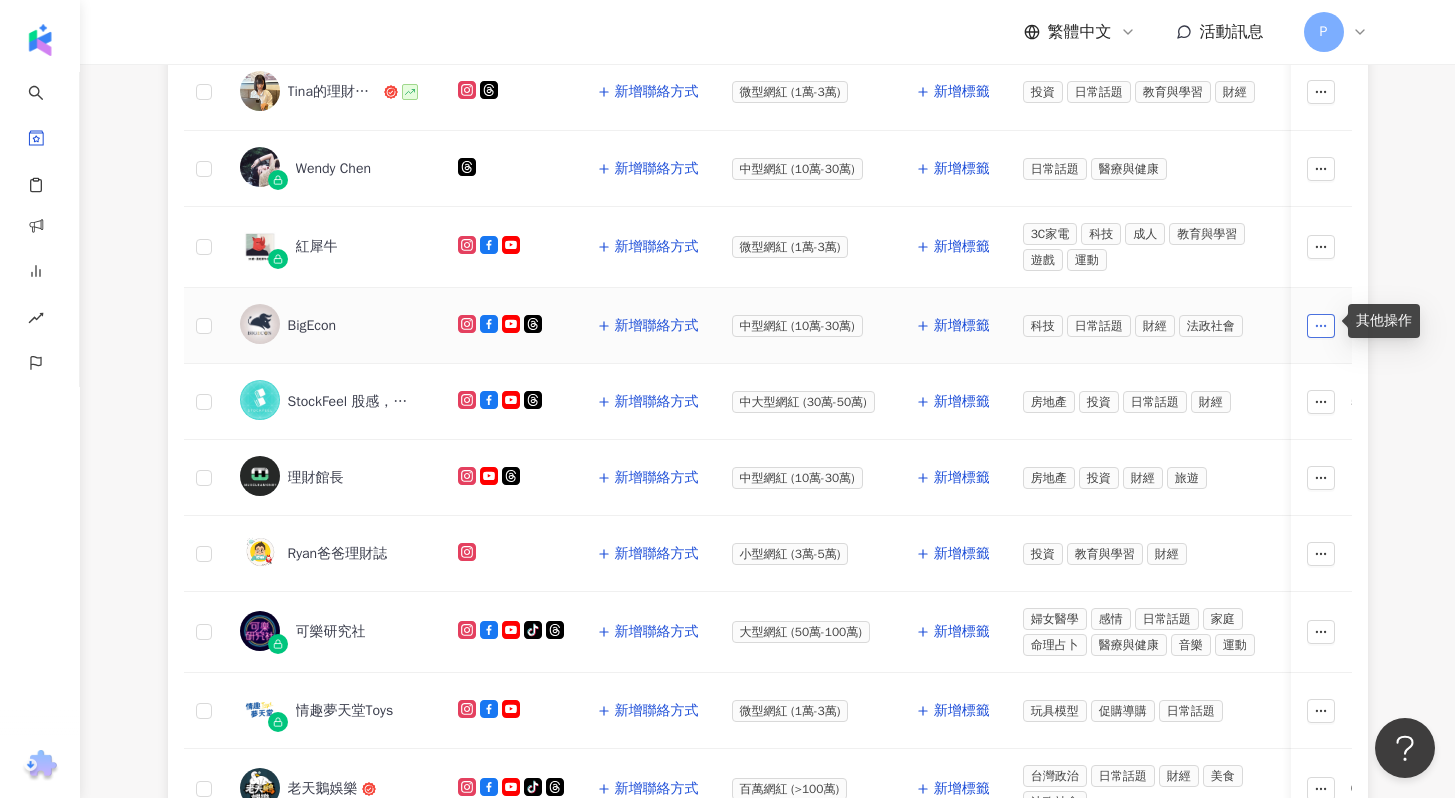 click 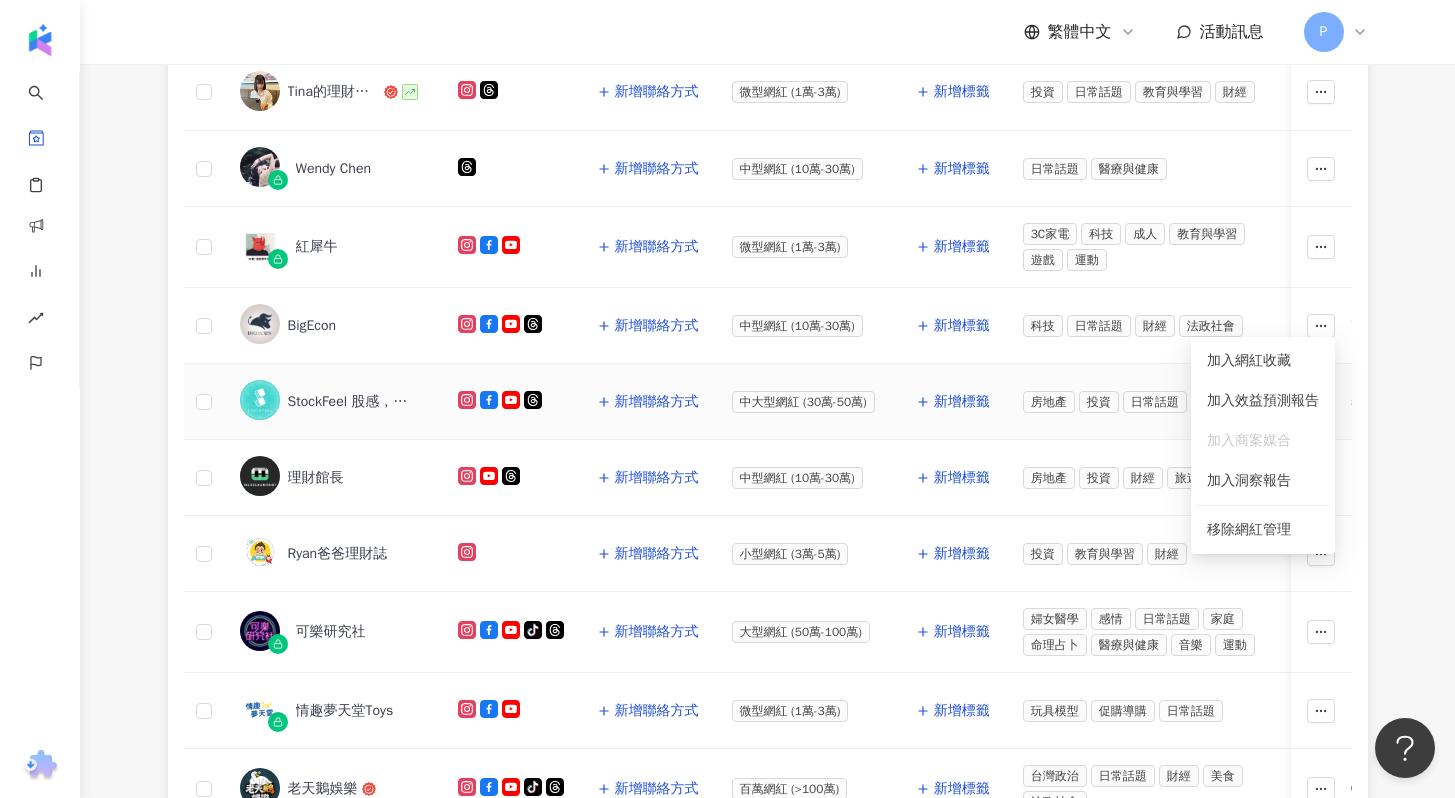click at bounding box center [1322, 402] 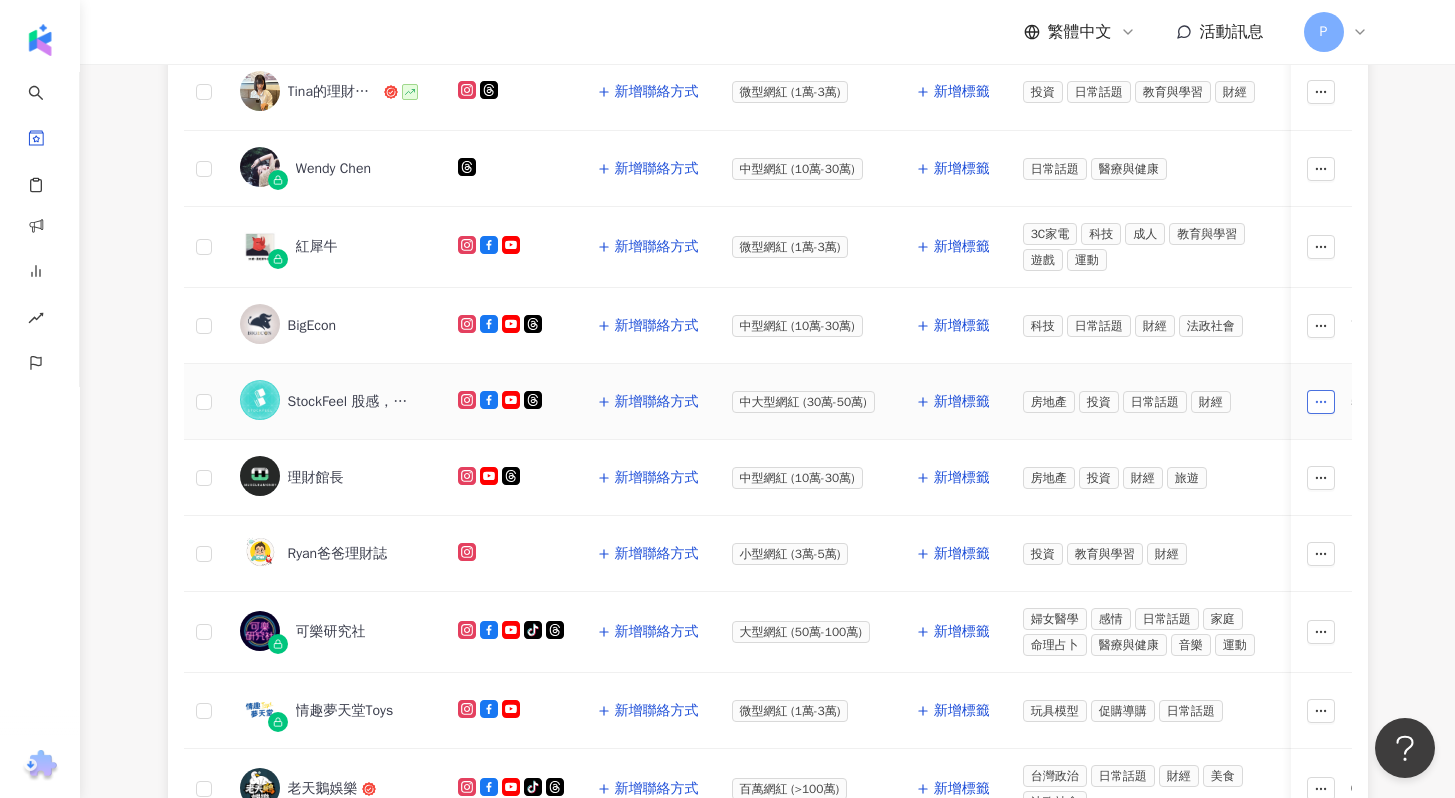 click 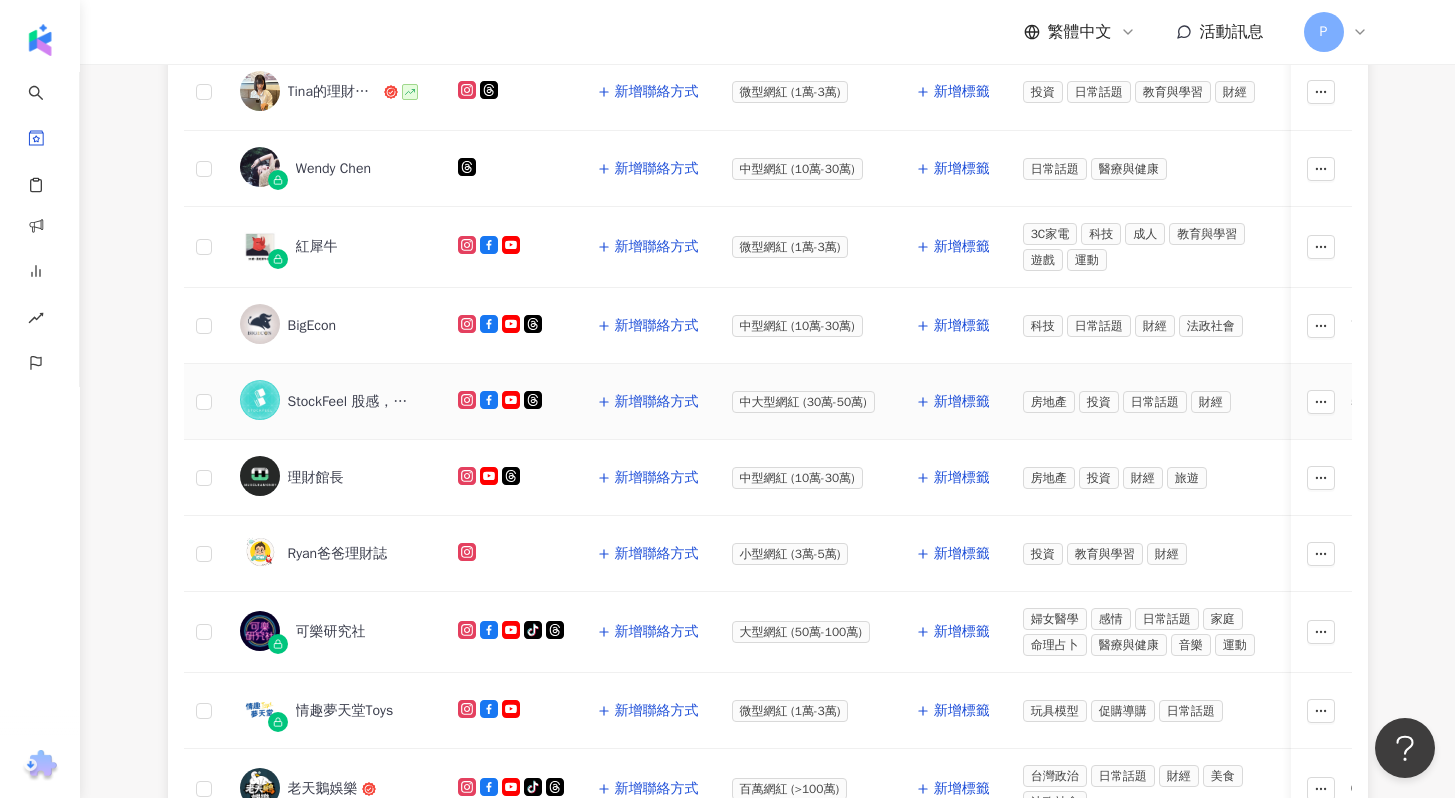 click at bounding box center (1322, 402) 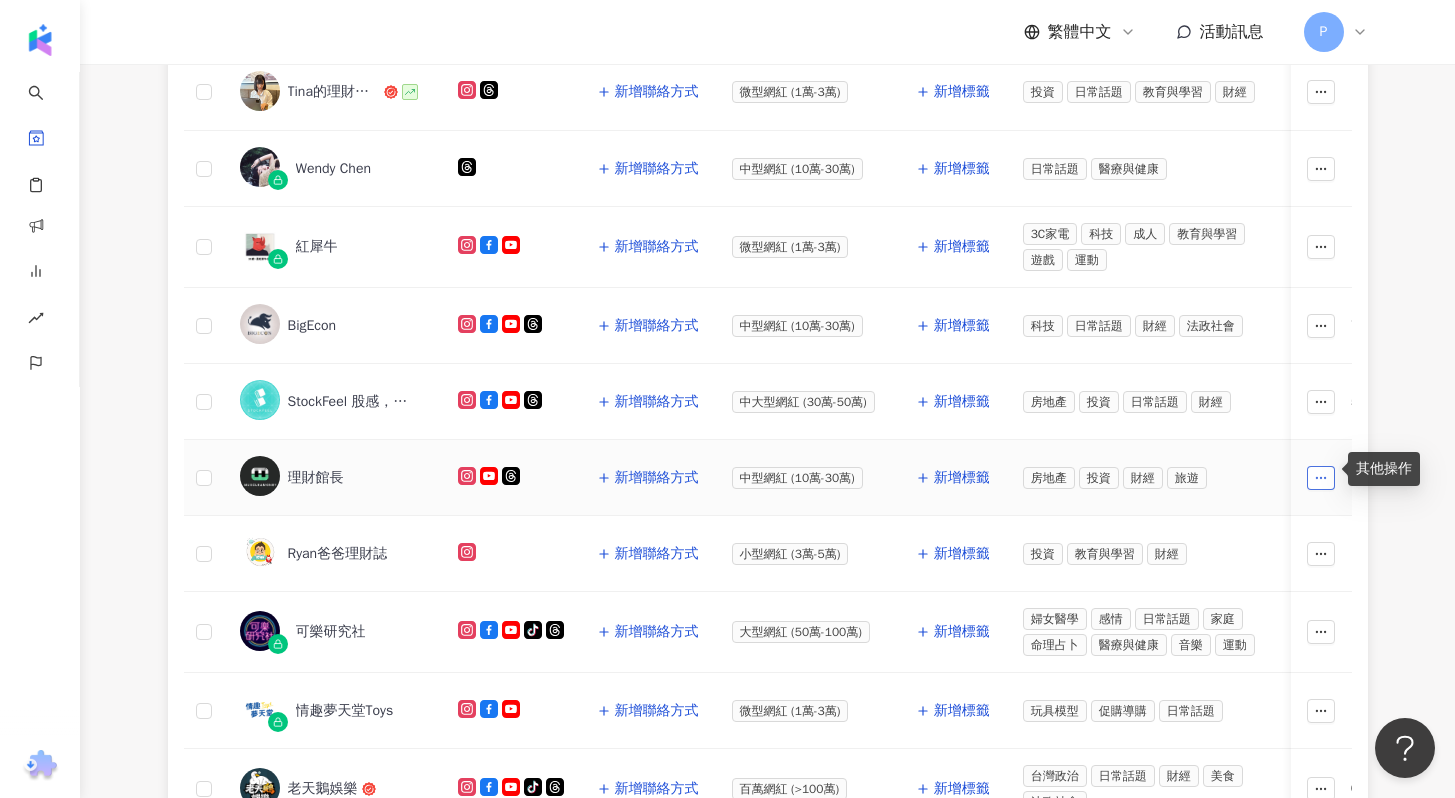click 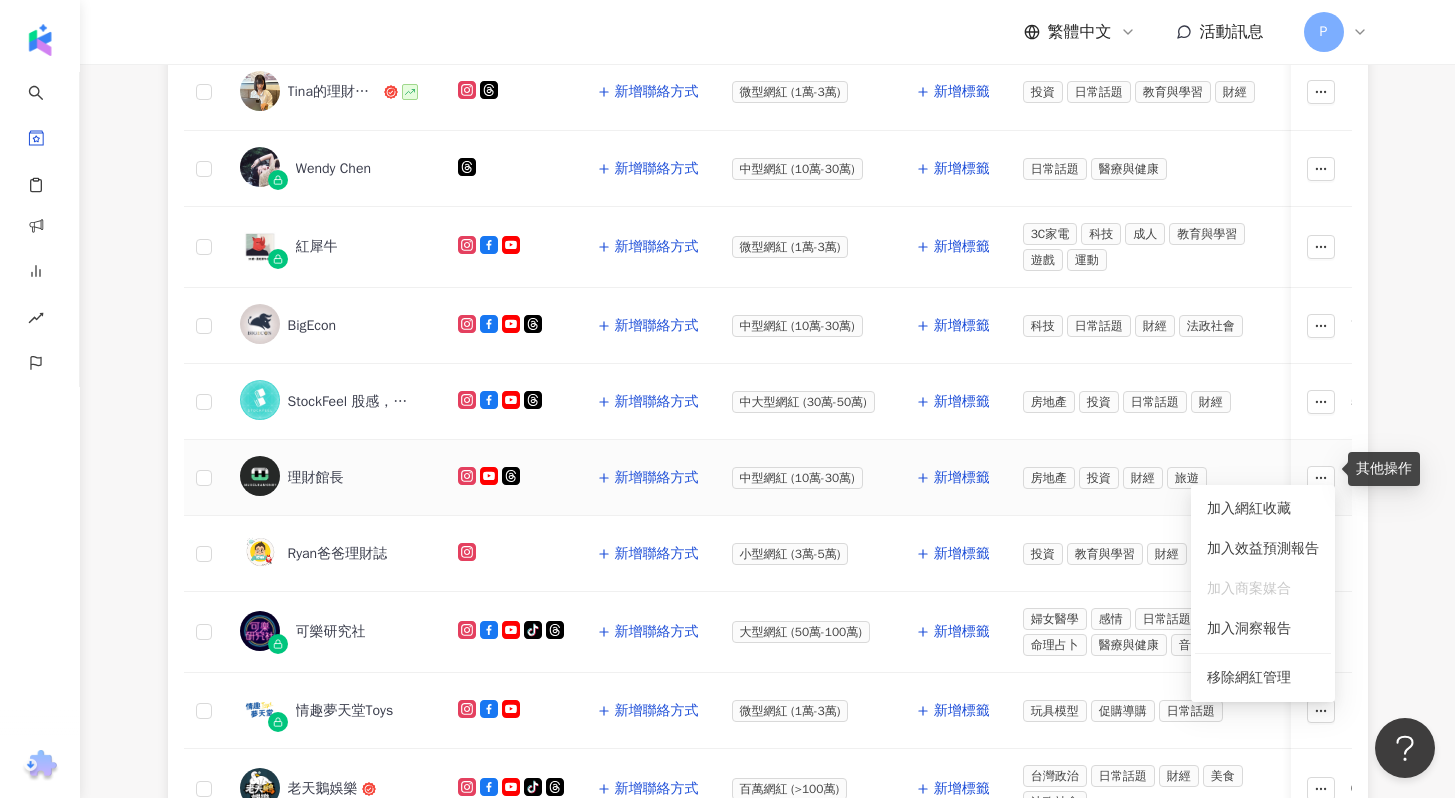click on "其他操作" at bounding box center [1384, 469] 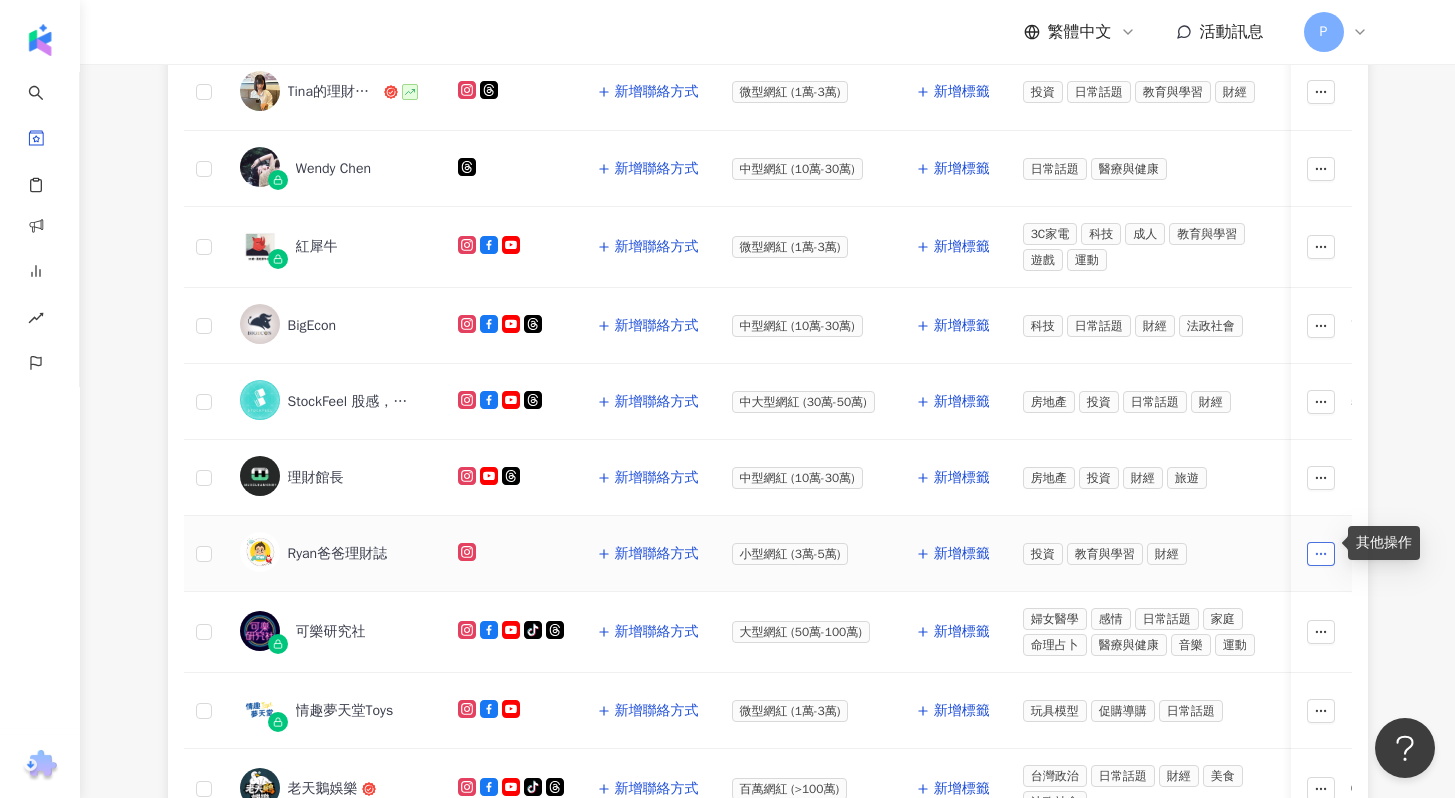 click at bounding box center (1322, 554) 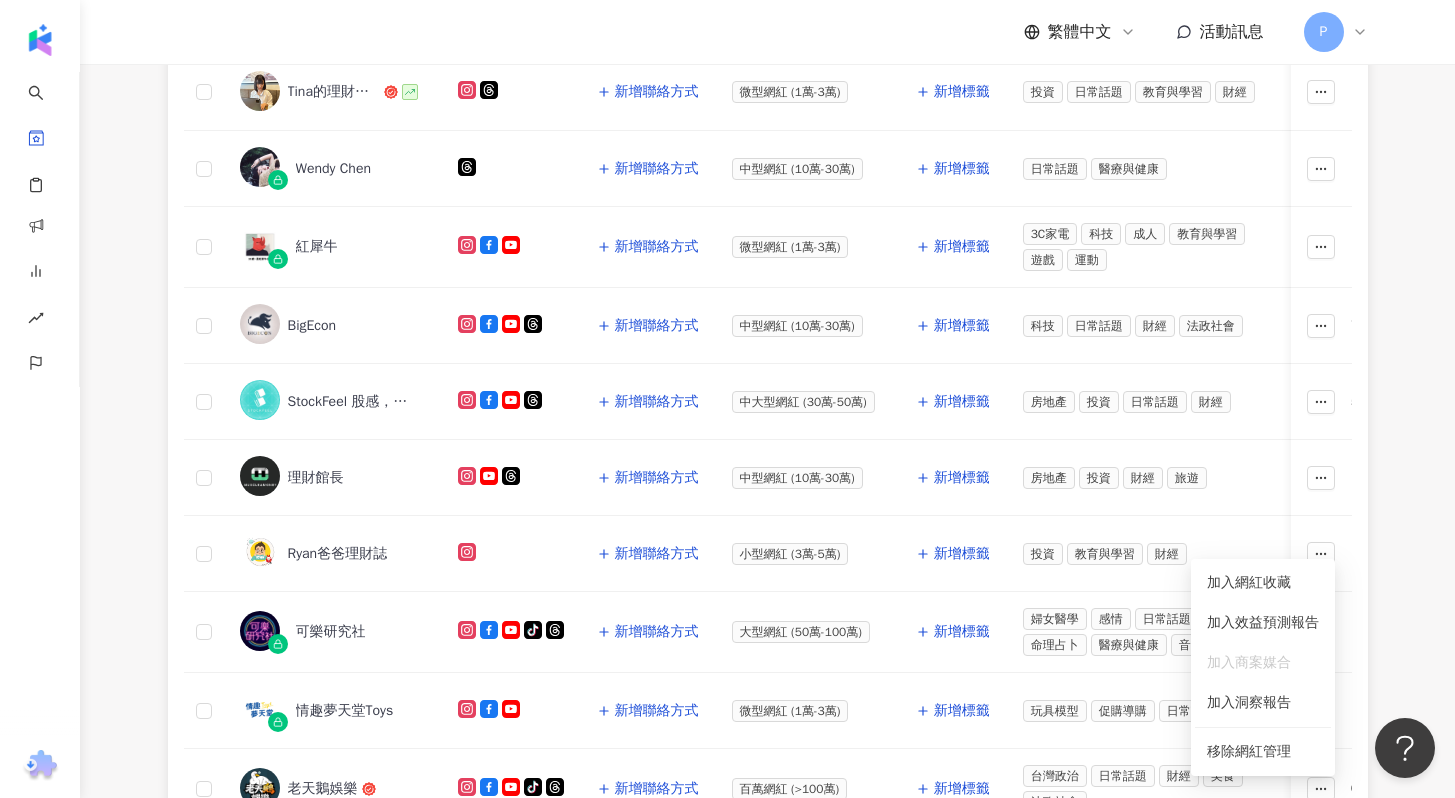 click on "網紅名稱 社群平台 聯絡資訊 網紅量級 自訂標籤 網紅類型 追蹤數 K-Score 近三個月 受眾主要年齡 受眾主要性別 互動率 近三個月 Reels 互動率 近三個月 Reels 觀看率 近三個月 漲粉率 近三個月 已加入的收藏夾 已加入的商案媒合 已加入的洞察報告 最新足跡 操作                                         亨利溫 新增聯絡方式 中型網紅 (10萬-30萬) 新增標籤 投資 教育與學習 財經 104,509 91 25-34 歲 (50.8%) 女性 (72.1%) 3.66% 5.49% 167% 7.59% 1 個 1 個 - 新增至收藏夾  台灣權王 瓦基 新增聯絡方式 大型網紅 (50萬-100萬) 新增標籤 藝術與娛樂 日常話題 教育與學習 財經 命理占卜 醫療與健康 88,418 91 25-34 歲 (51.7%) 女性 (68.2%) 0.3% 1.13% 44.3% 2.17% 1 個 1 個 - 新增至收藏夾  台灣權王 Tina的理財生活 新增聯絡方式 微型網紅 (1萬-3萬) 新增標籤 投資 日常話題 教育與學習 財經 15,119 86 25-34 歲 (51.2%)" at bounding box center (768, 336) 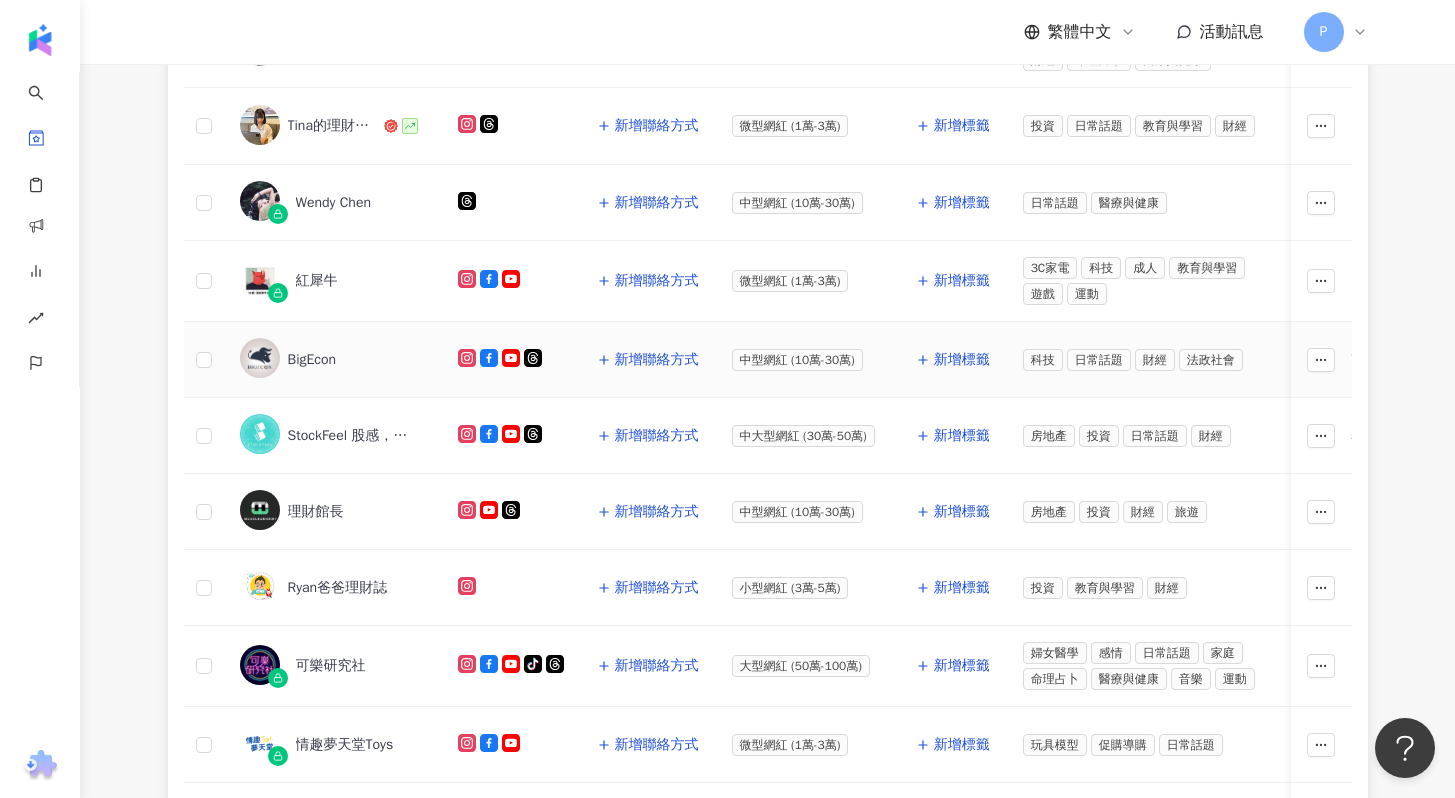 scroll, scrollTop: 0, scrollLeft: 0, axis: both 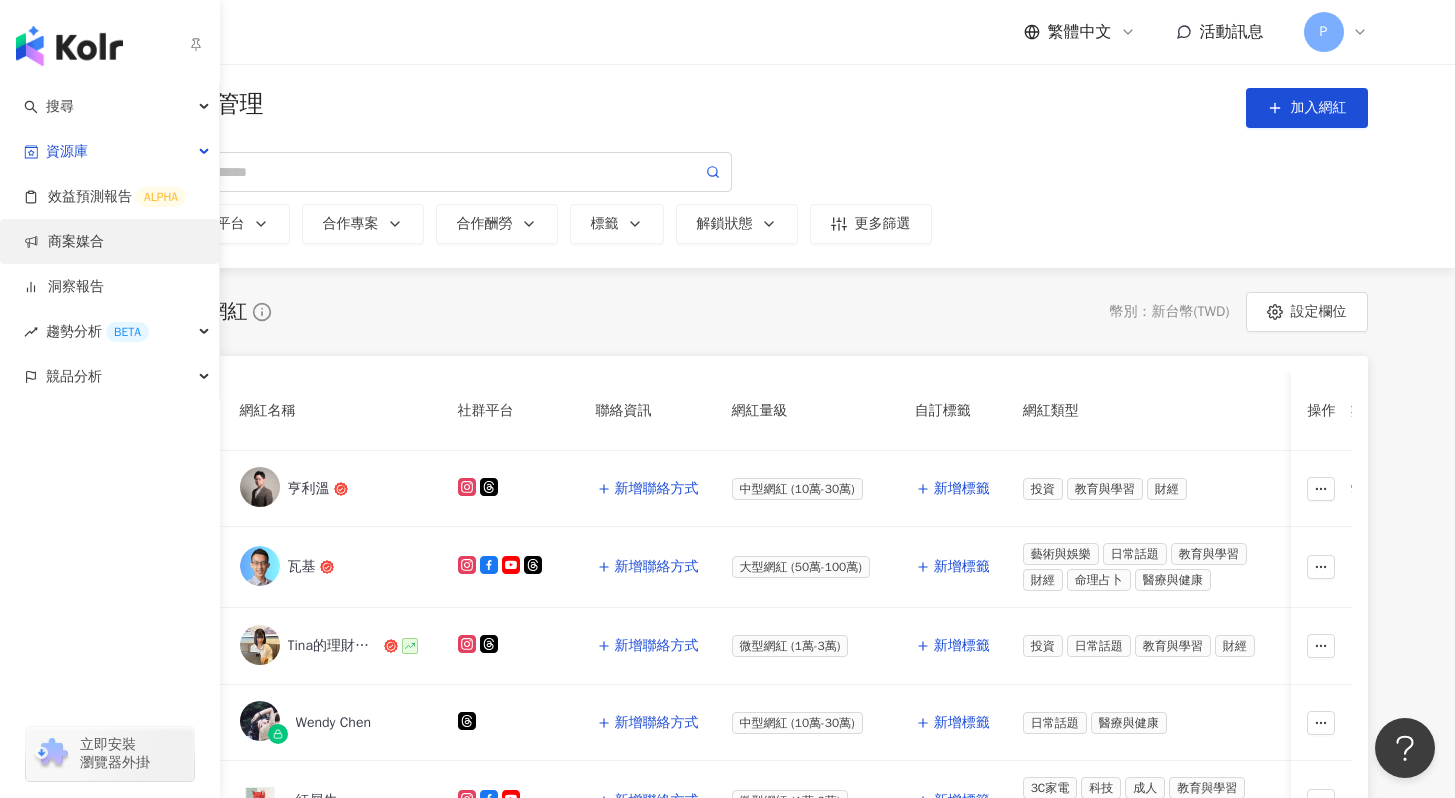 click on "商案媒合" at bounding box center (64, 242) 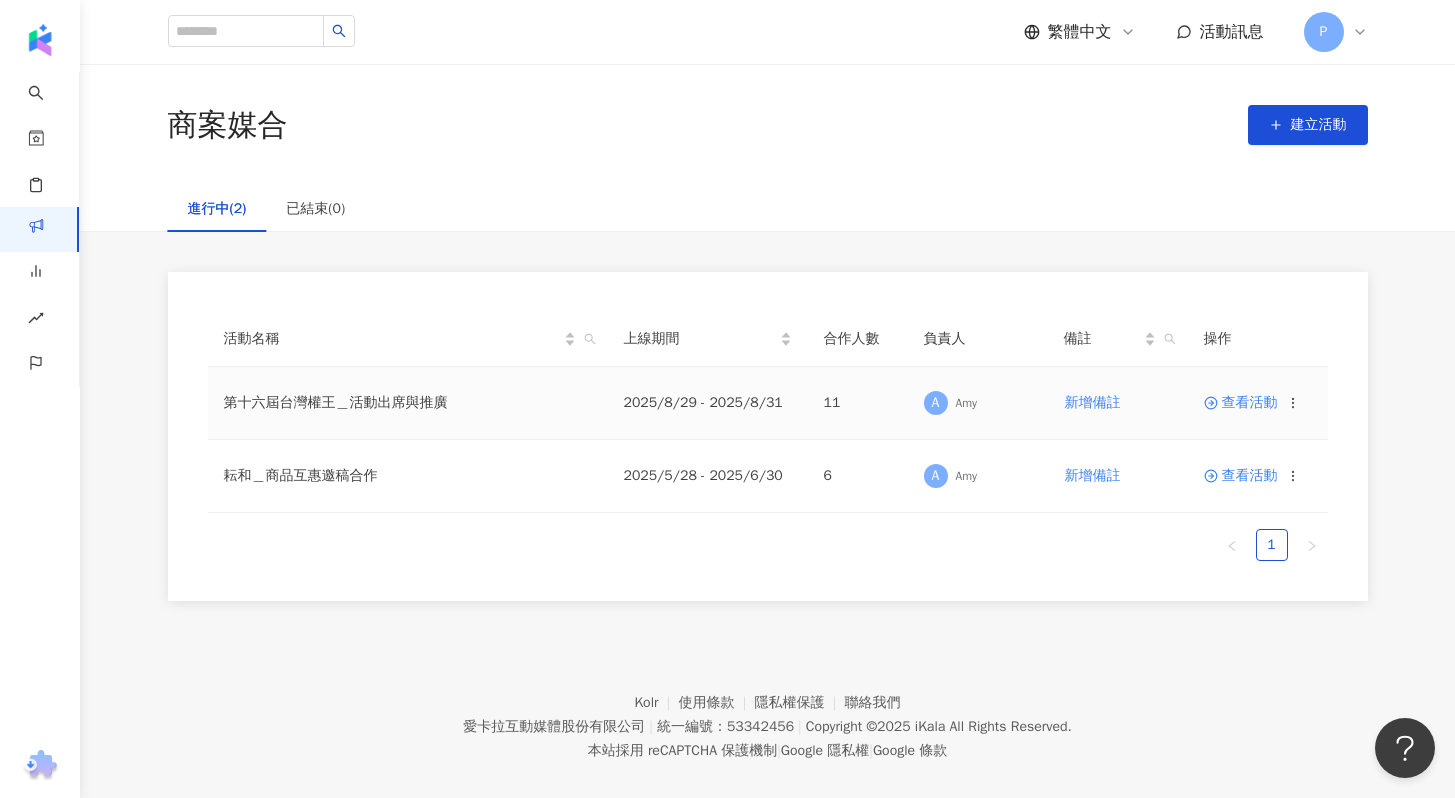click on "查看活動" at bounding box center [1241, 403] 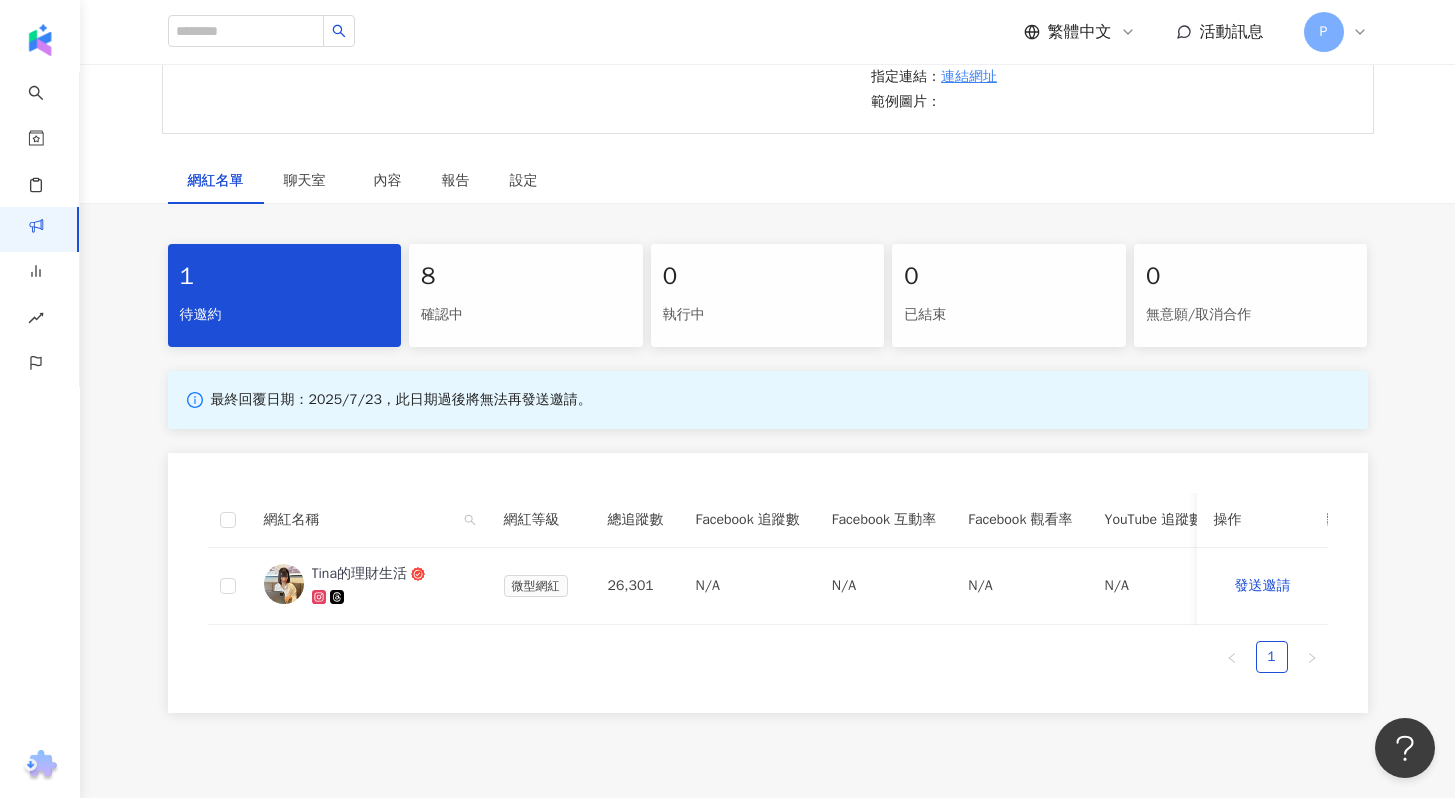 scroll, scrollTop: 518, scrollLeft: 0, axis: vertical 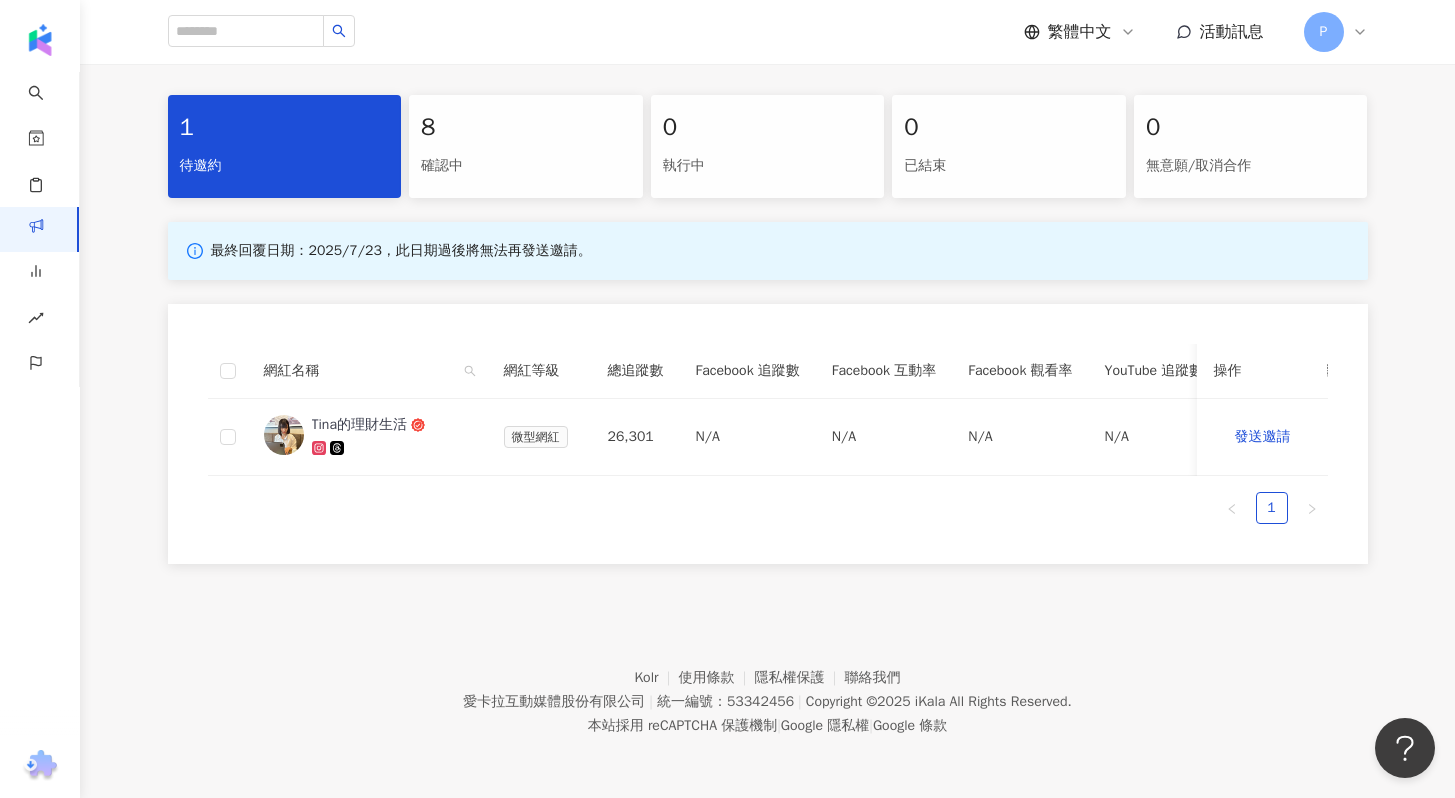 click on "8 確認中" at bounding box center [526, 146] 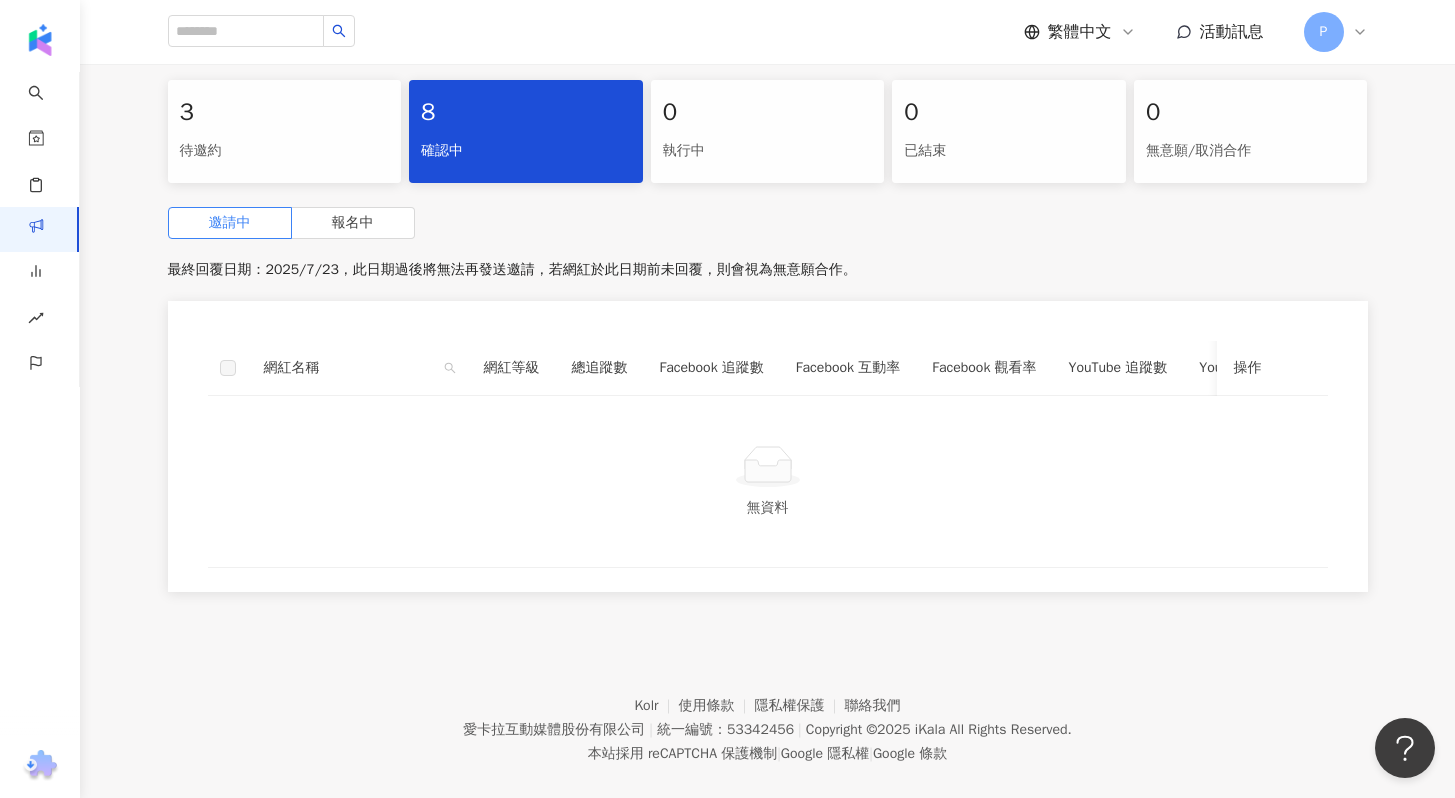 click on "待邀約" at bounding box center [285, 151] 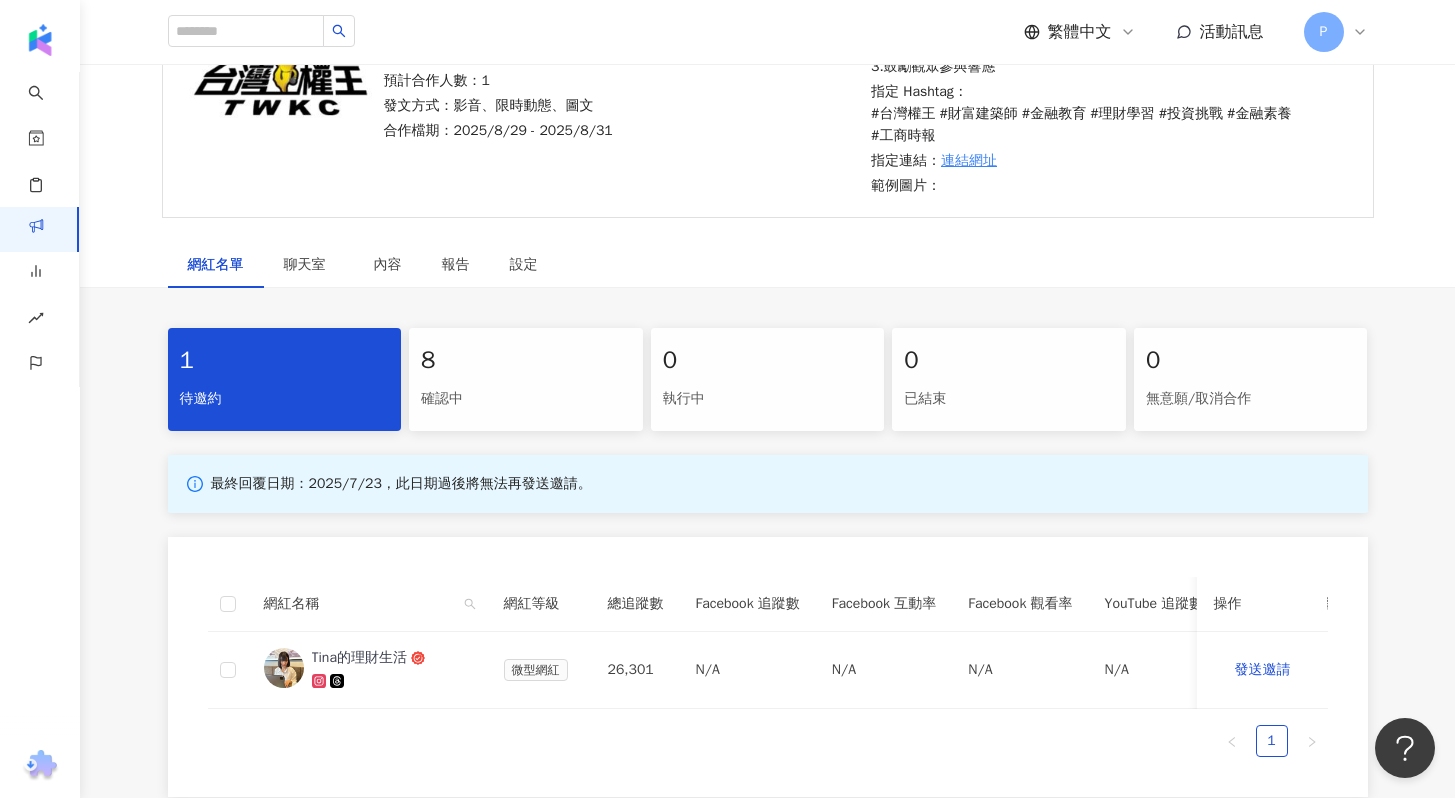 scroll, scrollTop: 236, scrollLeft: 0, axis: vertical 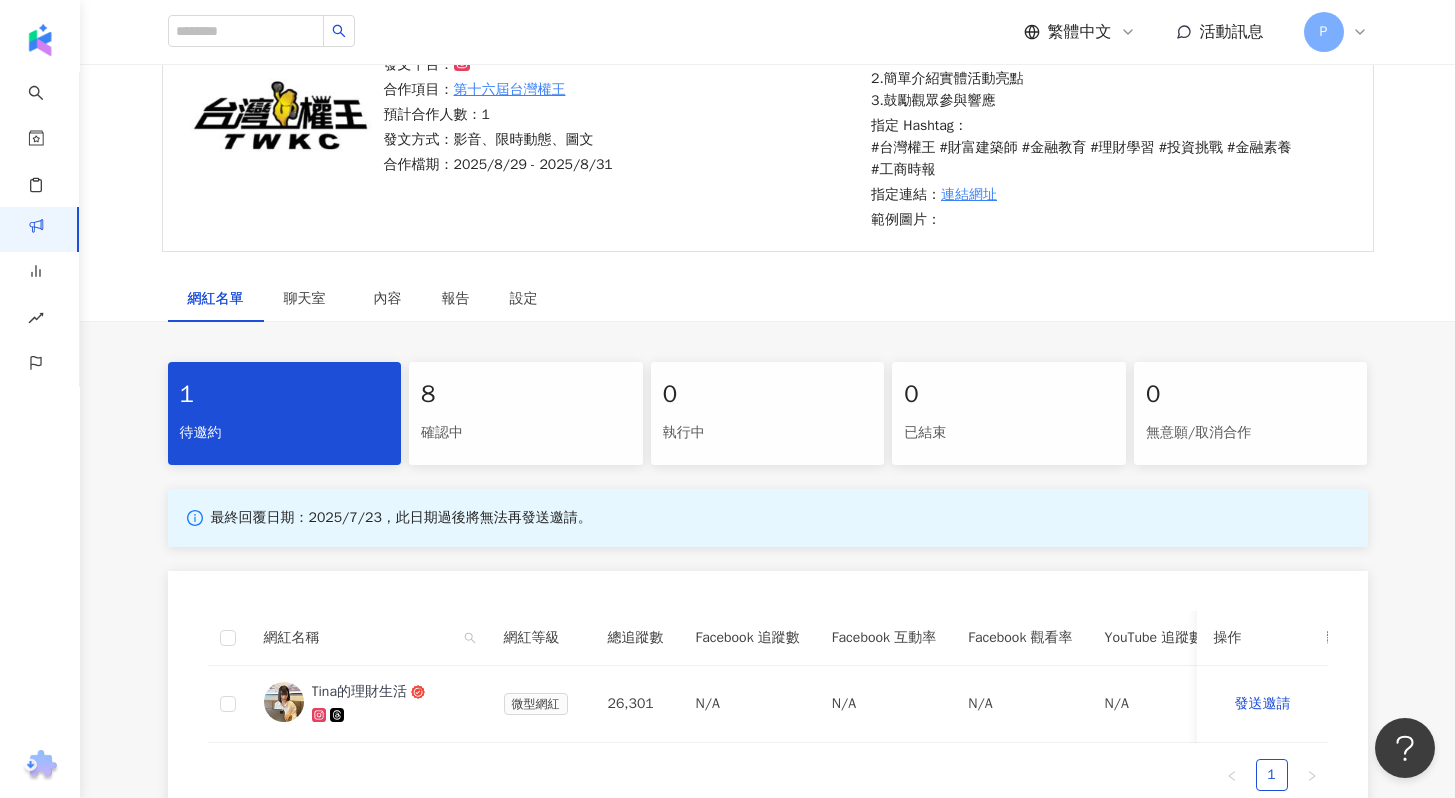 click on "確認中" at bounding box center [526, 433] 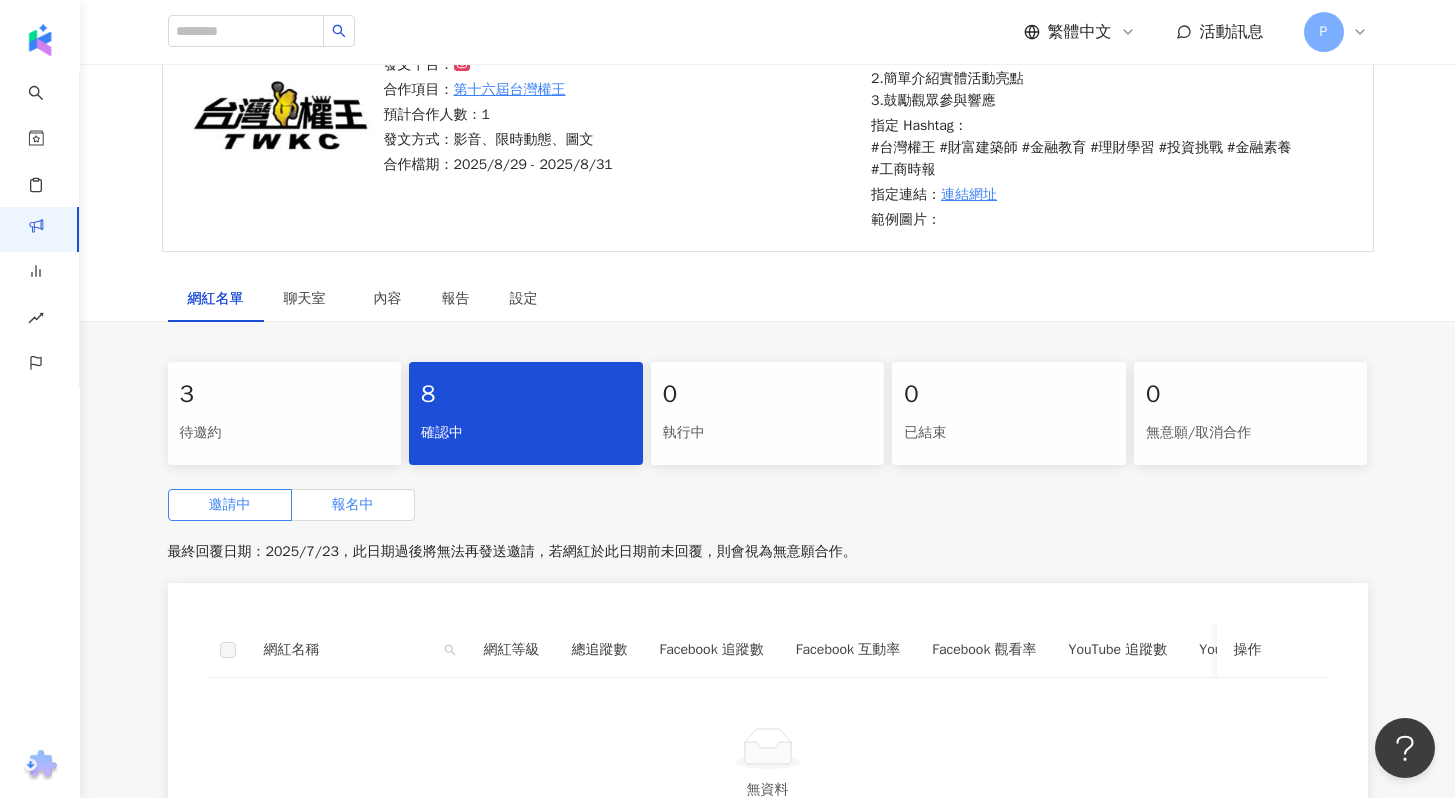 click on "報名中" at bounding box center [353, 505] 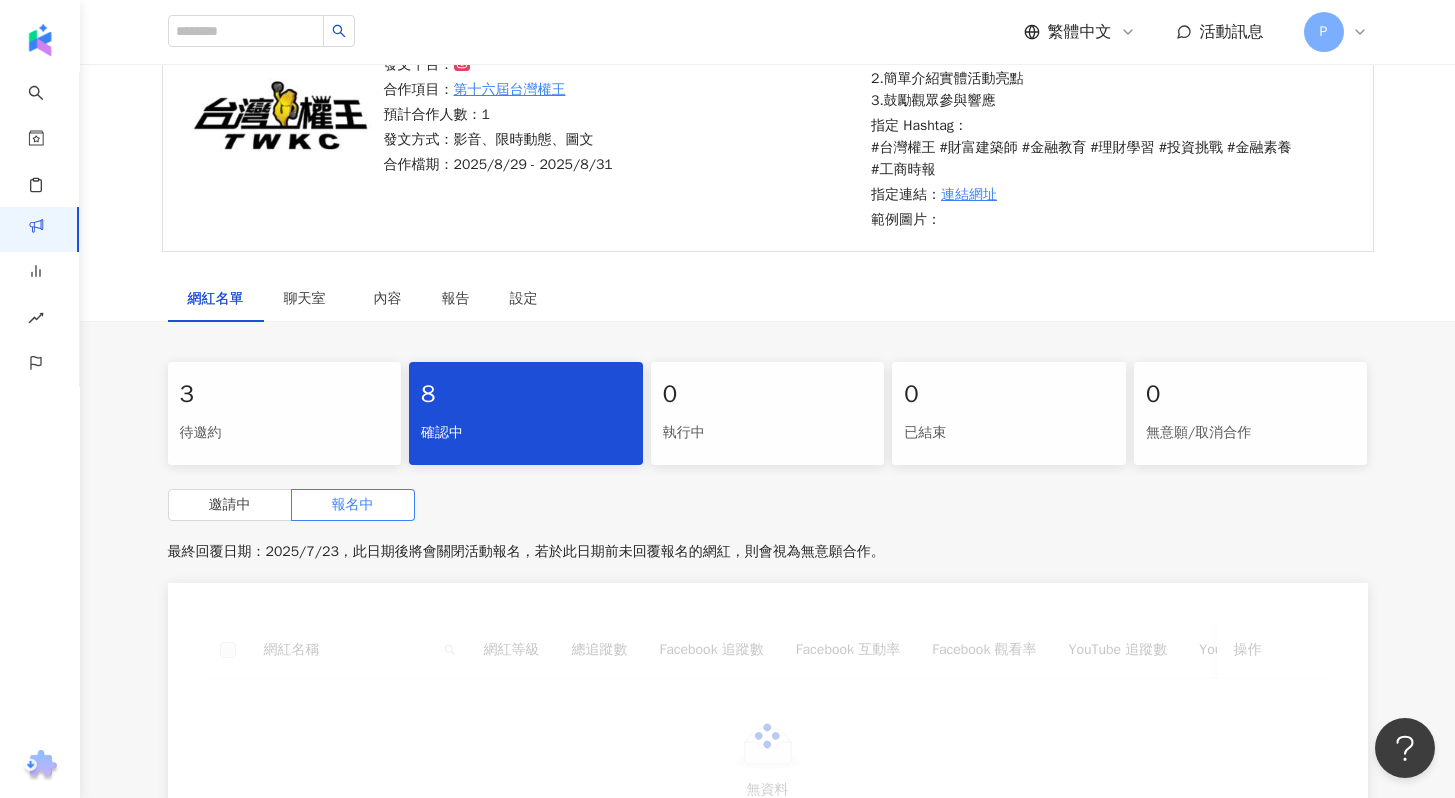 click on "待邀約" at bounding box center (285, 433) 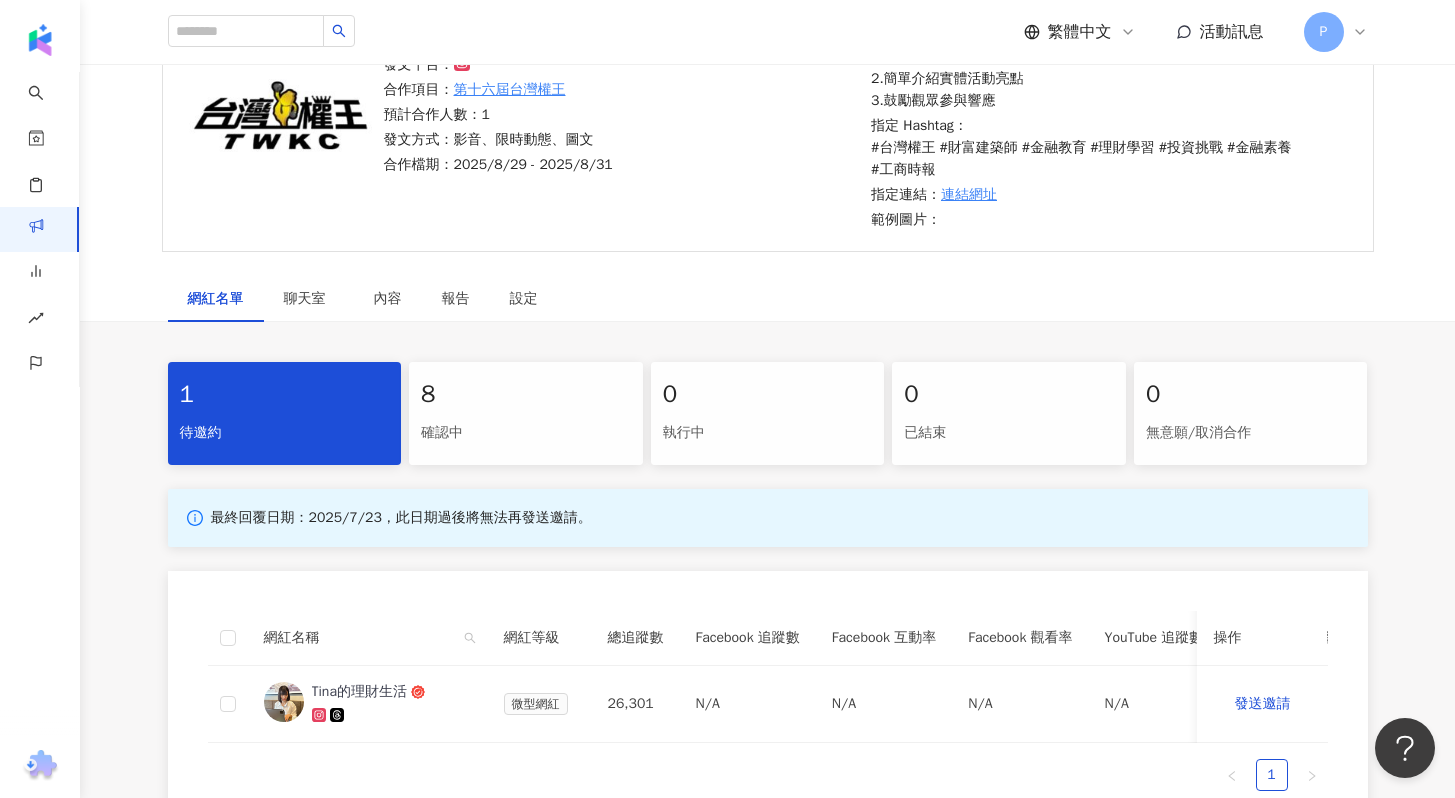 click on "8" at bounding box center [526, 395] 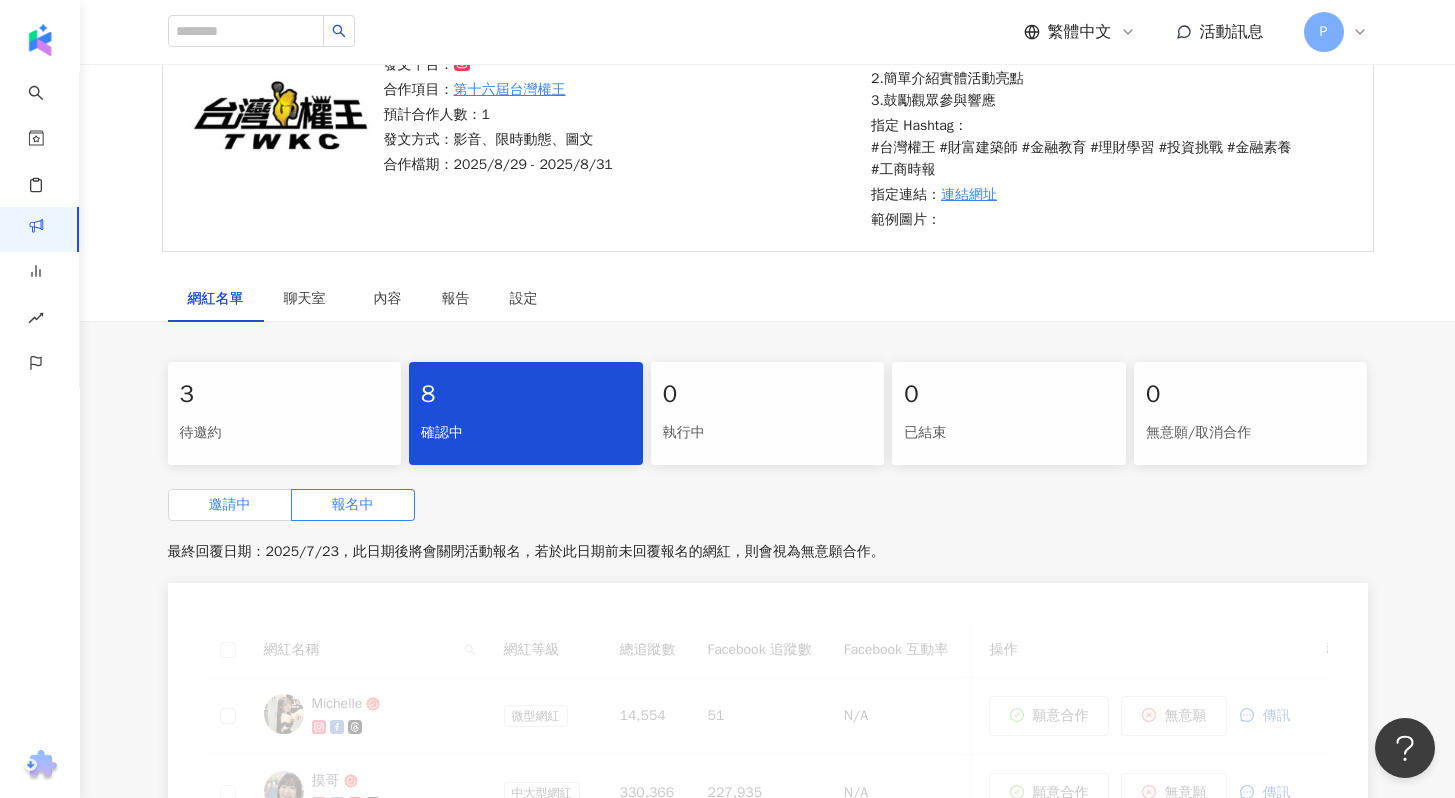 click on "邀請中" at bounding box center (230, 505) 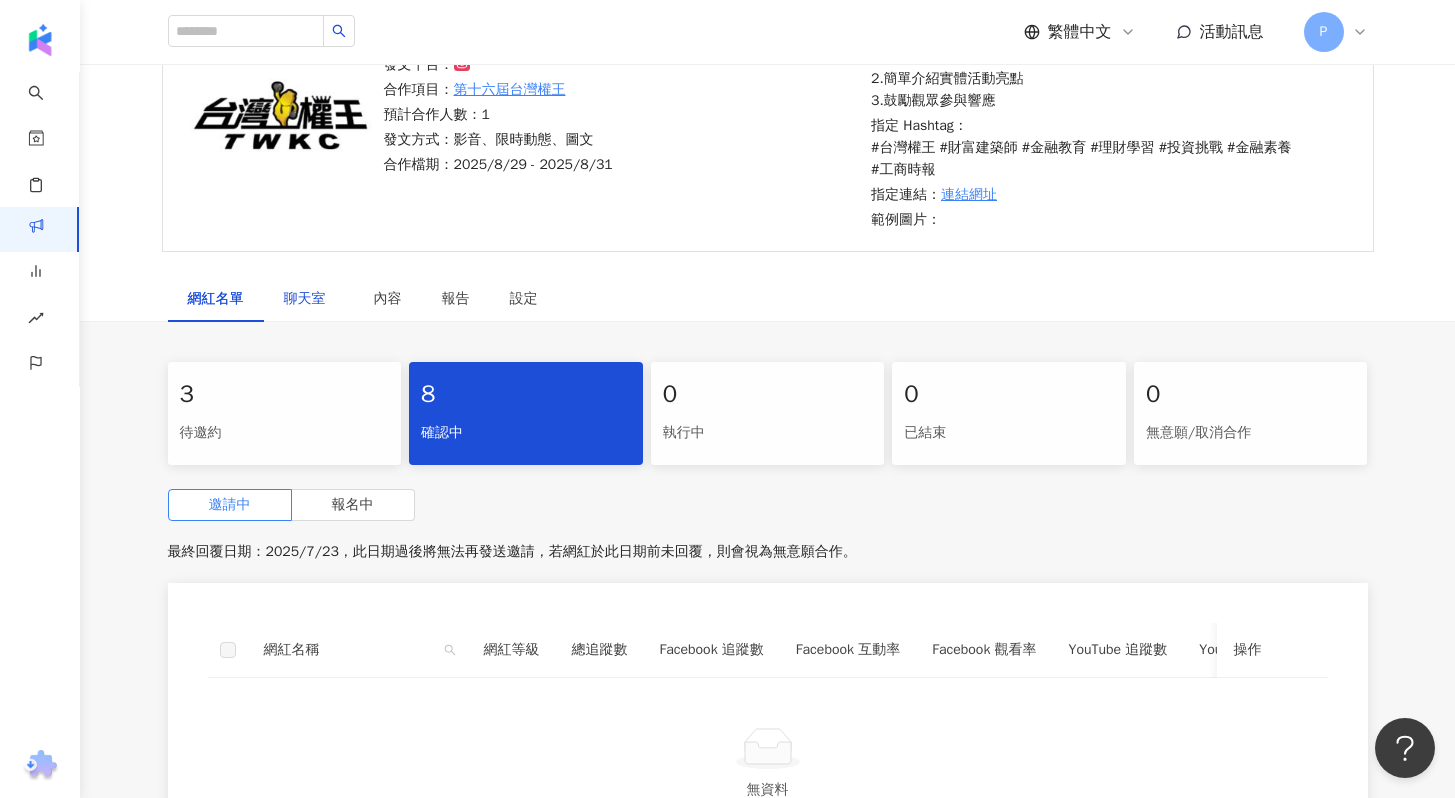 click on "聊天室" at bounding box center [309, 299] 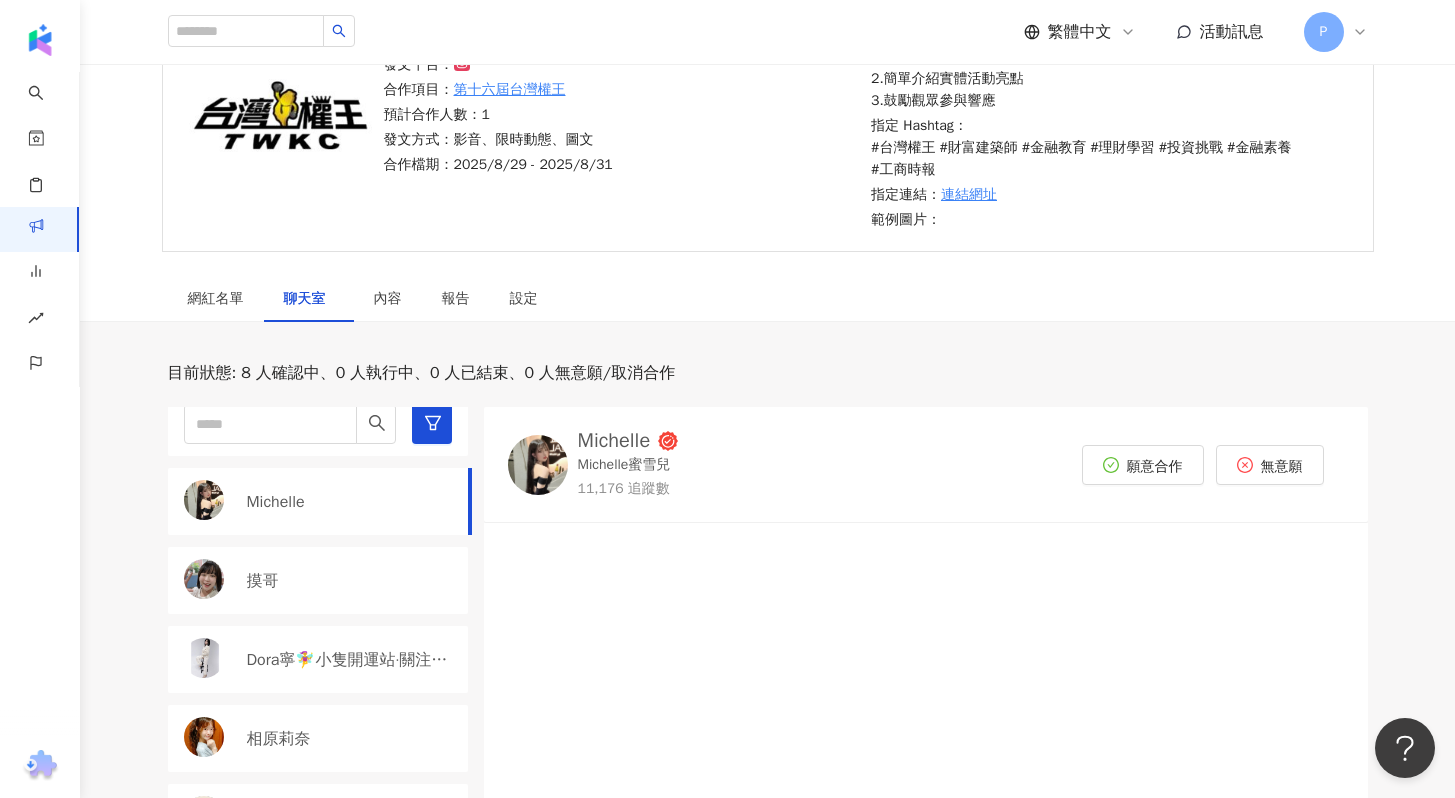 scroll, scrollTop: 37, scrollLeft: 0, axis: vertical 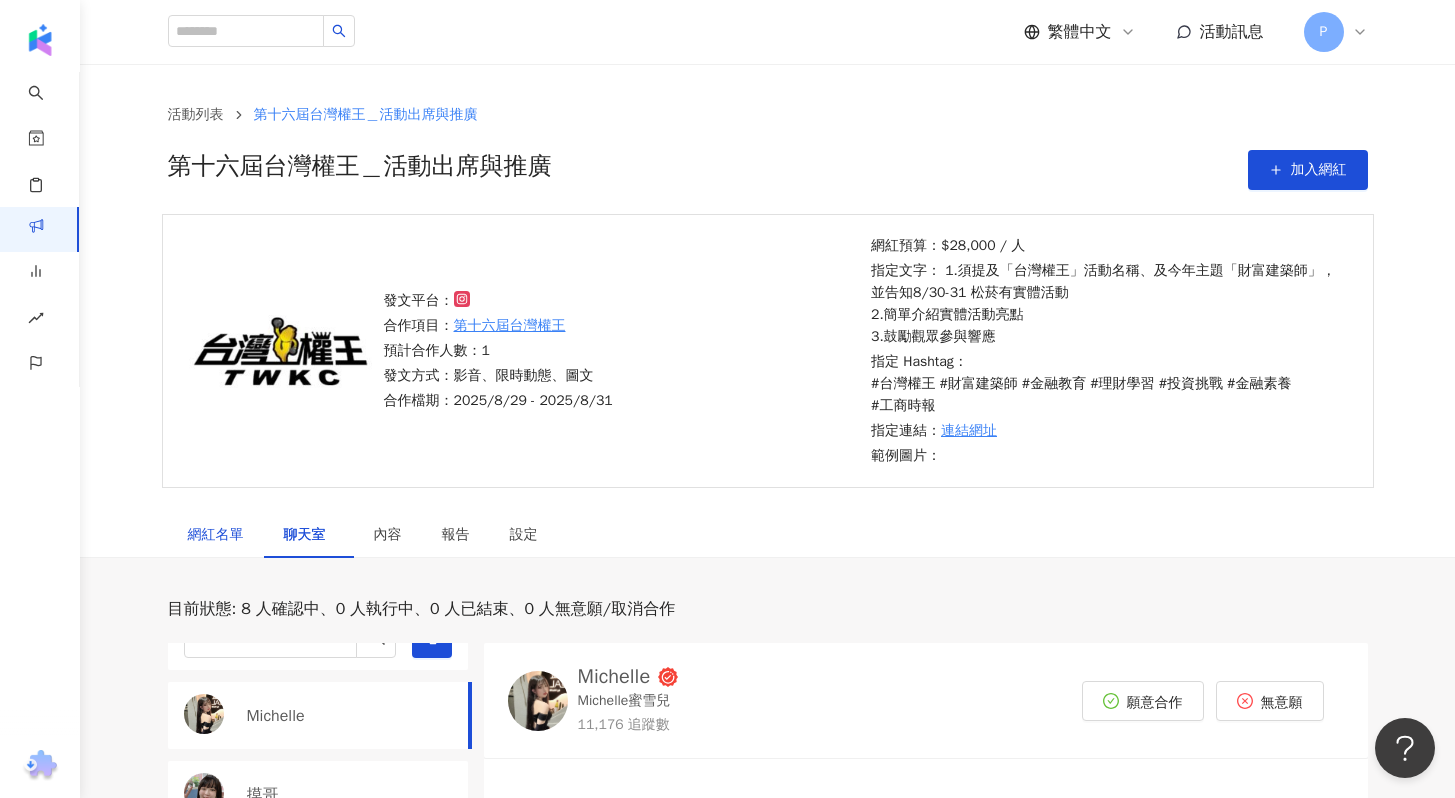 click on "網紅名單" at bounding box center (216, 535) 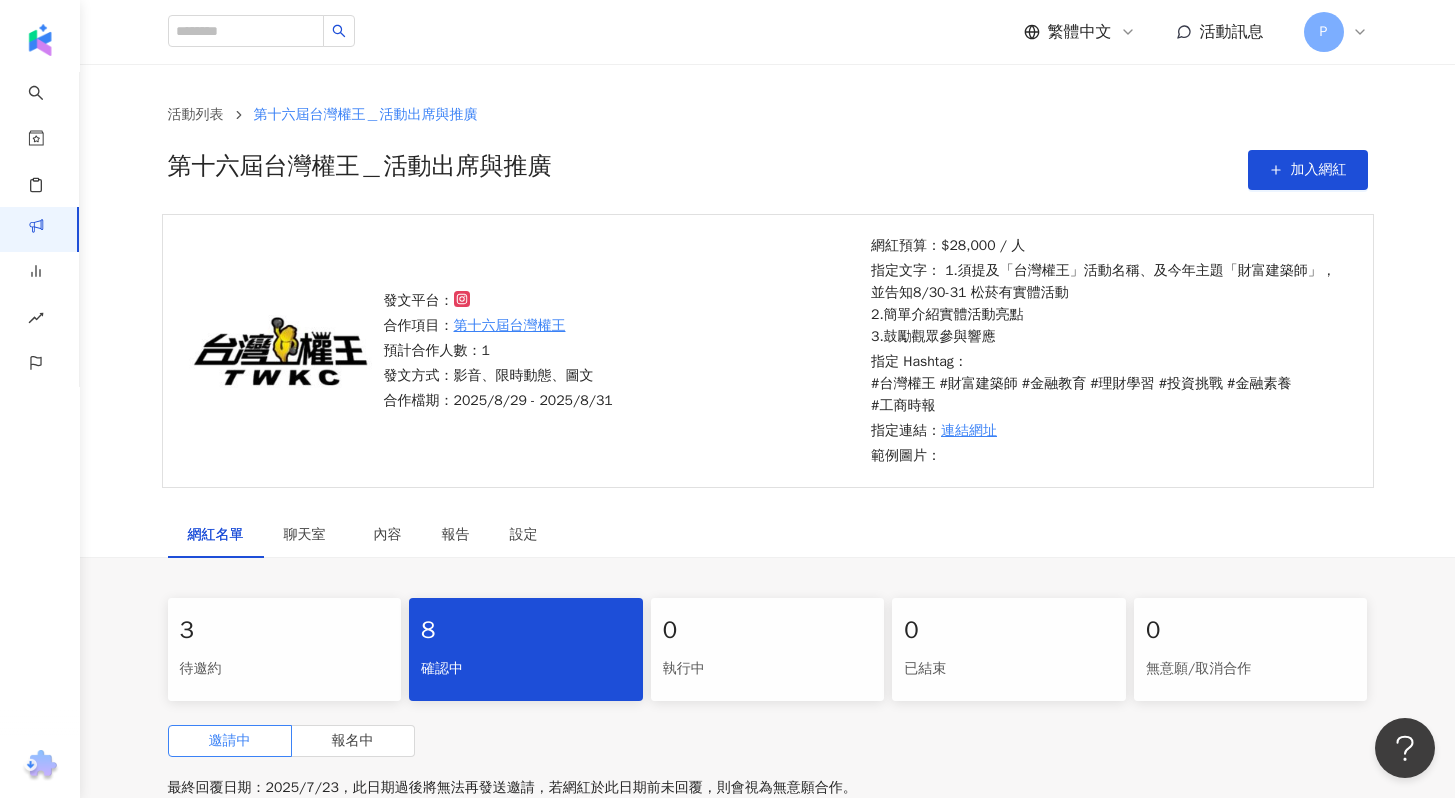 click on "待邀約" at bounding box center (285, 669) 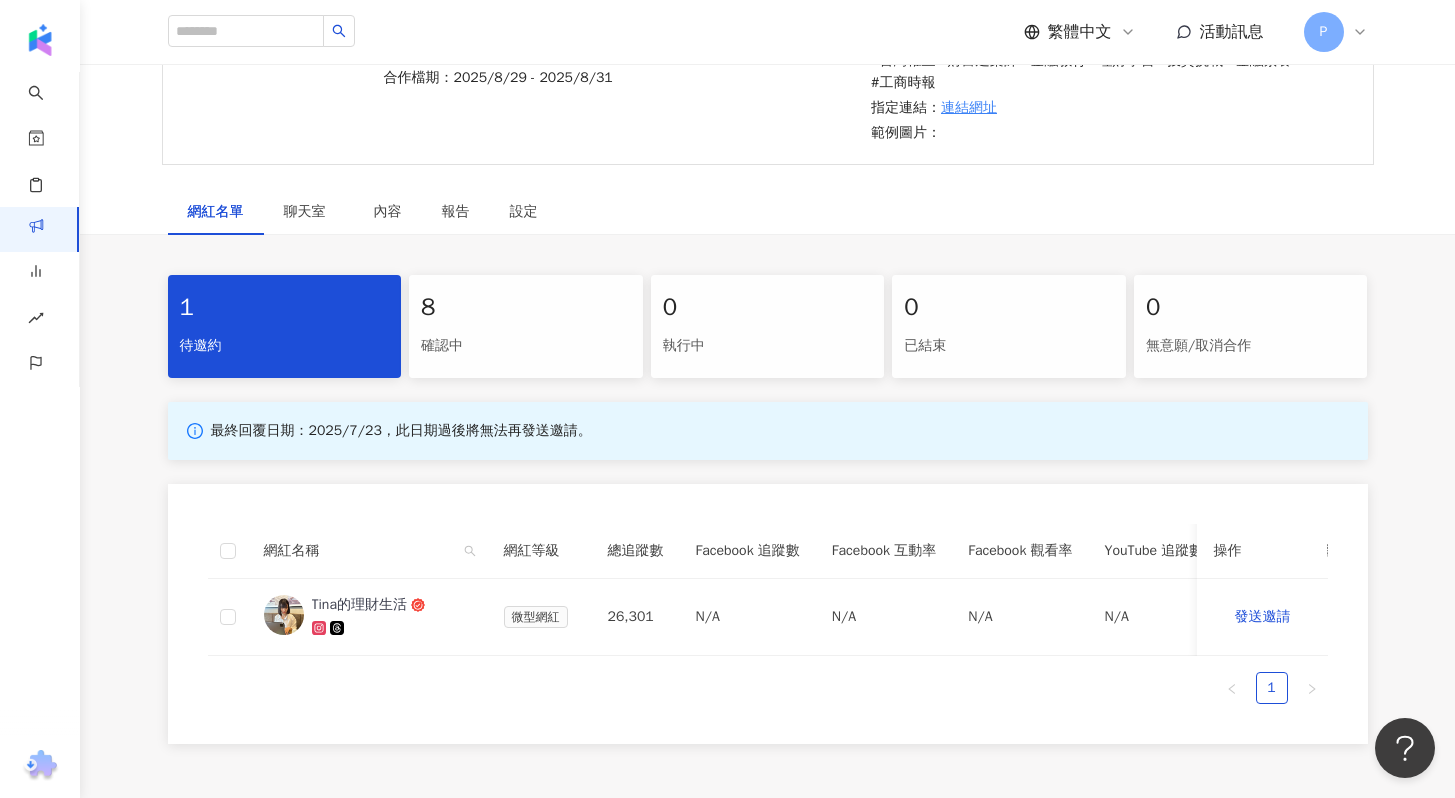scroll, scrollTop: 518, scrollLeft: 0, axis: vertical 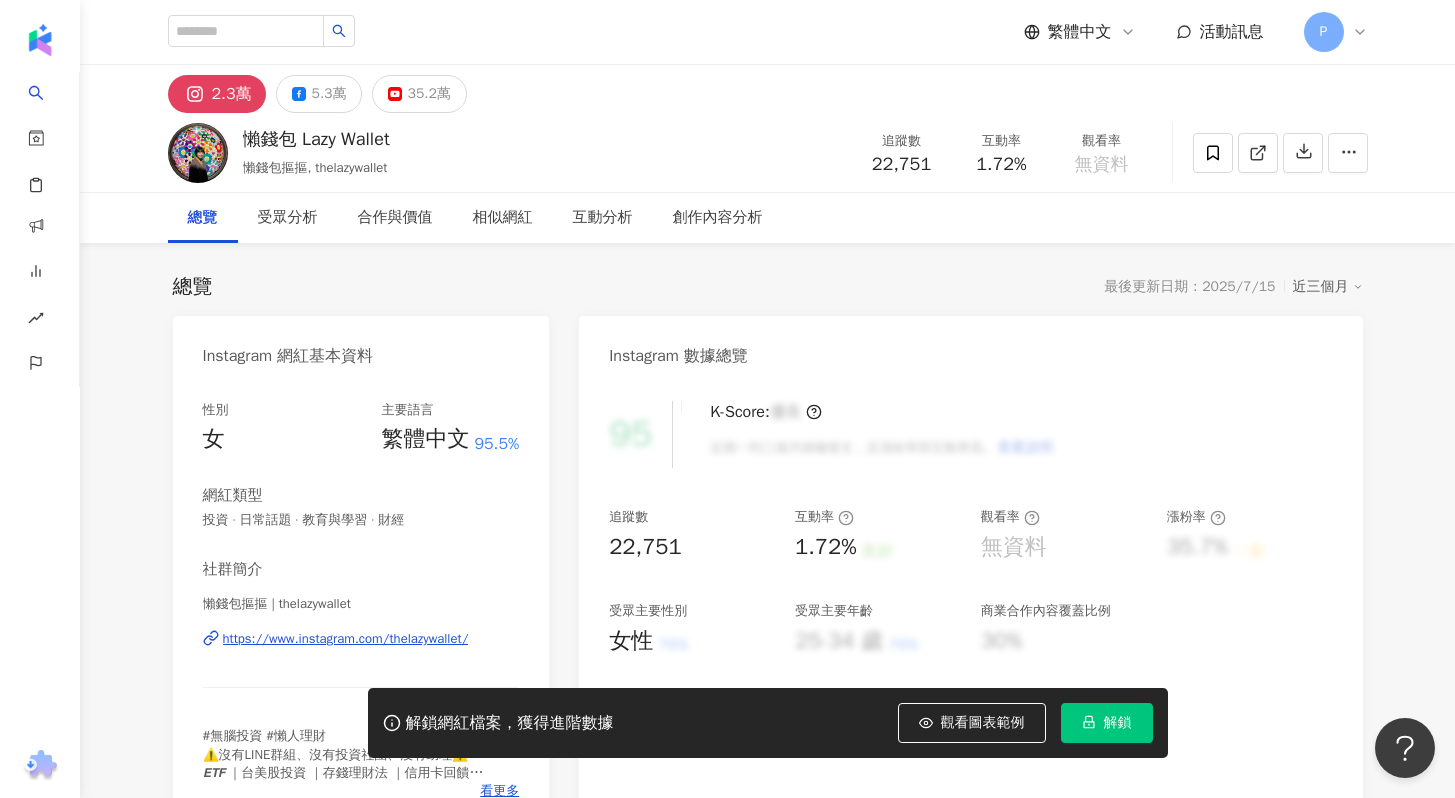 click on "https://www.instagram.com/thelazywallet/" at bounding box center [346, 639] 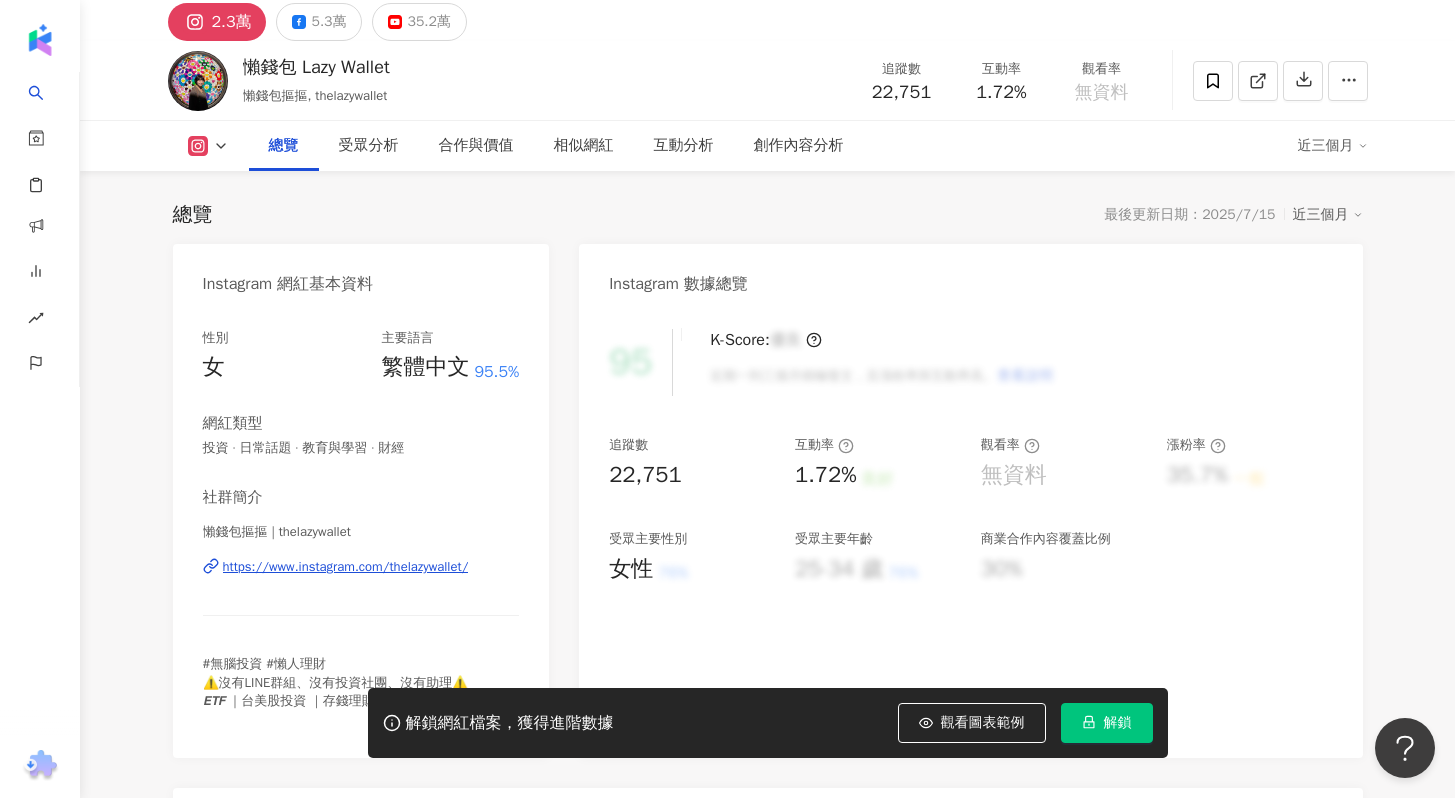 scroll, scrollTop: 0, scrollLeft: 0, axis: both 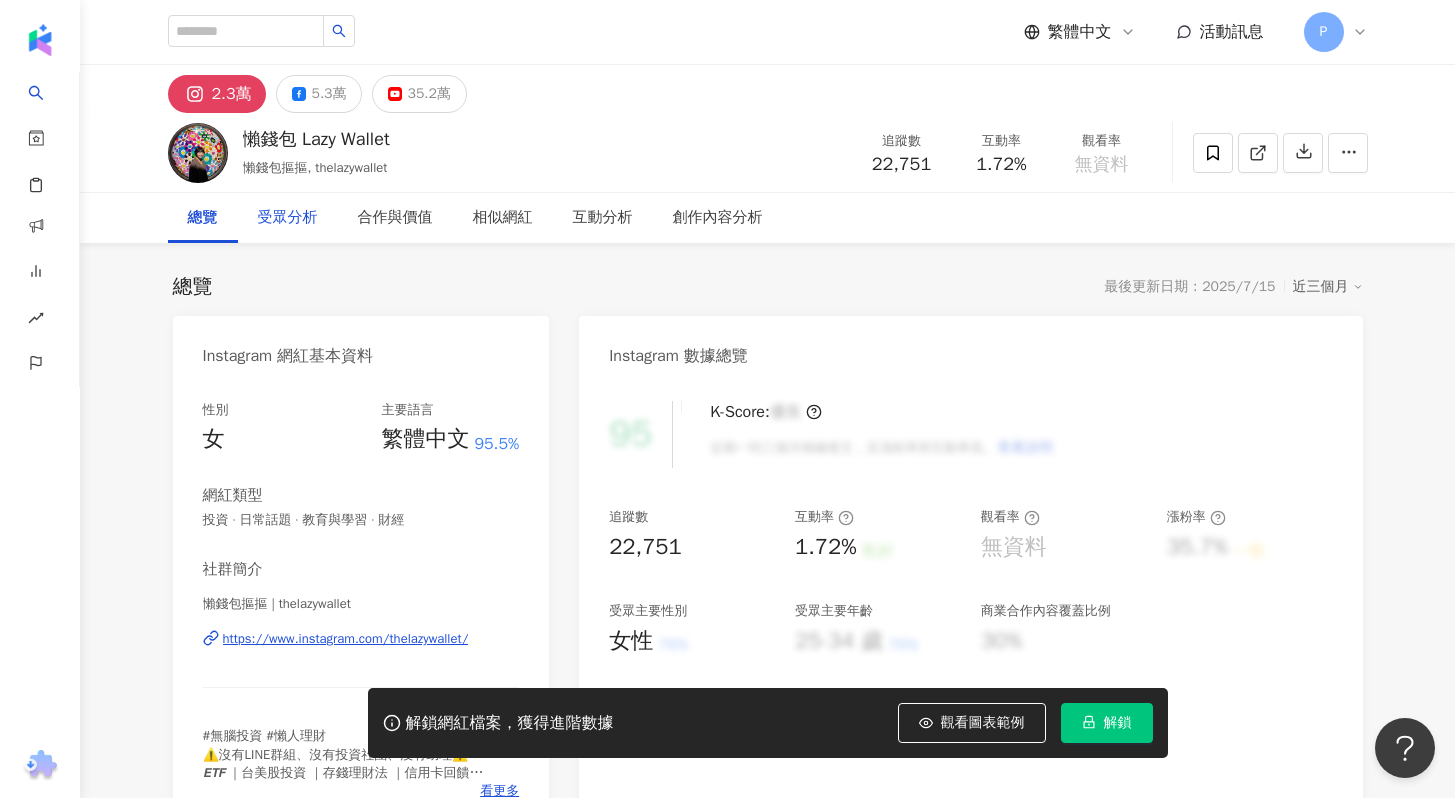click on "受眾分析" at bounding box center [288, 218] 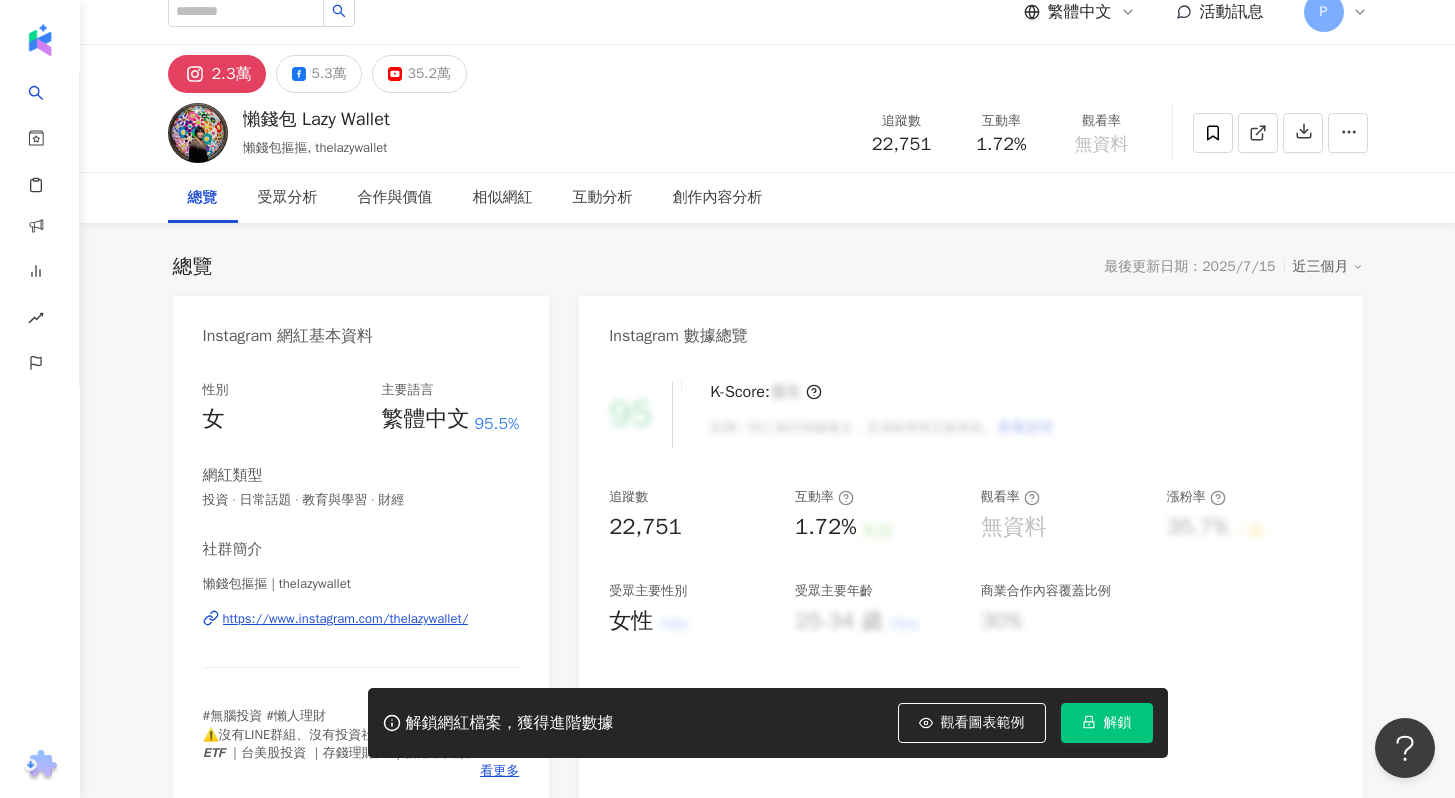 scroll, scrollTop: 0, scrollLeft: 0, axis: both 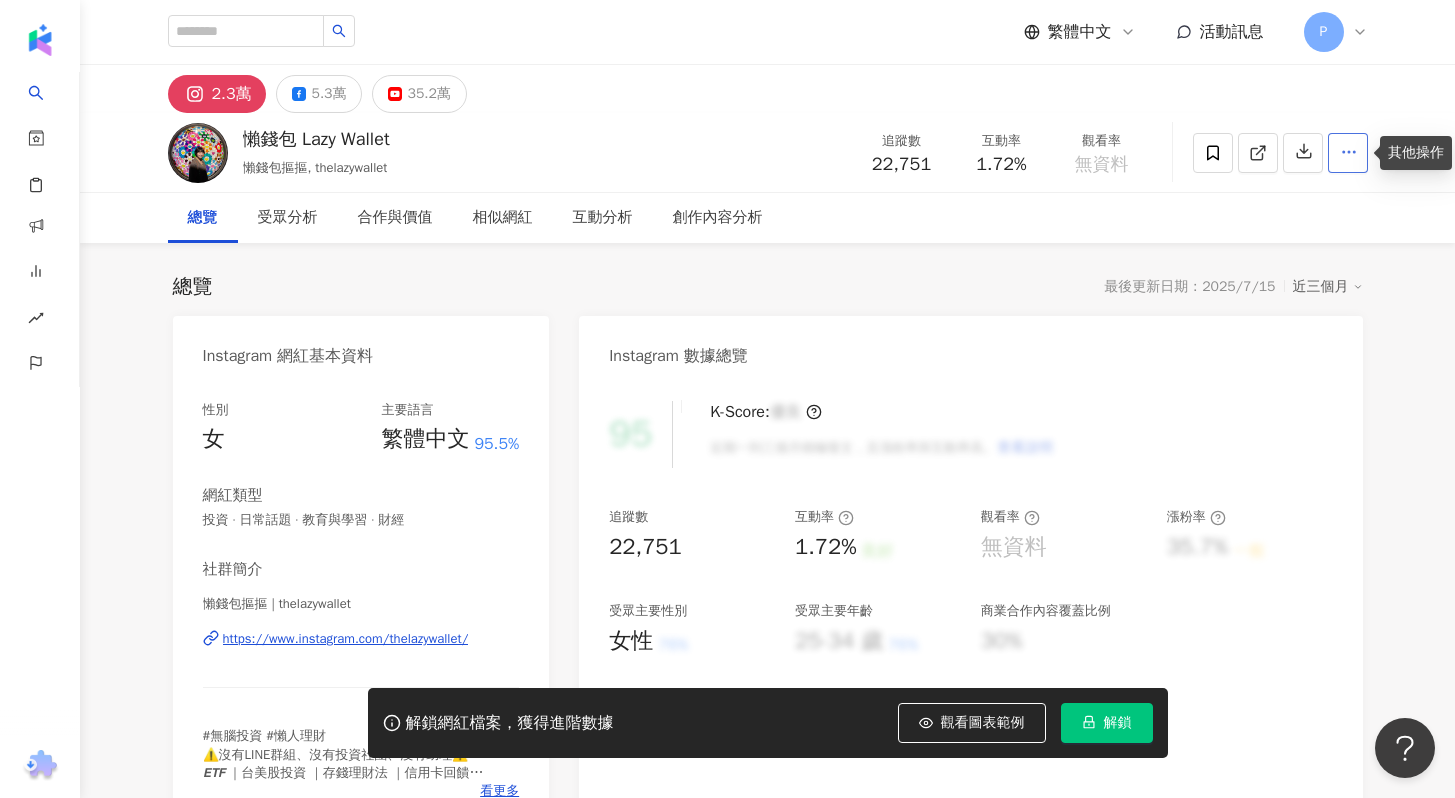 click 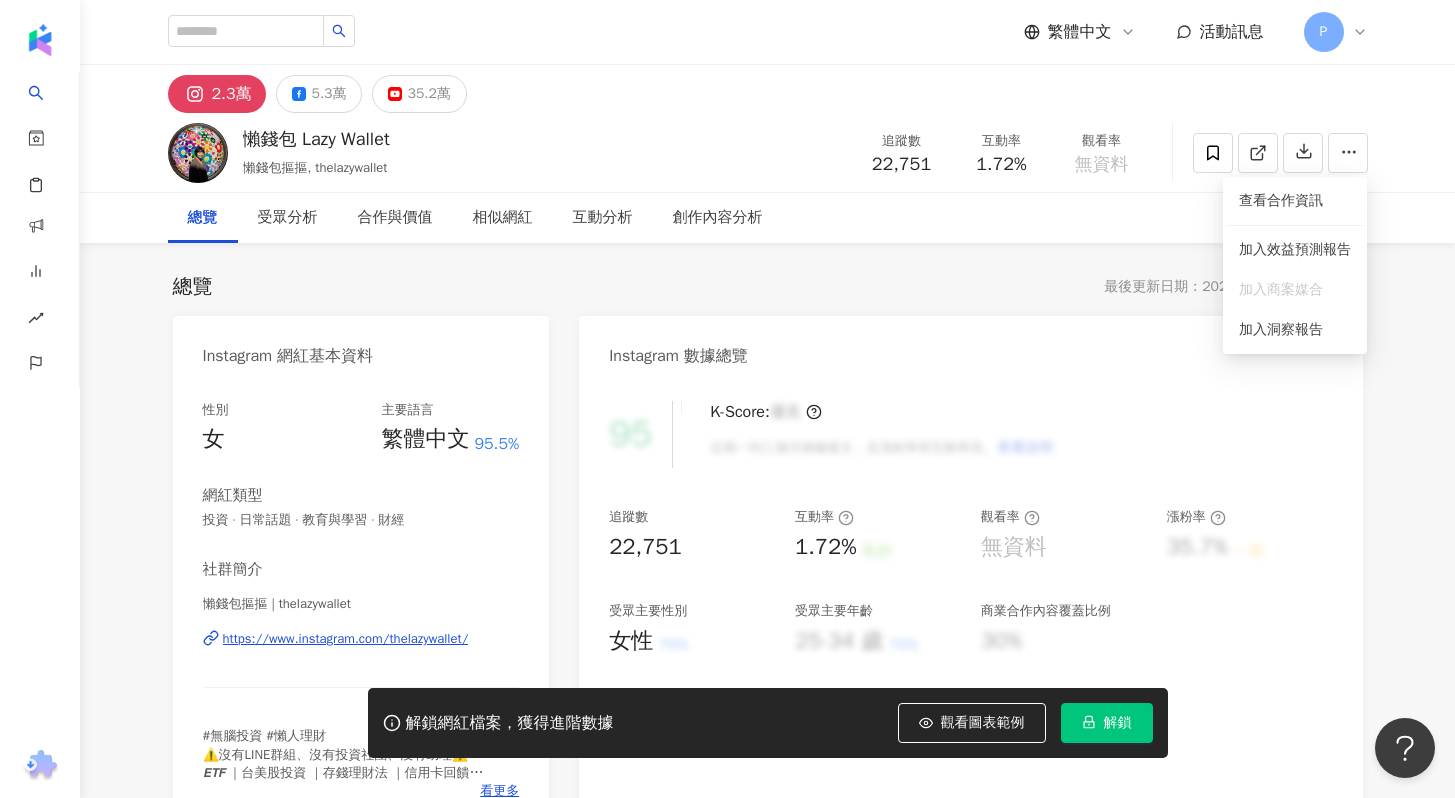 click on "總覽 最後更新日期：2025/7/15 近三個月 Instagram 網紅基本資料 性別   女 主要語言   繁體中文 95.5% 網紅類型 投資 · 日常話題 · 教育與學習 · 財經 社群簡介 懶錢包摳摳 | thelazywallet https://www.instagram.com/thelazywallet/ #無腦投資  #懶人理財
⚠️沒有LINE群組、沒有投資社團、沒有助理⚠️
𝙀𝙏𝙁 ｜台美股投資 ｜存錢理財法 ｜信用卡回饋
🔍 𝑭𝒂𝒄𝒆𝒃𝒐𝒐𝒌 / 𝒀𝒐𝒖𝑻𝒖𝒃𝒆 : 懶錢包 𝑳𝒂𝒛𝒚𝒘𝒂𝒍𝒍𝒆𝒕
- 每週一上片 ↧ 看更多 Instagram 數據總覽 95 K-Score :   優良 近期一到三個月積極發文，且漲粉率與互動率高。 查看說明 追蹤數   22,751 互動率   1.72% 良好 觀看率   無資料 漲粉率   35.7% 一般 受眾主要性別   女性 76% 受眾主要年齡   25-34 歲 76% 商業合作內容覆蓋比例   30% AI Instagram 成效等級三大指標 互動率 1.72% 良好 同等級網紅的互動率中位數為  0.19%" at bounding box center [768, 1045] 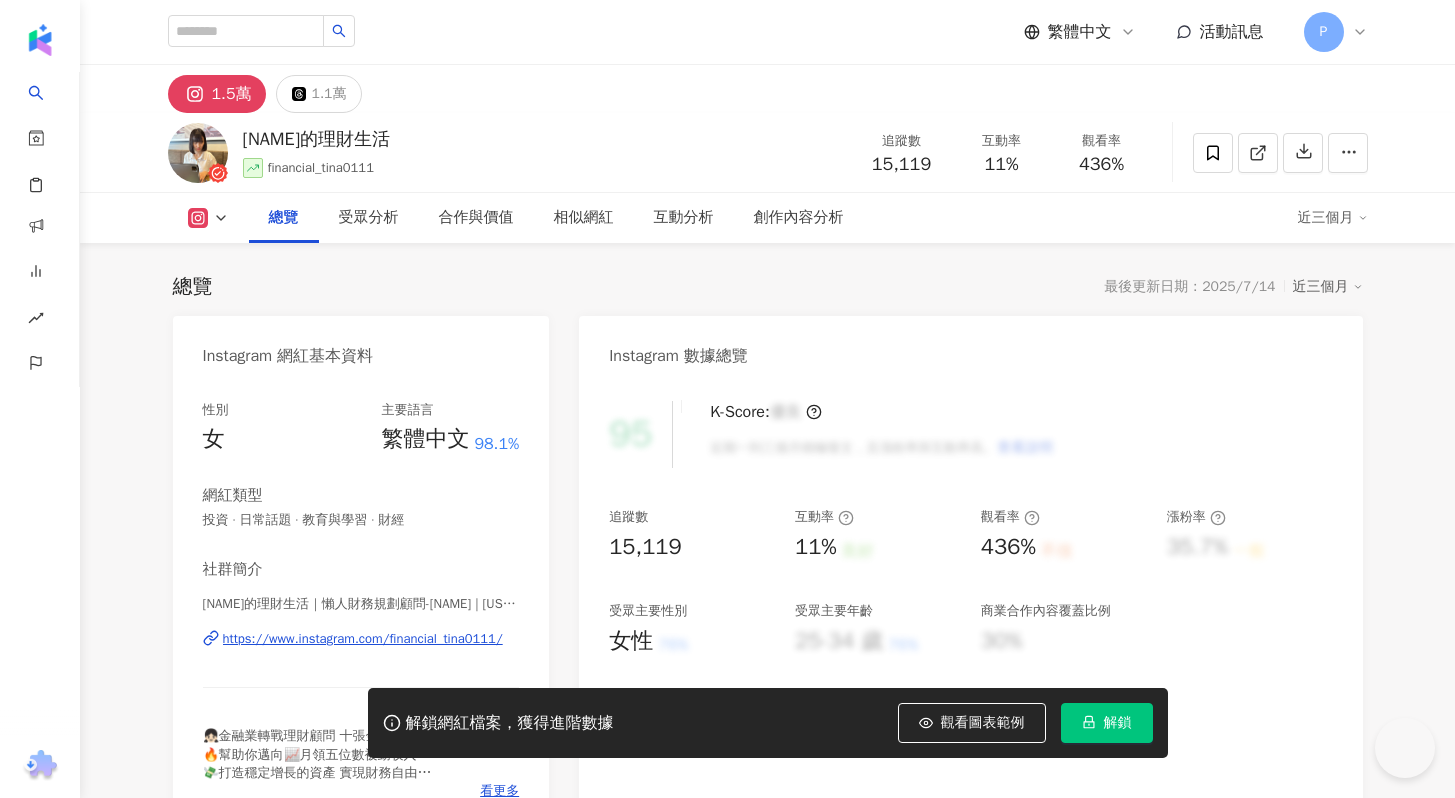 scroll, scrollTop: 0, scrollLeft: 0, axis: both 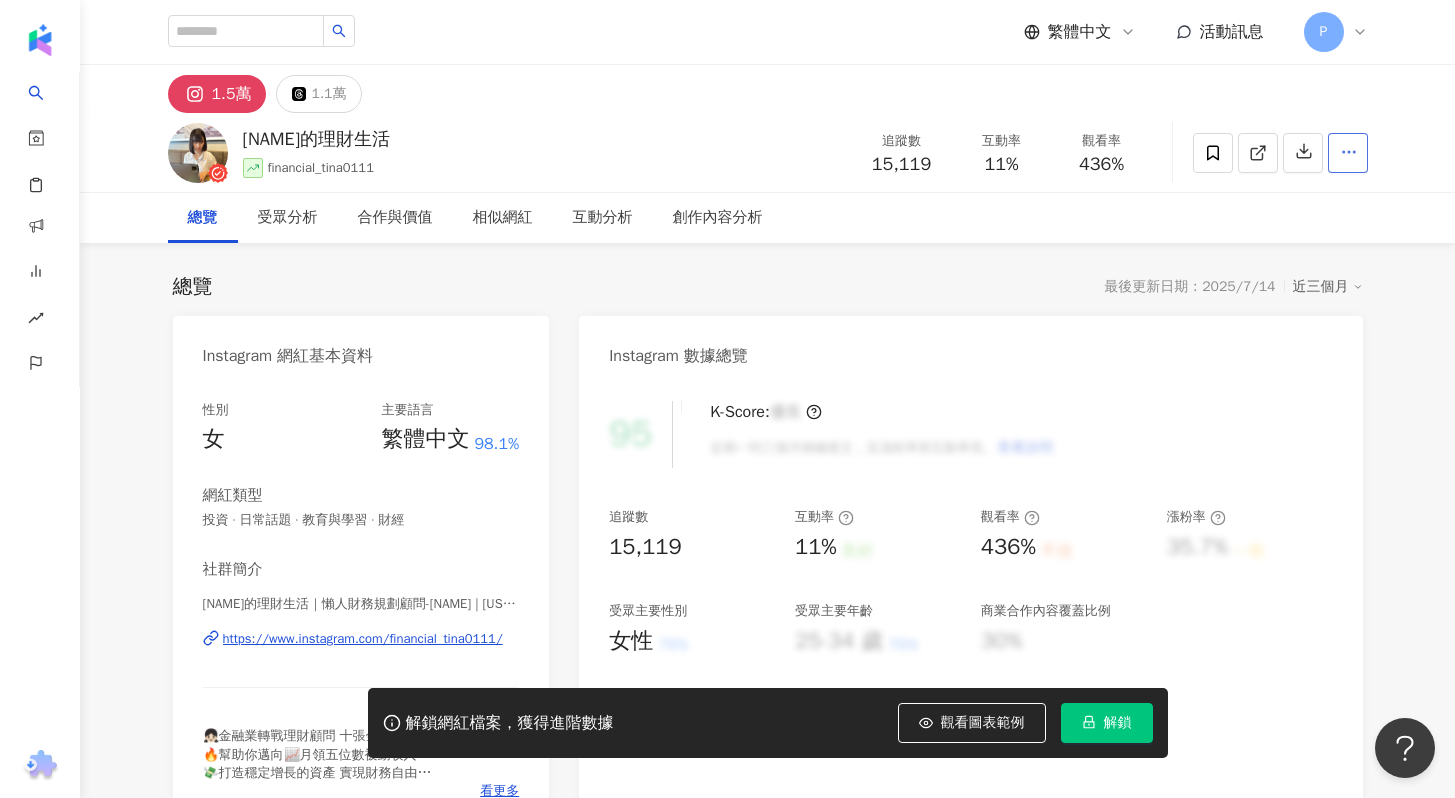 click at bounding box center [1349, 152] 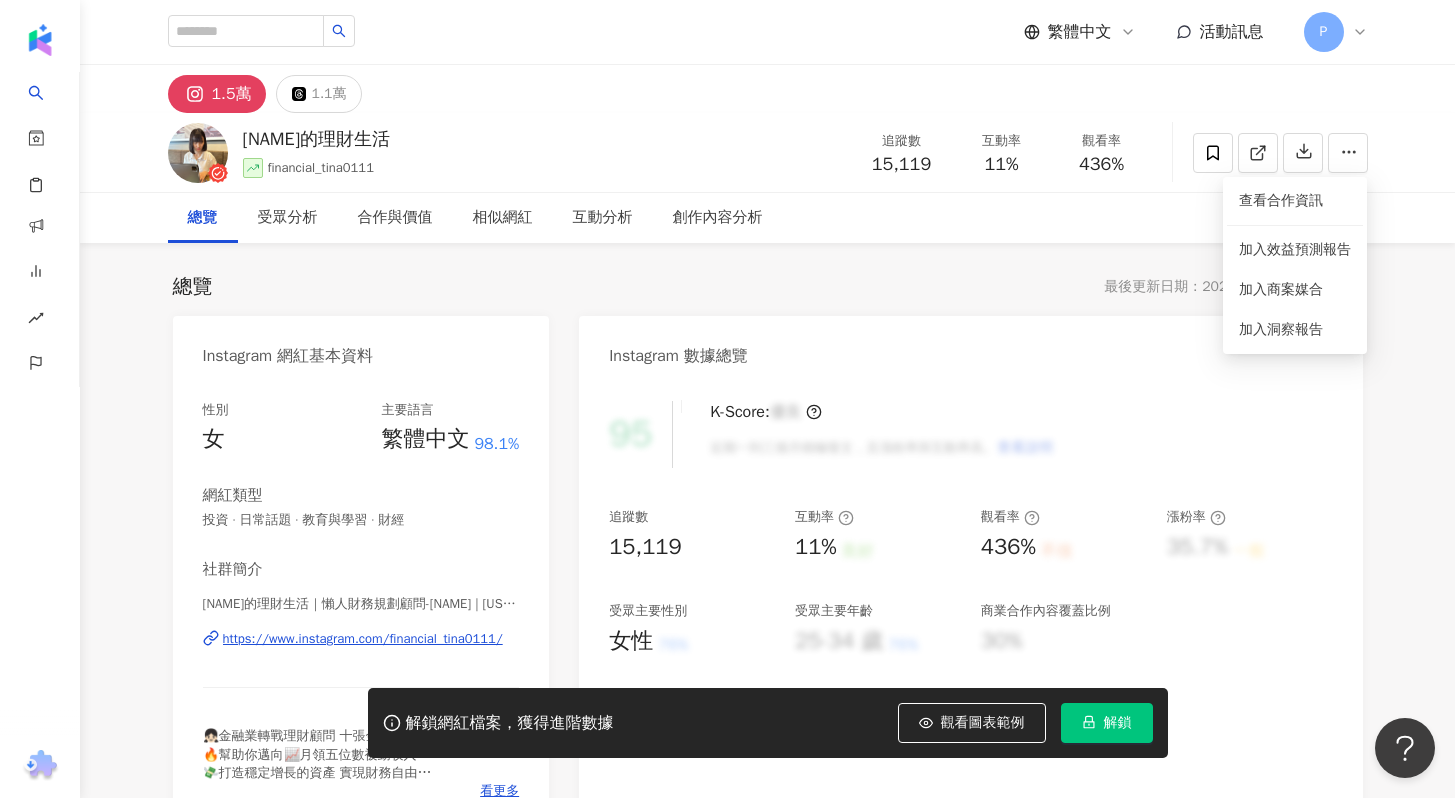 click on "總覽 最後更新日期：2025/7/14 近三個月 Instagram 網紅基本資料 性別   女 主要語言   繁體中文 98.1% 網紅類型 投資 · 日常話題 · 教育與學習 · 財經 社群簡介 Tina的理財生活｜懶人財務規劃顧問-Tzu ting | financial_tina0111 https://www.instagram.com/financial_tina0111/ 👧🏻金融業轉戰理財顧問 十張金融證照
🔥幫助你邁向📈月領五位數被動收入
💸打造穩定增長的資產 實現財務自由
-
💰懶人理財｜讓錢自動賺錢的鈔能力
👑財務策略｜傳統金融 & 幣圈穩健理財
-
👇🏻好好理財，一起富養未來的自己💪 看更多 Instagram 數據總覽 95 K-Score :   優良 近期一到三個月積極發文，且漲粉率與互動率高。 查看說明 追蹤數   15,119 互動率   11% 良好 觀看率   436% 不佳 漲粉率   35.7% 一般 受眾主要性別   女性 76% 受眾主要年齡   25-34 歲 76% 商業合作內容覆蓋比例   30% AI Instagram 成效等級三大指標 互動率" at bounding box center [768, 3509] 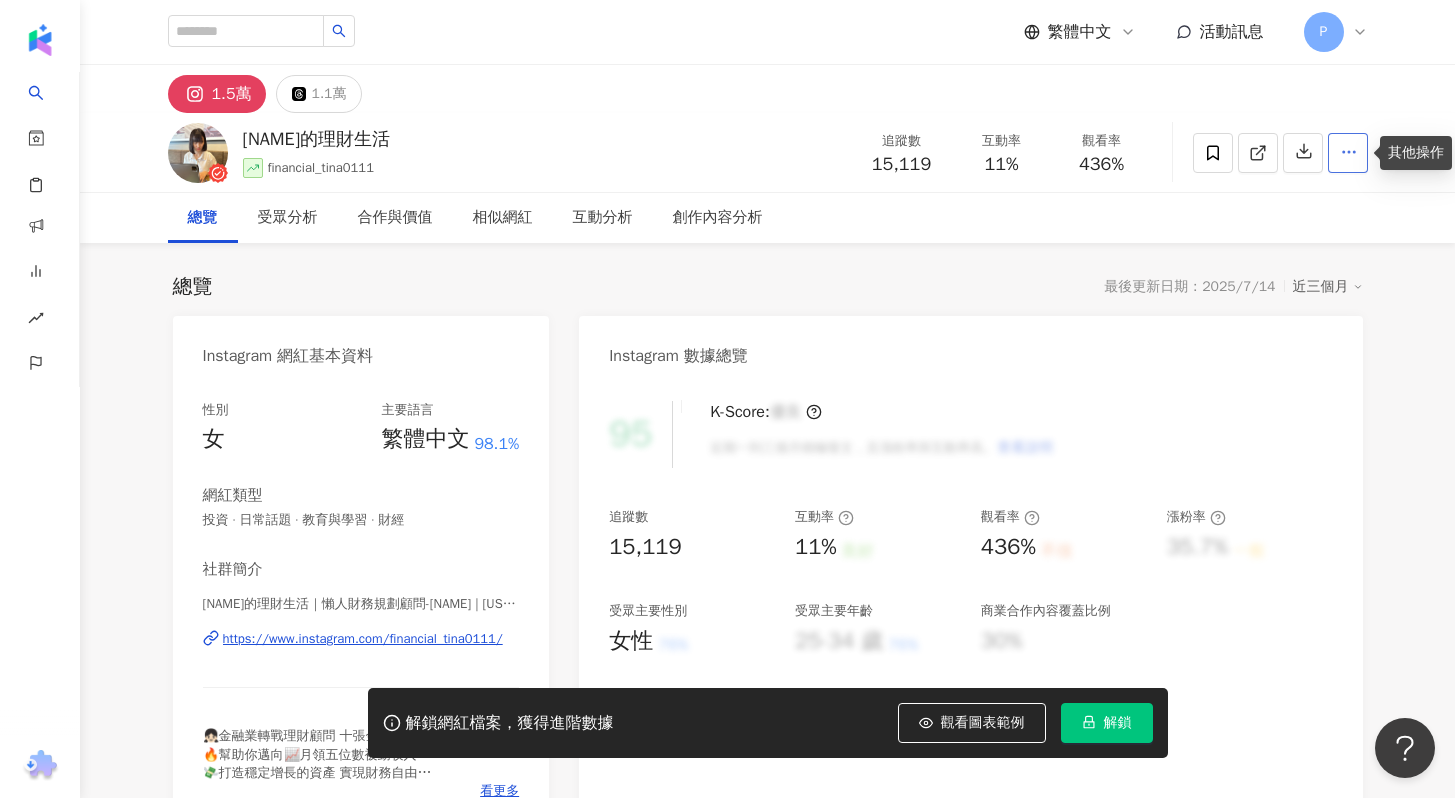 click at bounding box center [1349, 152] 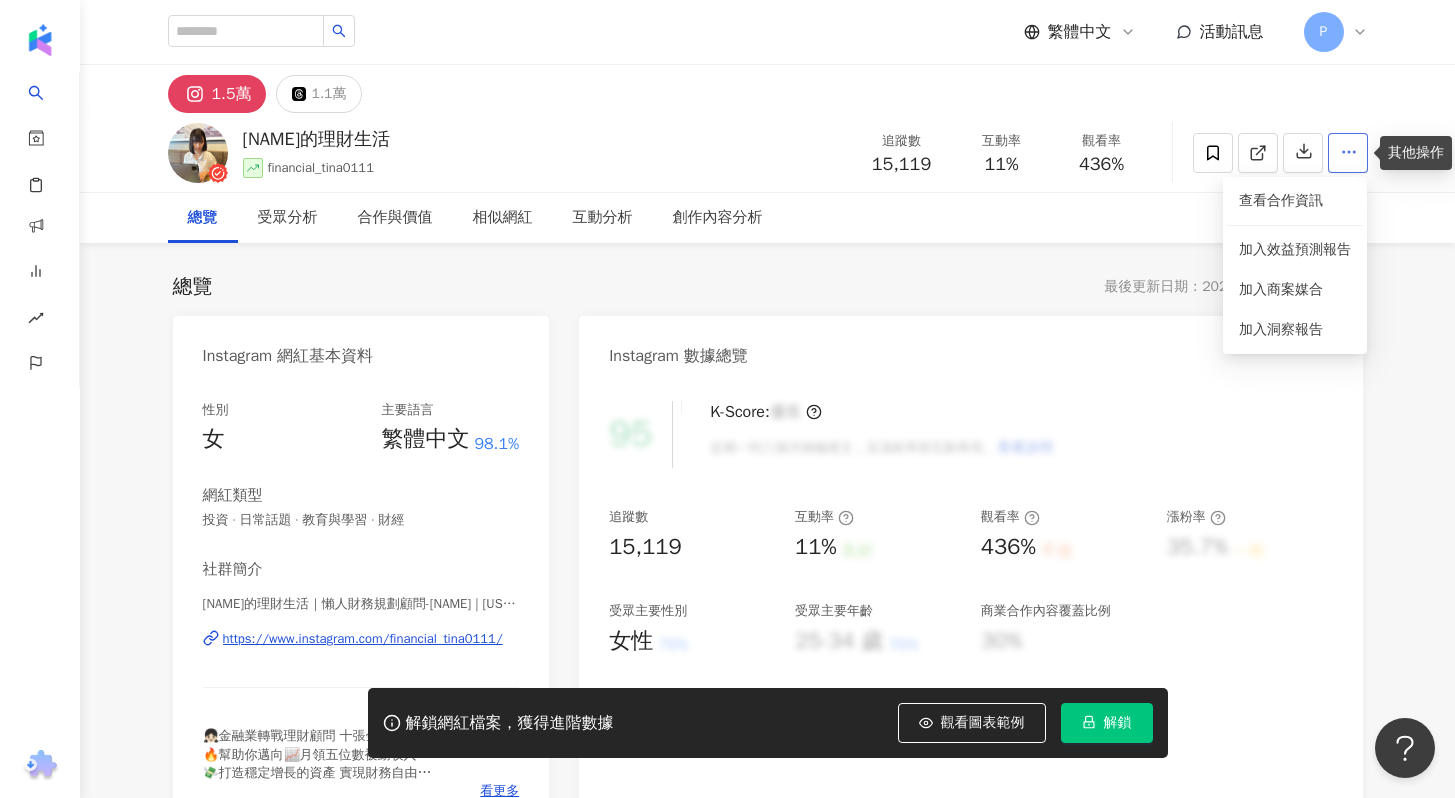 click at bounding box center [1349, 152] 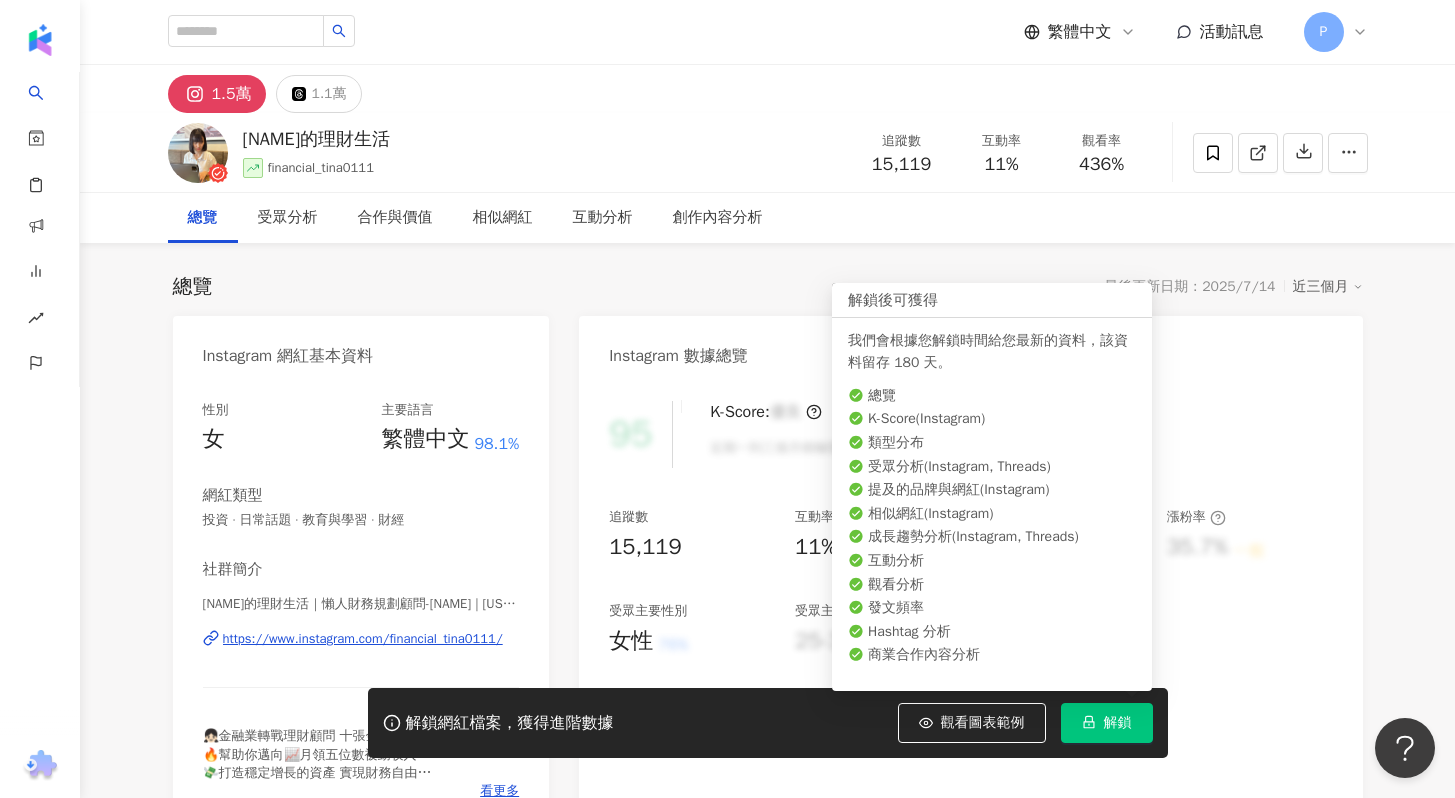 click on "解鎖" at bounding box center (1118, 723) 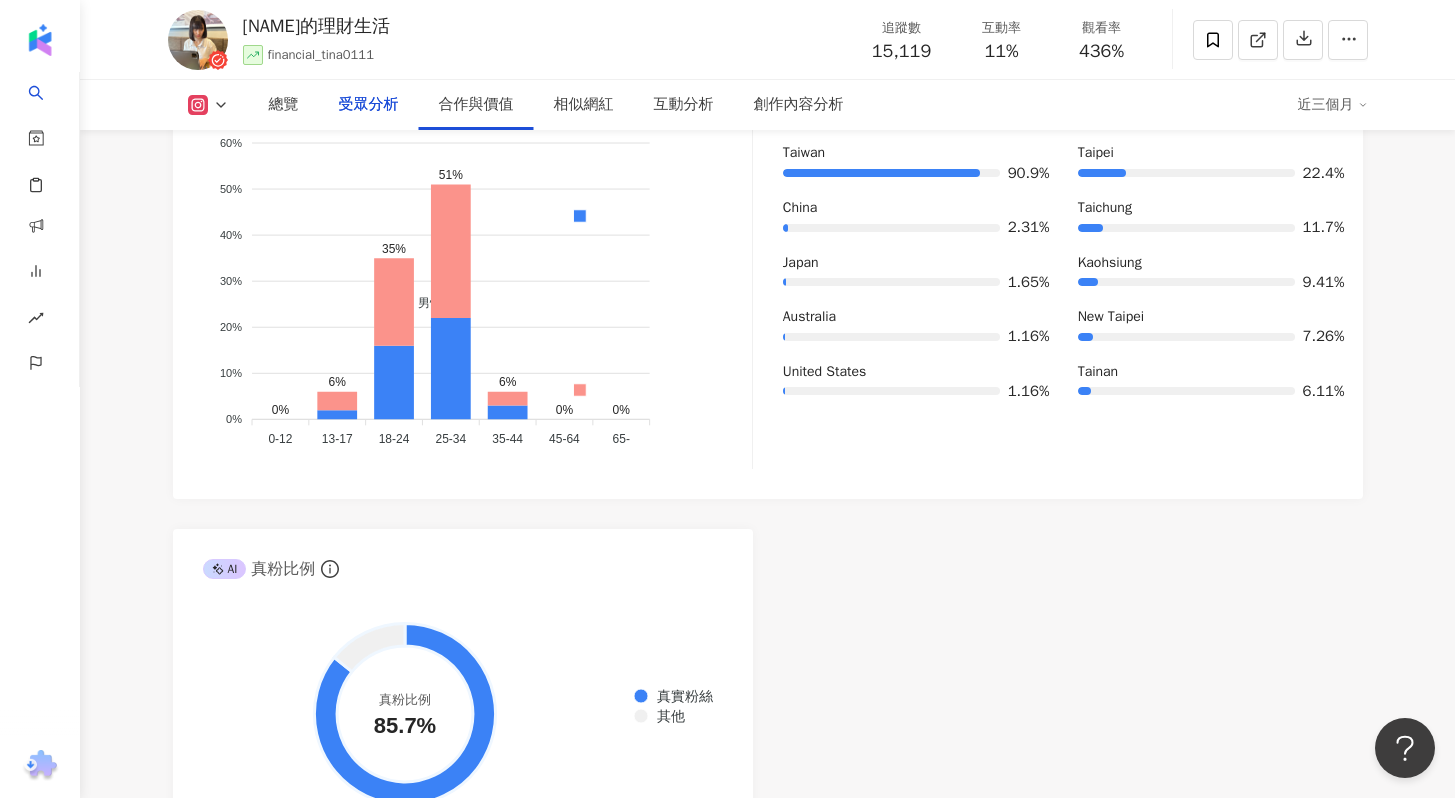 scroll, scrollTop: 0, scrollLeft: 0, axis: both 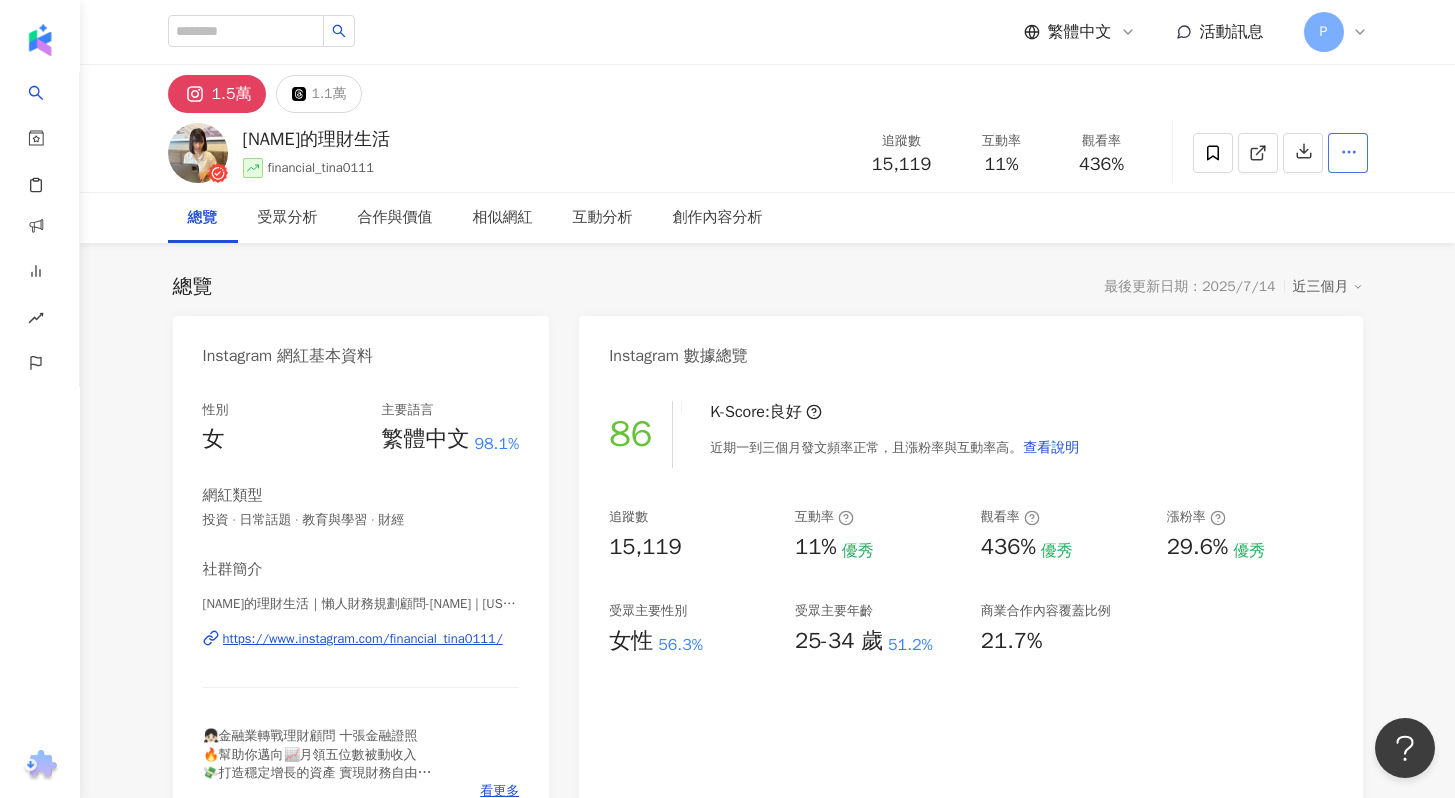 click at bounding box center [1348, 153] 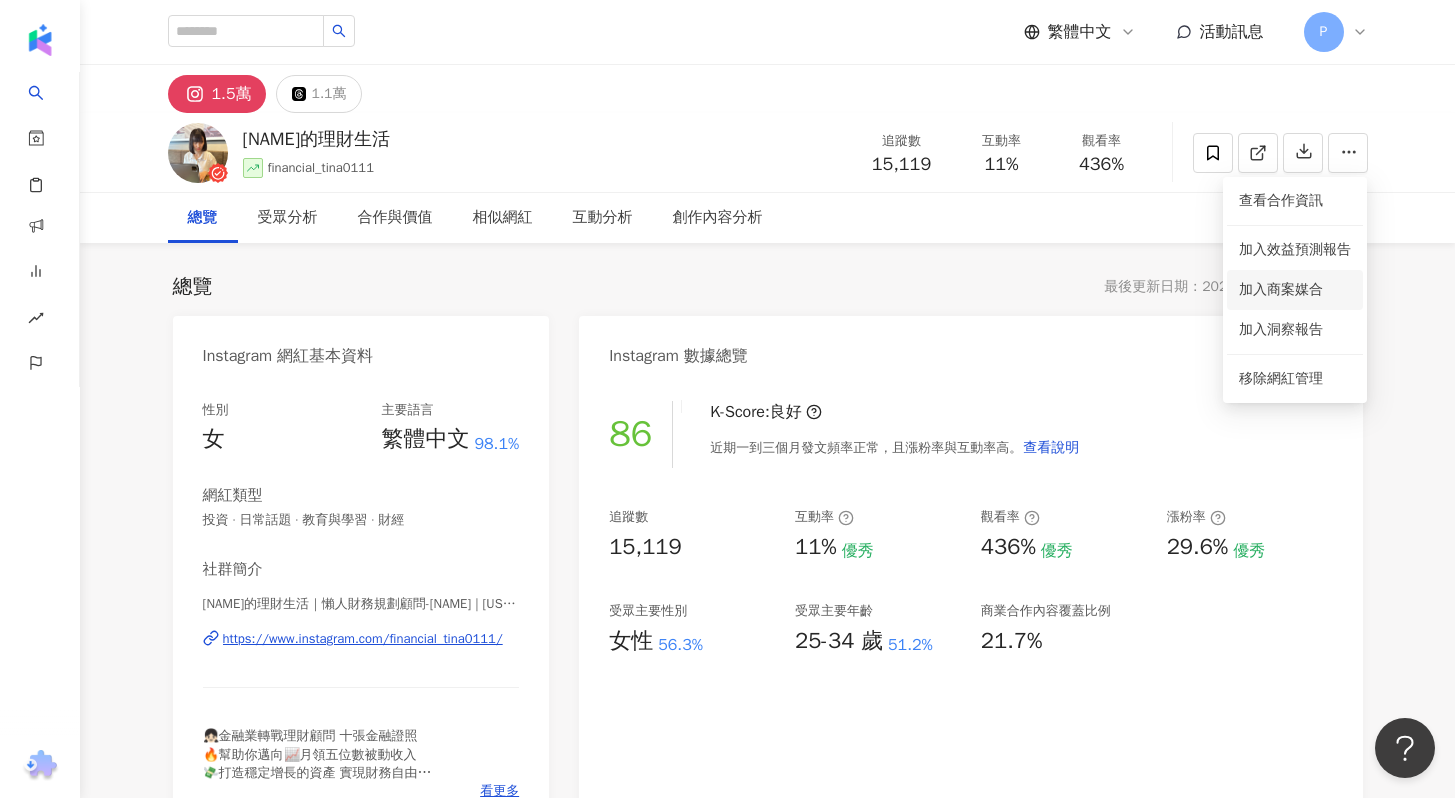 click on "加入商案媒合" at bounding box center (1281, 289) 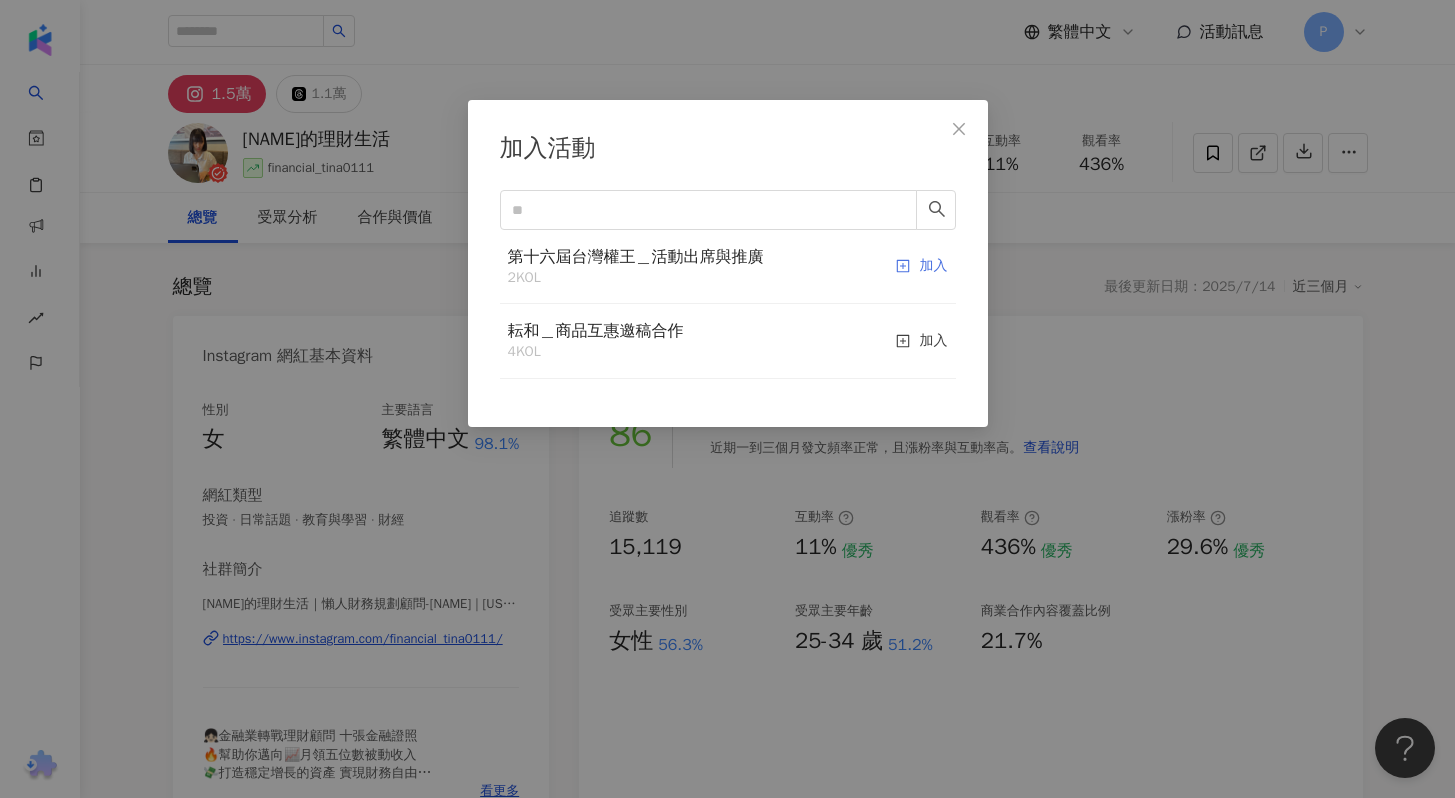 click 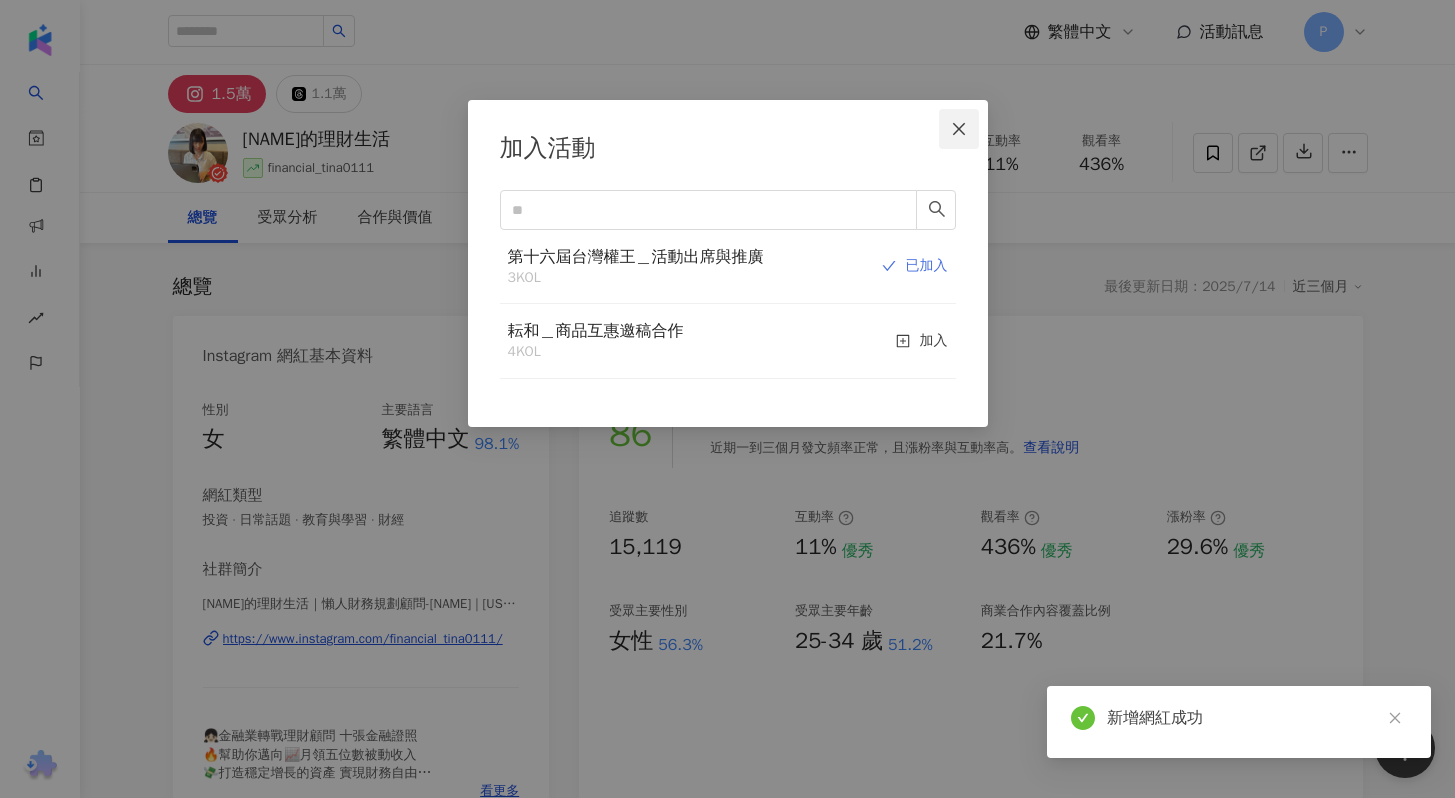 click 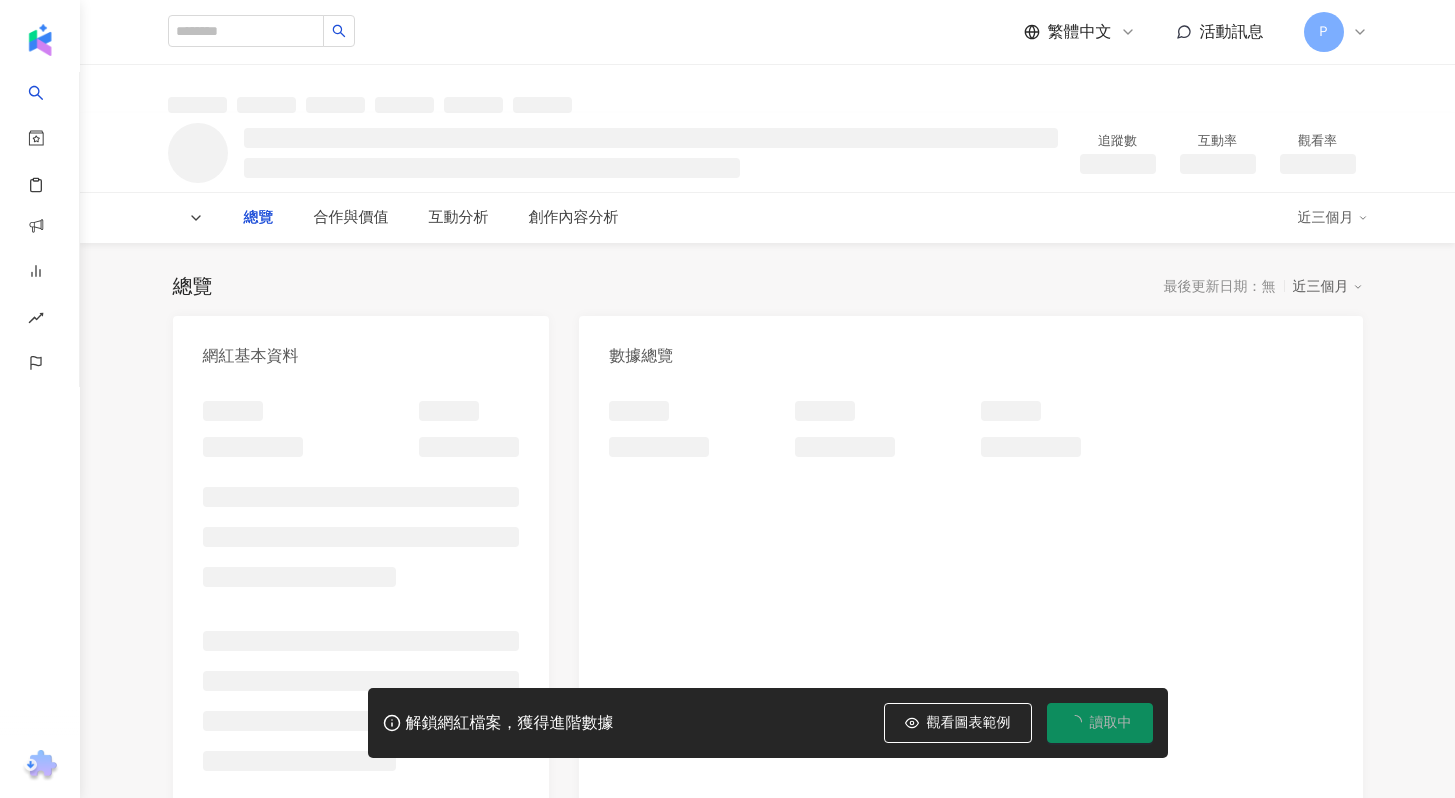 scroll, scrollTop: 0, scrollLeft: 0, axis: both 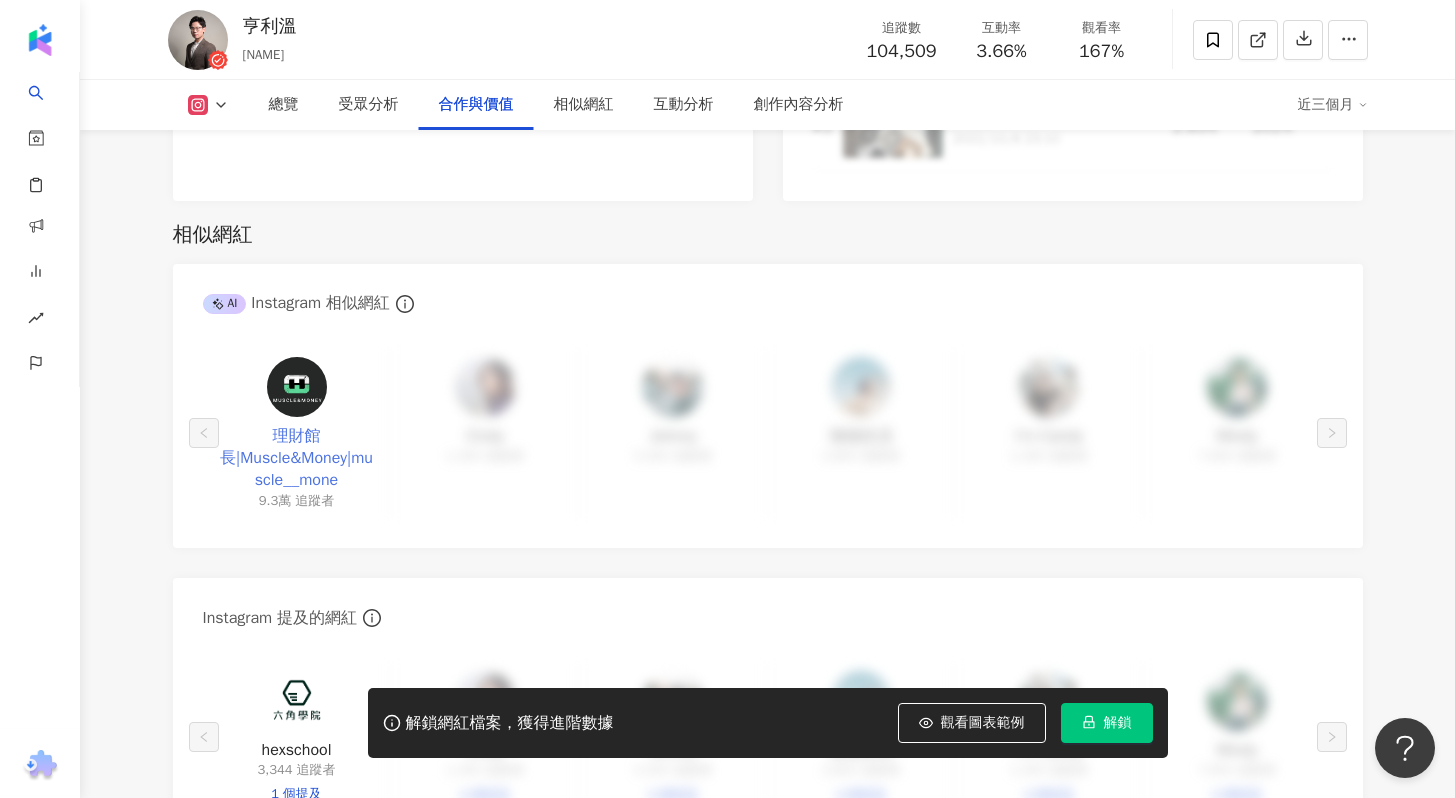 click on "理財館長|Muscle&Money|muscle__mone" at bounding box center [297, 458] 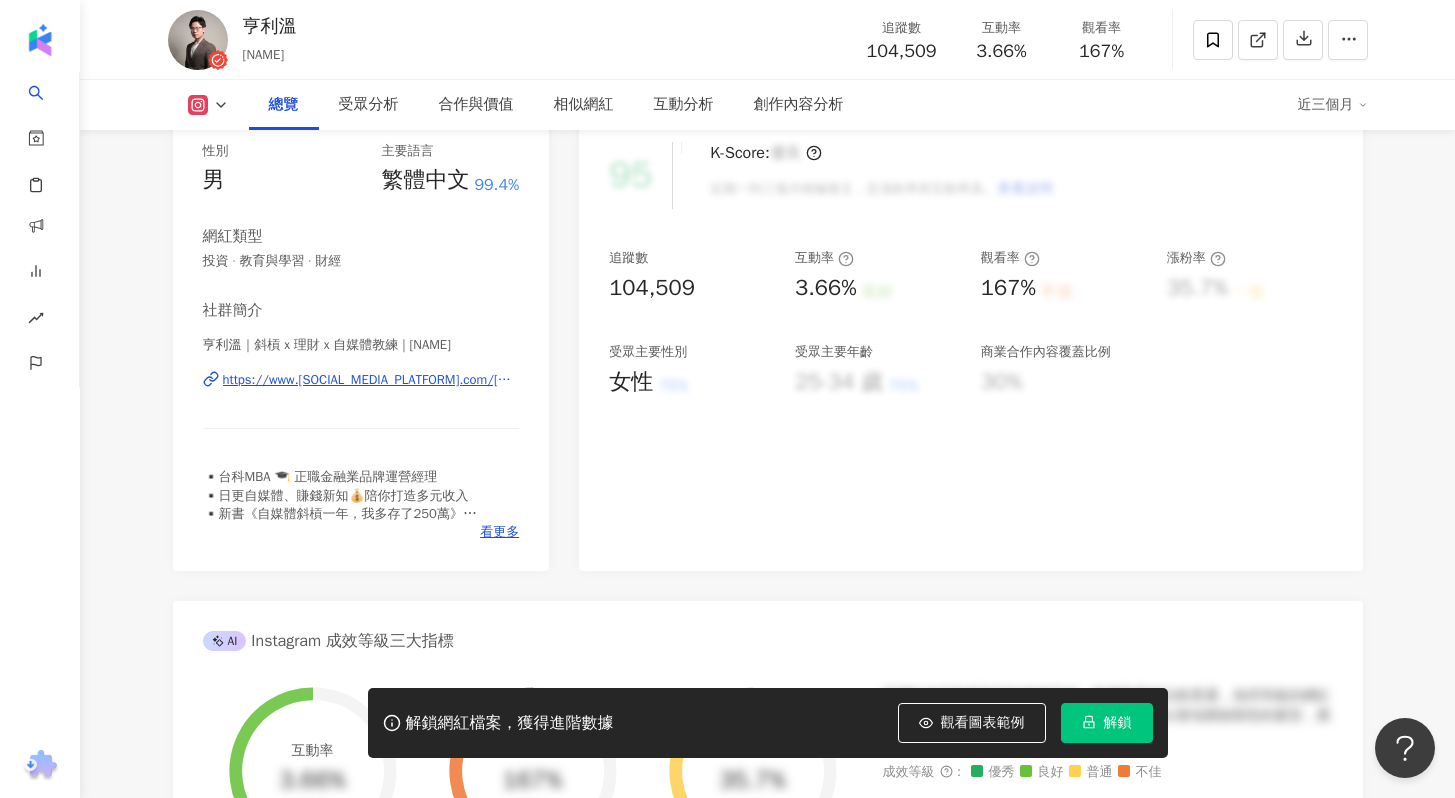 scroll, scrollTop: 0, scrollLeft: 0, axis: both 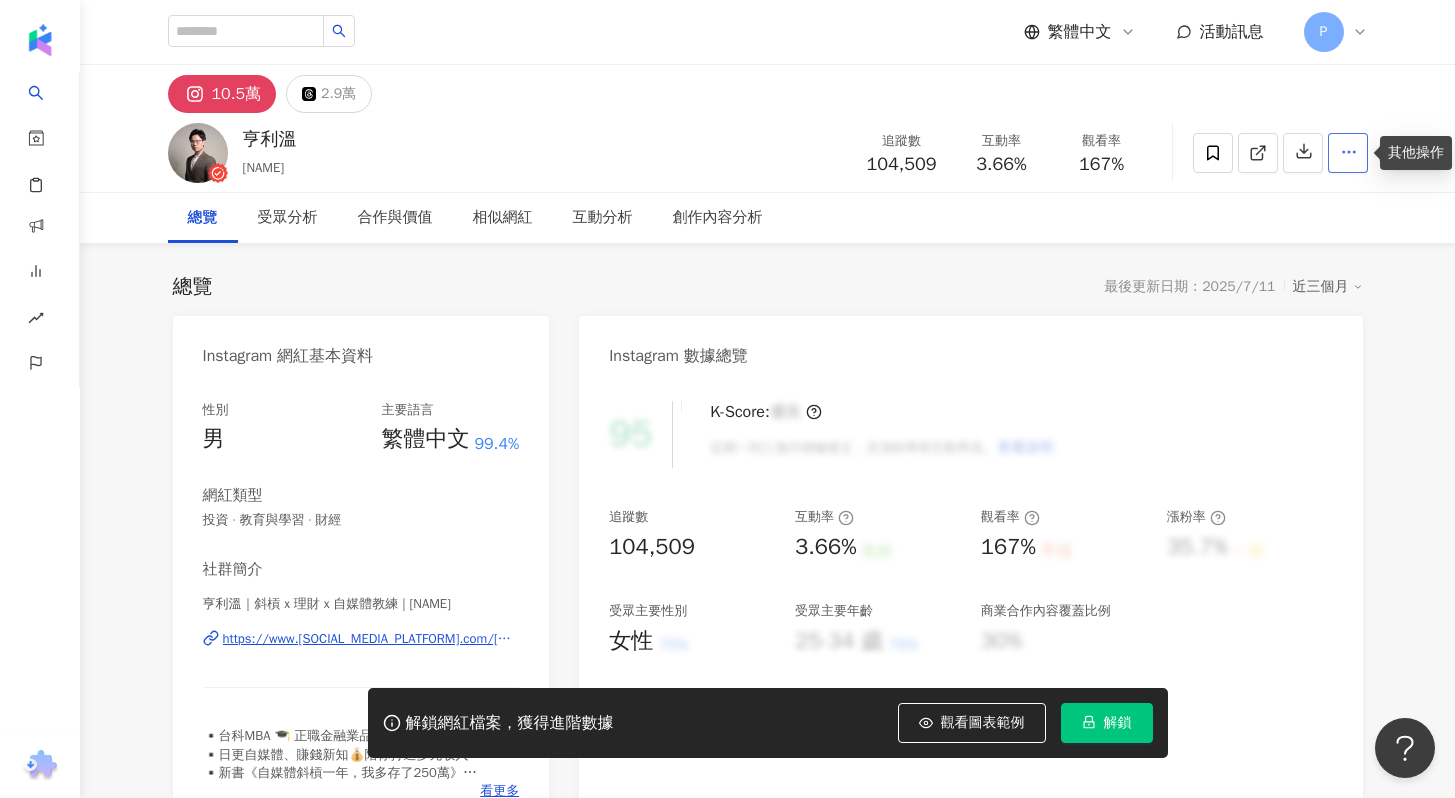 click 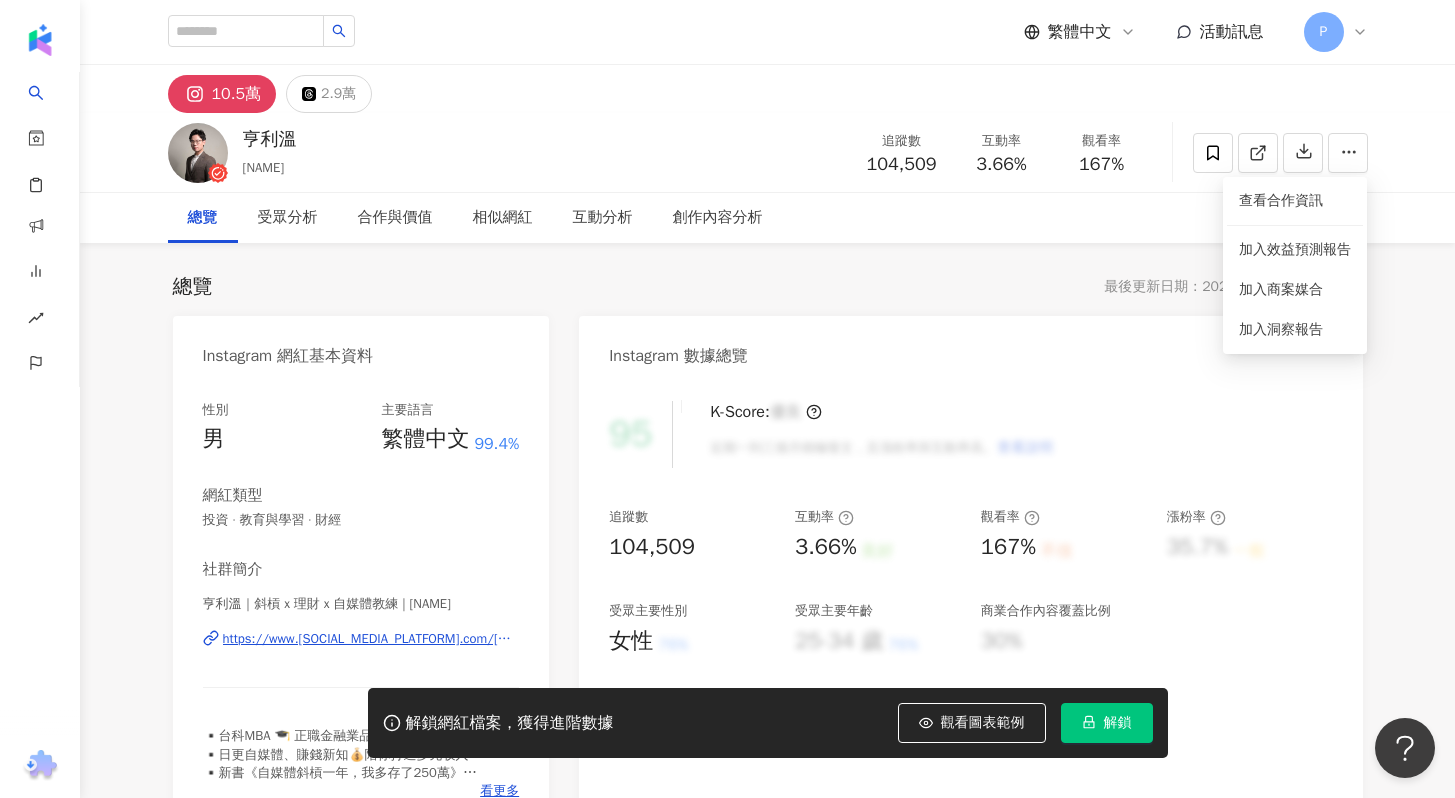 click on "總覽 最後更新日期：2025/7/11 近三個月 Instagram 網紅基本資料 性別   男 主要語言   繁體中文 99.4% 網紅類型 投資 · 教育與學習 · 財經 社群簡介 亨利溫｜斜槓 x 理財 x 自媒體教練 | henry.wen https://www.instagram.com/henry.wen/ ▪️台科MBA 🎓 正職金融業品牌運營經理
▪️日更自媒體、賺錢新知💰陪你打造多元收入
▪️新書《自媒體斜槓一年，我多存了250萬》
🔗IG經營課程、1對1諮詢👇🏻開始你的斜槓變現
-
▪️Podcast 《斜槓進化論》 @henry.slashie
🔍#理財當溫拿 #斜槓力升溫 #行銷力加溫 看更多 Instagram 數據總覽 95 K-Score :   優良 近期一到三個月積極發文，且漲粉率與互動率高。 查看說明 追蹤數   104,509 互動率   3.66% 良好 觀看率   167% 不佳 漲粉率   35.7% 一般 受眾主要性別   女性 76% 受眾主要年齡   25-34 歲 76% 商業合作內容覆蓋比例   30% AI Instagram 成效等級三大指標 互動率 167%" at bounding box center [768, 1045] 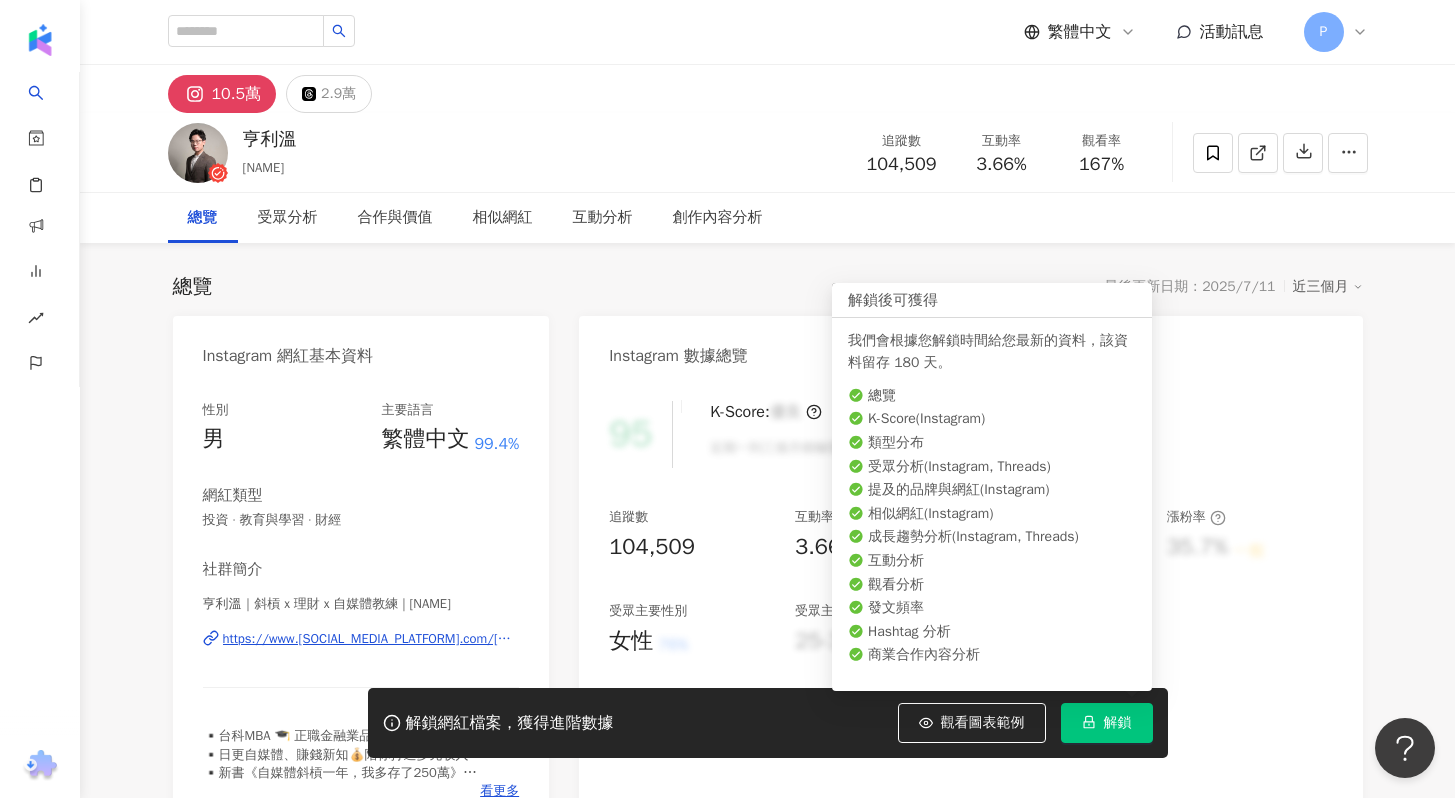click on "解鎖" at bounding box center [1118, 723] 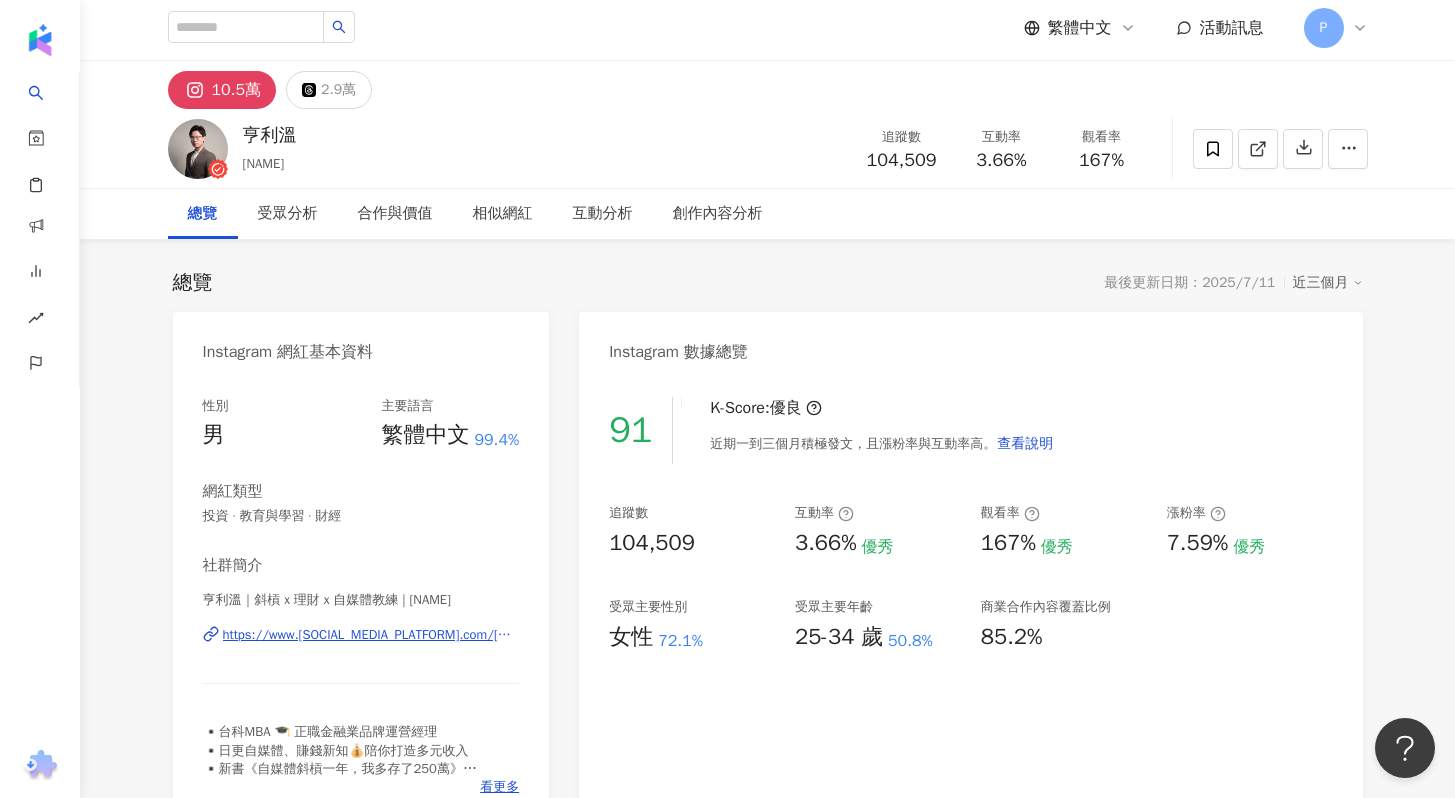 scroll, scrollTop: 0, scrollLeft: 0, axis: both 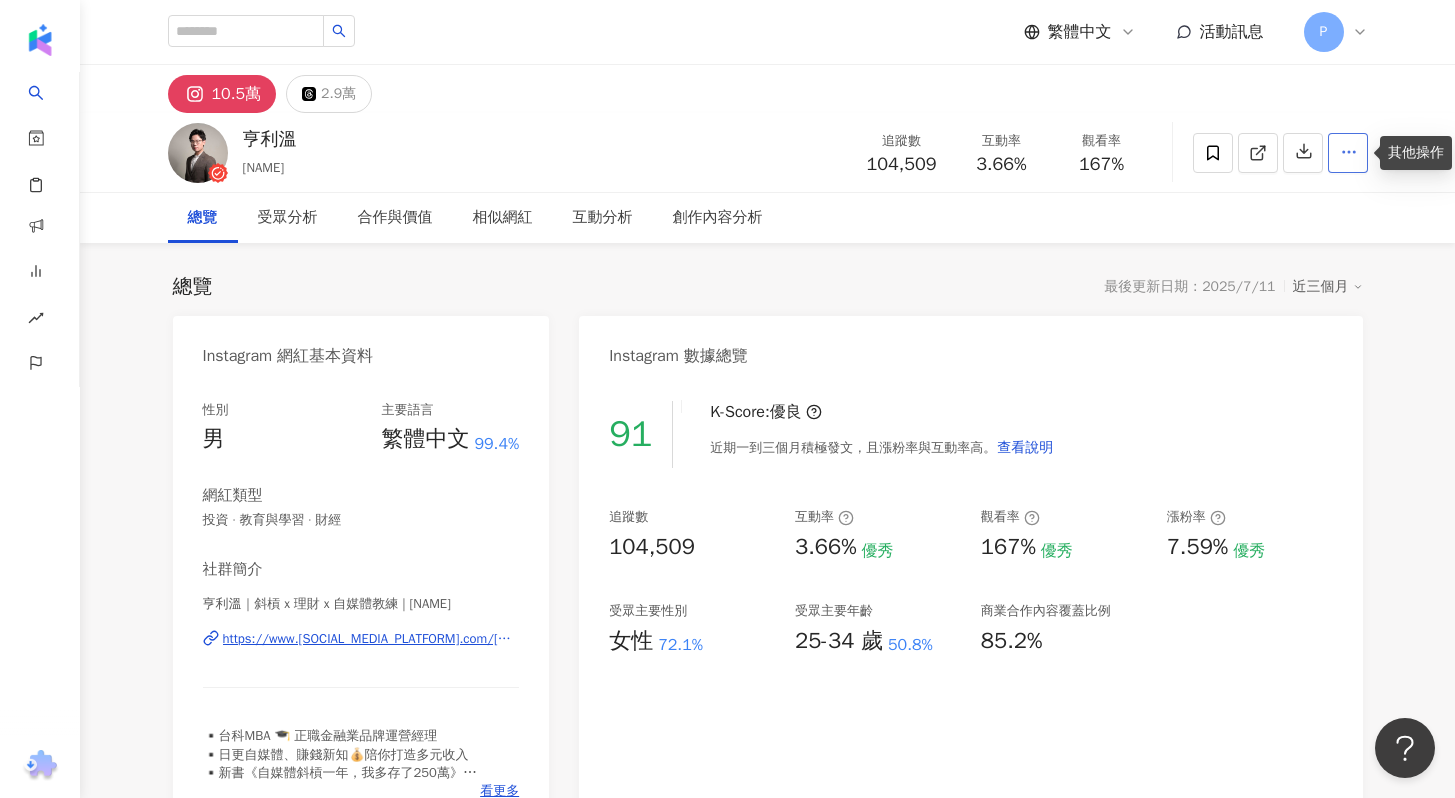 click at bounding box center (1348, 153) 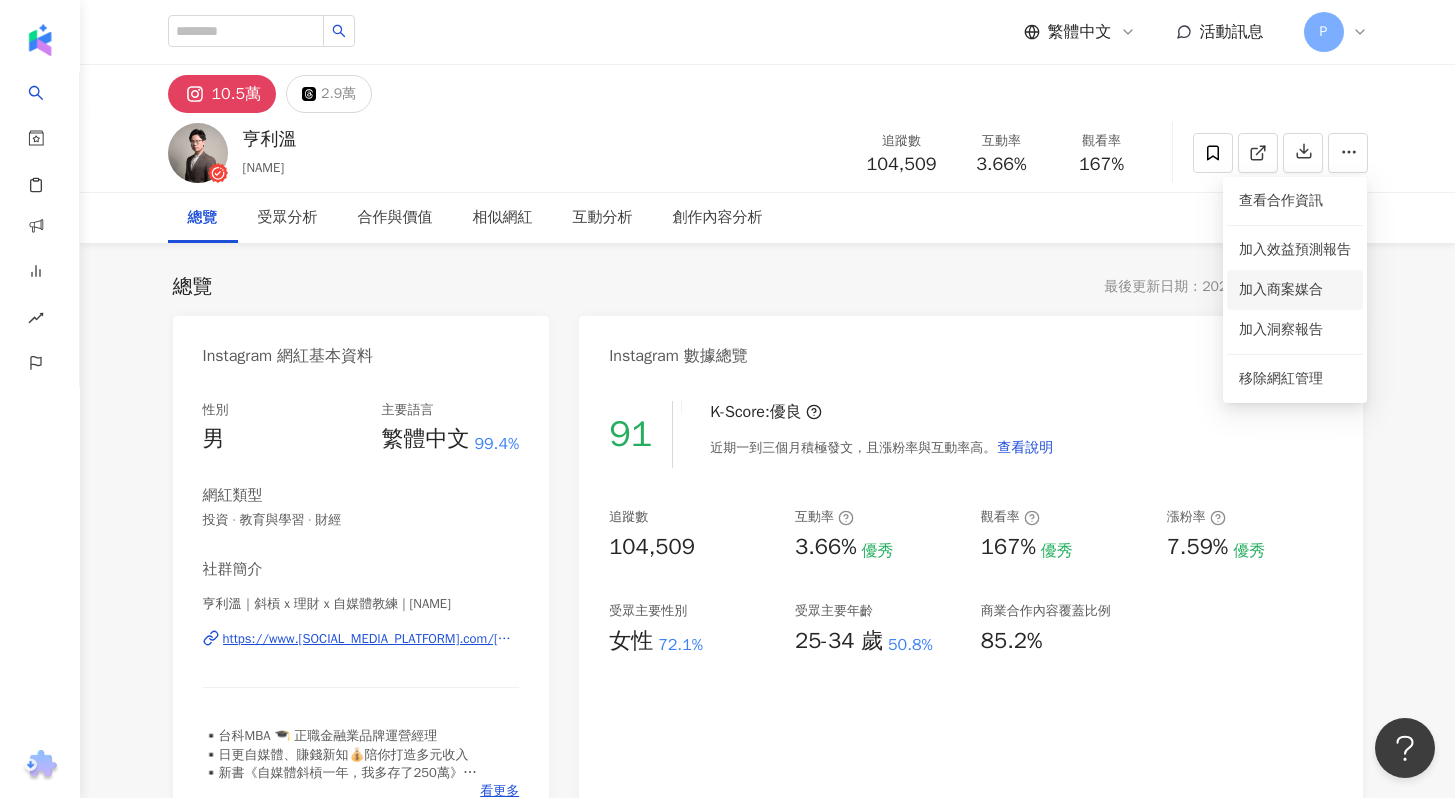 click on "加入商案媒合" at bounding box center [1281, 289] 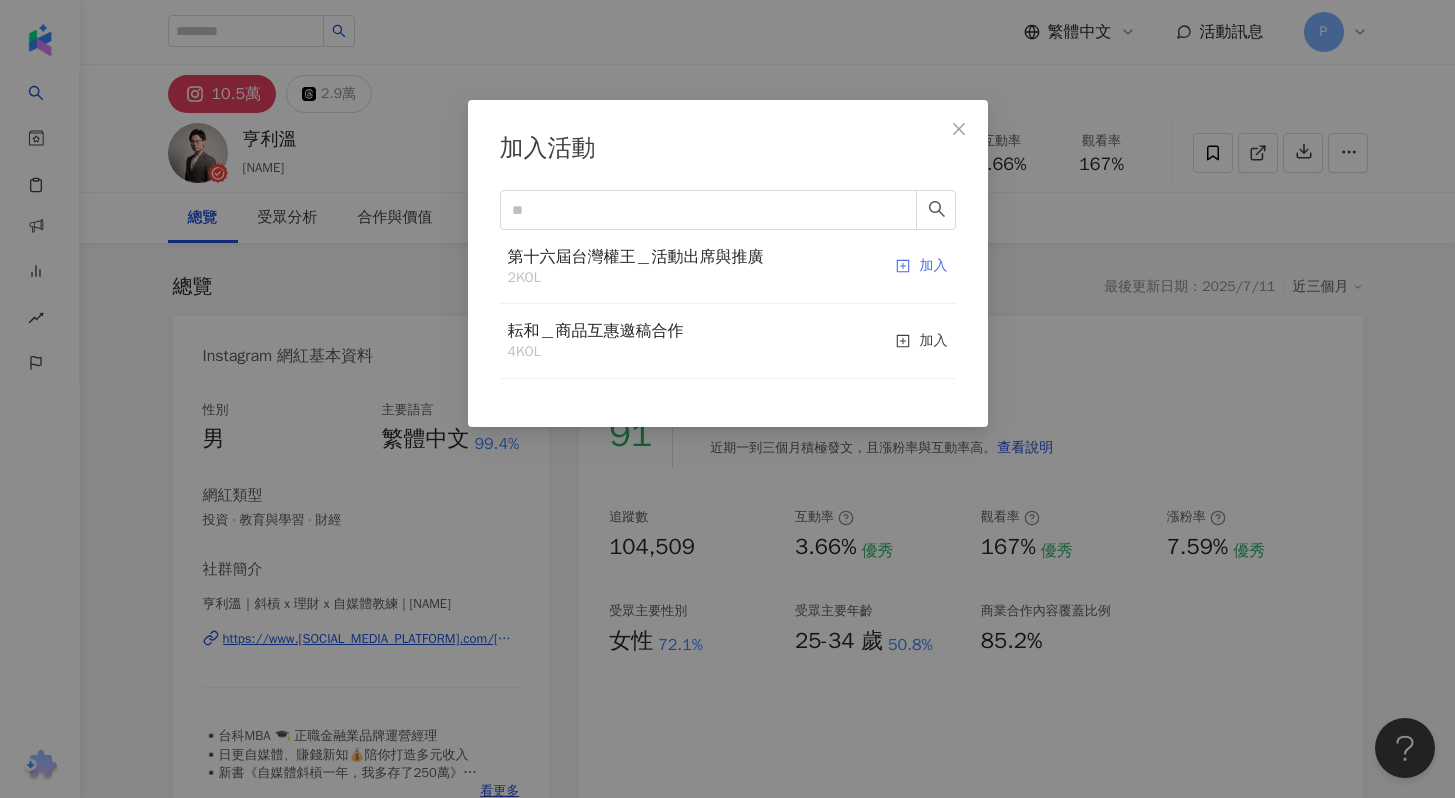 click on "加入" at bounding box center [922, 267] 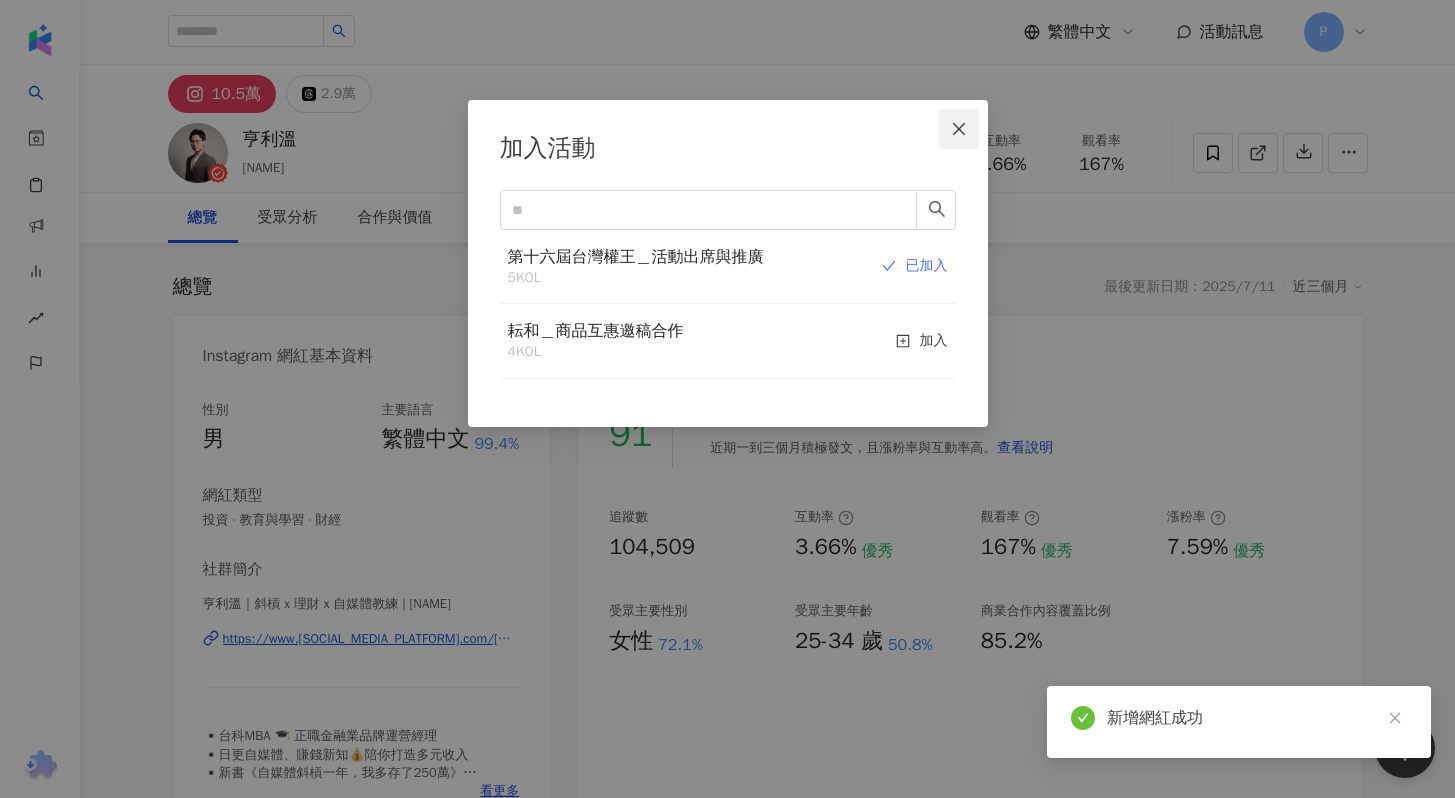 click 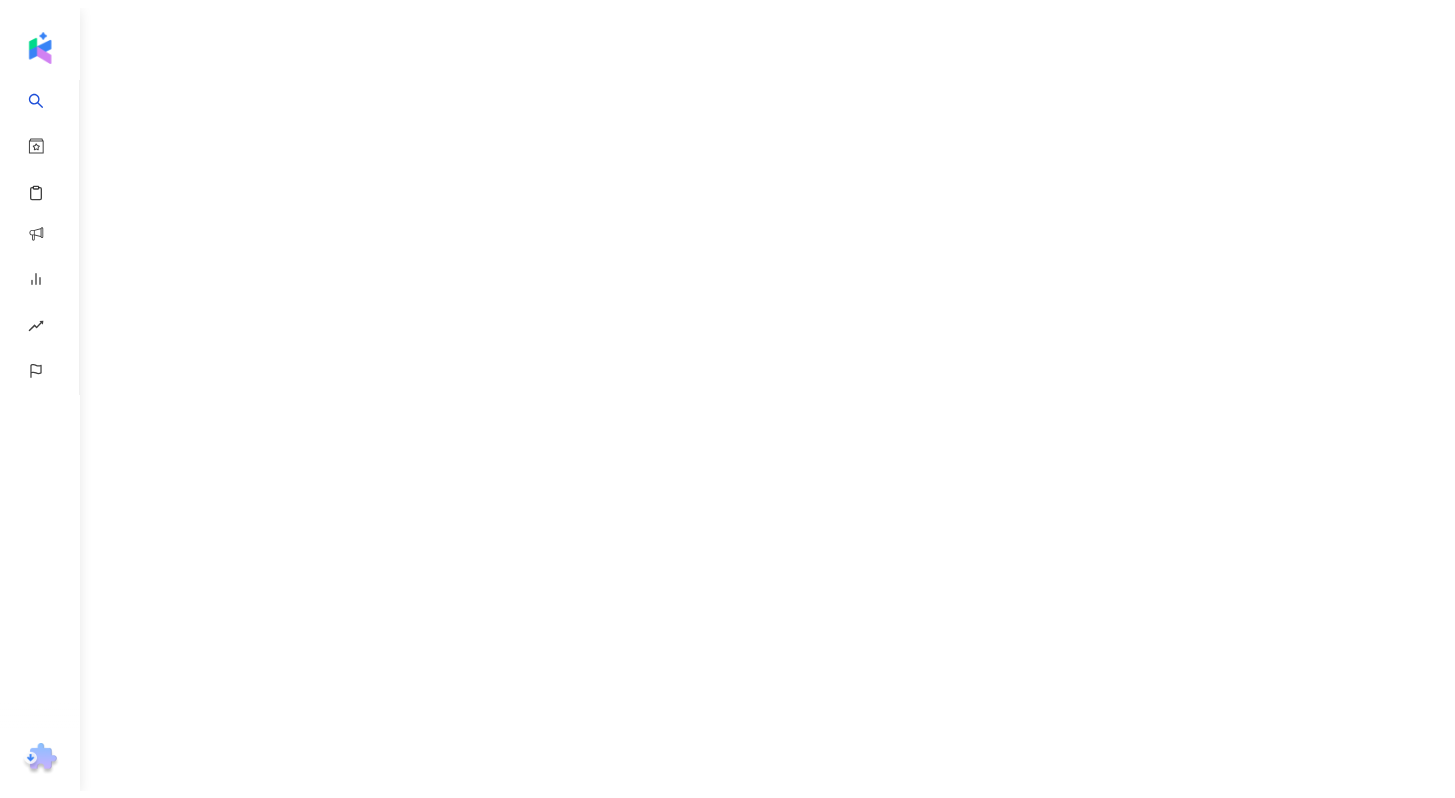 scroll, scrollTop: 0, scrollLeft: 0, axis: both 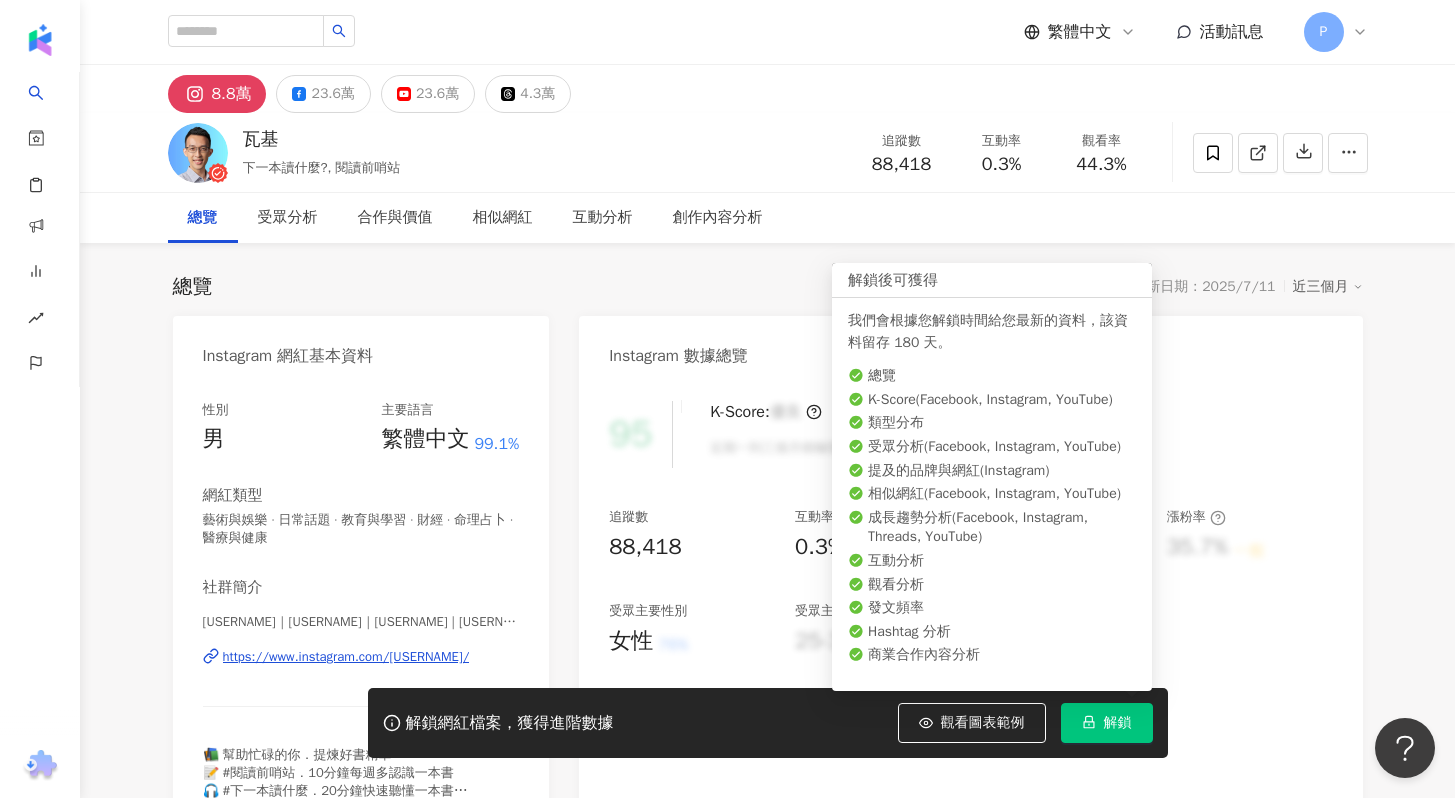 click on "解鎖" at bounding box center (1118, 723) 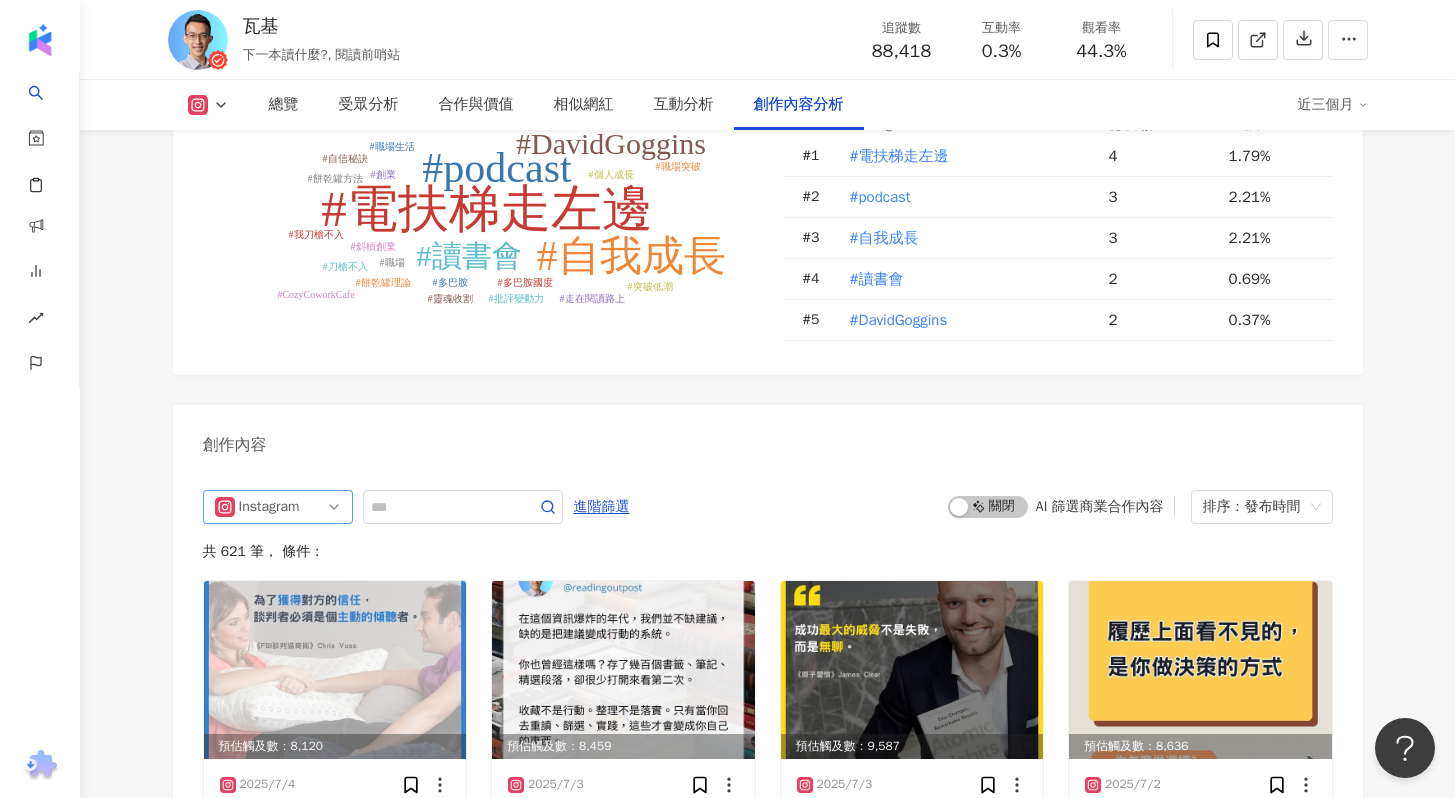 scroll, scrollTop: 5907, scrollLeft: 0, axis: vertical 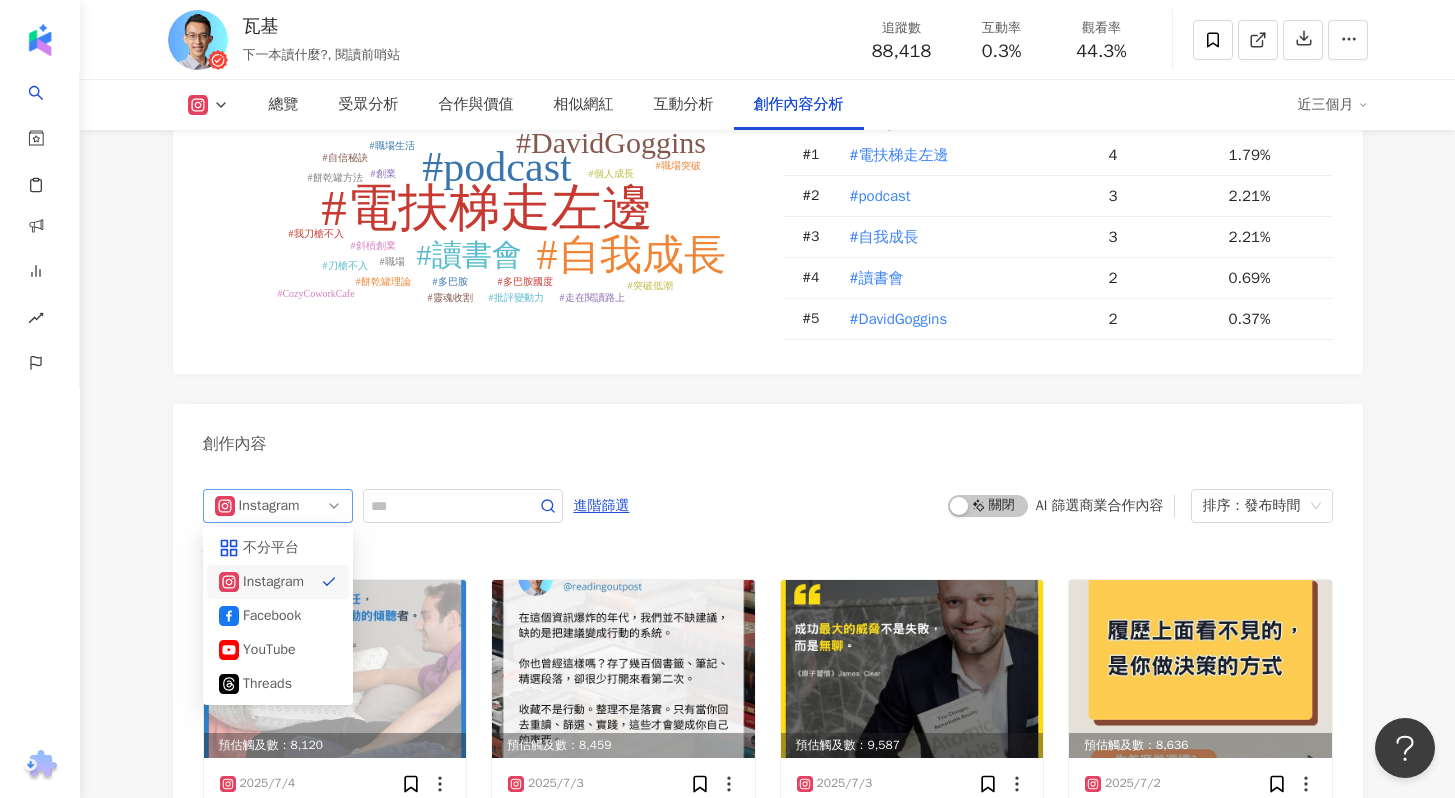 click on "Instagram" at bounding box center (278, 506) 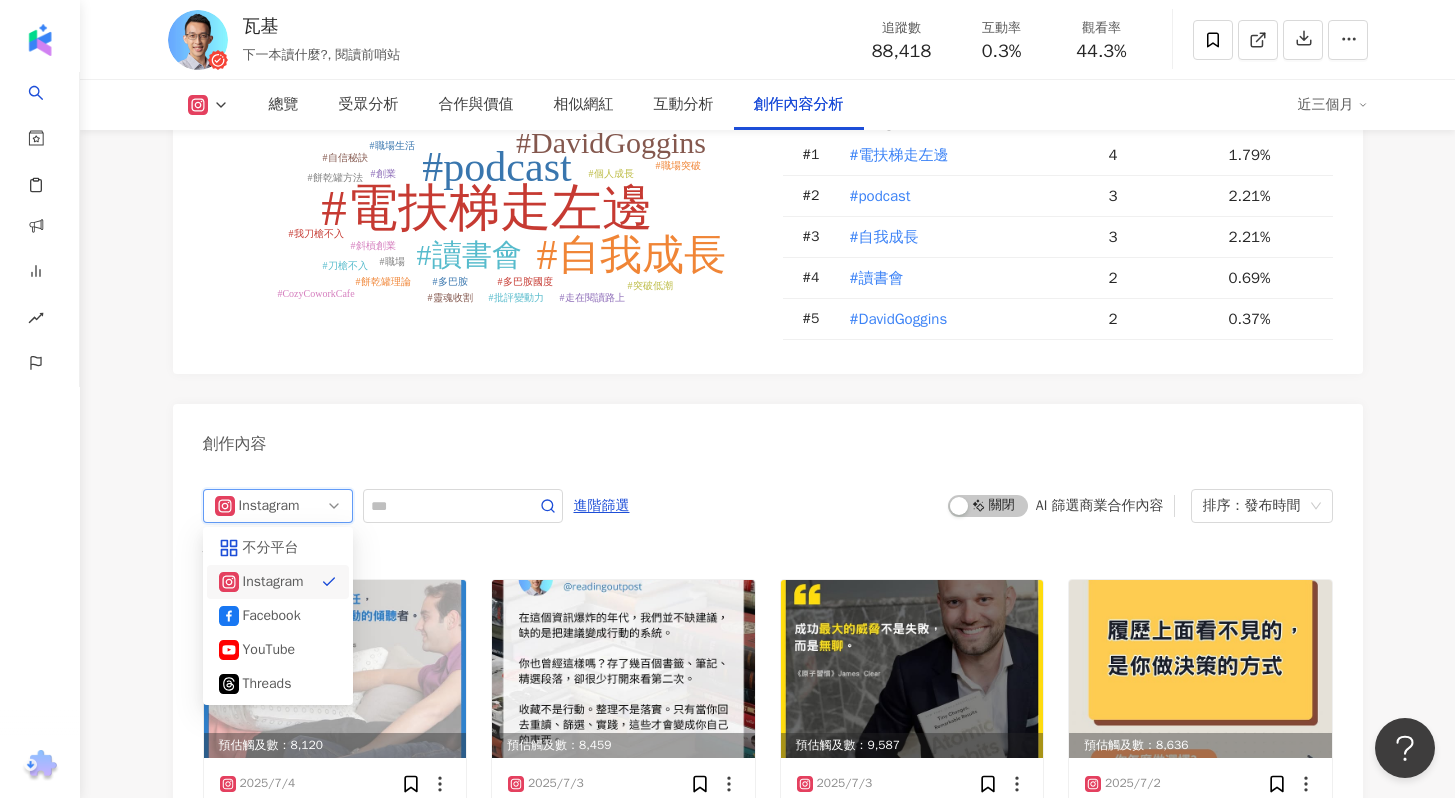 click on "Instagram" at bounding box center (278, 506) 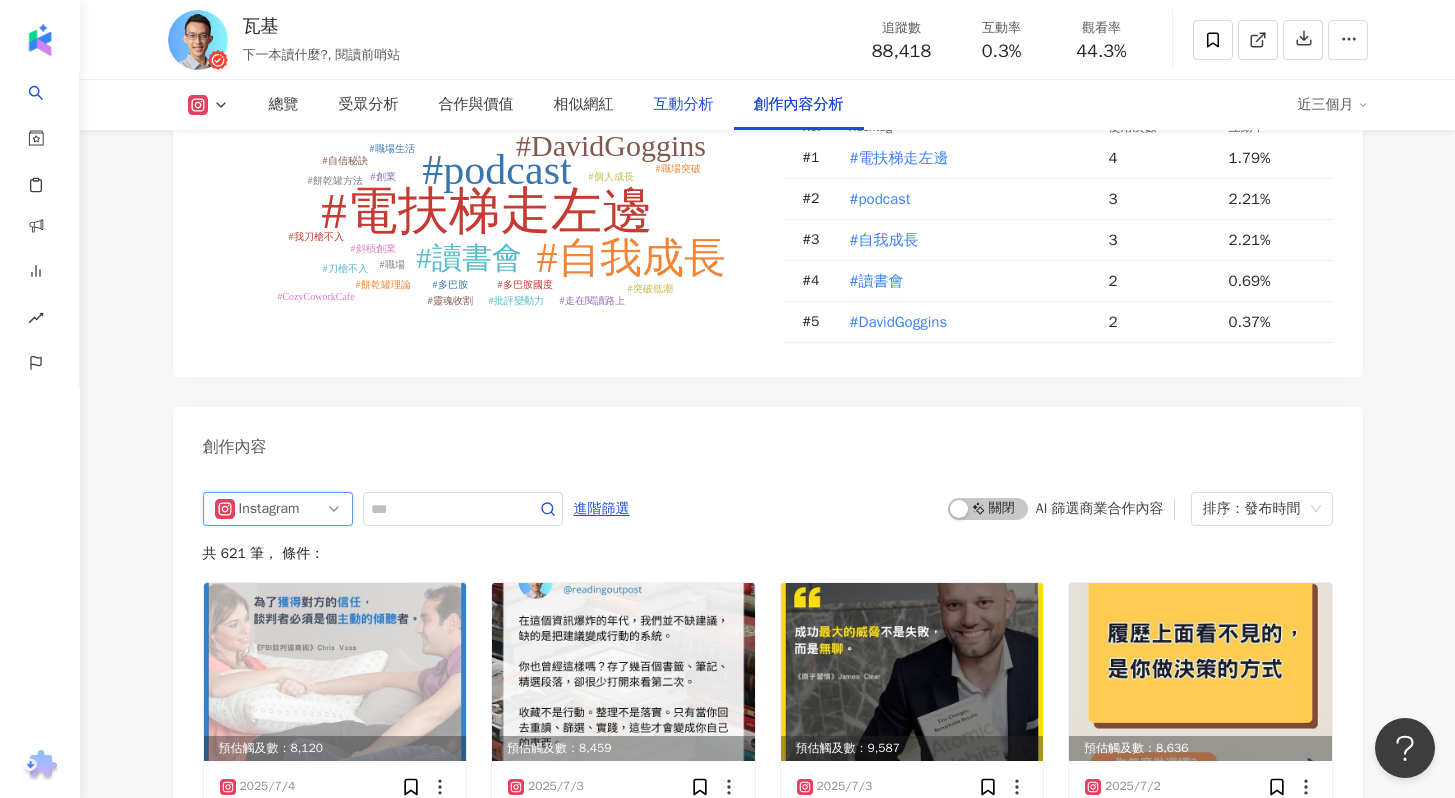 scroll, scrollTop: 5903, scrollLeft: 0, axis: vertical 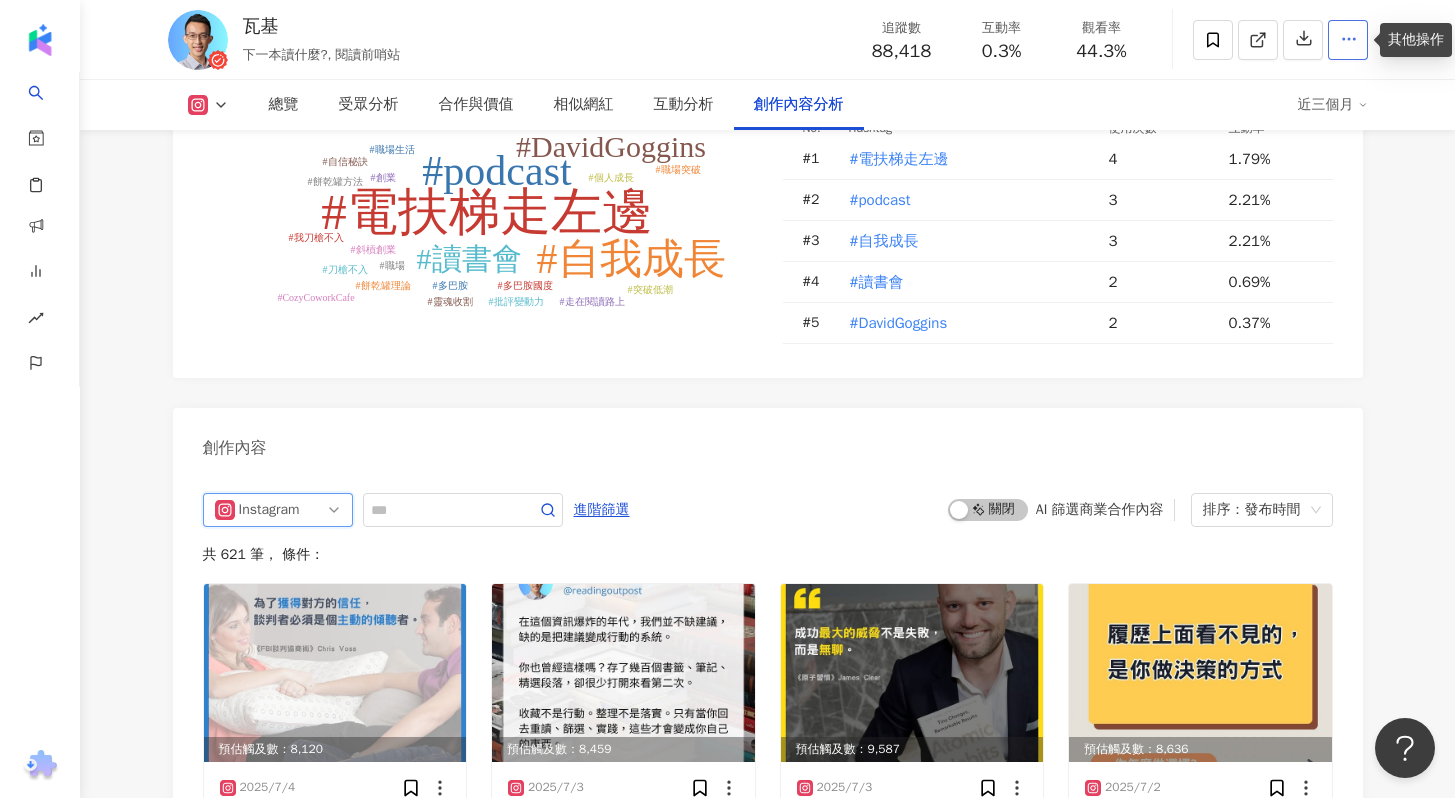 click at bounding box center (1348, 40) 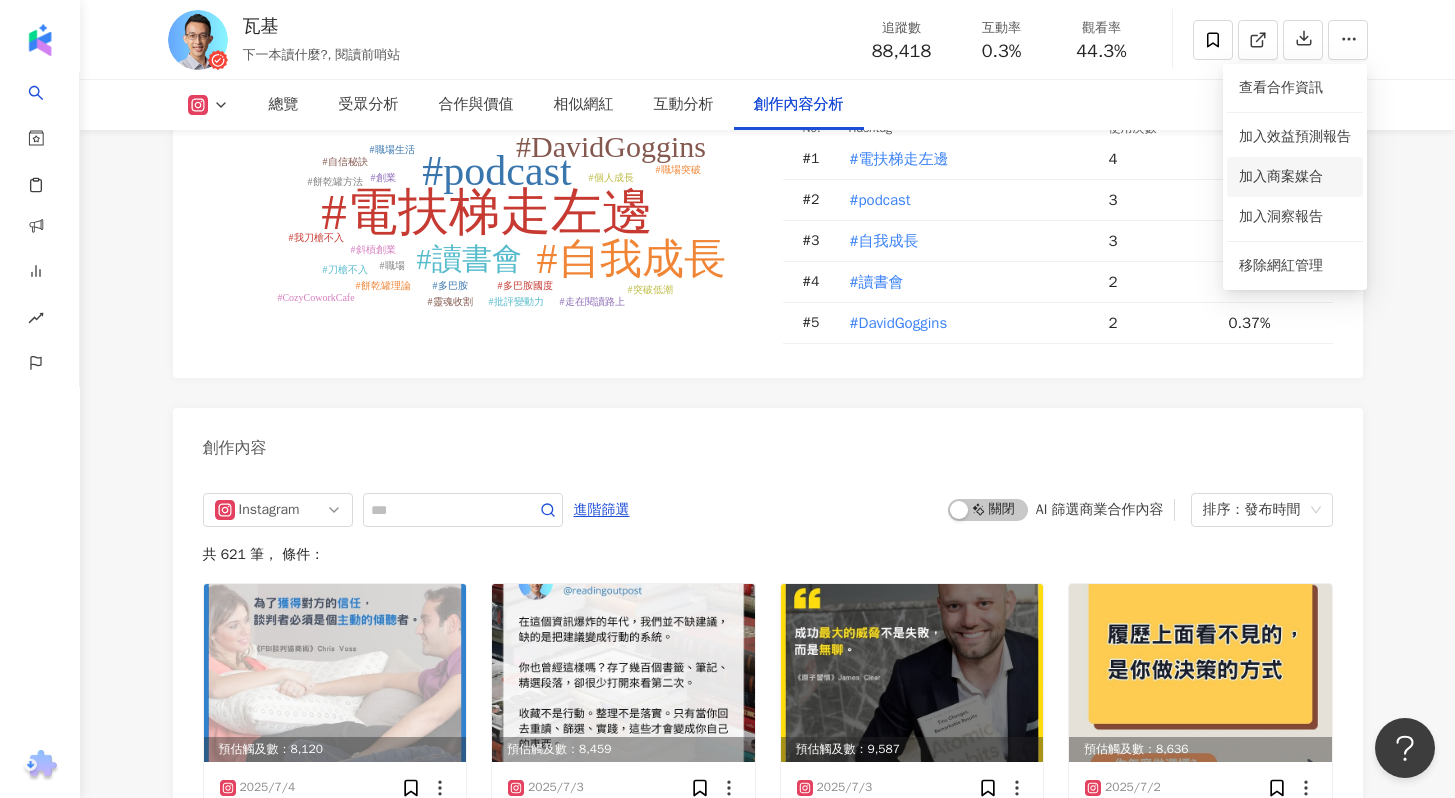 click on "加入商案媒合" at bounding box center [1281, 176] 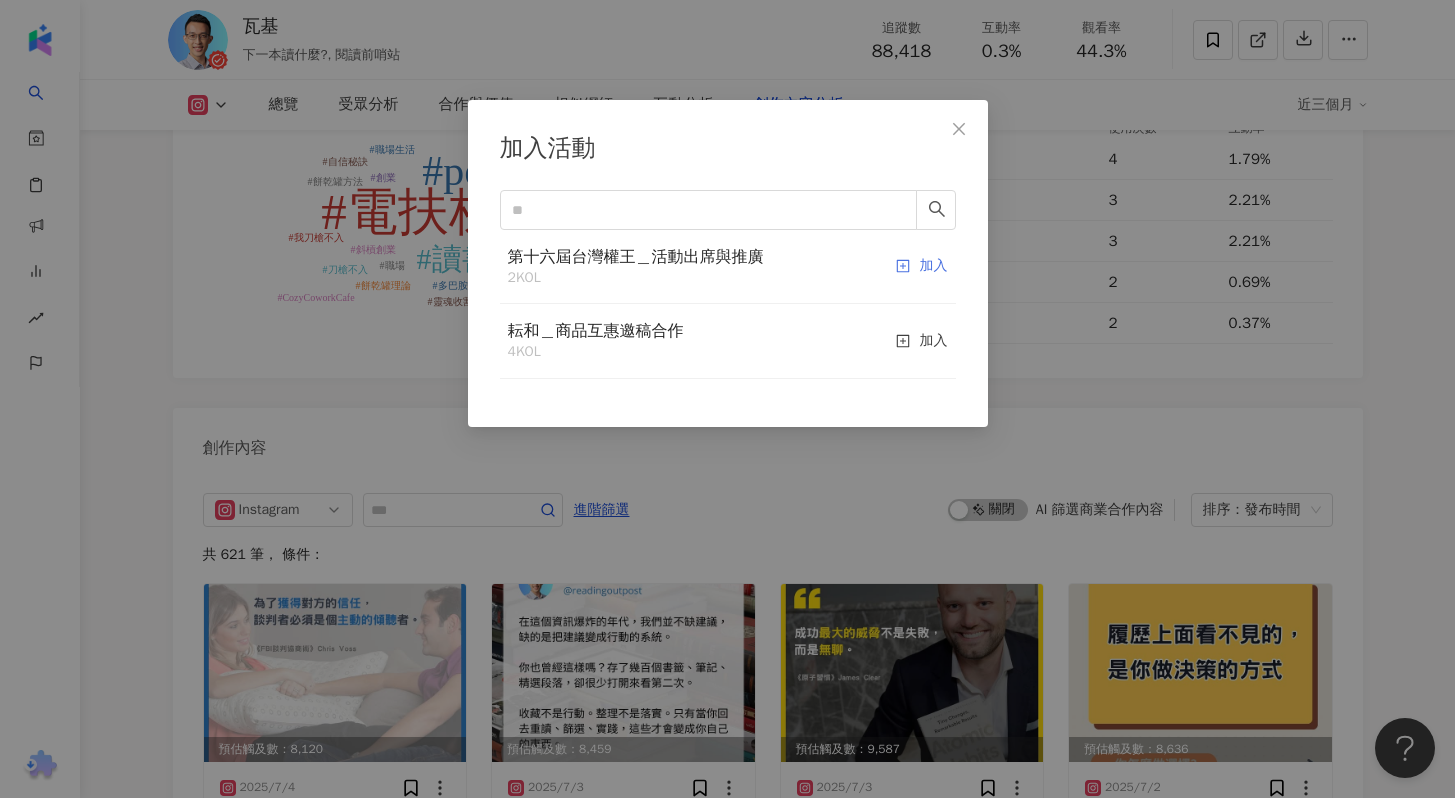 click 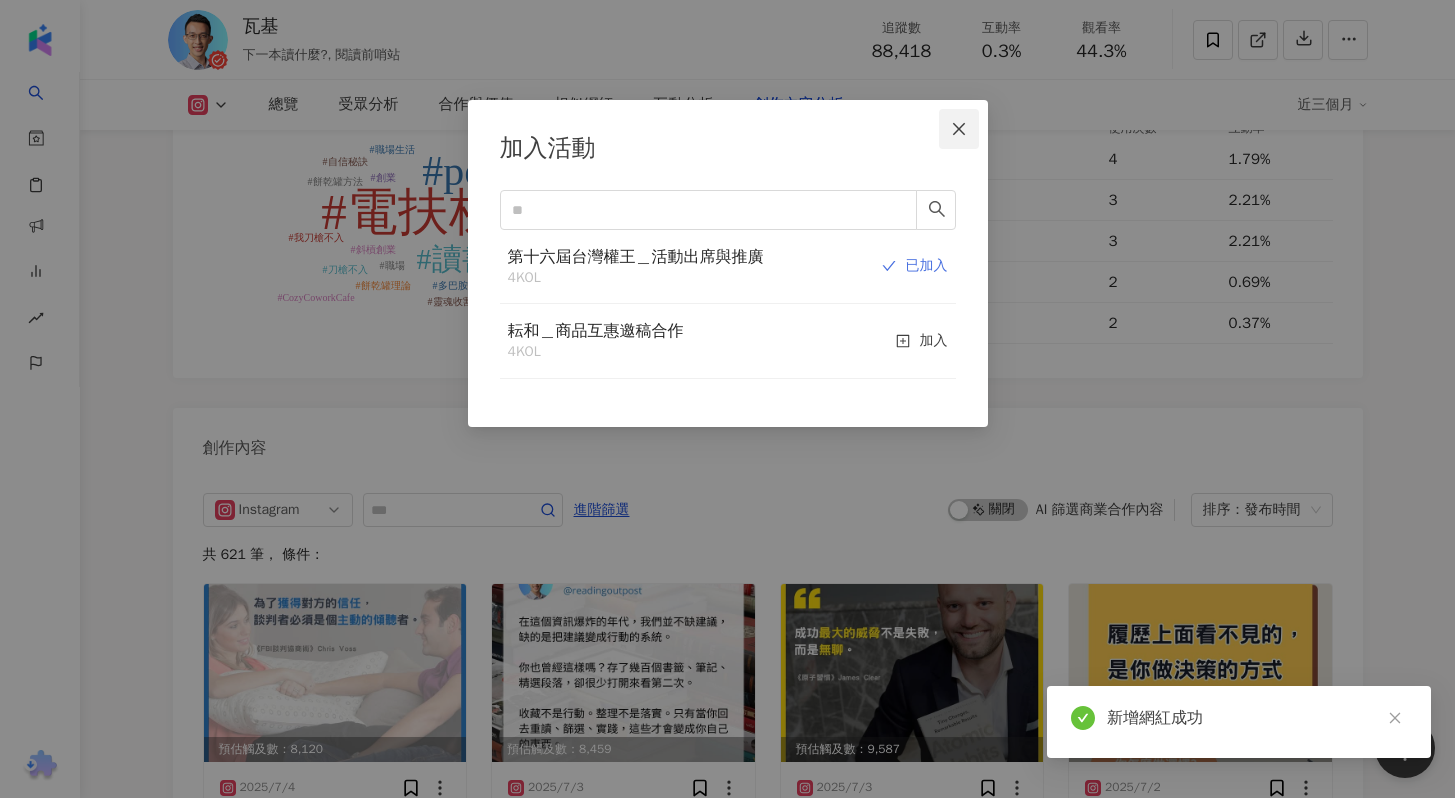 click at bounding box center (959, 129) 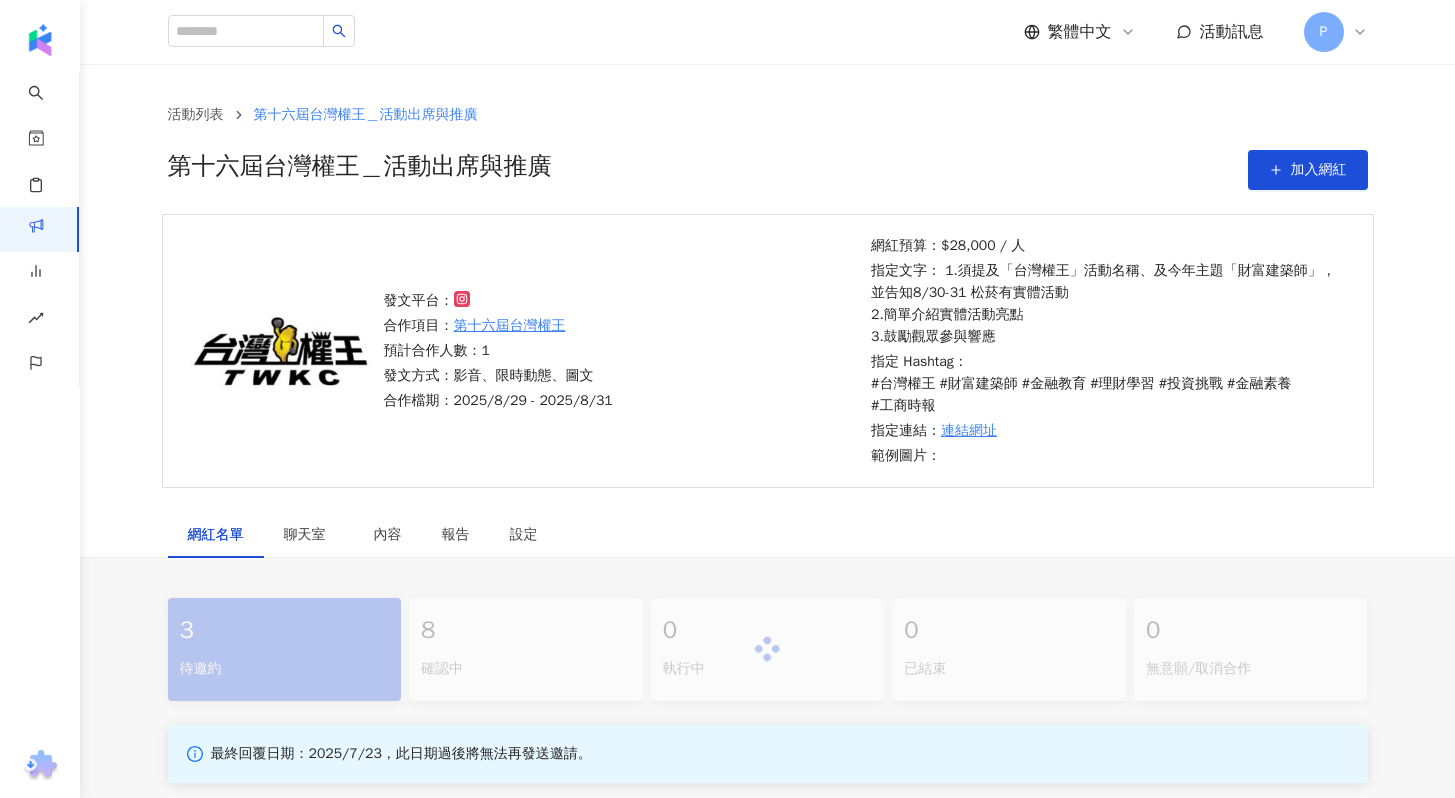 scroll, scrollTop: 518, scrollLeft: 0, axis: vertical 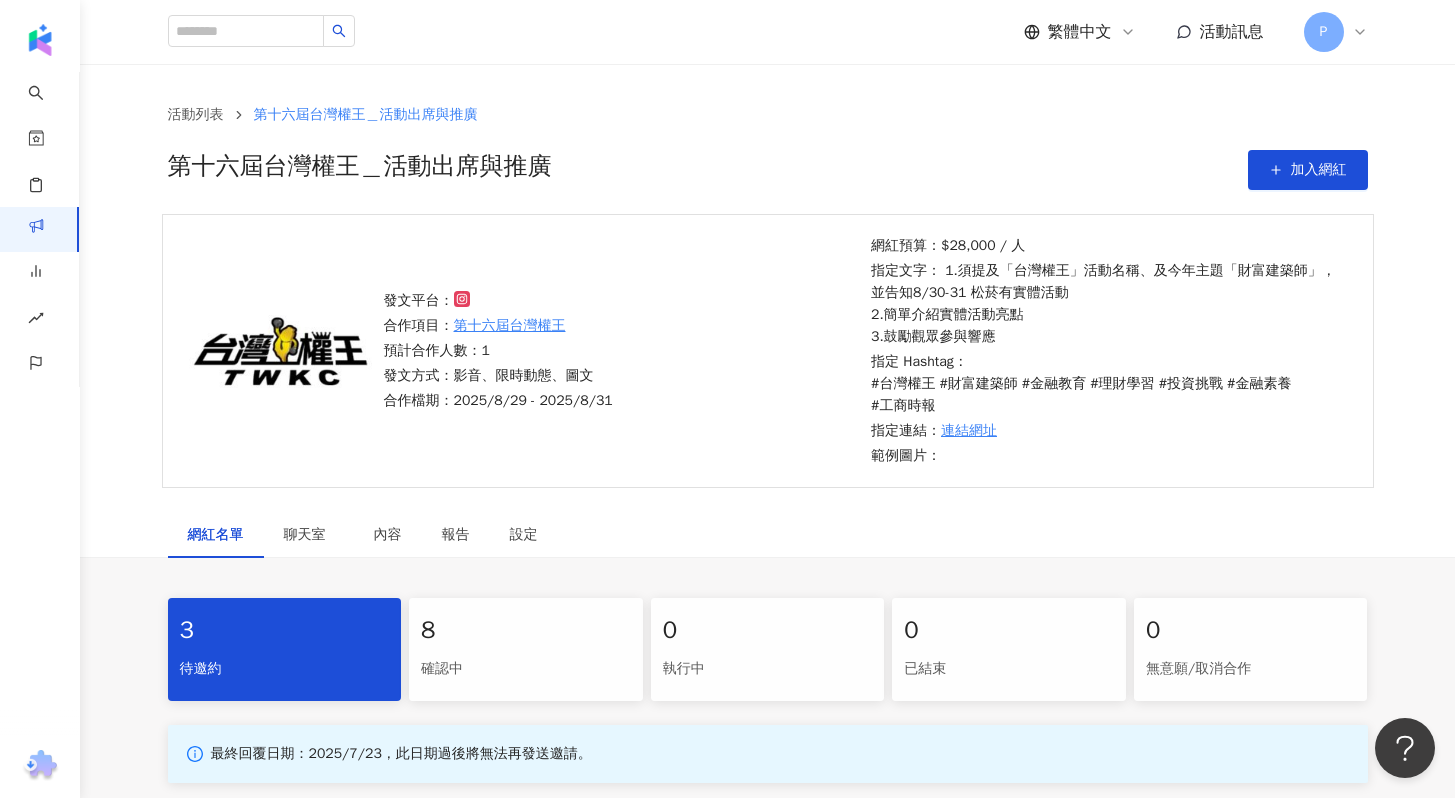 click 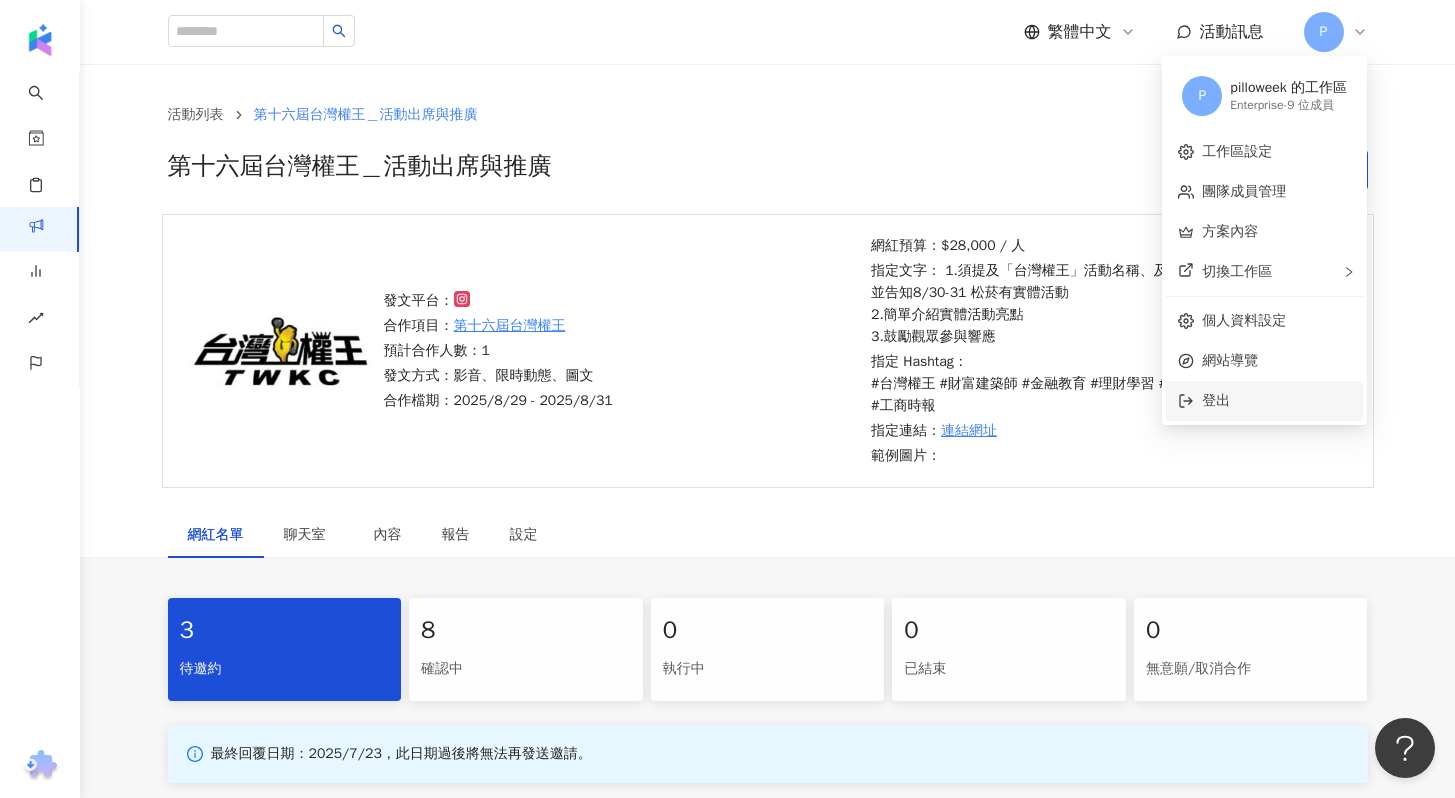 click on "登出" at bounding box center [1216, 400] 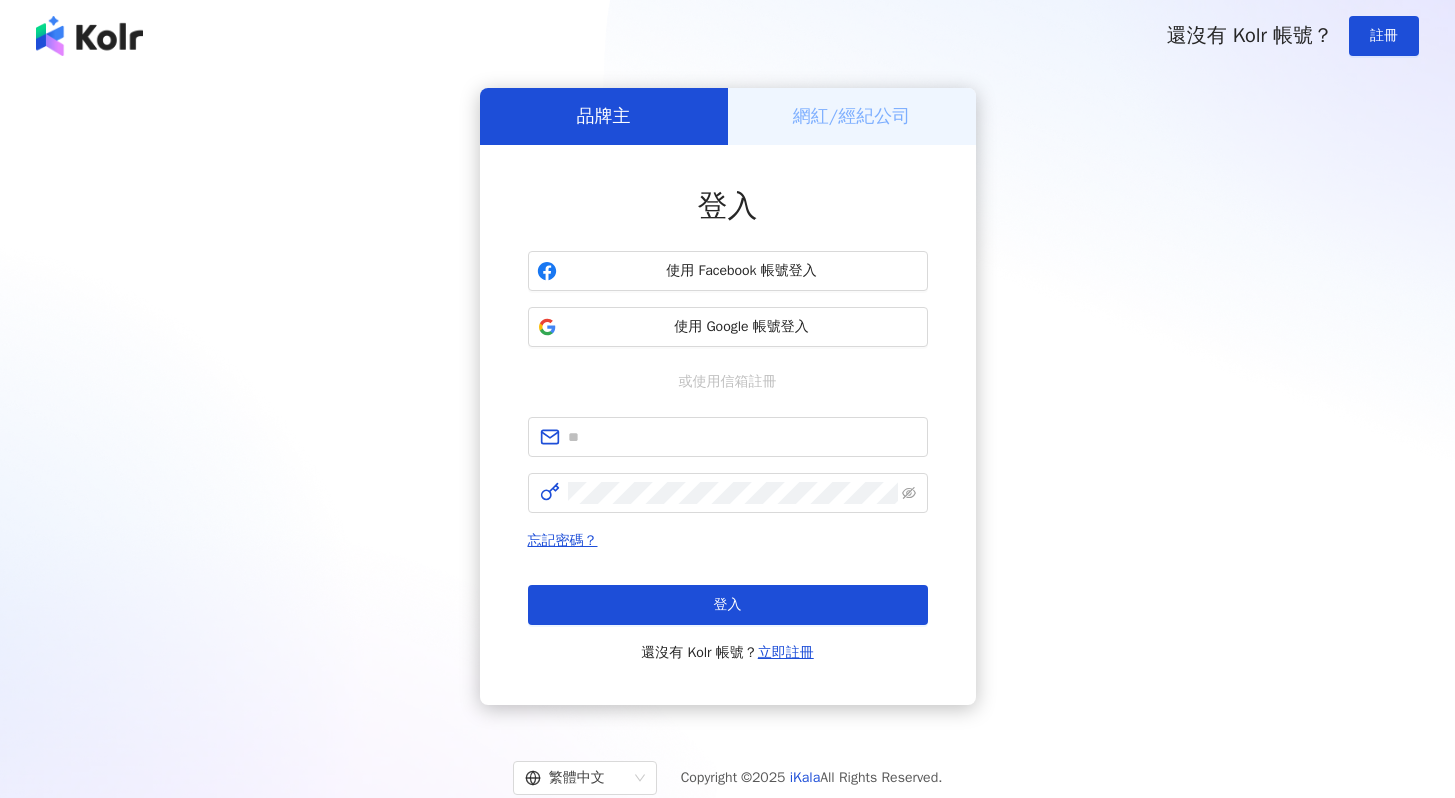 scroll, scrollTop: 0, scrollLeft: 0, axis: both 